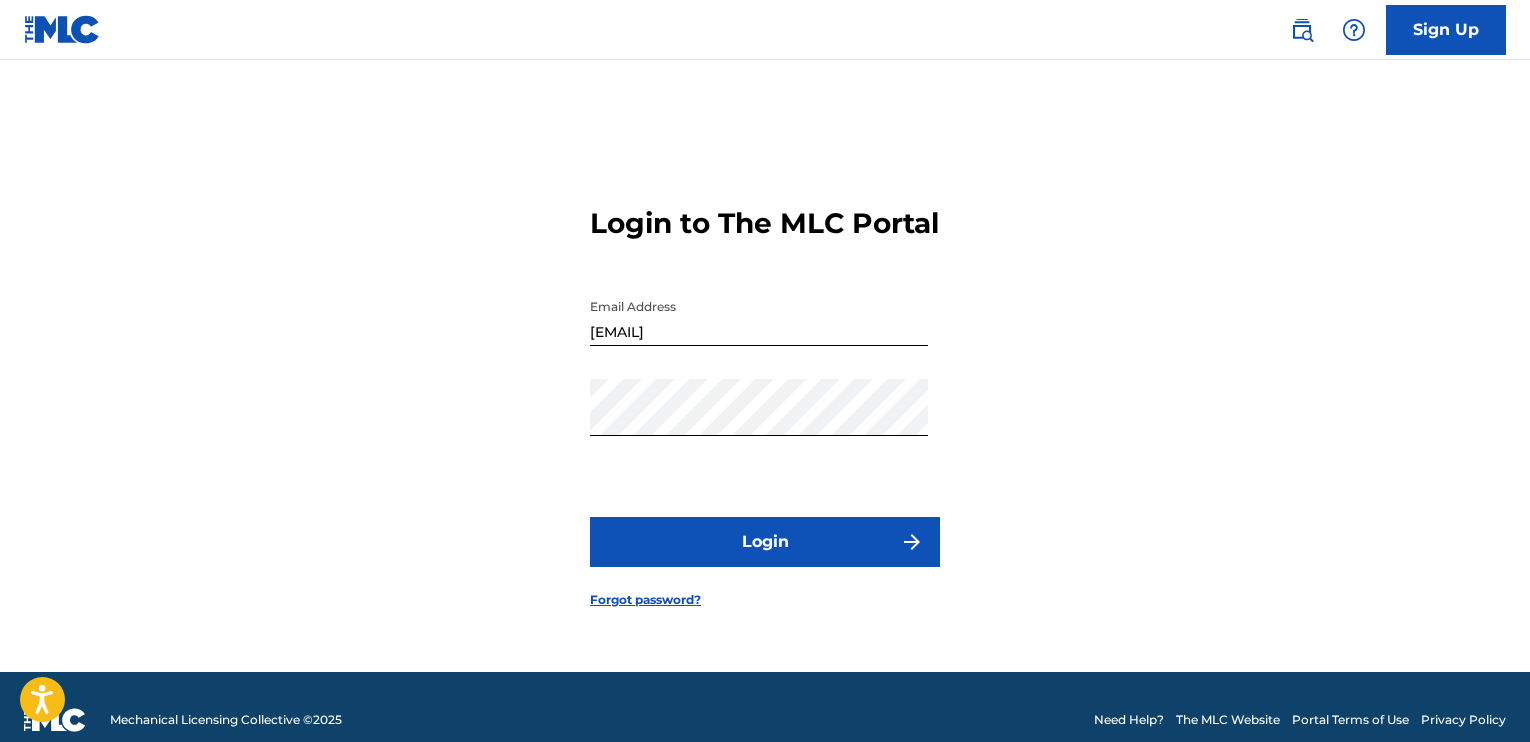 scroll, scrollTop: 0, scrollLeft: 0, axis: both 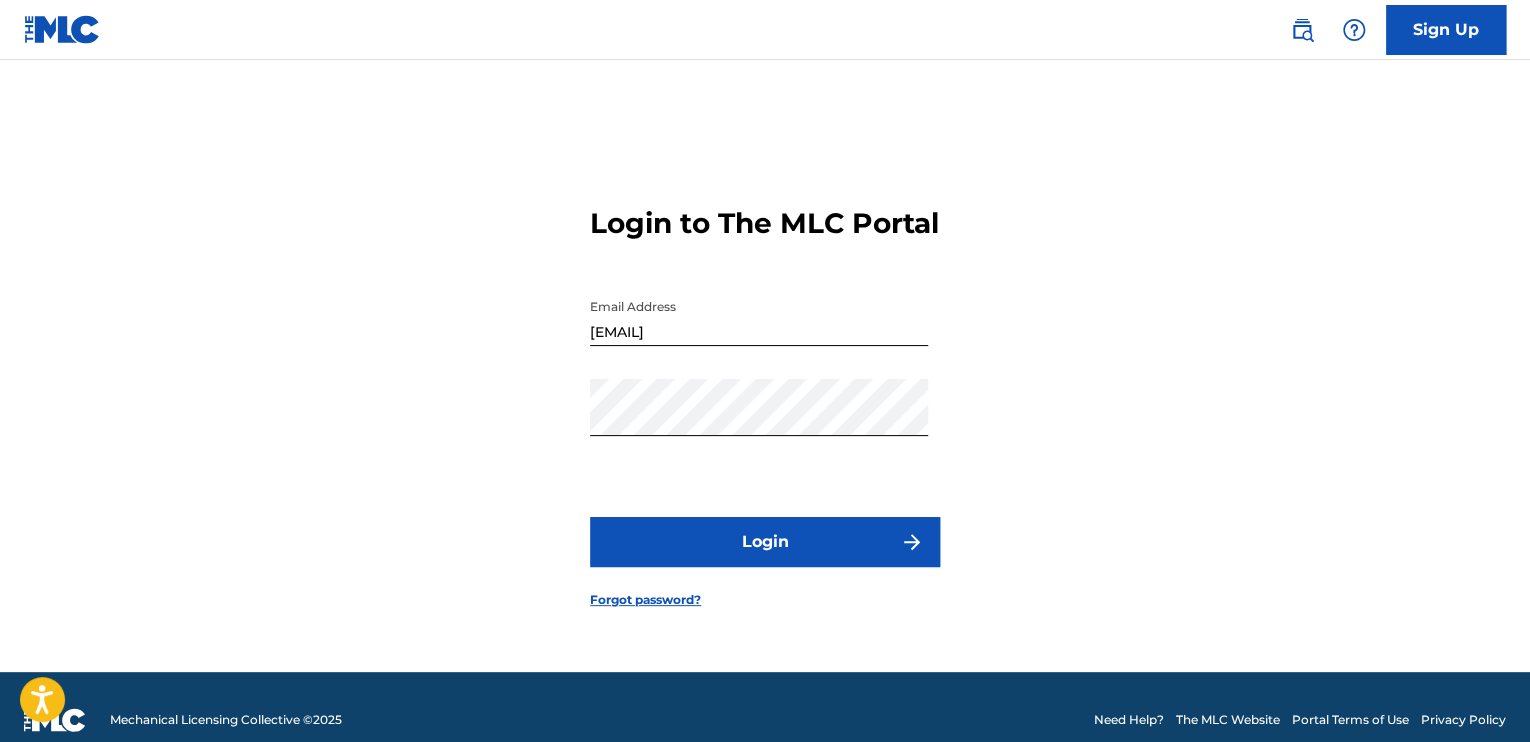 click on "Login" at bounding box center [765, 542] 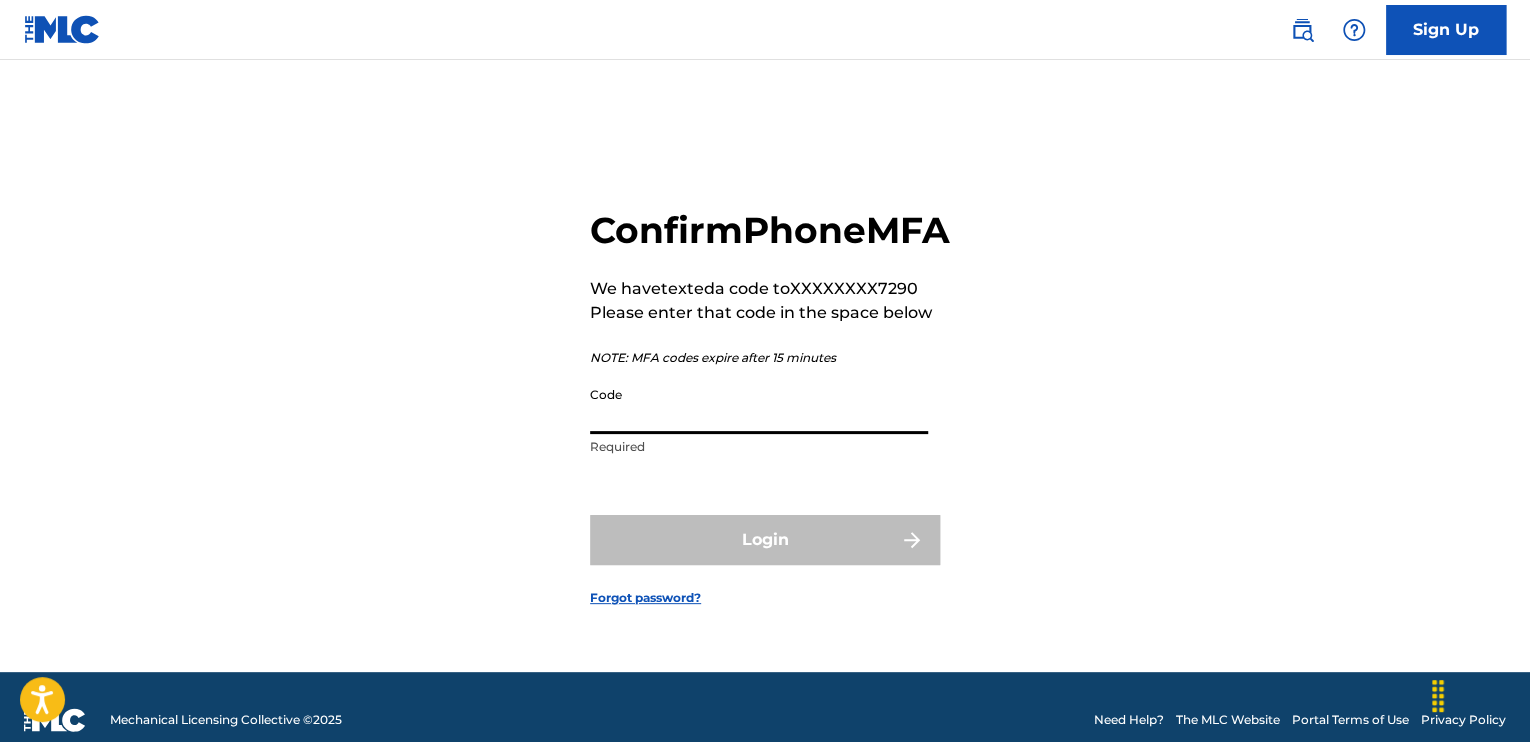 click on "Code" at bounding box center [759, 405] 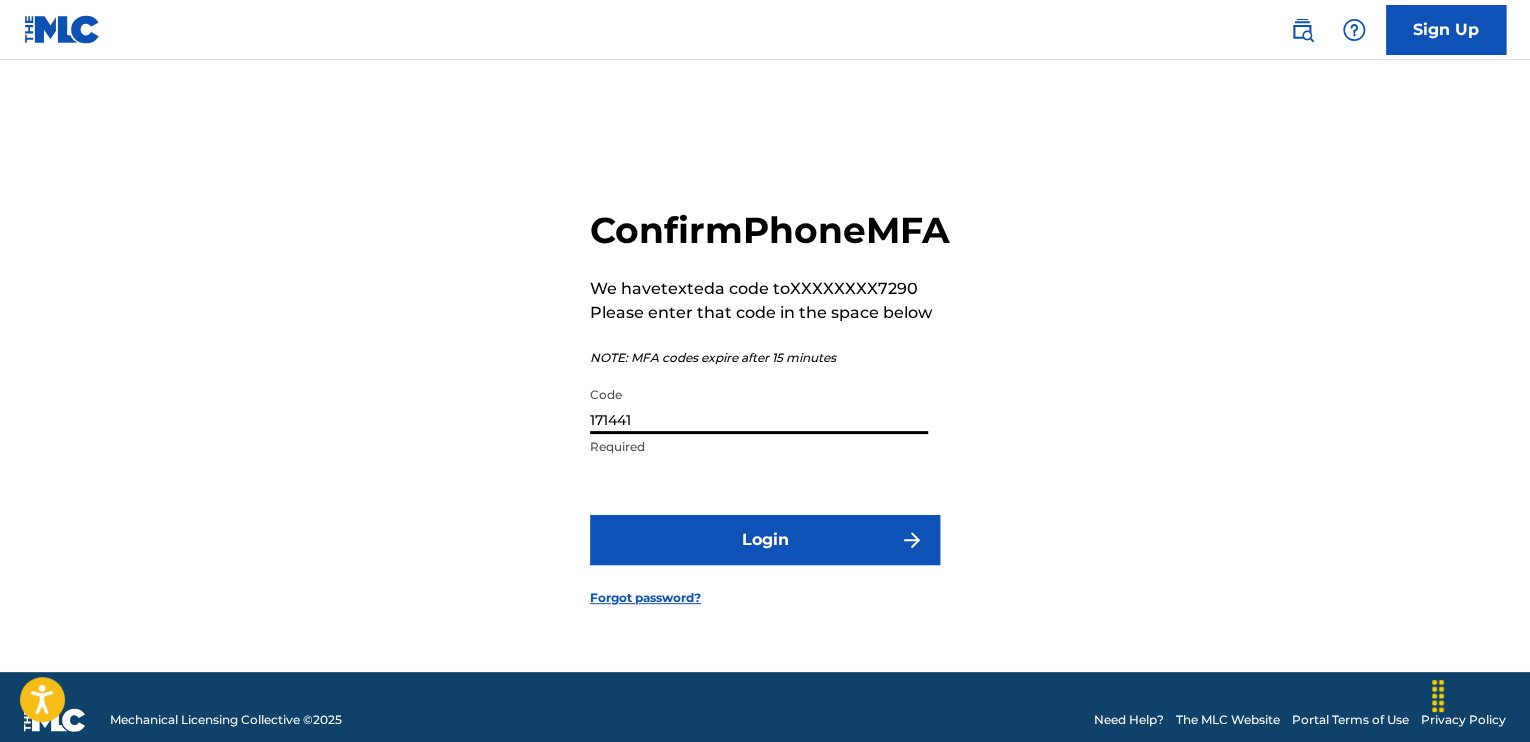 type on "171441" 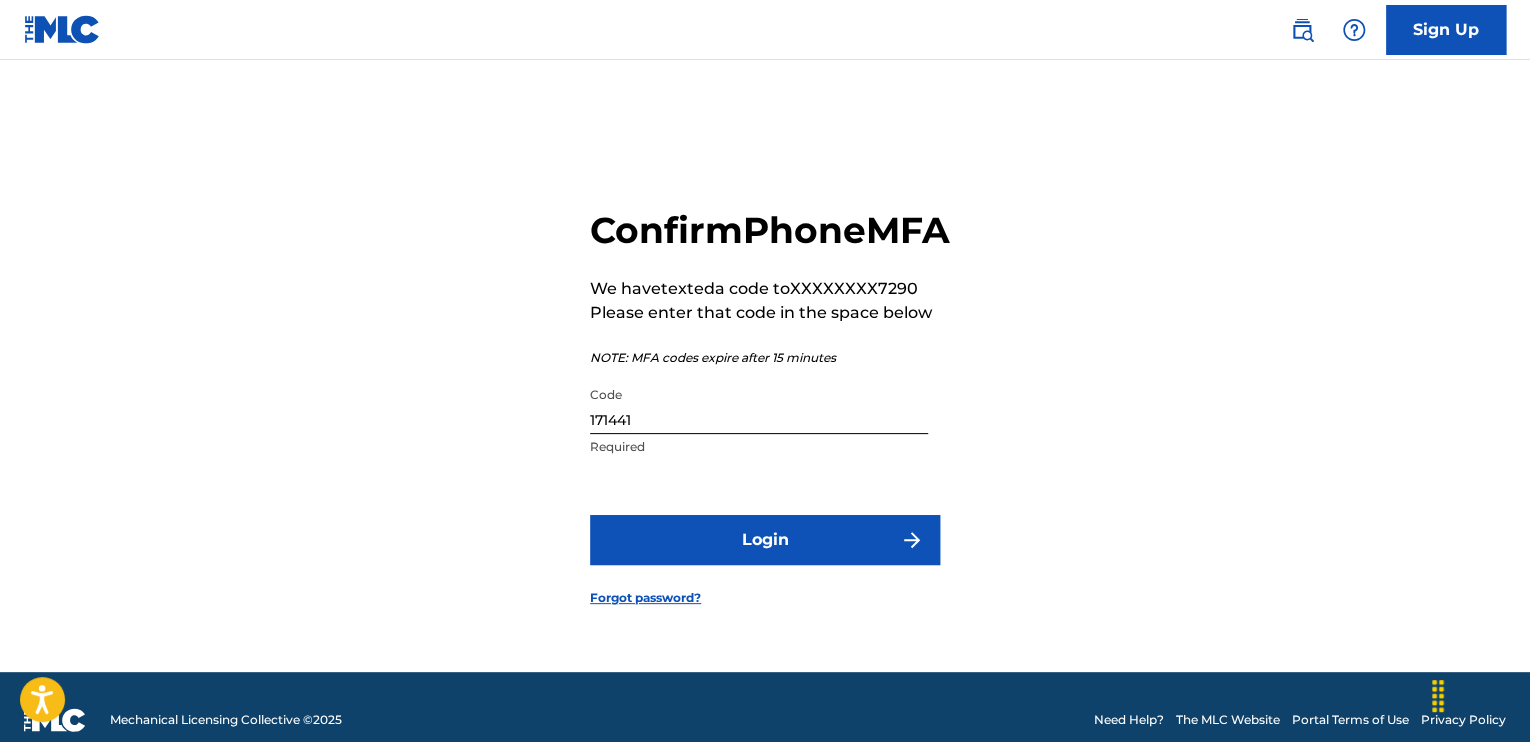 click on "Login" at bounding box center (765, 540) 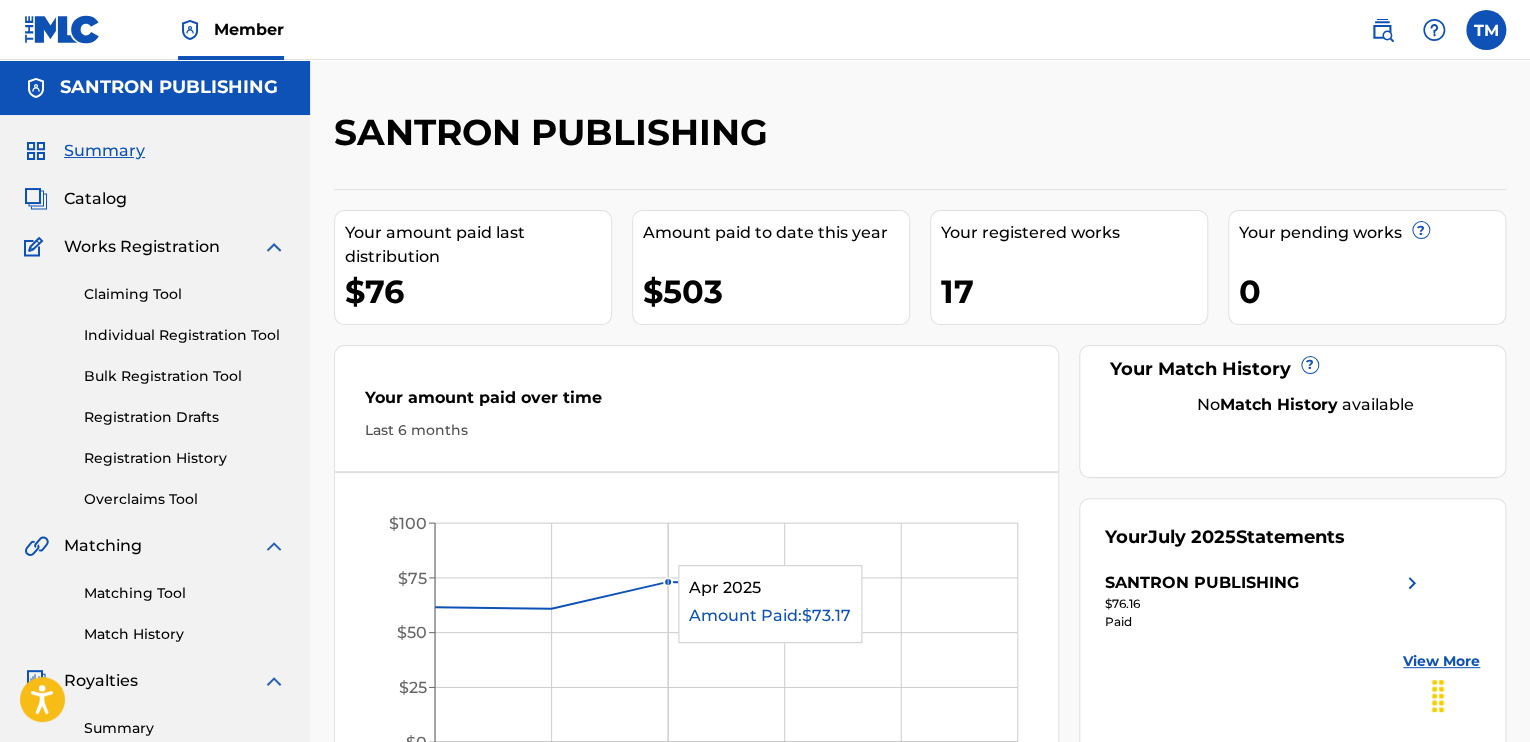 scroll, scrollTop: 0, scrollLeft: 0, axis: both 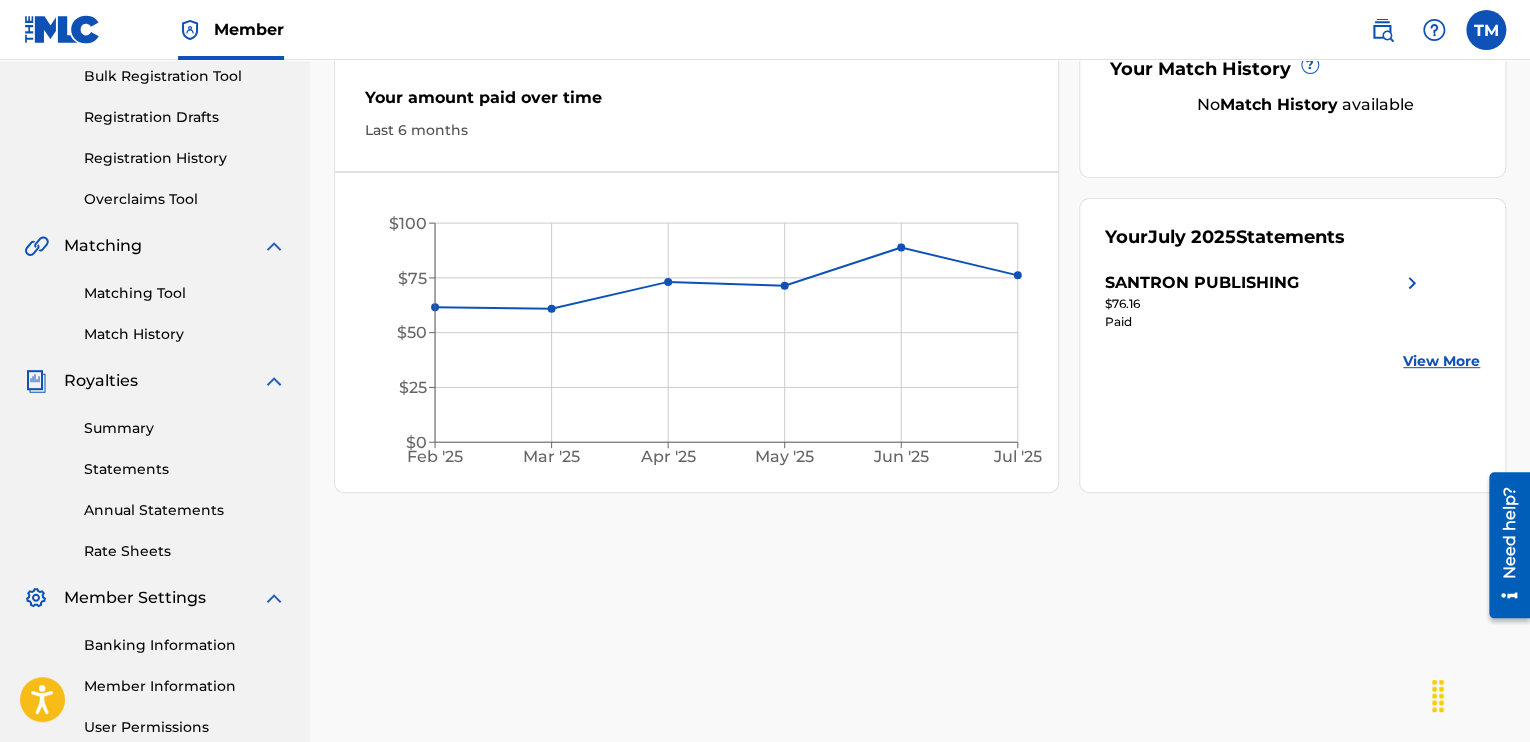 click on "Summary" at bounding box center (185, 428) 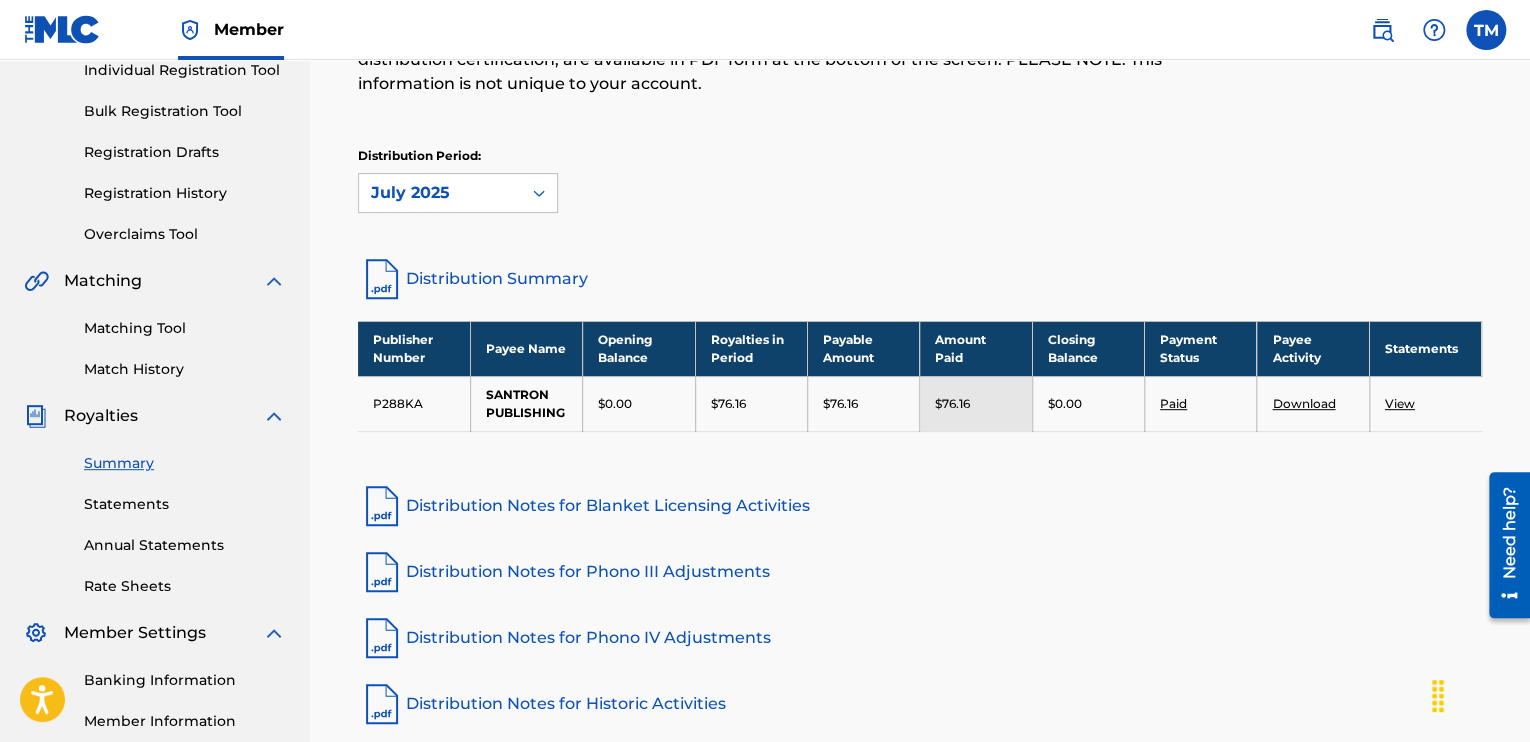 scroll, scrollTop: 300, scrollLeft: 0, axis: vertical 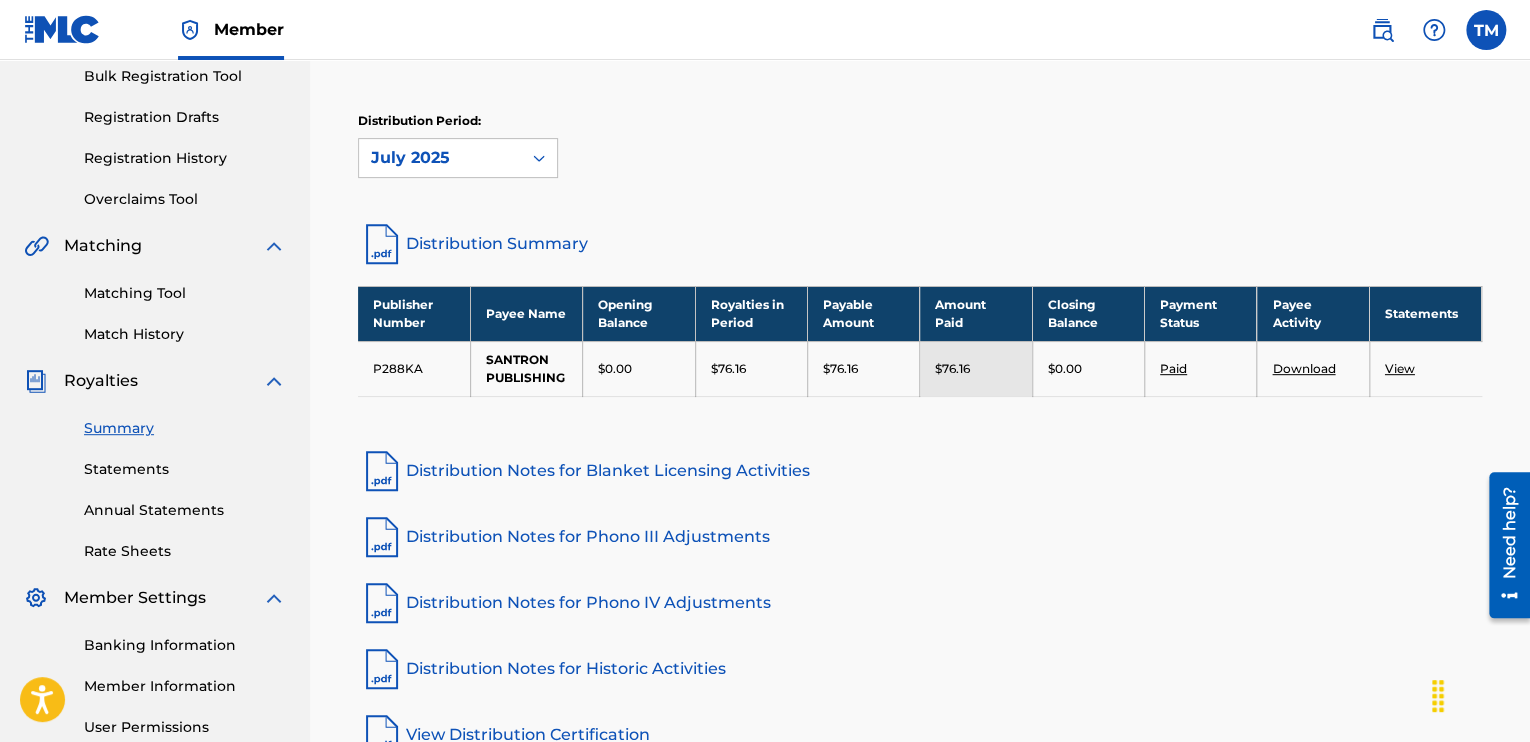 click on "Statements" at bounding box center [185, 469] 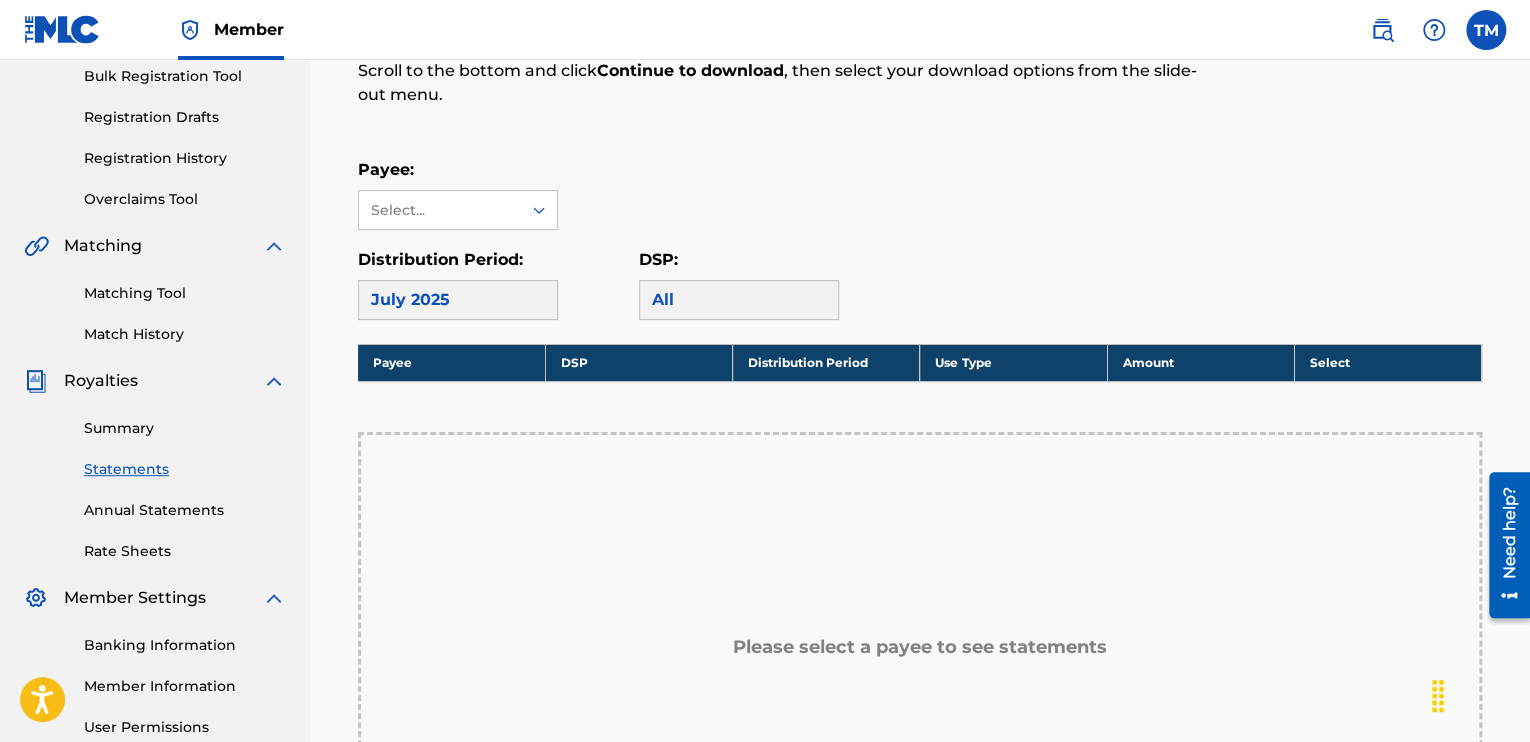 scroll, scrollTop: 0, scrollLeft: 0, axis: both 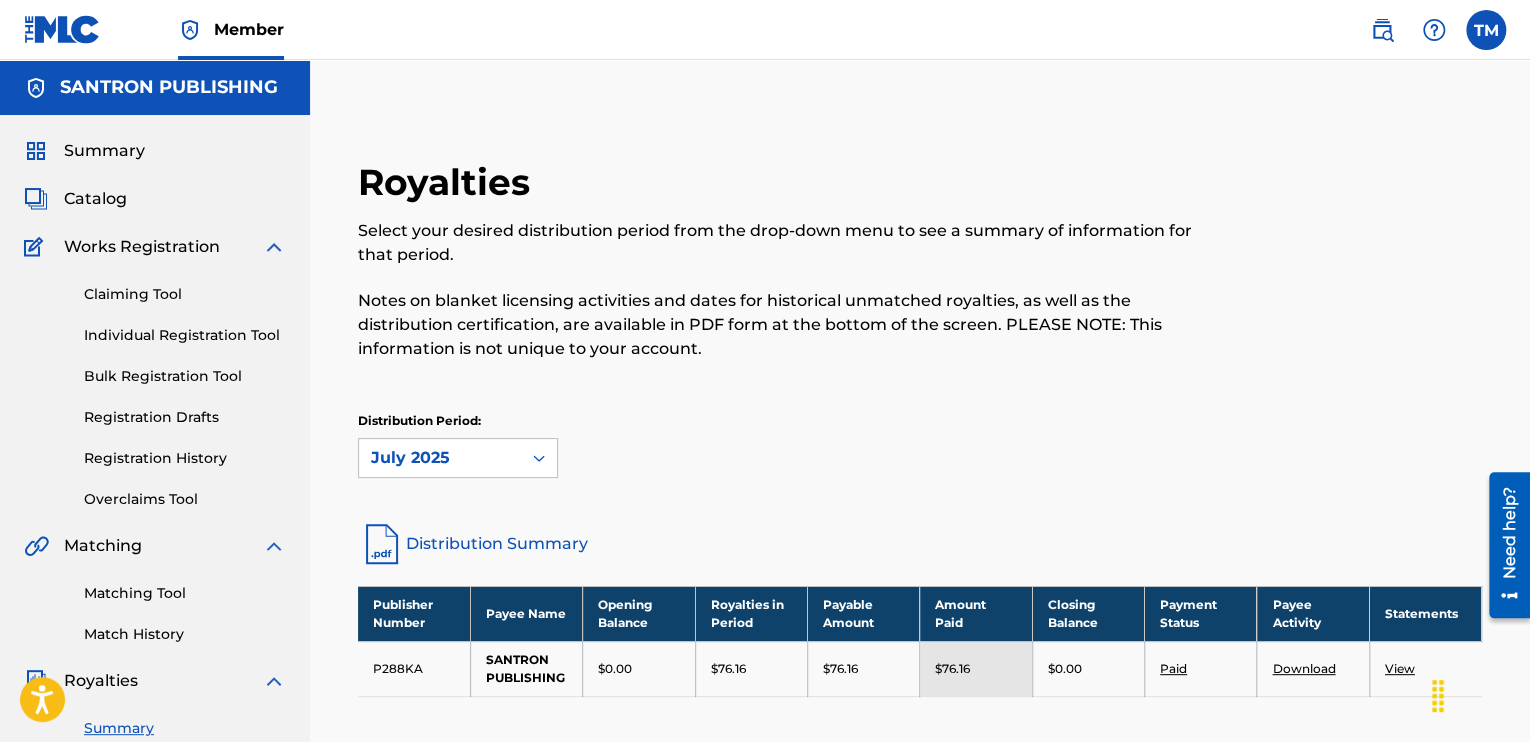 click on "Catalog" at bounding box center (95, 199) 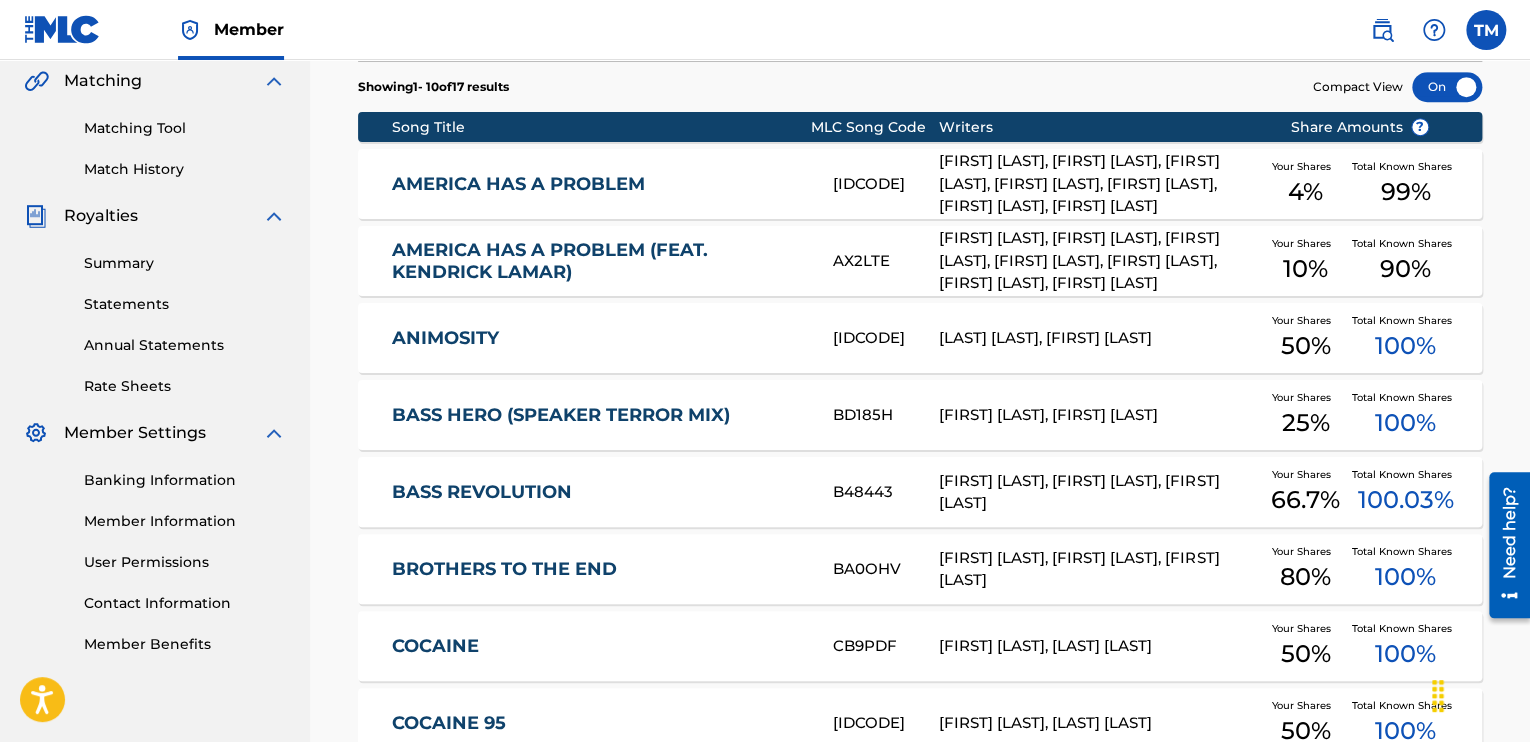 scroll, scrollTop: 500, scrollLeft: 0, axis: vertical 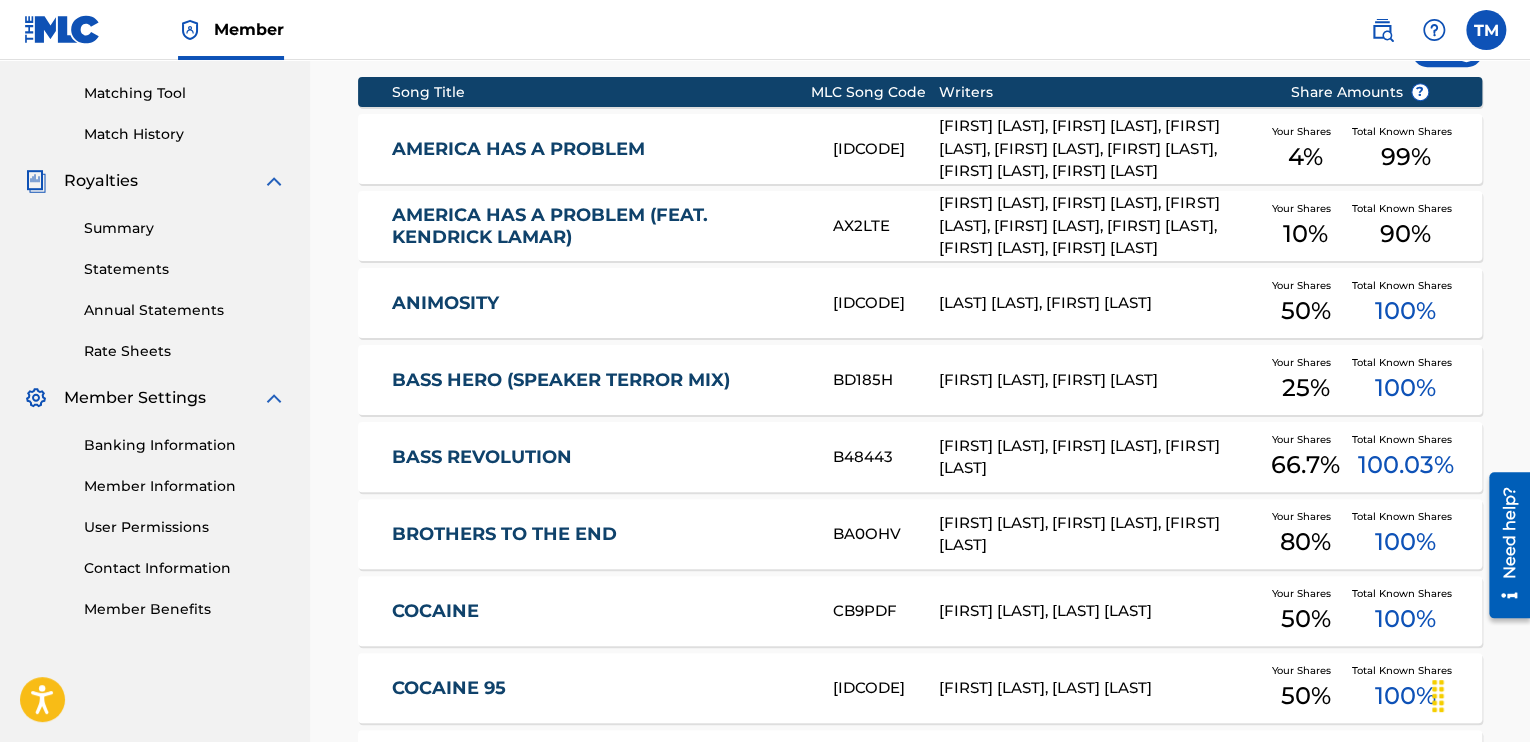 click on "[FIRST] [LAST], [FIRST] [LAST], [FIRST] [LAST]" at bounding box center [1099, 457] 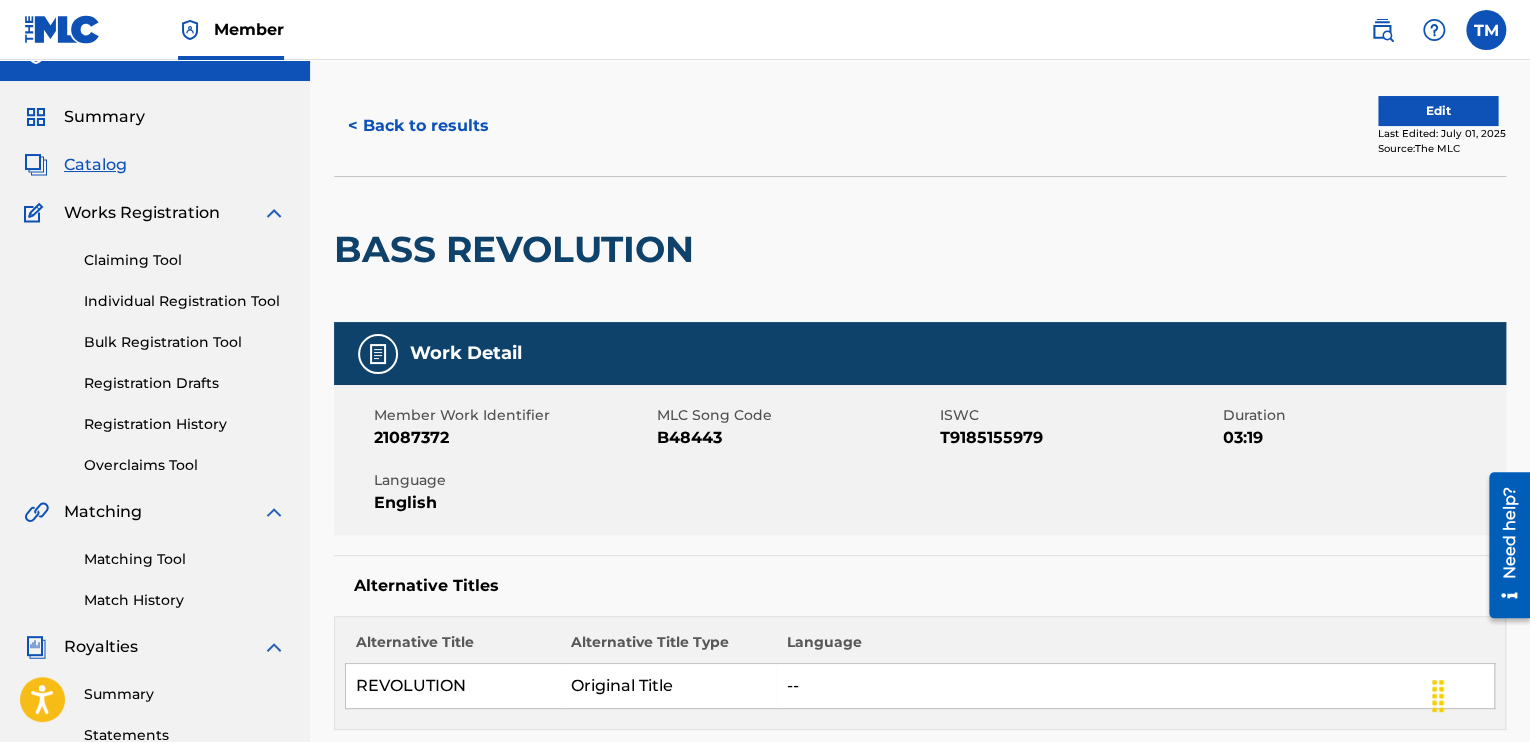 scroll, scrollTop: 0, scrollLeft: 0, axis: both 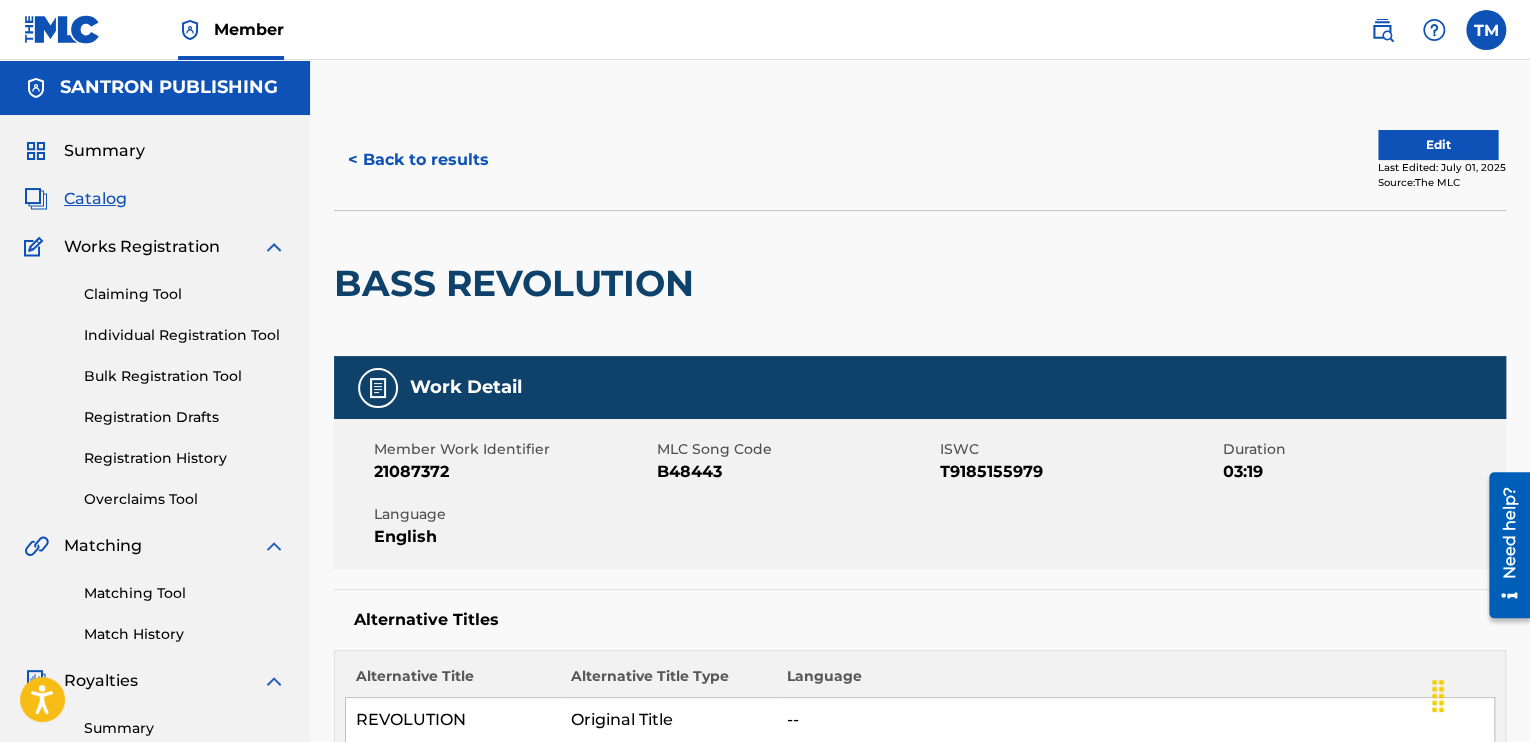click on "Edit" at bounding box center (1438, 145) 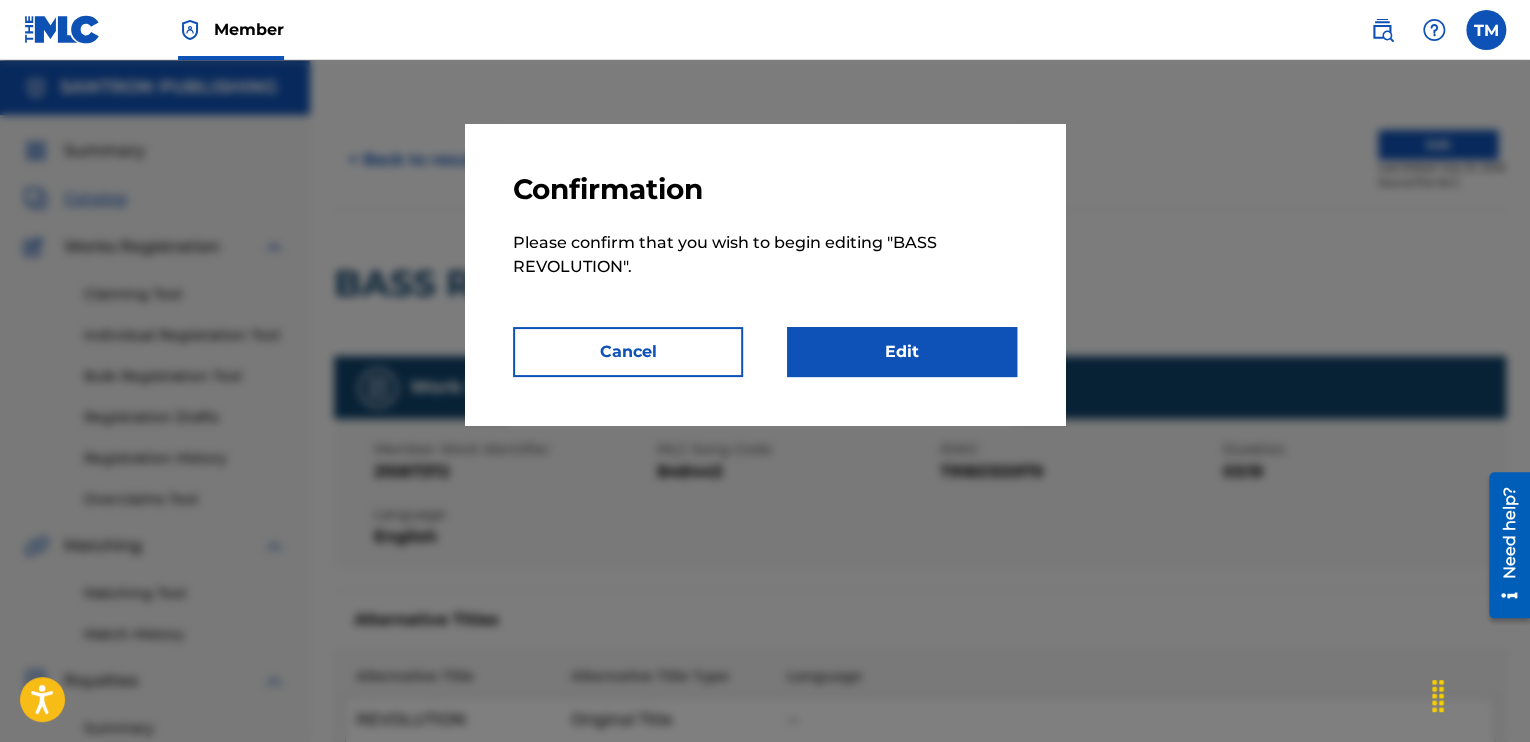 click at bounding box center [765, 431] 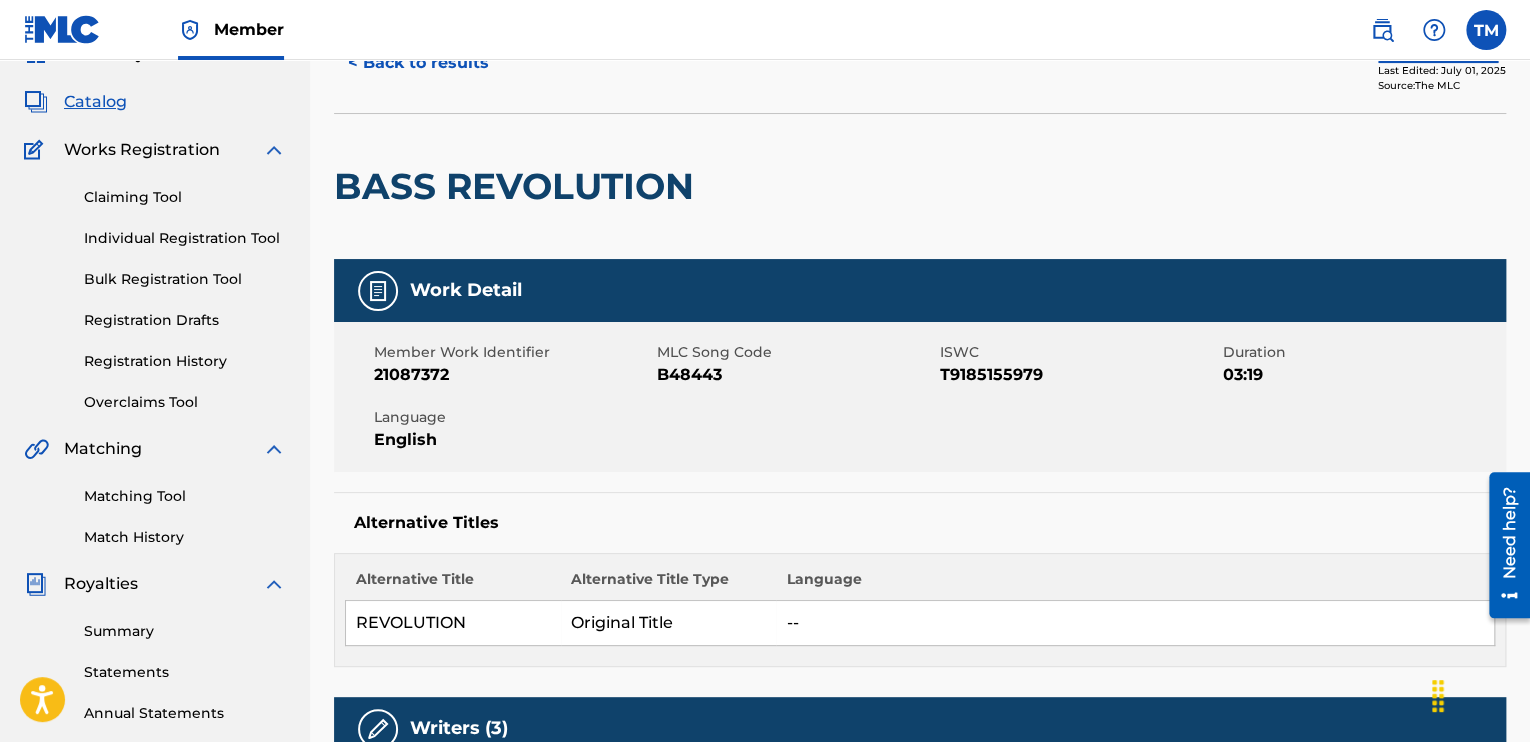 scroll, scrollTop: 34, scrollLeft: 0, axis: vertical 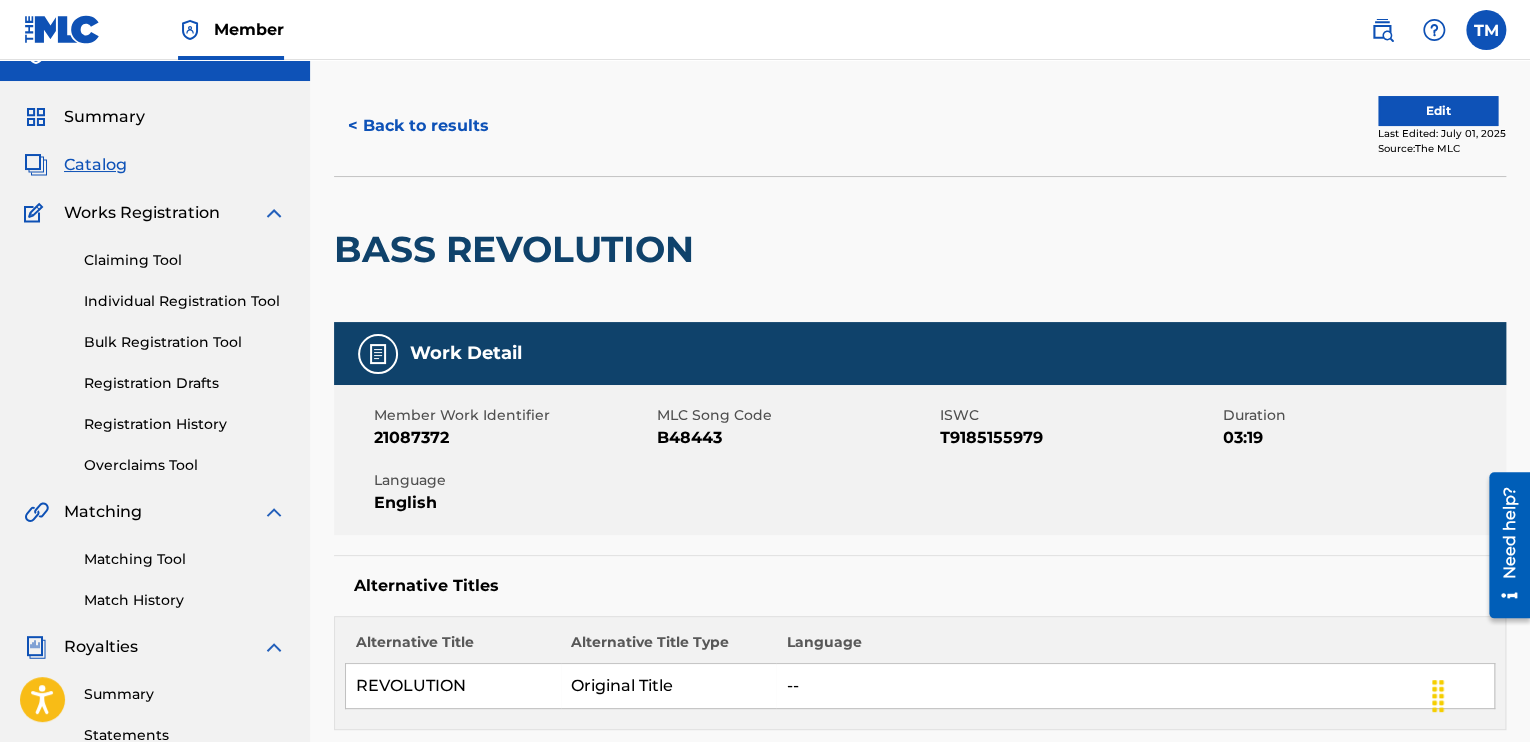 click on "Edit" at bounding box center [1438, 111] 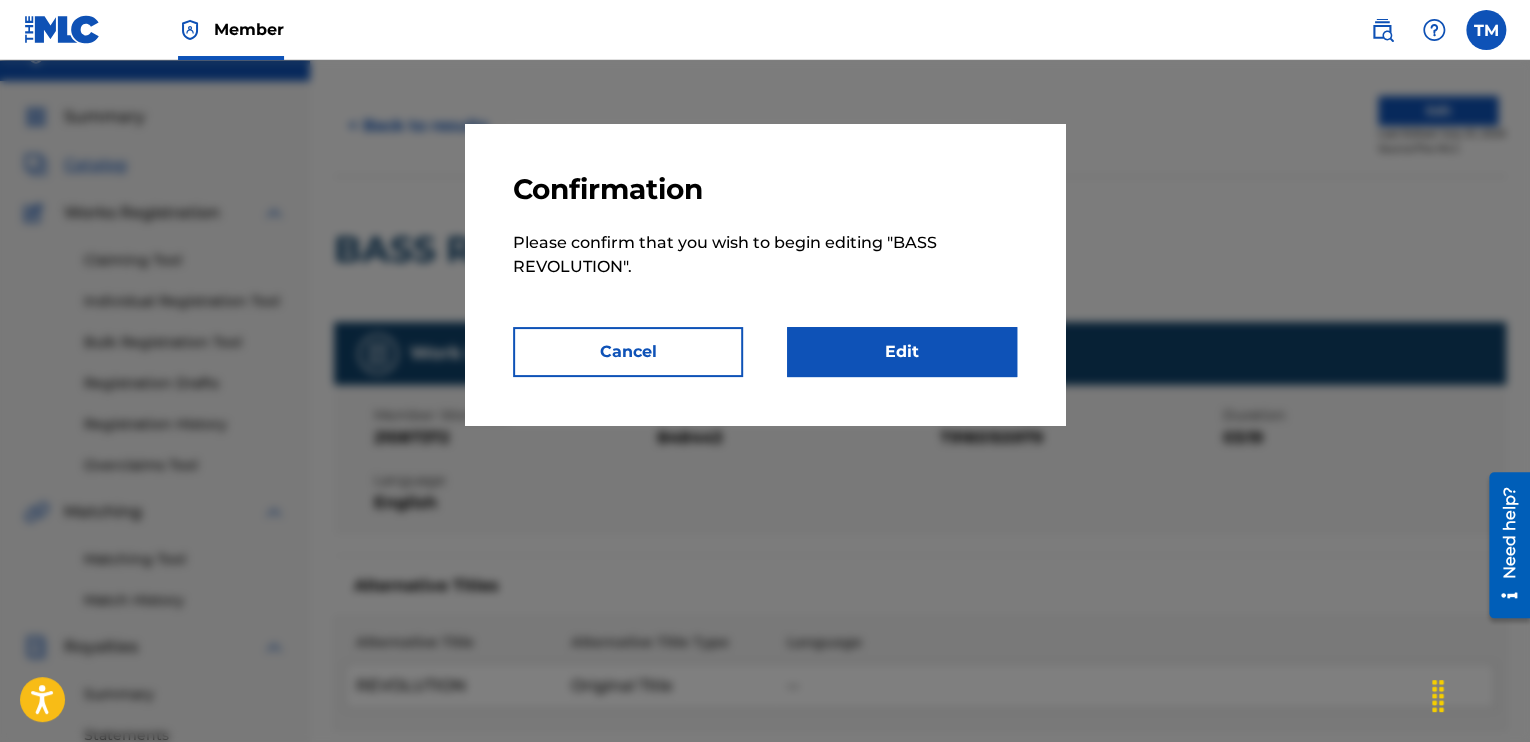 click on "Edit" at bounding box center [902, 352] 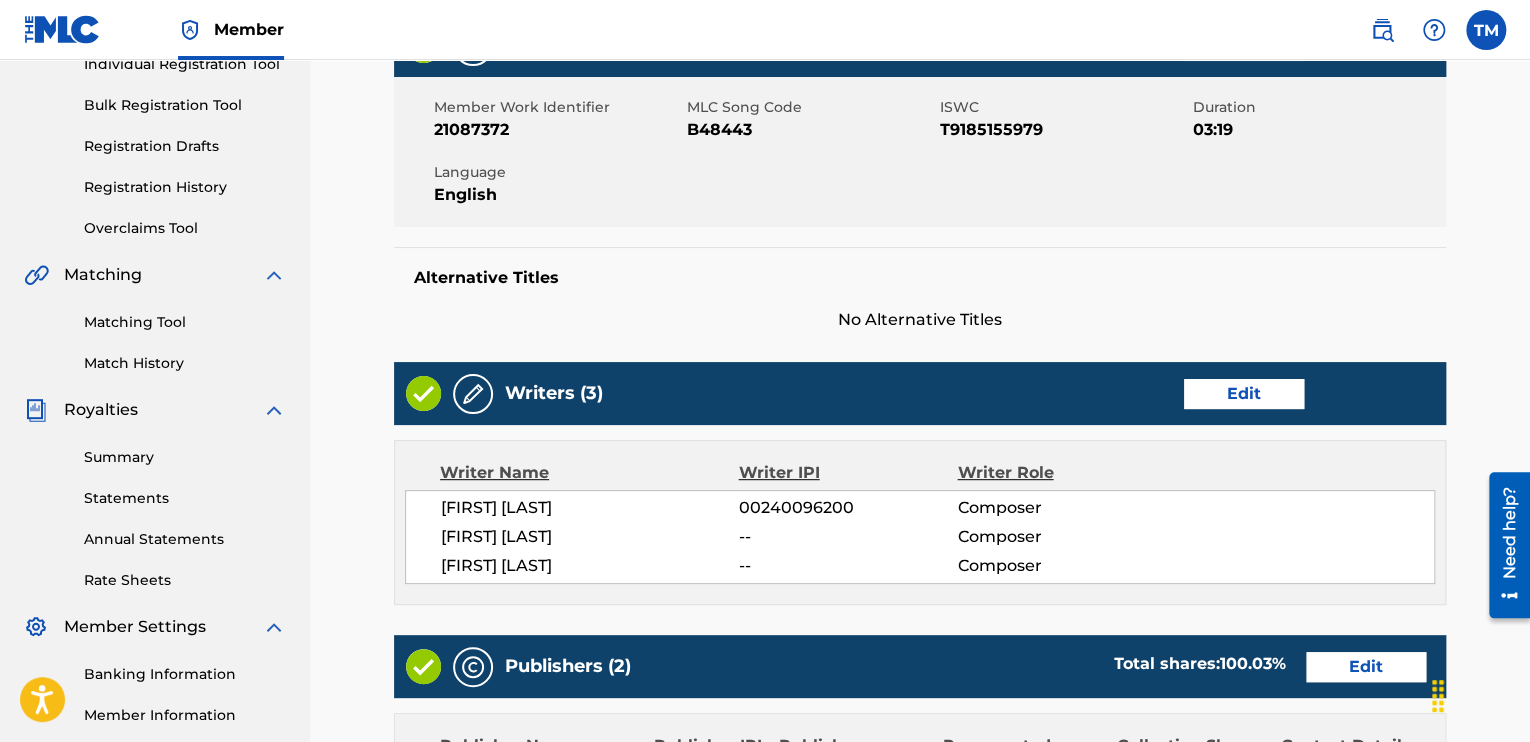 scroll, scrollTop: 400, scrollLeft: 0, axis: vertical 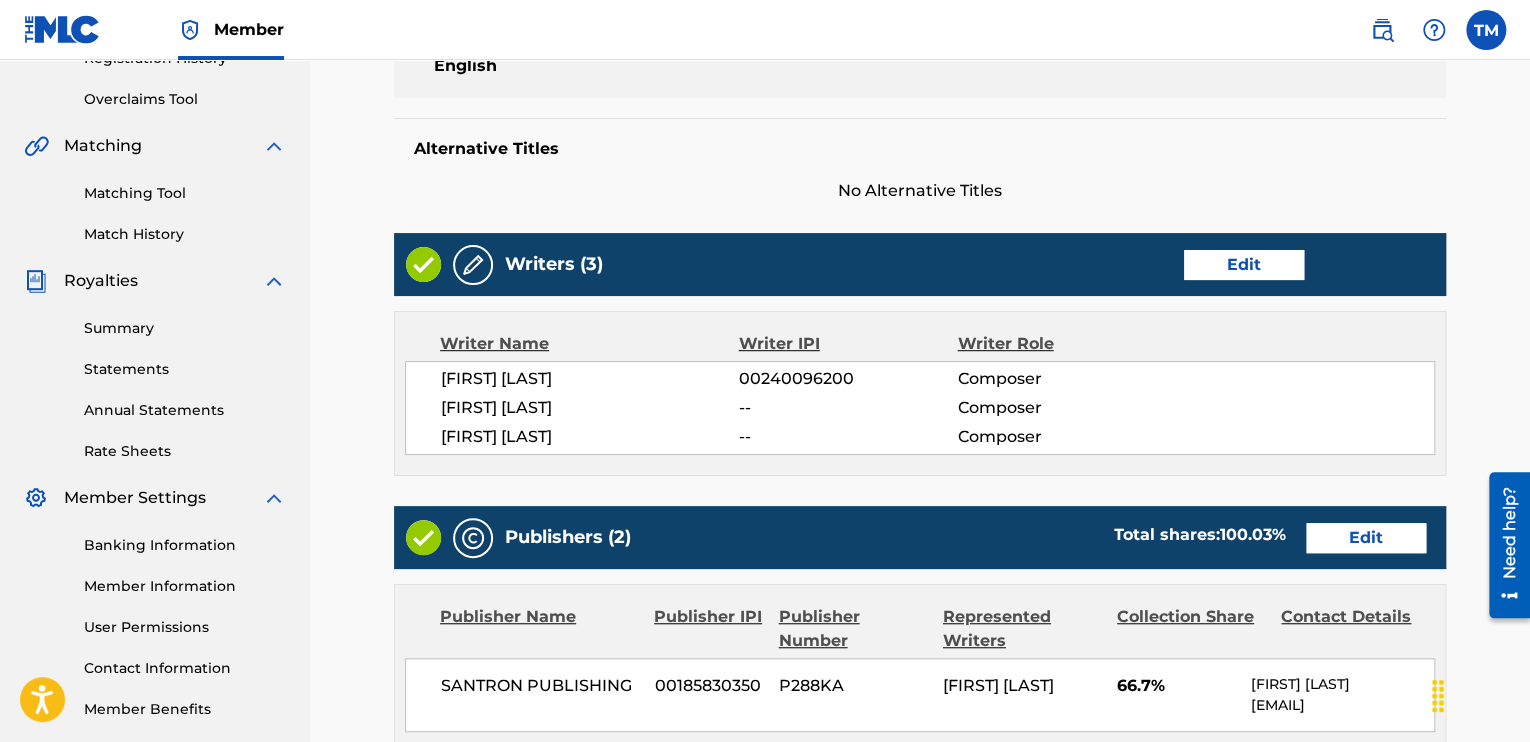 click on "Edit" at bounding box center [1244, 265] 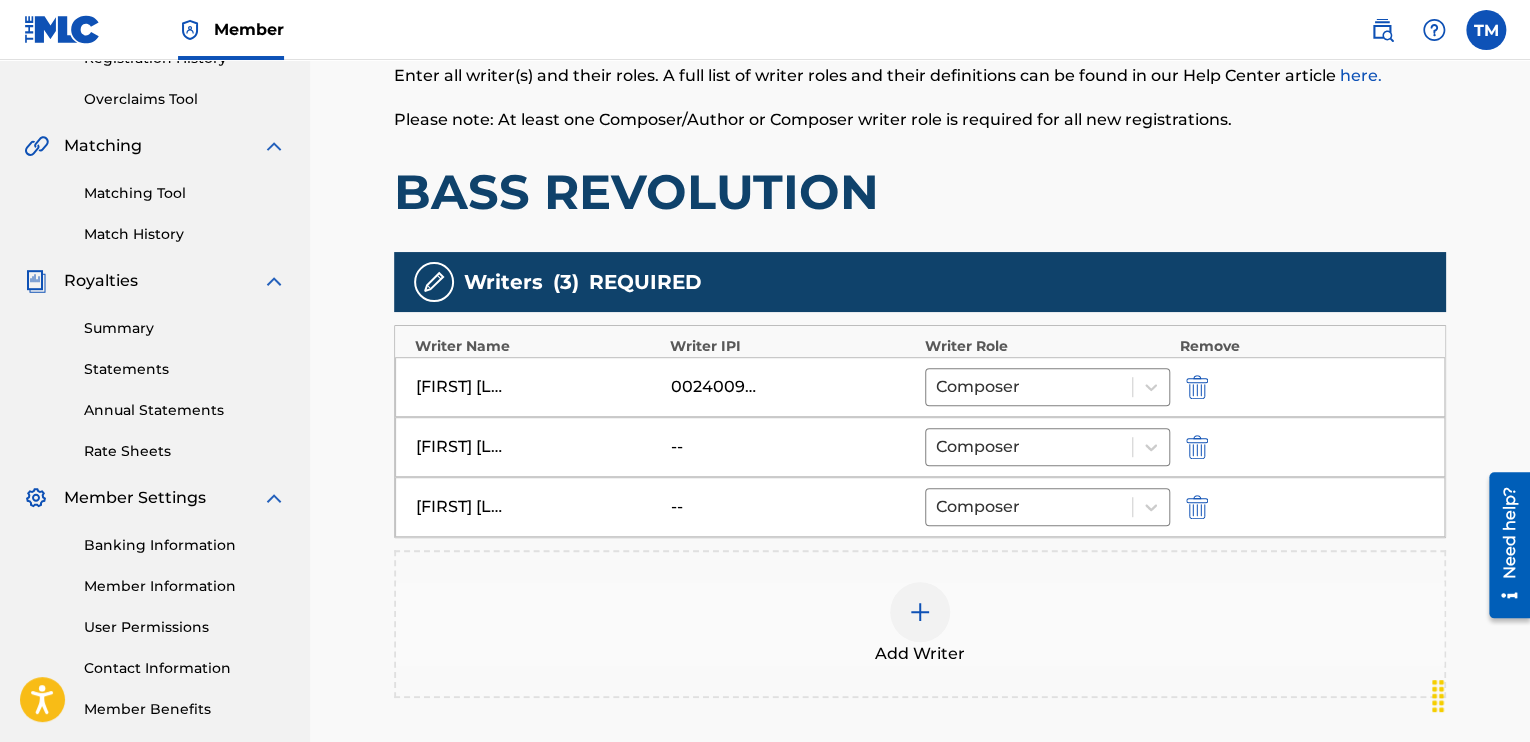 scroll, scrollTop: 500, scrollLeft: 0, axis: vertical 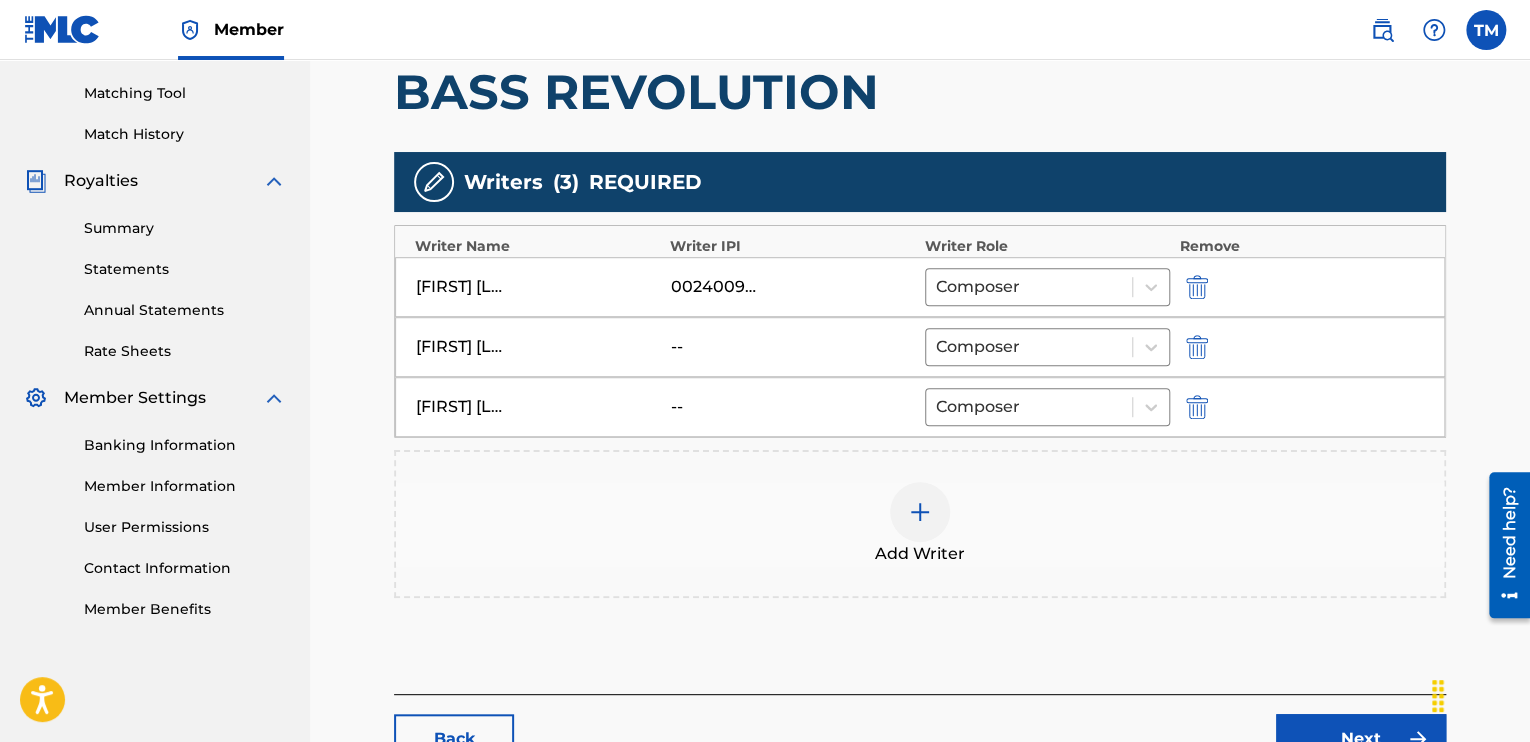 click at bounding box center [920, 512] 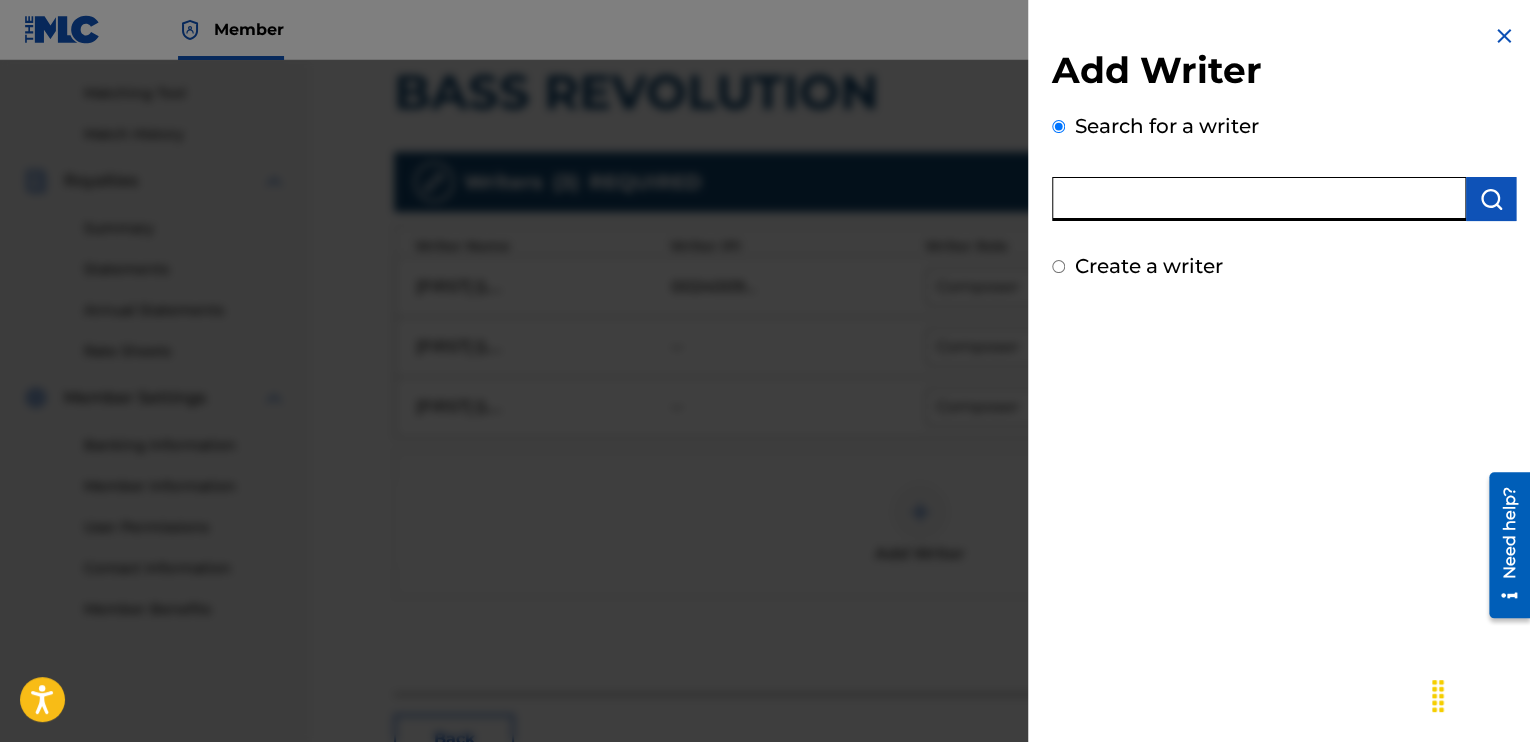 click at bounding box center [1259, 199] 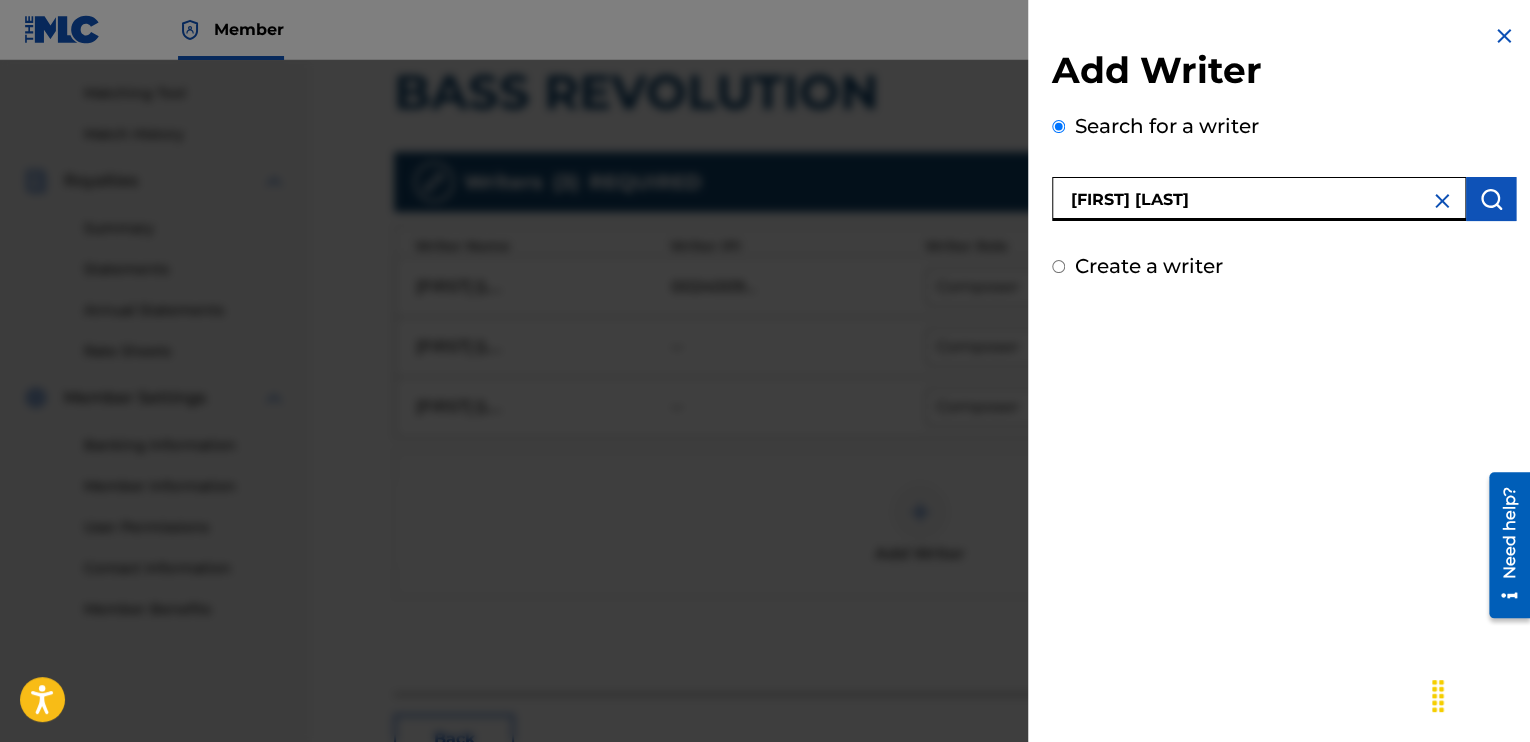 click at bounding box center [1491, 199] 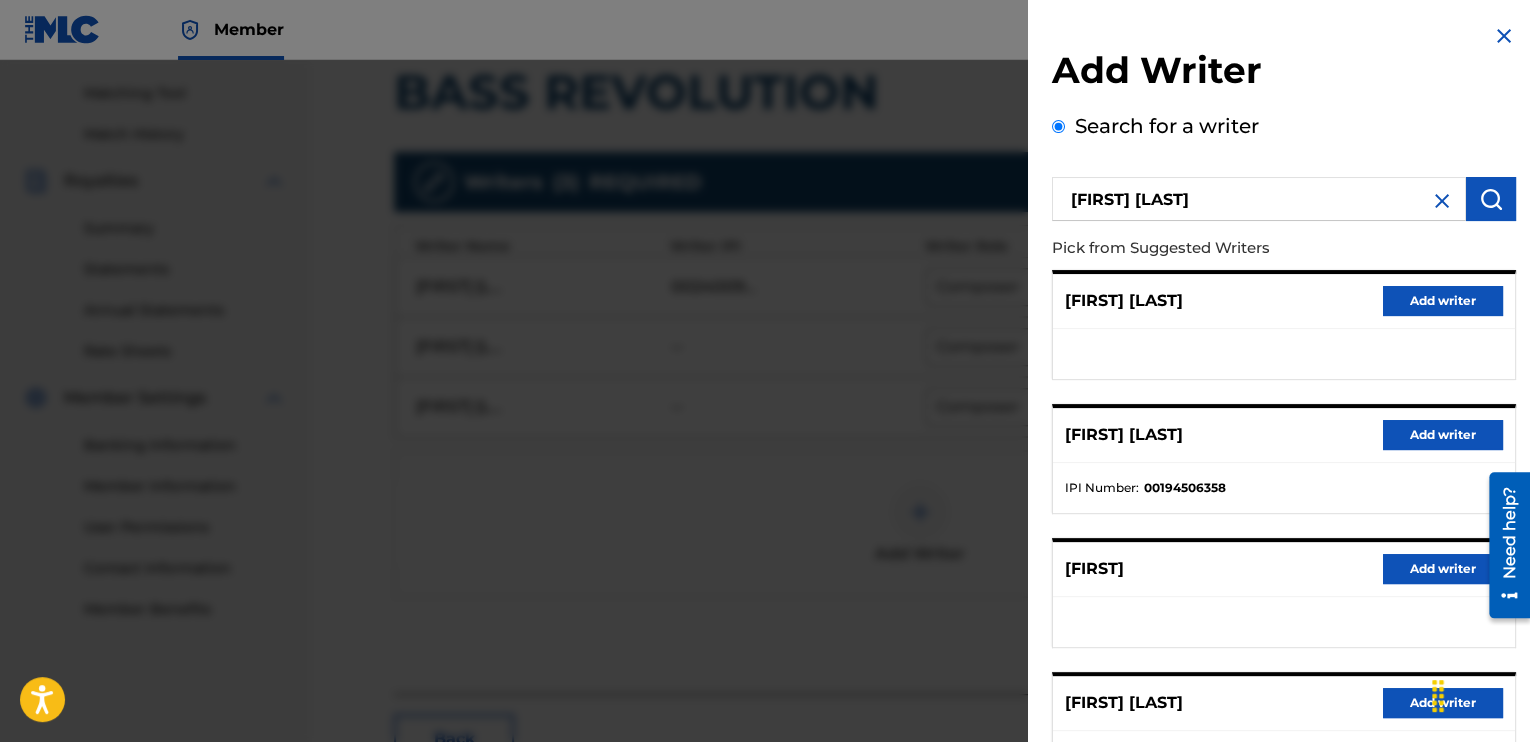 click on "Add writer" at bounding box center (1443, 435) 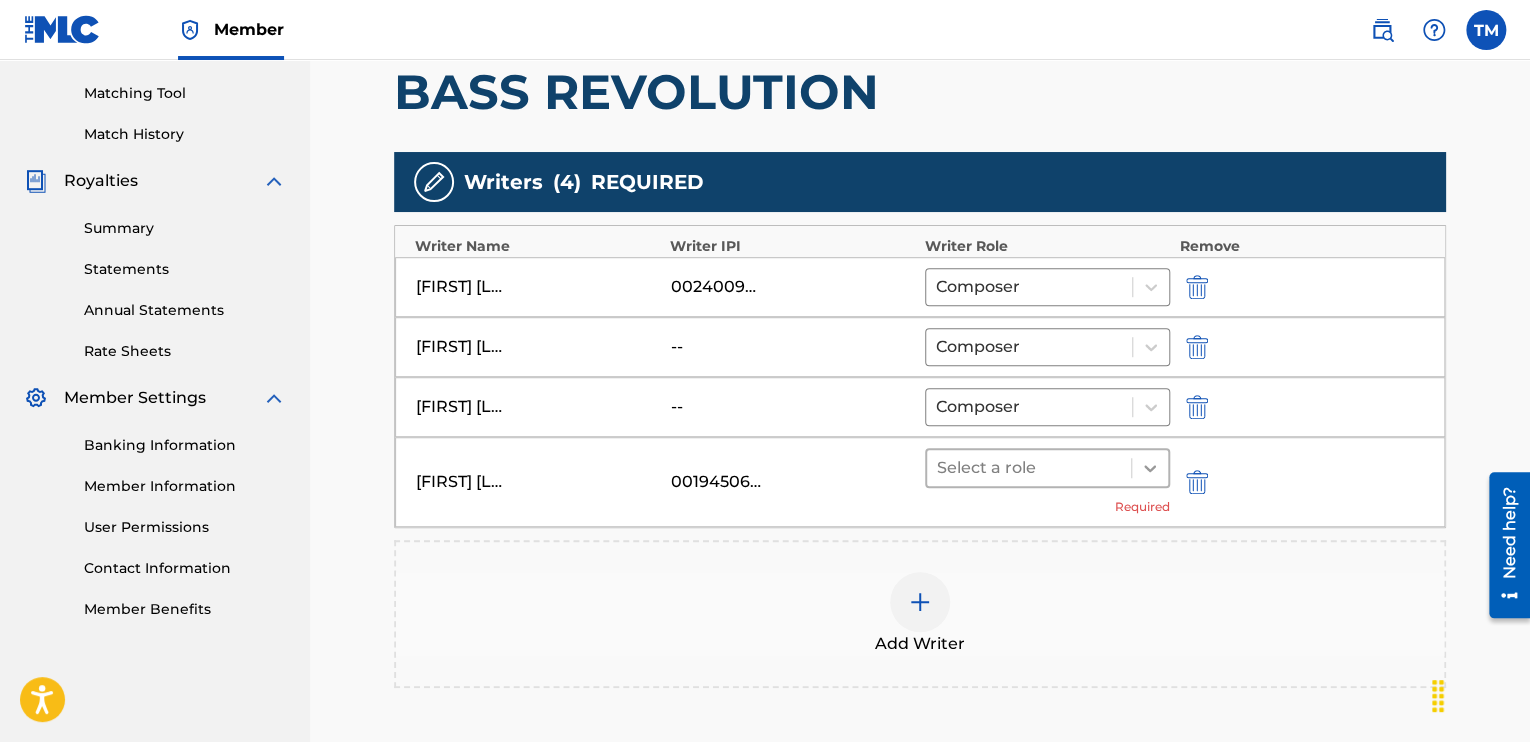 click 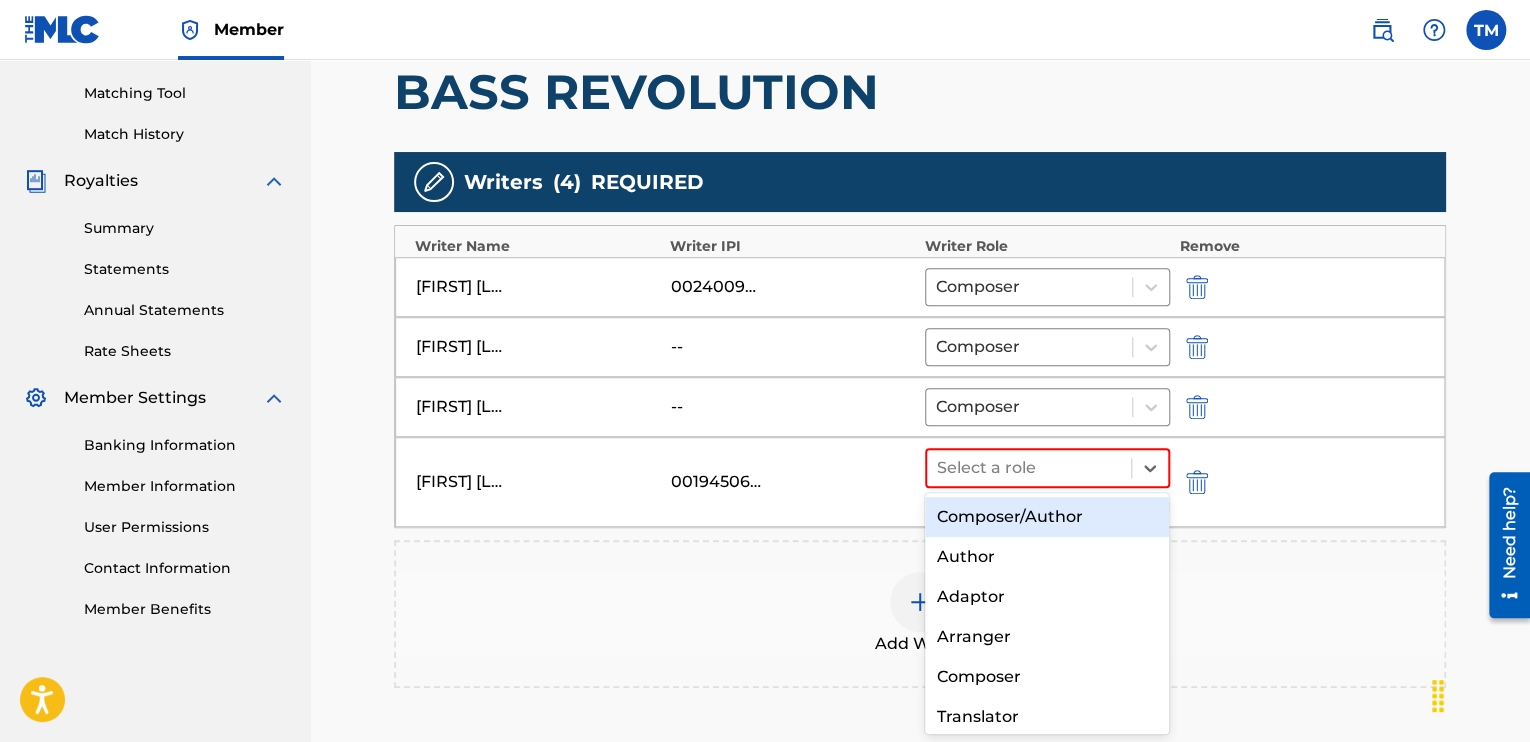 click on "Composer/Author" at bounding box center (1047, 517) 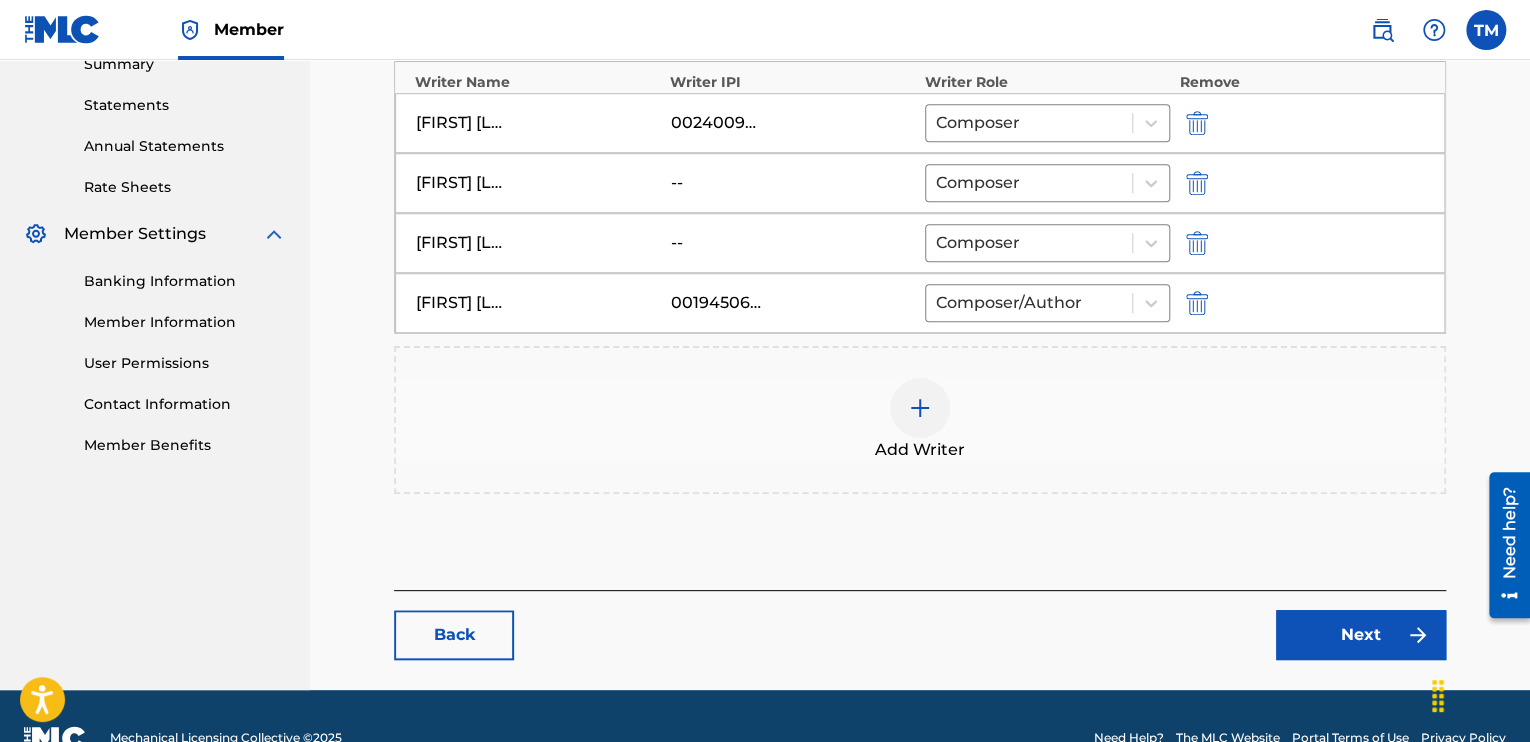 scroll, scrollTop: 700, scrollLeft: 0, axis: vertical 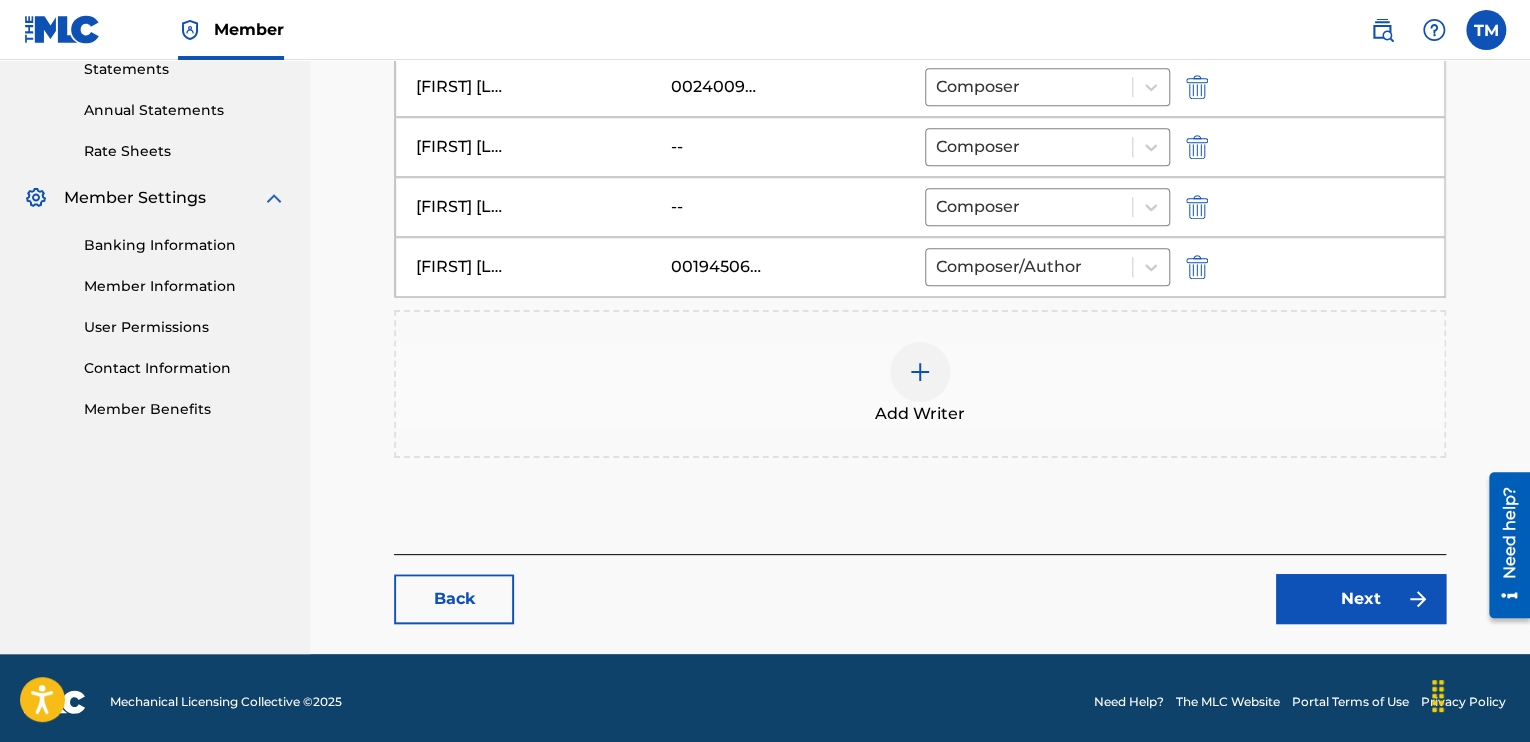 click on "Next" at bounding box center (1361, 599) 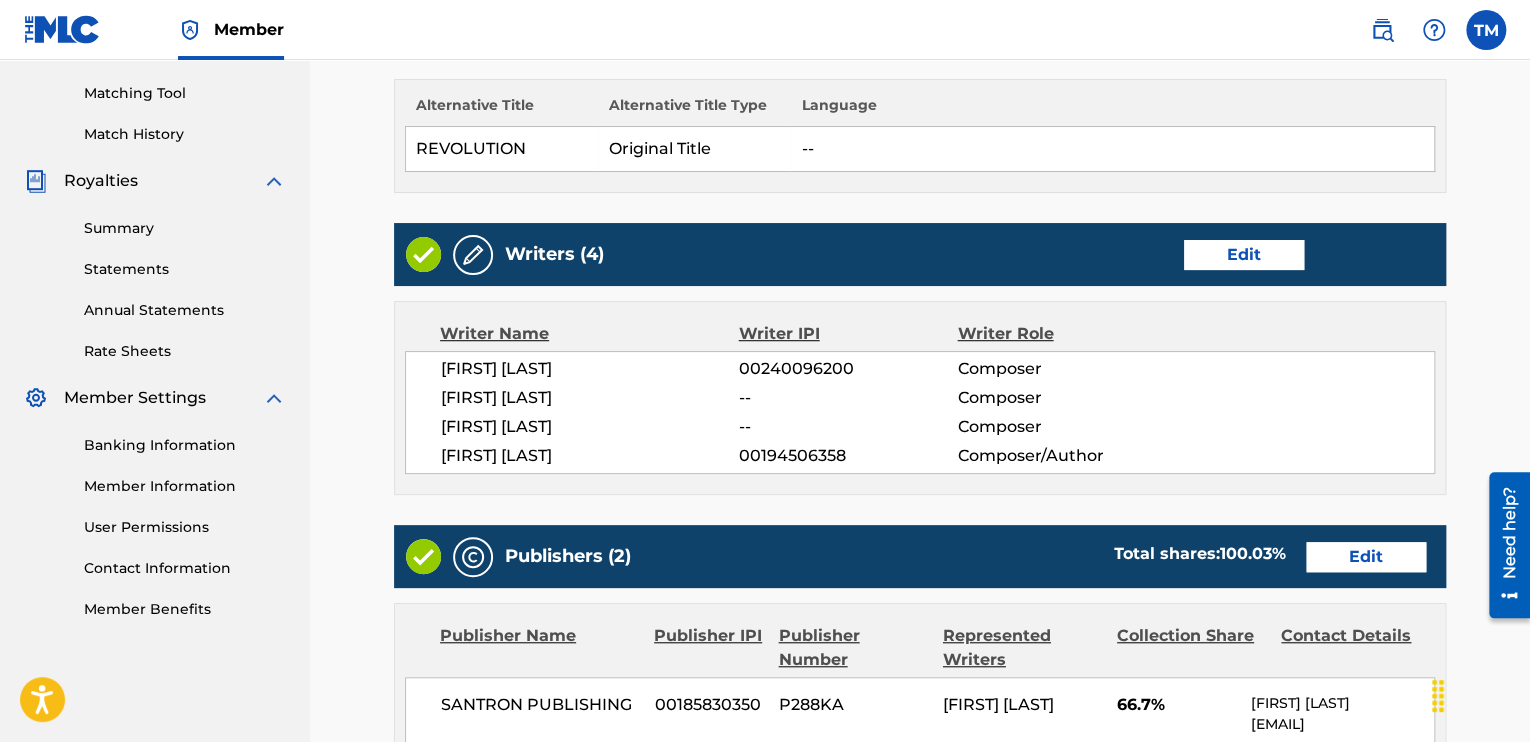 scroll, scrollTop: 600, scrollLeft: 0, axis: vertical 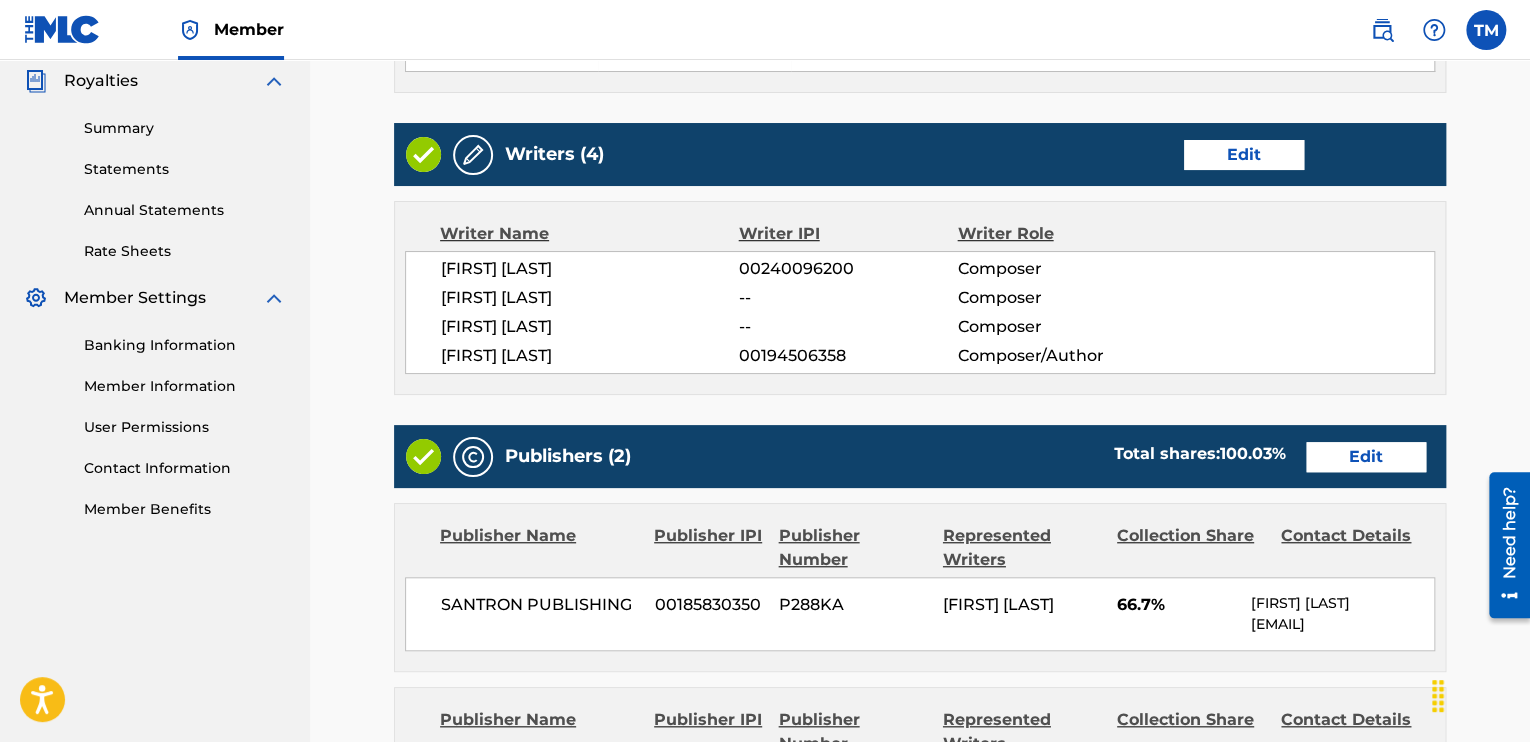 click on "Edit" at bounding box center (1366, 457) 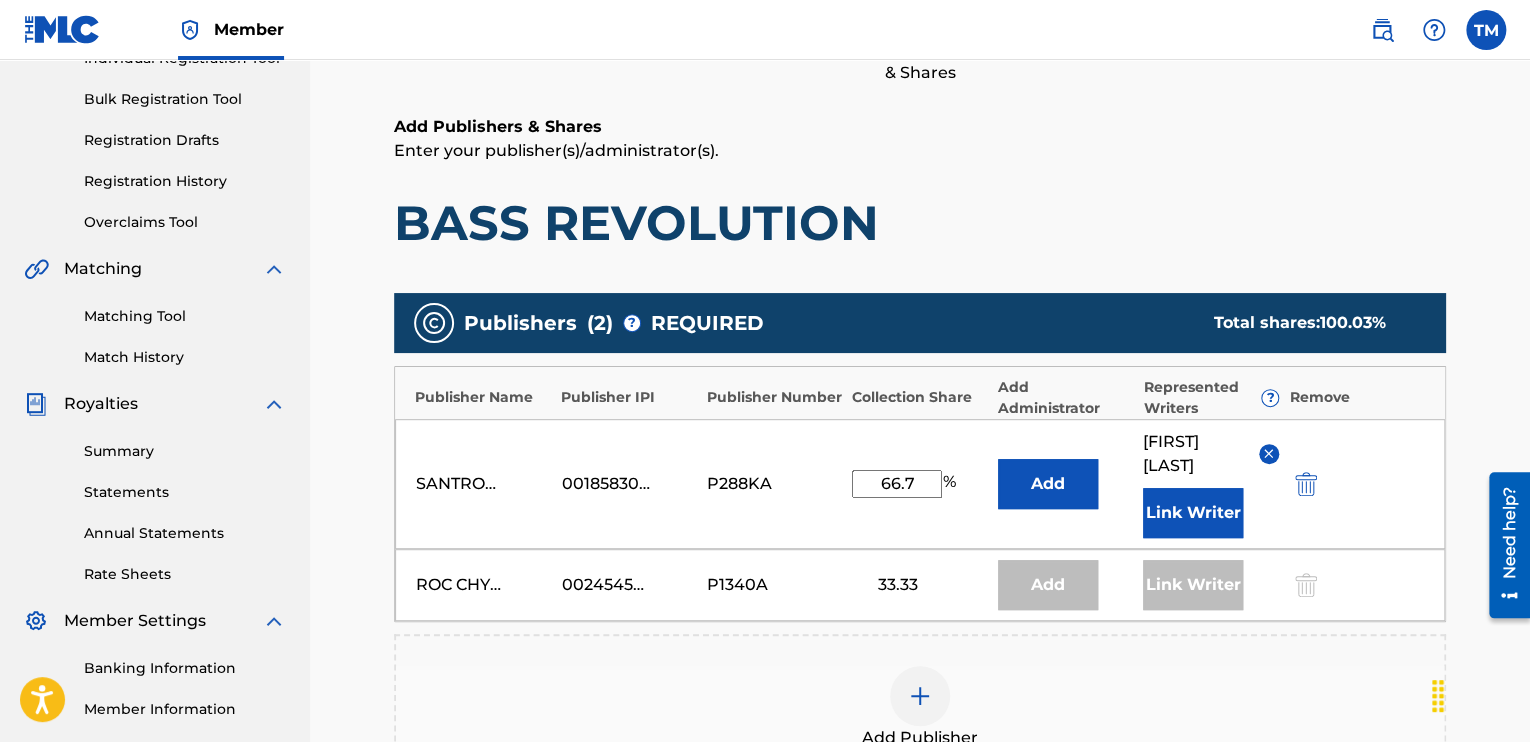 scroll, scrollTop: 400, scrollLeft: 0, axis: vertical 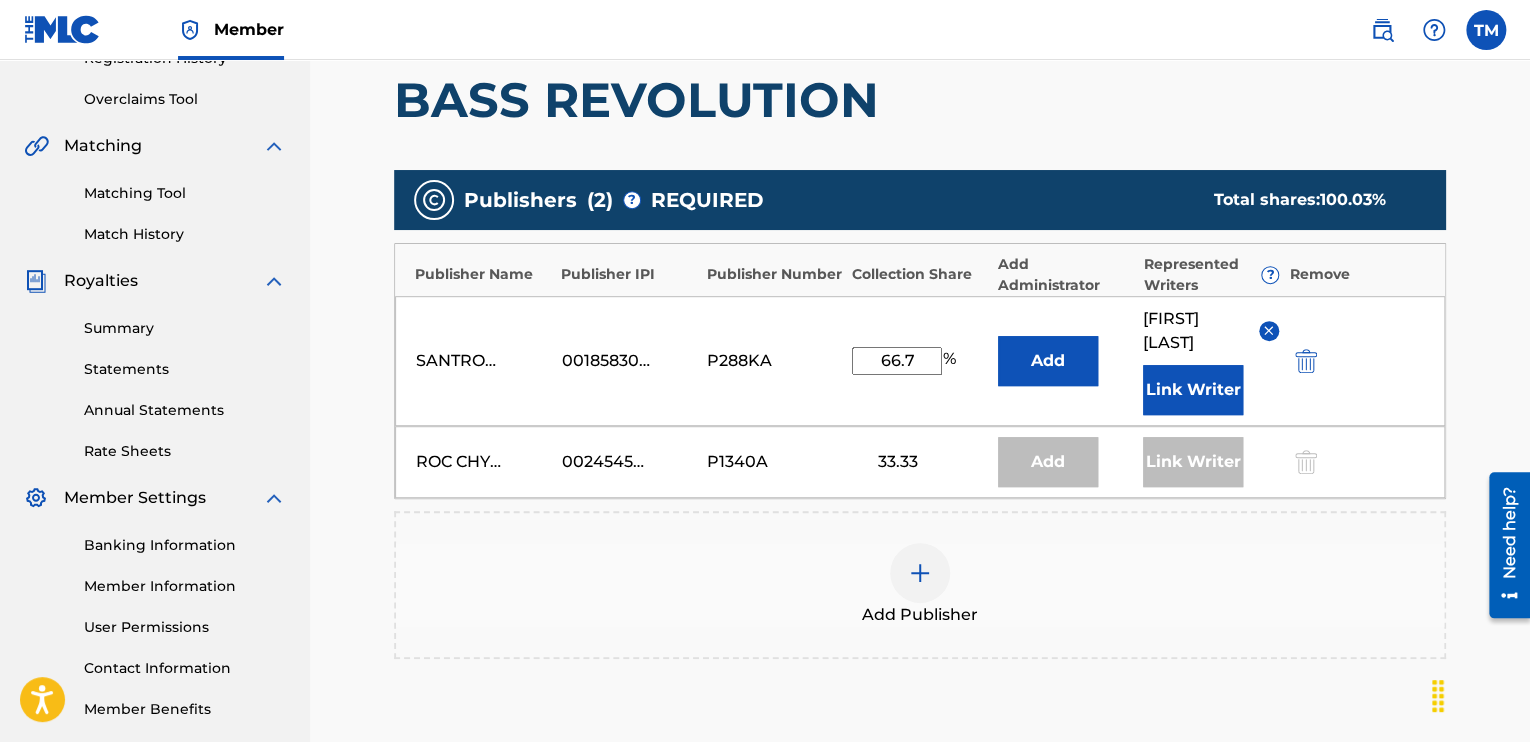 click at bounding box center [920, 573] 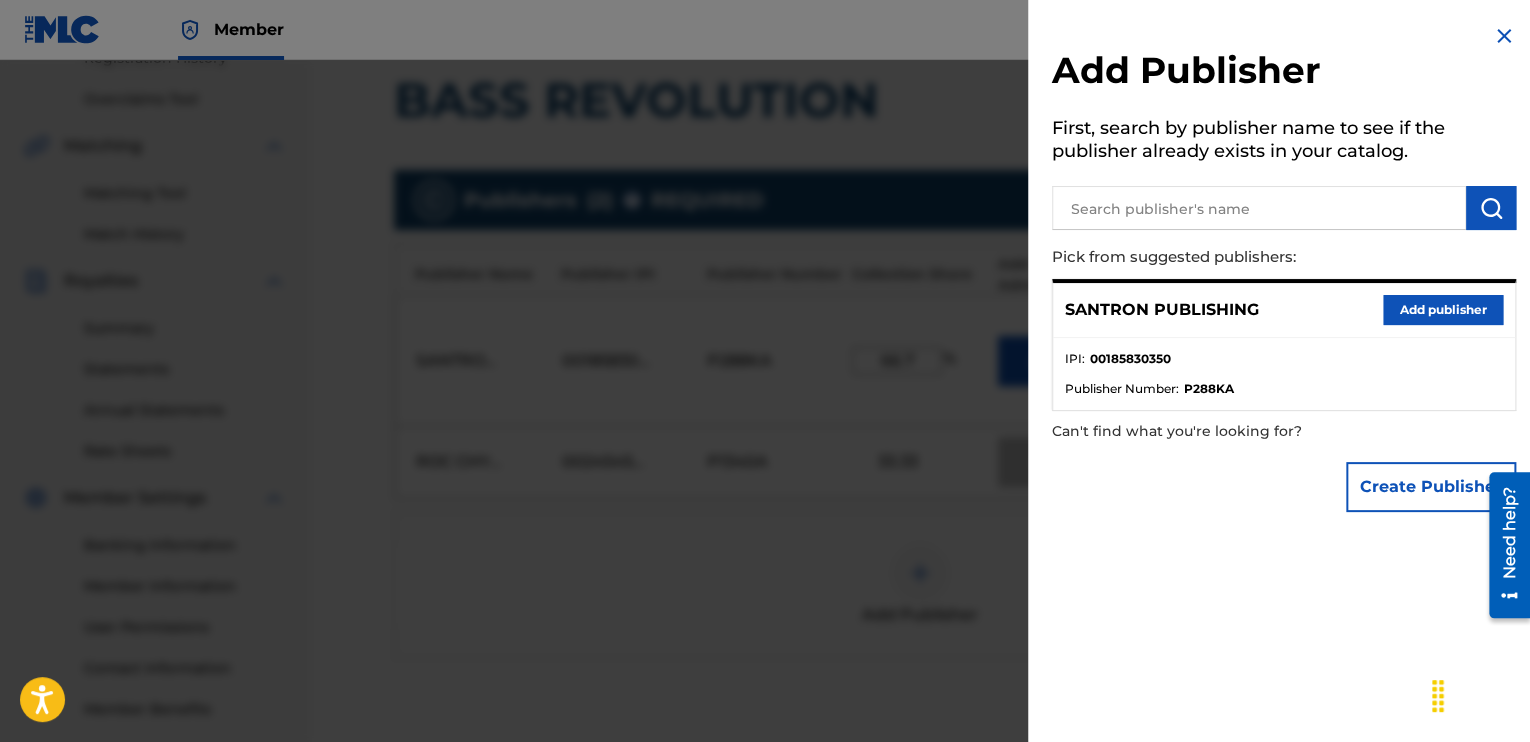 click on "Add publisher" at bounding box center (1443, 310) 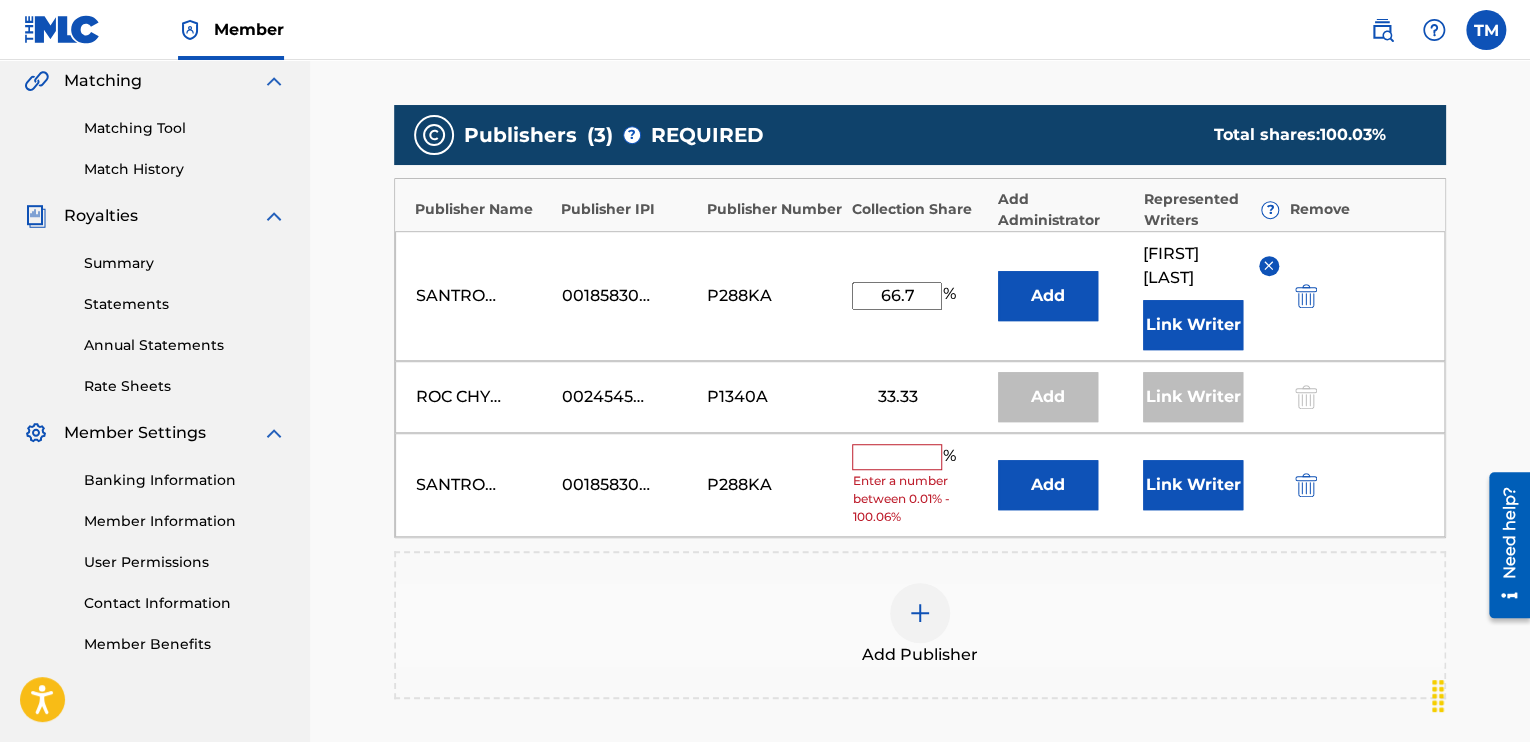 scroll, scrollTop: 500, scrollLeft: 0, axis: vertical 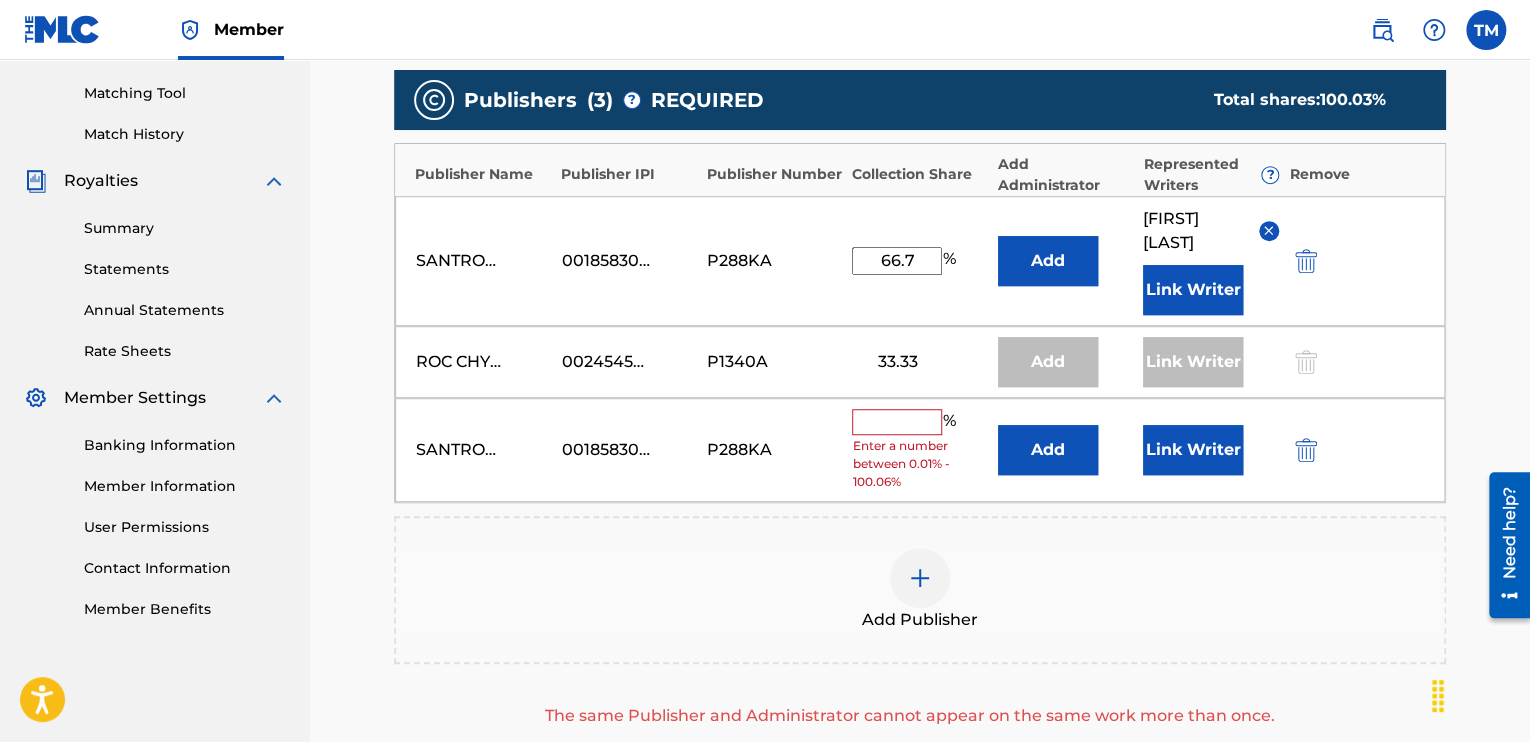 click on "[FIRST] [LAST] [PUBLISHING] [NUMBER] P288KA 66.7 % Add   [FIRST] [LAST] Link Writer" at bounding box center (920, 261) 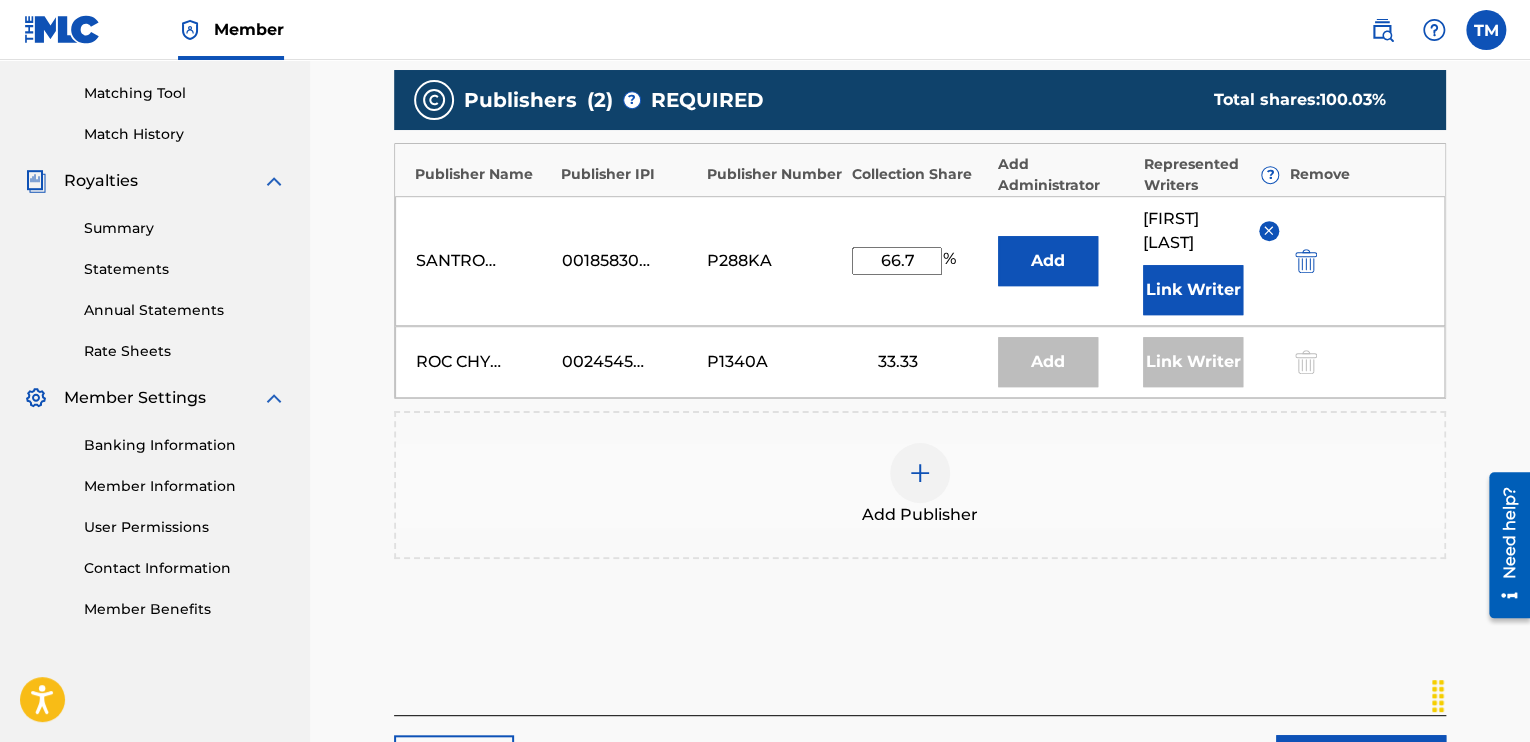 click on "Link Writer" at bounding box center [1193, 290] 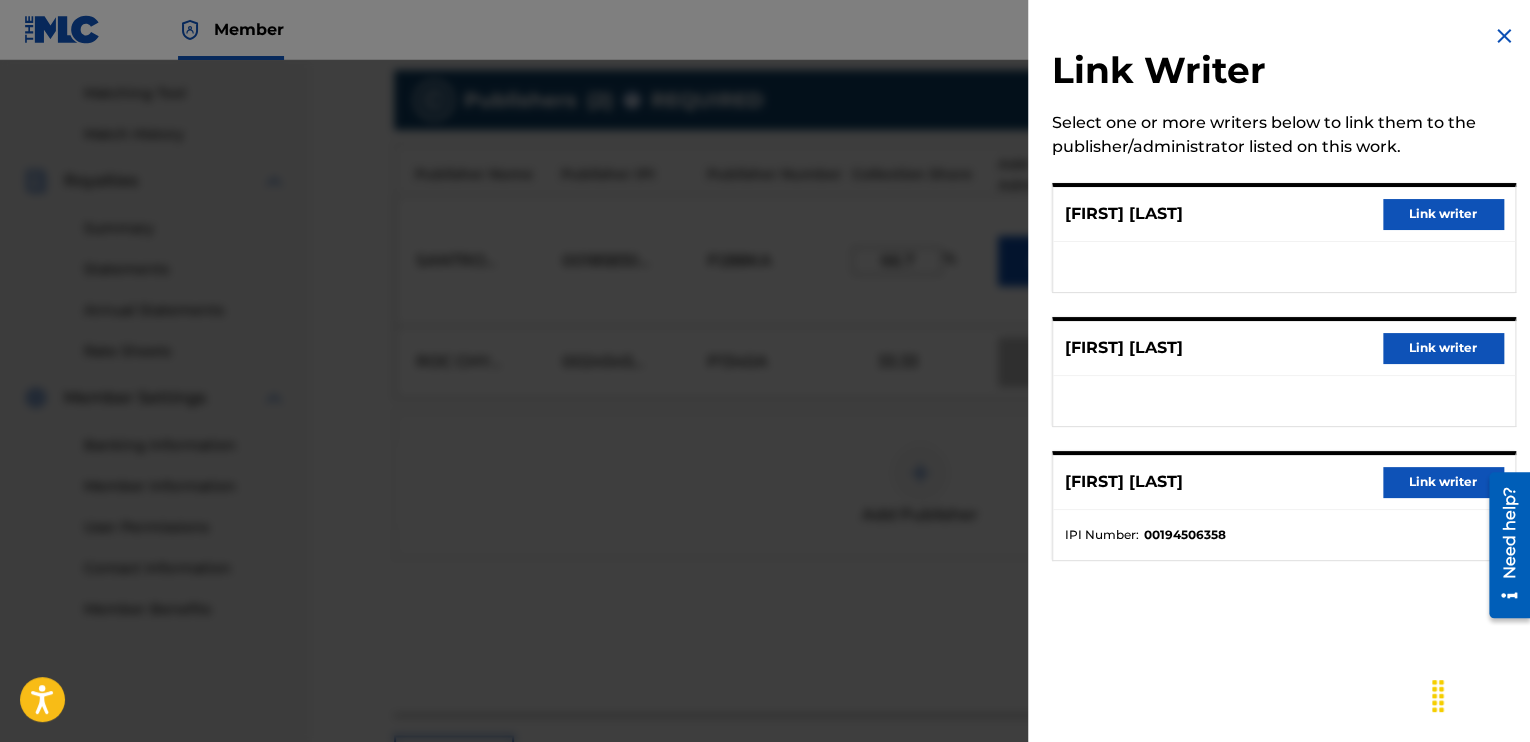 click on "Link writer" at bounding box center [1443, 482] 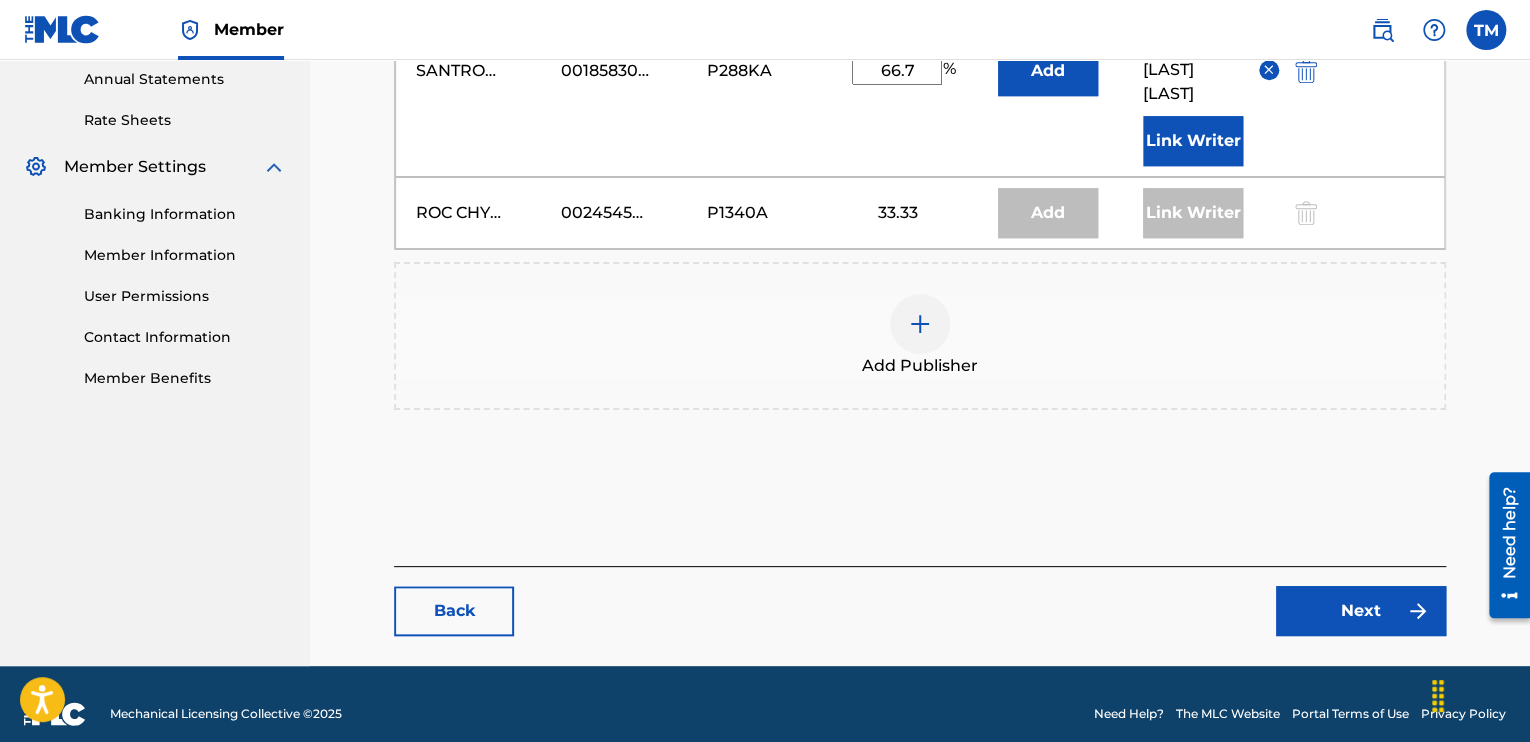 scroll, scrollTop: 748, scrollLeft: 0, axis: vertical 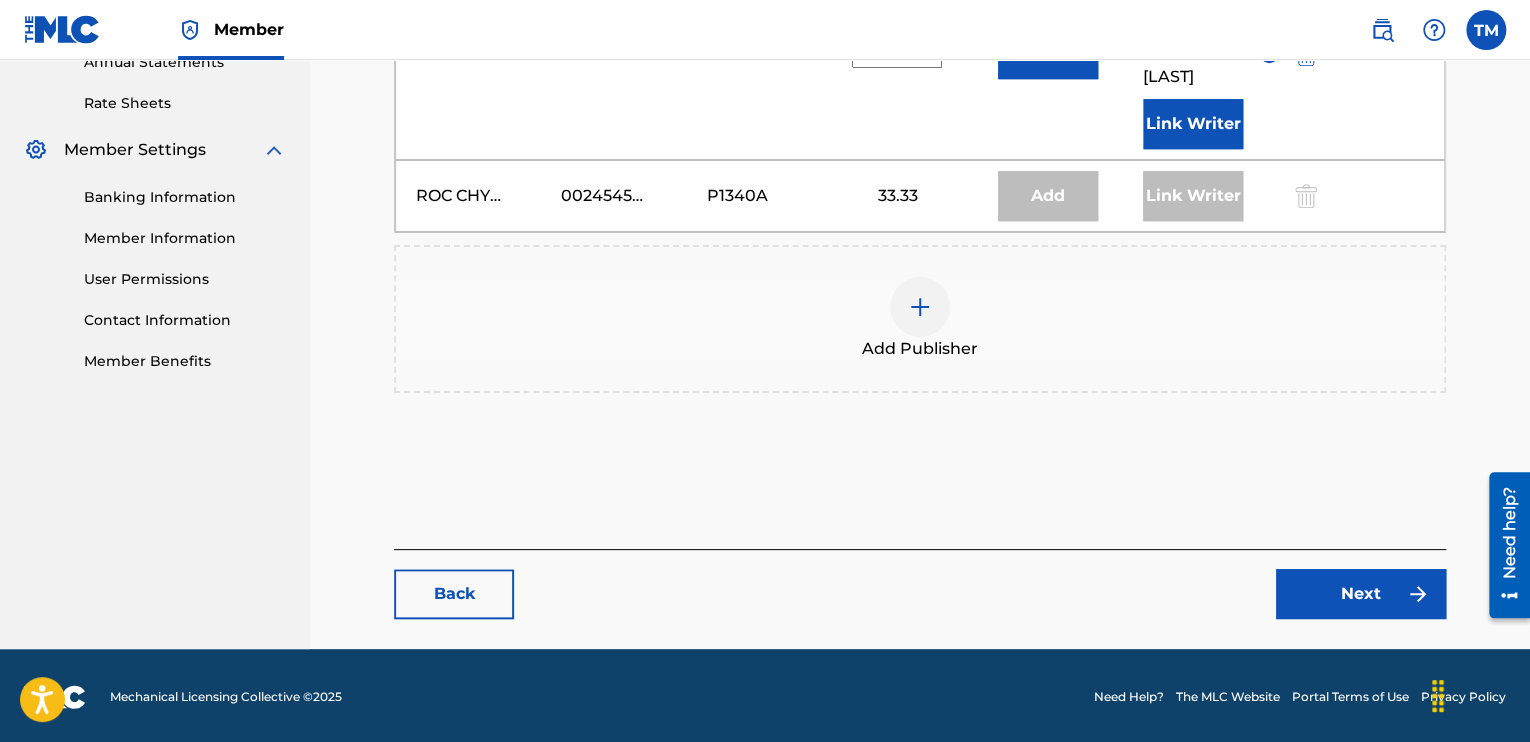 click on "Next" at bounding box center (1361, 594) 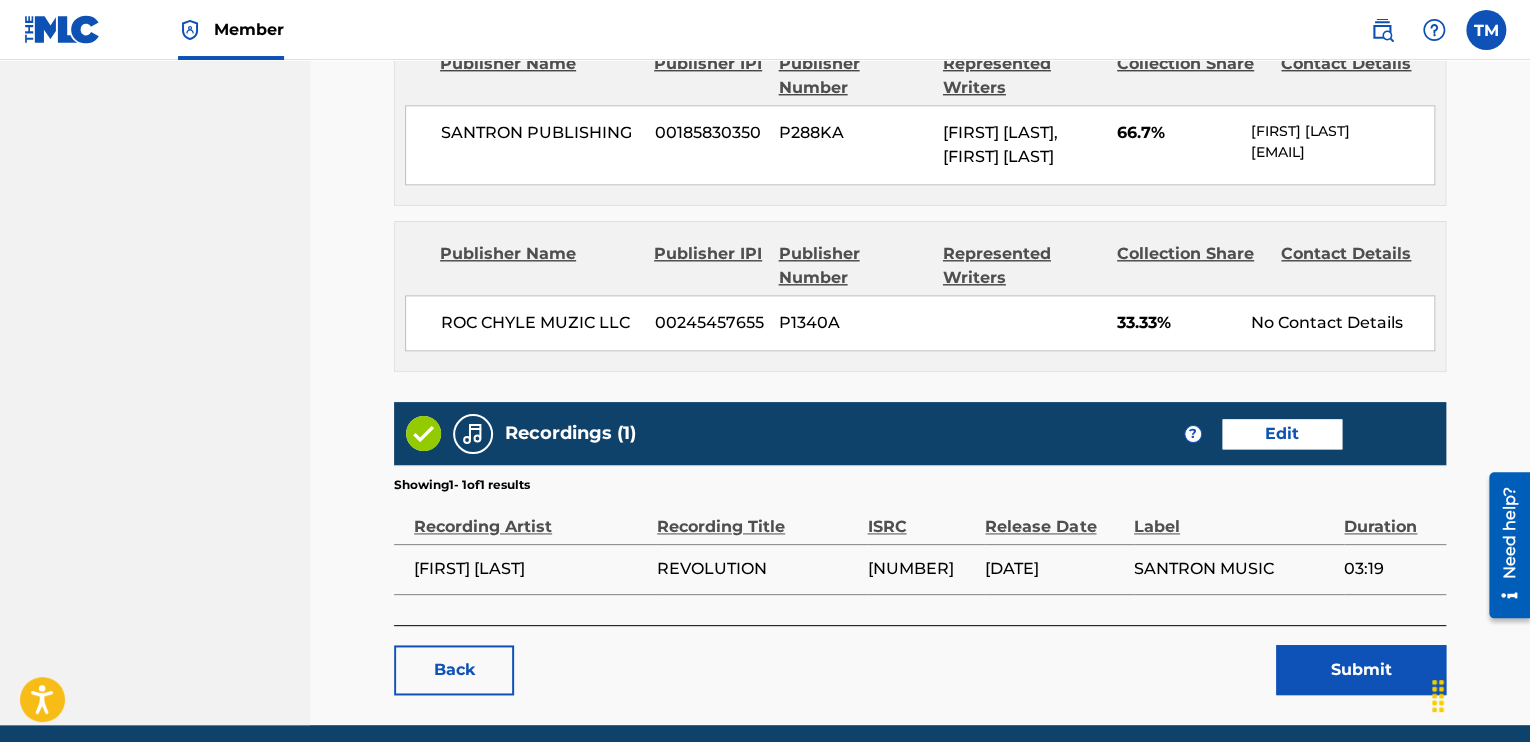 scroll, scrollTop: 1170, scrollLeft: 0, axis: vertical 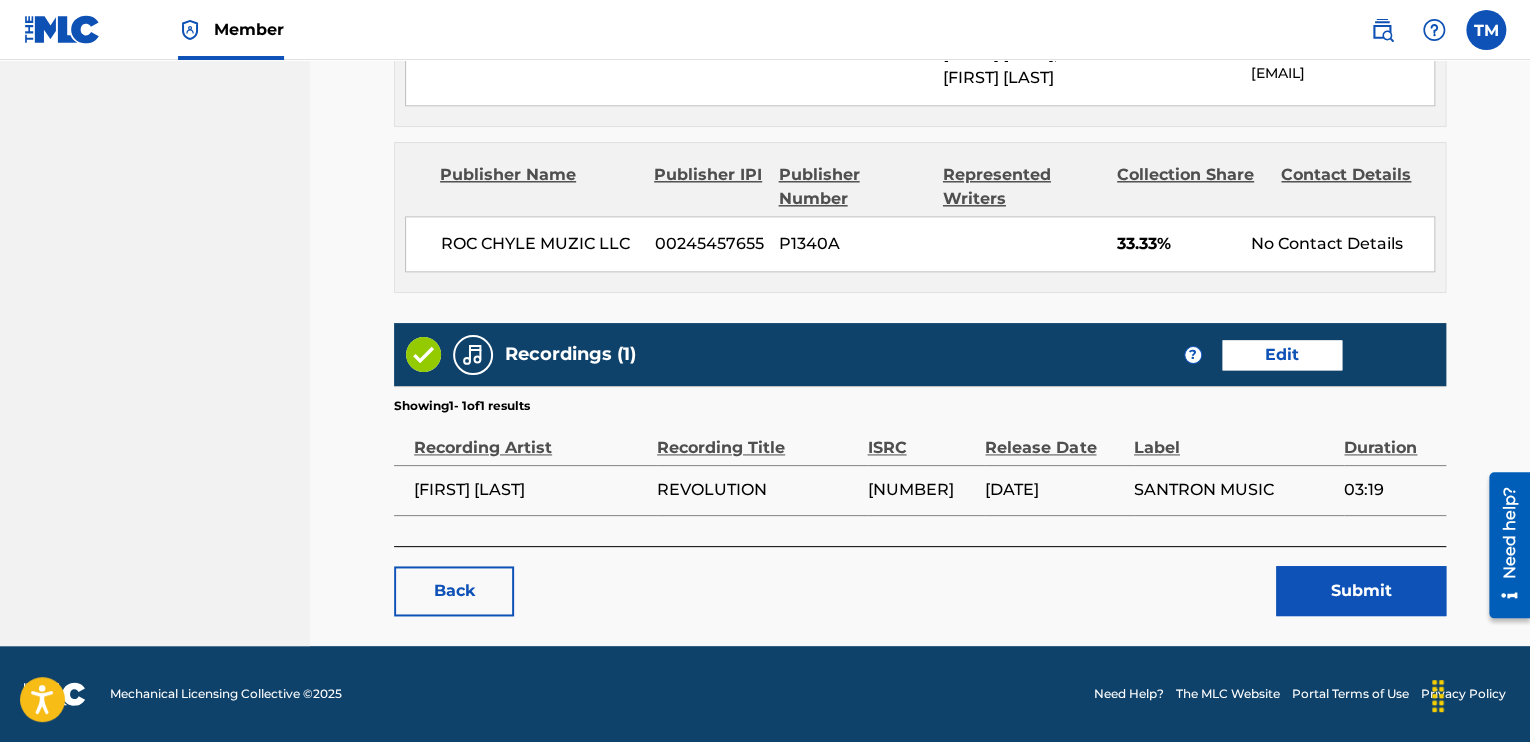 click on "Submit" at bounding box center (1361, 591) 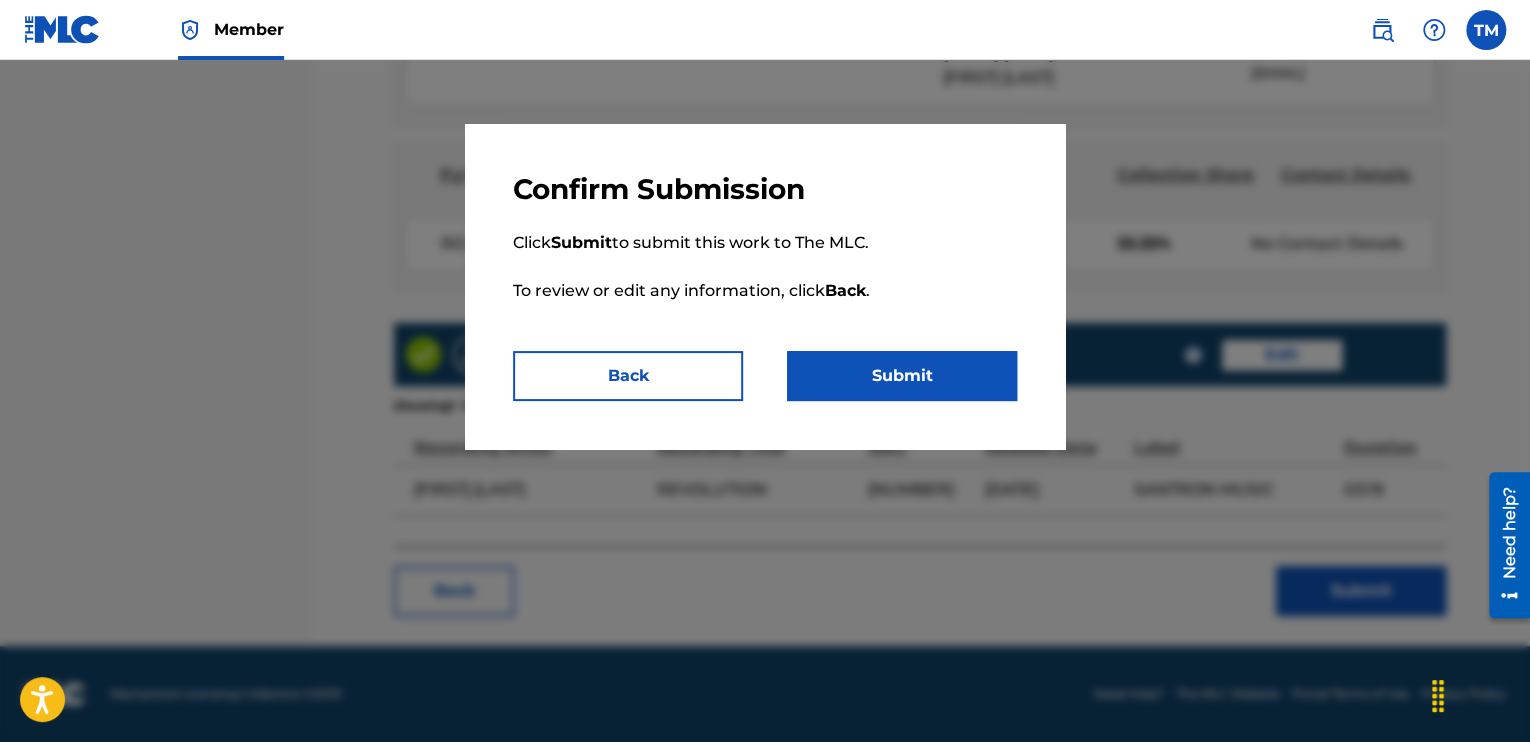 click on "Submit" at bounding box center (902, 376) 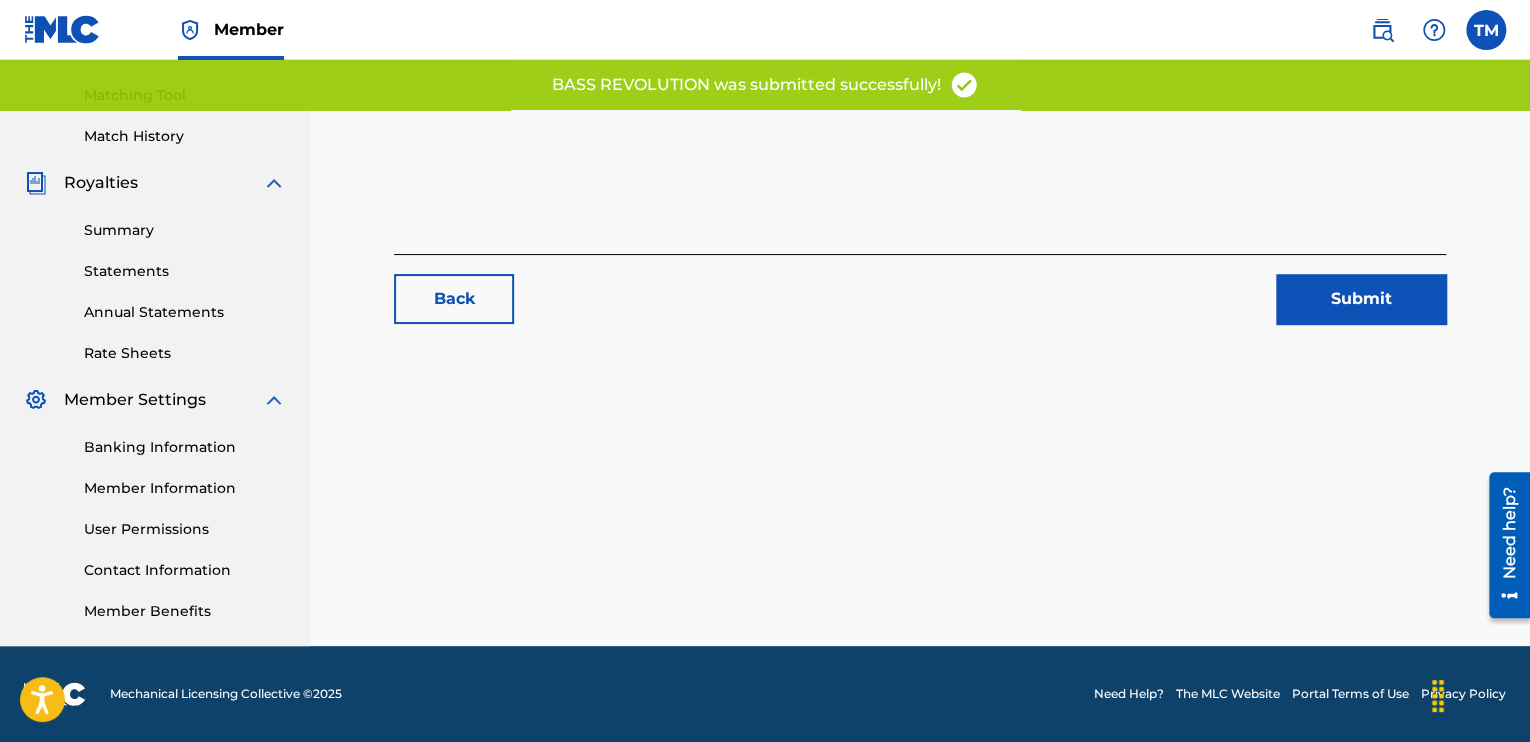 scroll, scrollTop: 0, scrollLeft: 0, axis: both 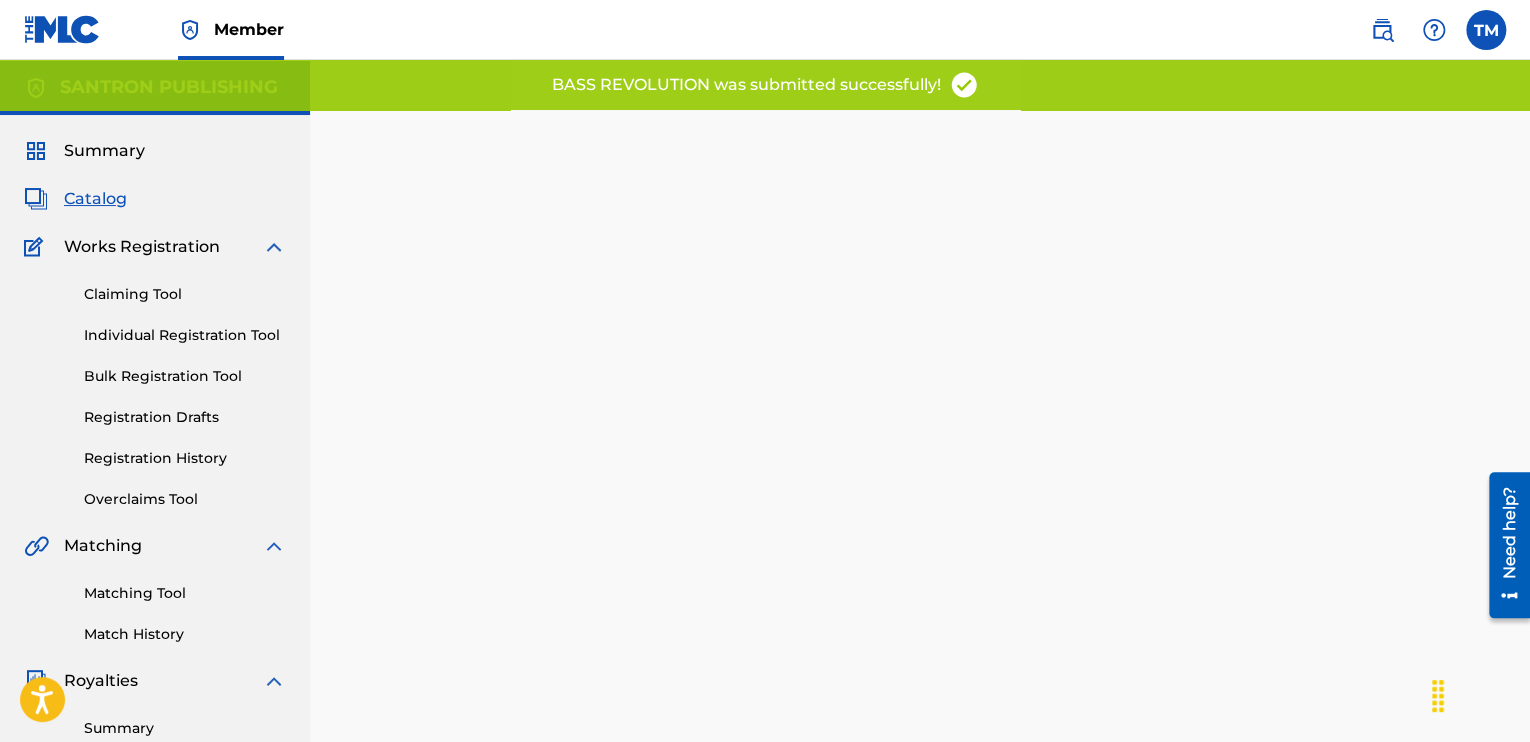 click on "Catalog" at bounding box center [95, 199] 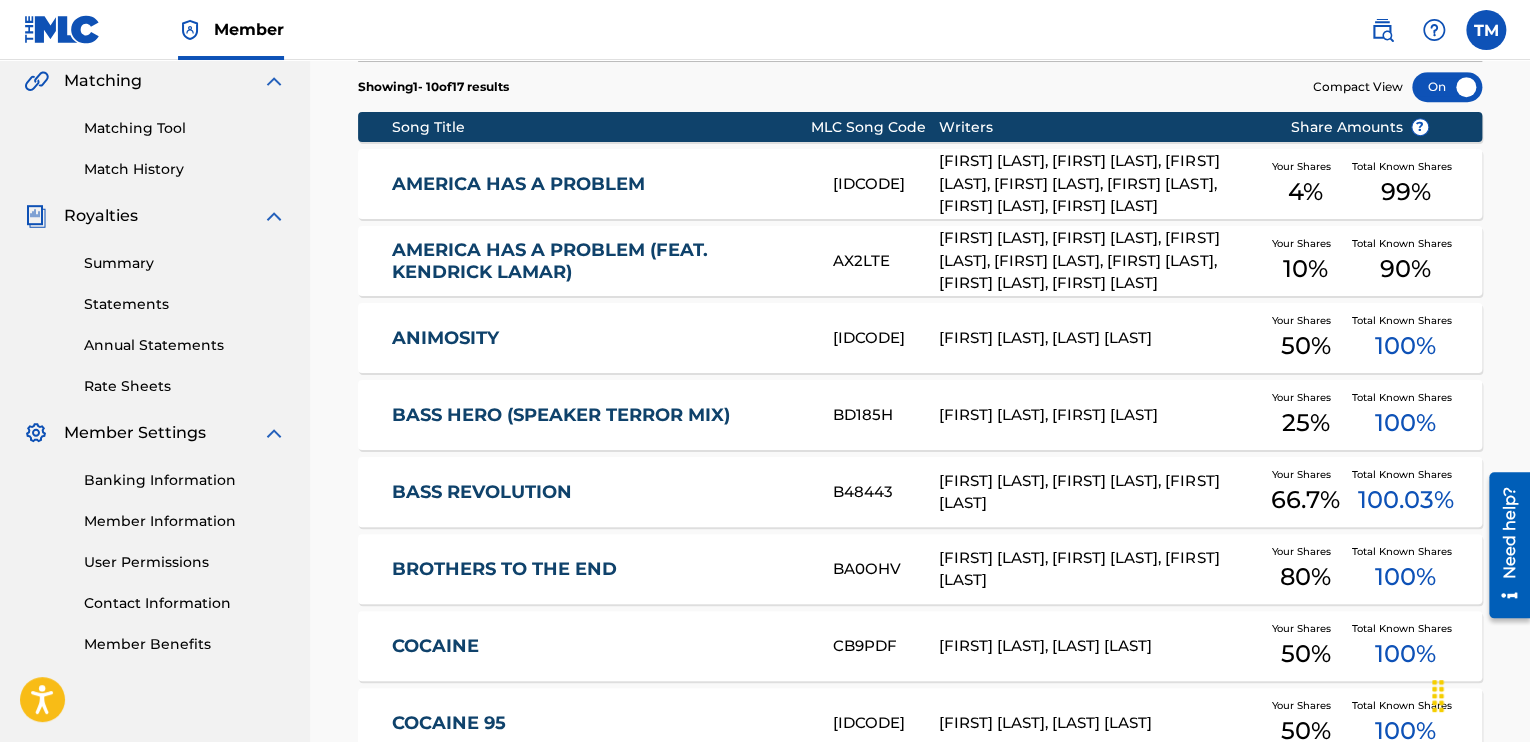 scroll, scrollTop: 500, scrollLeft: 0, axis: vertical 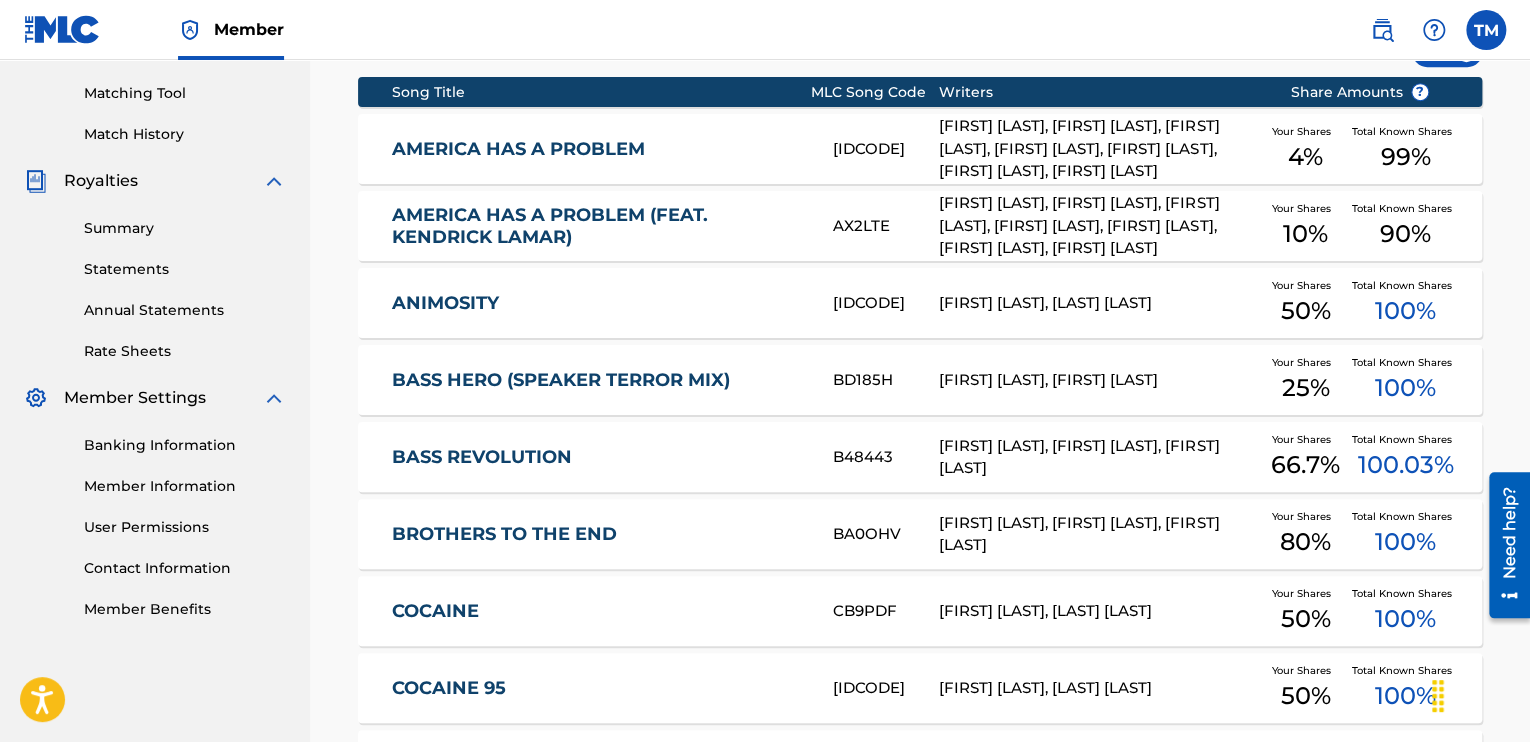 click on "[PRODUCT] (FEAT. [FIRST] [LAST]) [IDCODE] [FIRST] [LAST], [FIRST] [LAST], [FIRST] [LAST], [FIRST] [LAST], [FIRST] [LAST], [FIRST] [LAST], [FIRST] [LAST] Your Shares 10 % Total Known Shares 90 %" at bounding box center (920, 226) 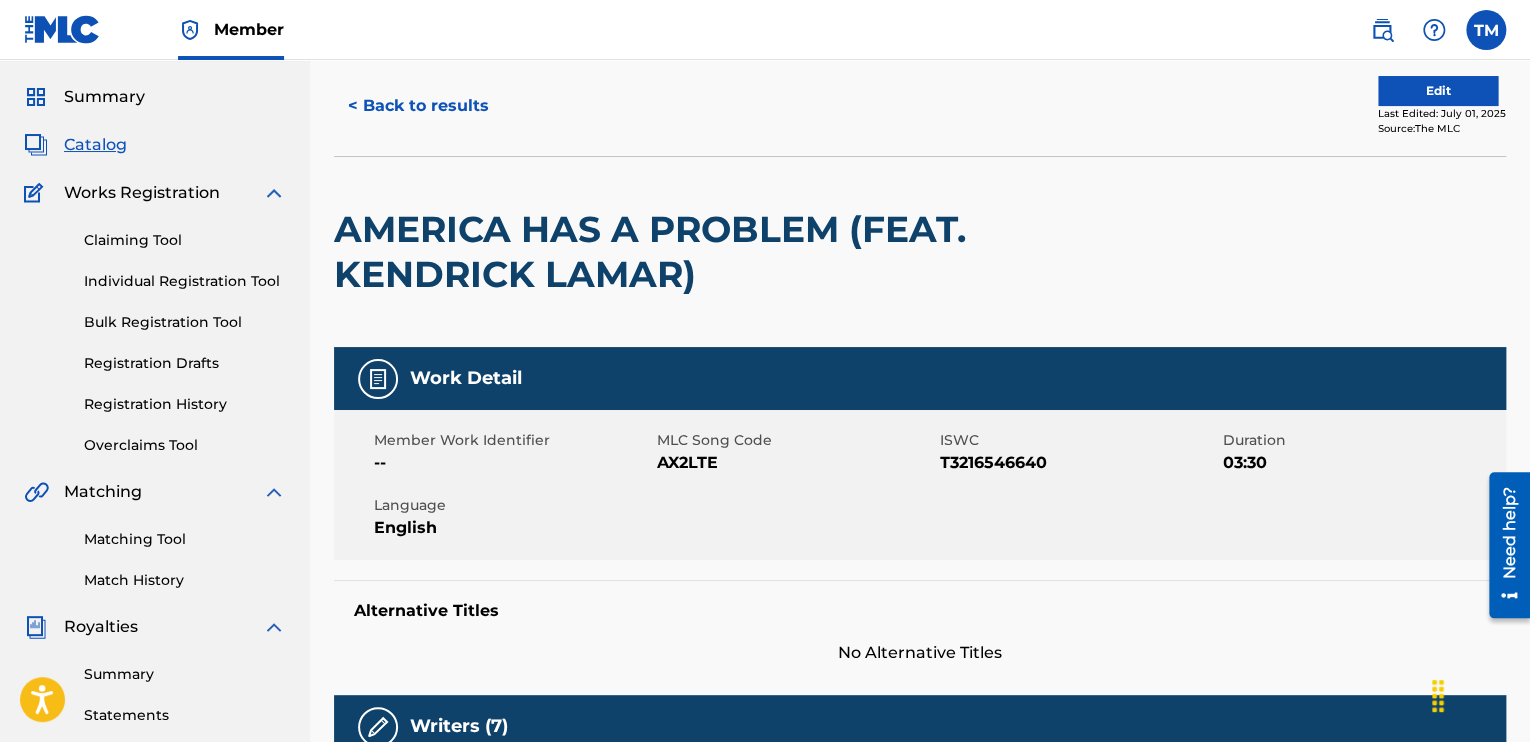scroll, scrollTop: 0, scrollLeft: 0, axis: both 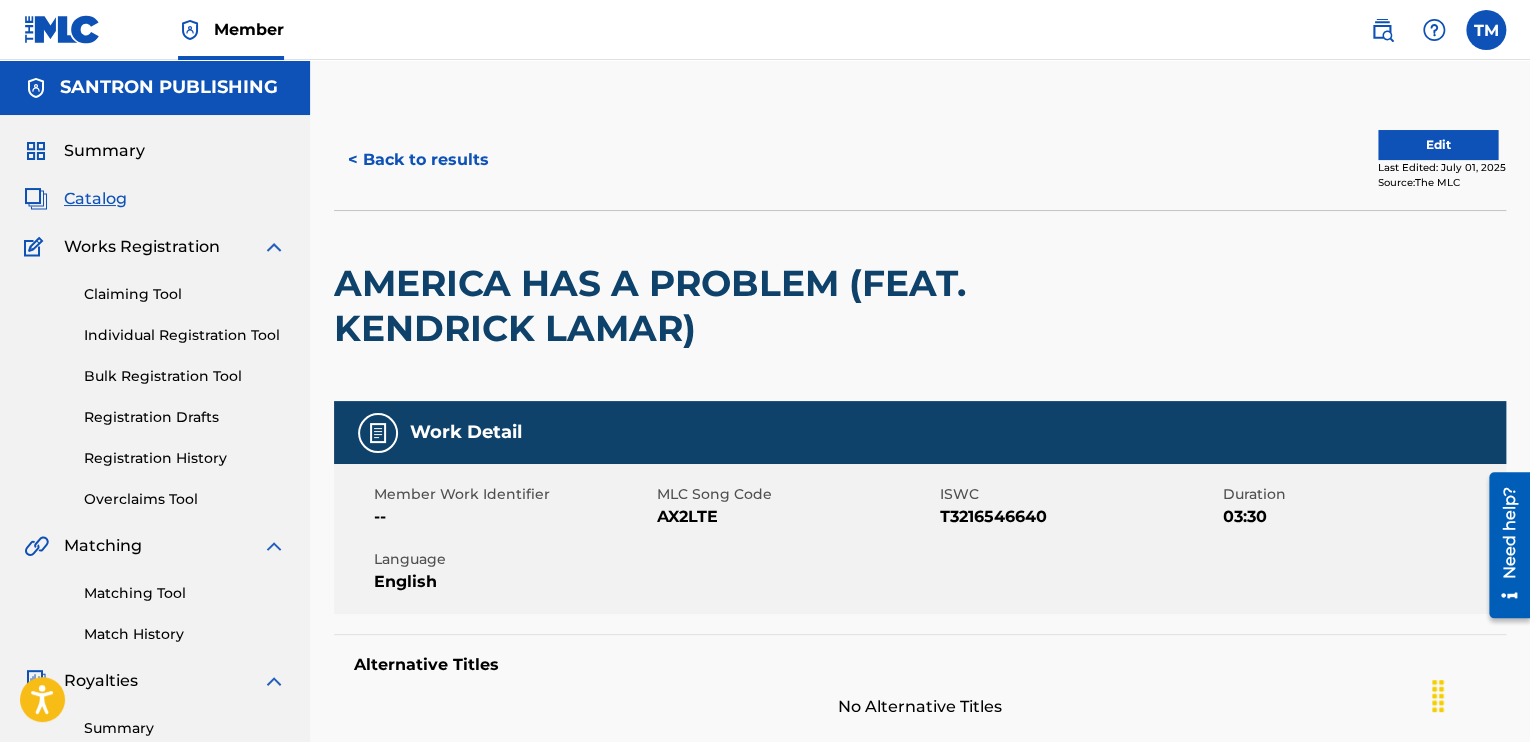 click on "Catalog" at bounding box center [95, 199] 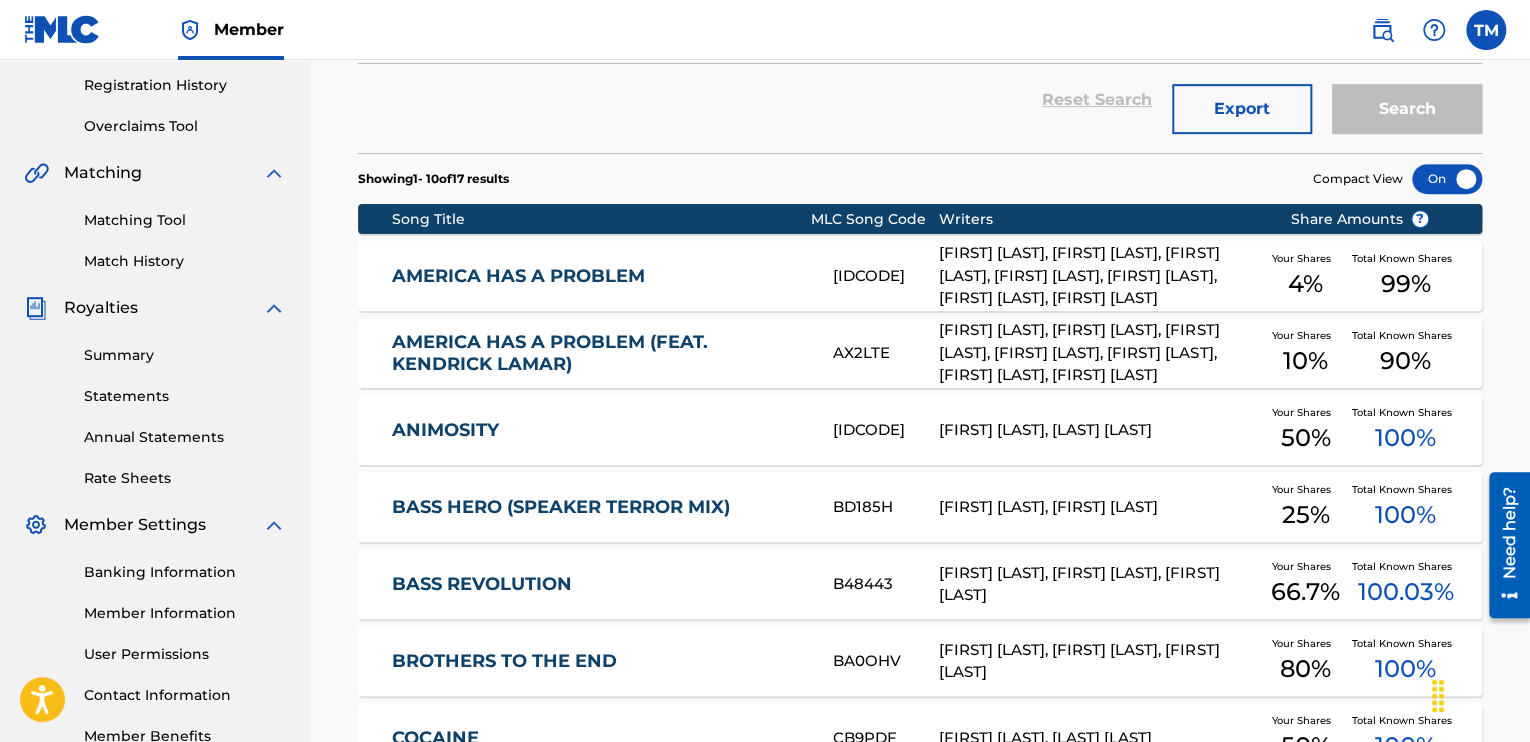 scroll, scrollTop: 400, scrollLeft: 0, axis: vertical 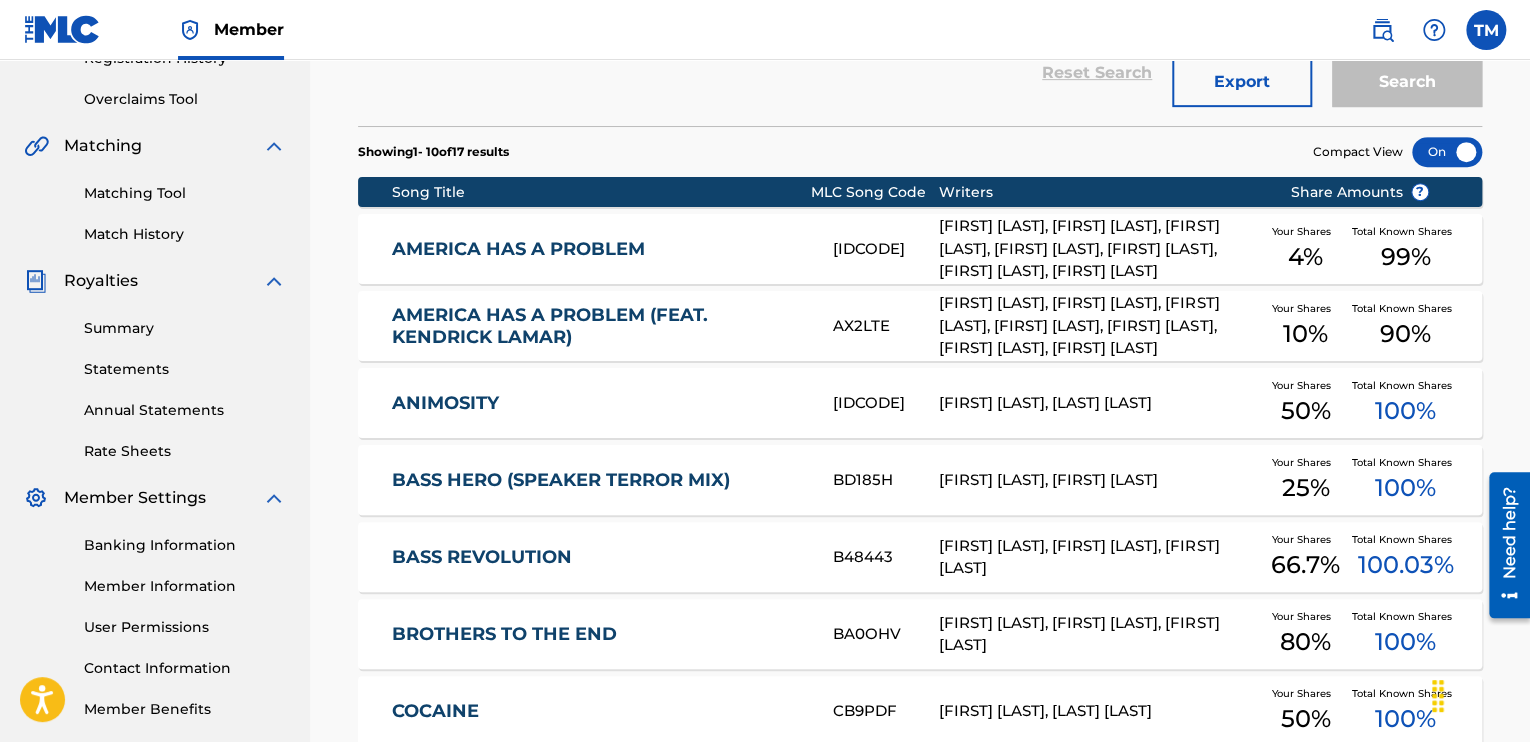 click on "[FIRST] [LAST], [FIRST] [LAST], [FIRST] [LAST], [FIRST] [LAST], [FIRST] [LAST], [FIRST] [LAST], [FIRST] [LAST]" at bounding box center (1099, 249) 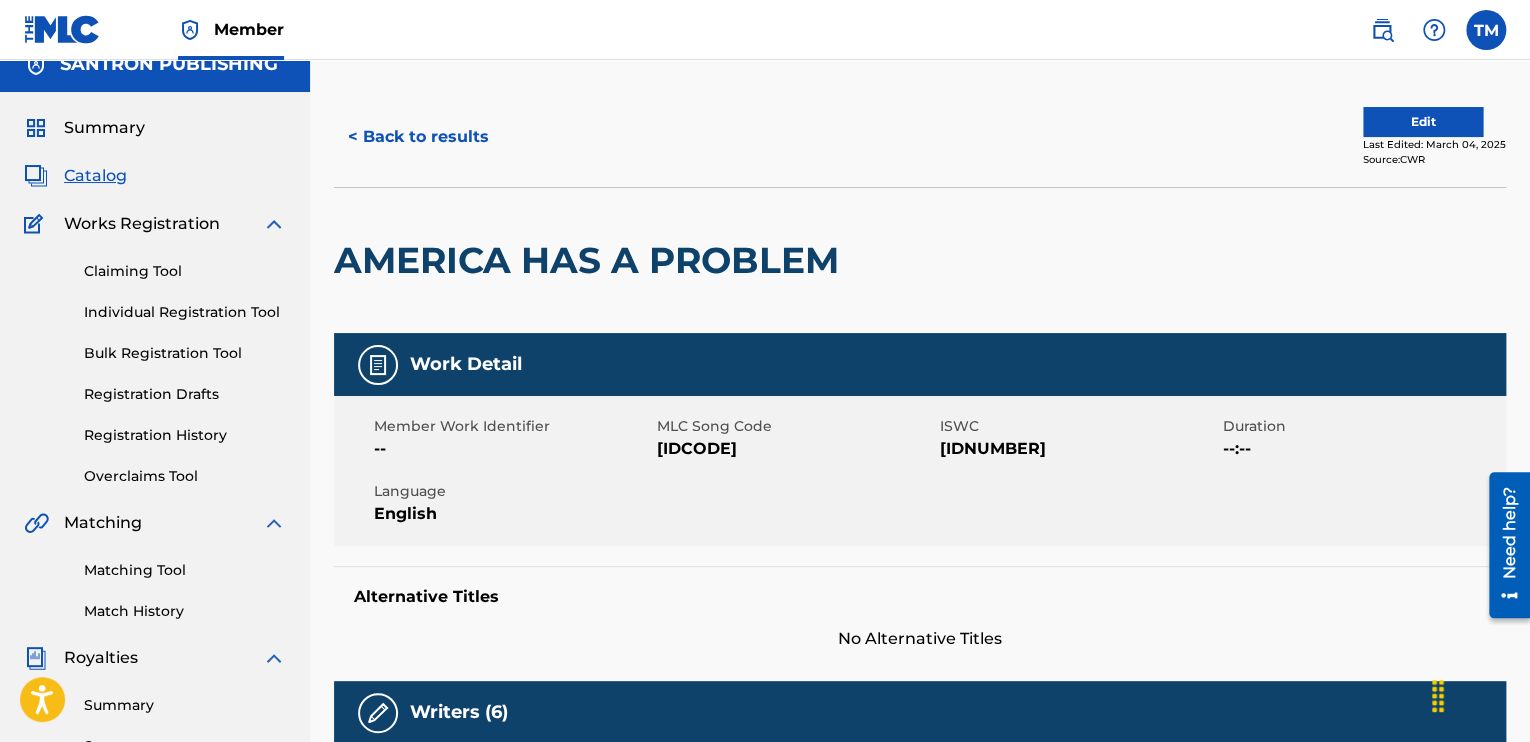 scroll, scrollTop: 0, scrollLeft: 0, axis: both 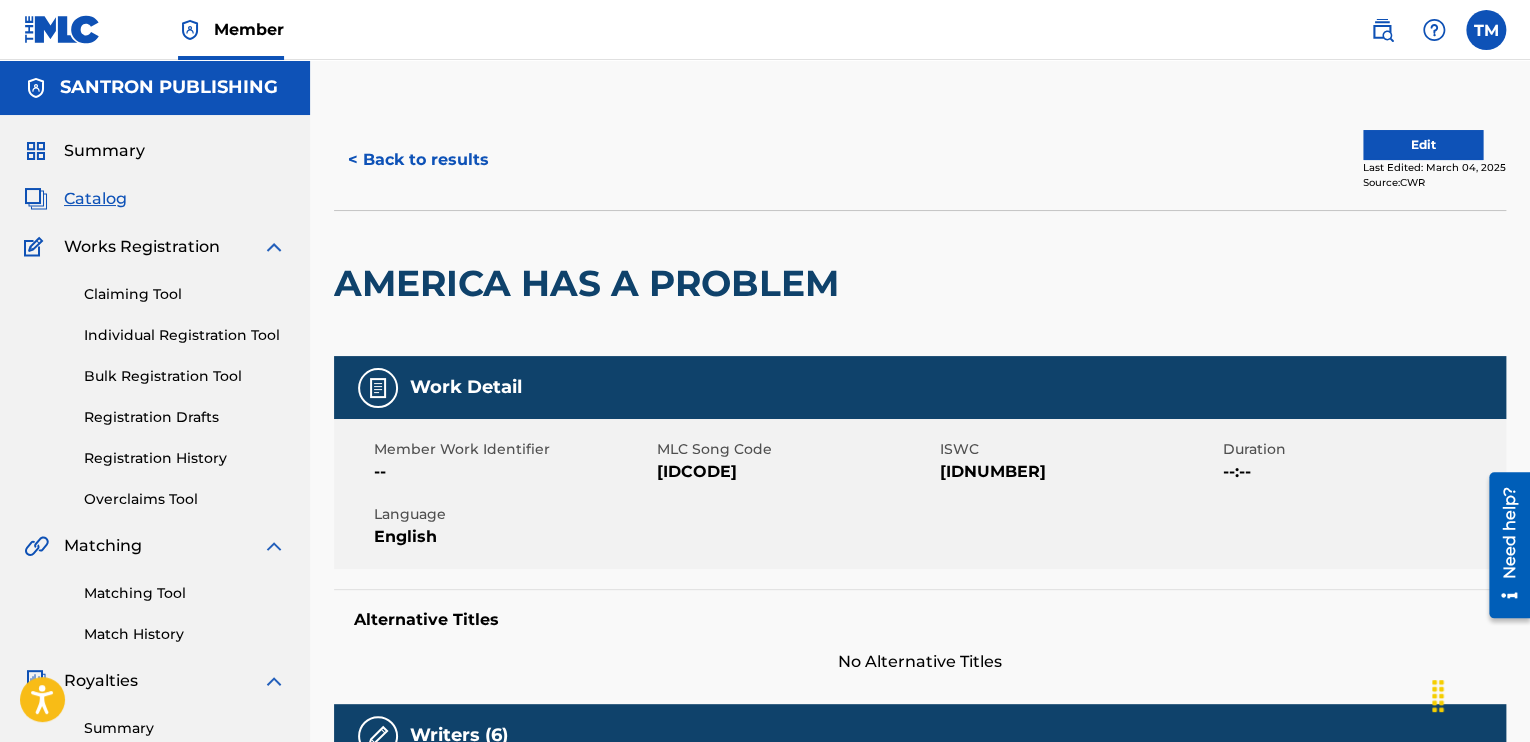 click on "Catalog" at bounding box center [95, 199] 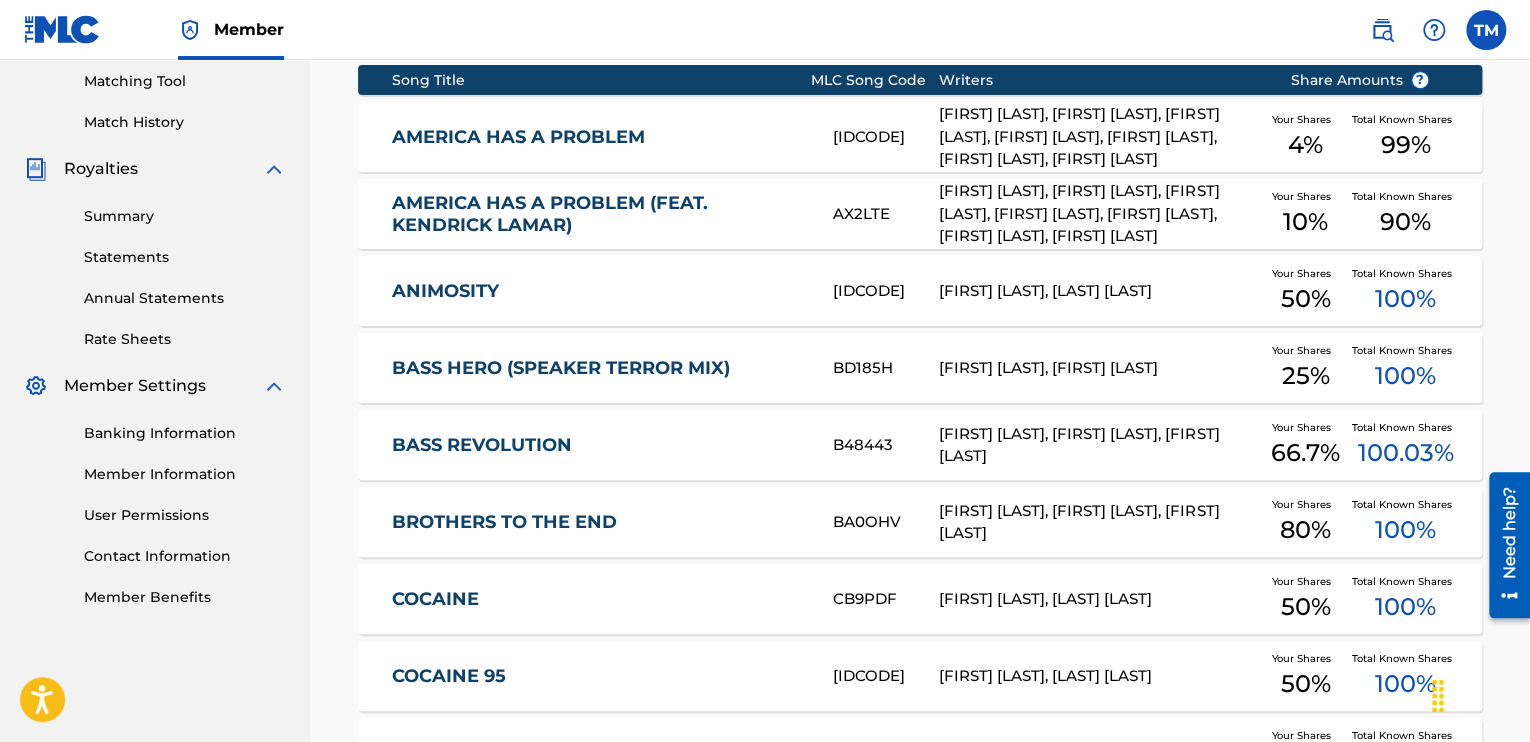 scroll, scrollTop: 500, scrollLeft: 0, axis: vertical 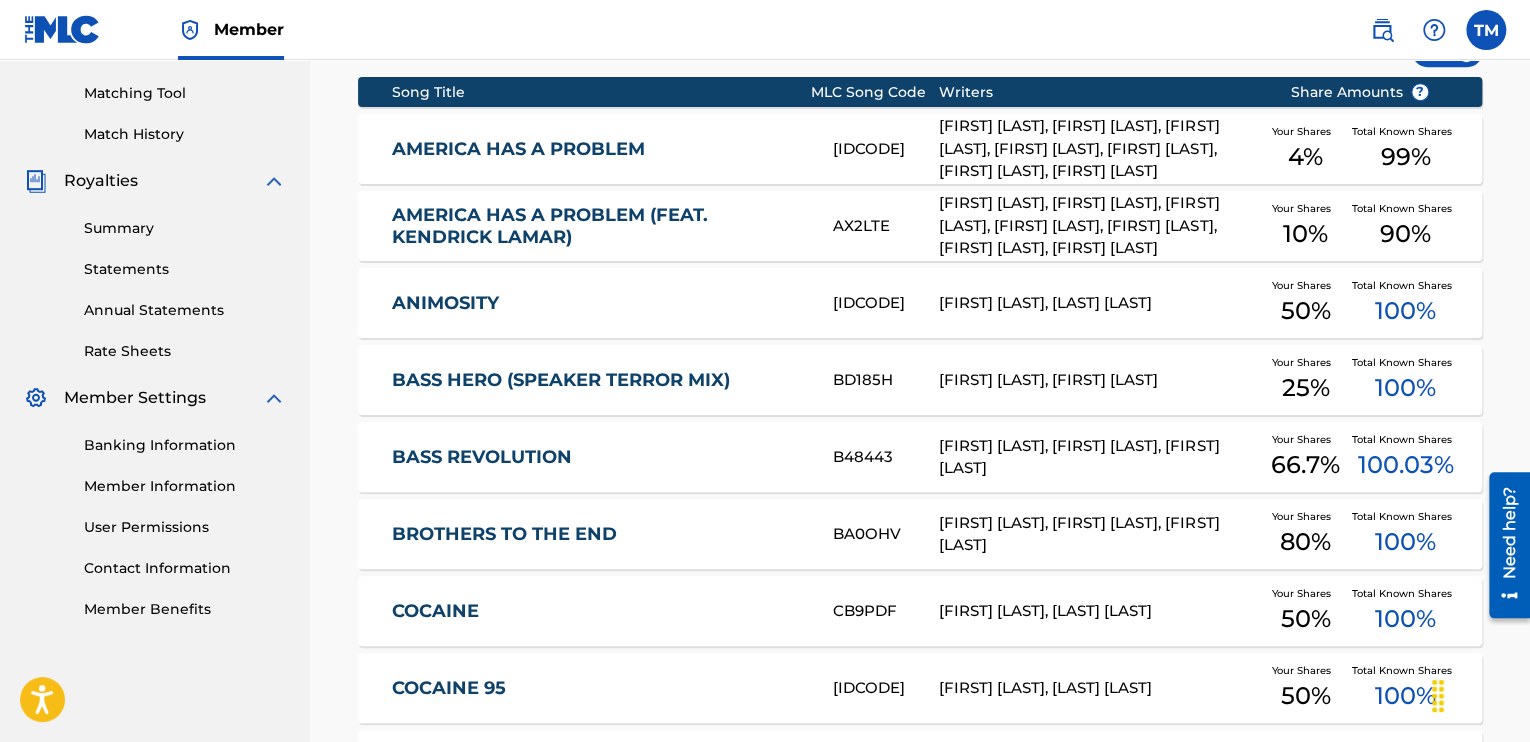 click on "[PRODUCT] [IDCODE] [FIRST] [LAST], [LAST] [LAST] Your Shares 50 % Total Known Shares 100 %" at bounding box center [920, 303] 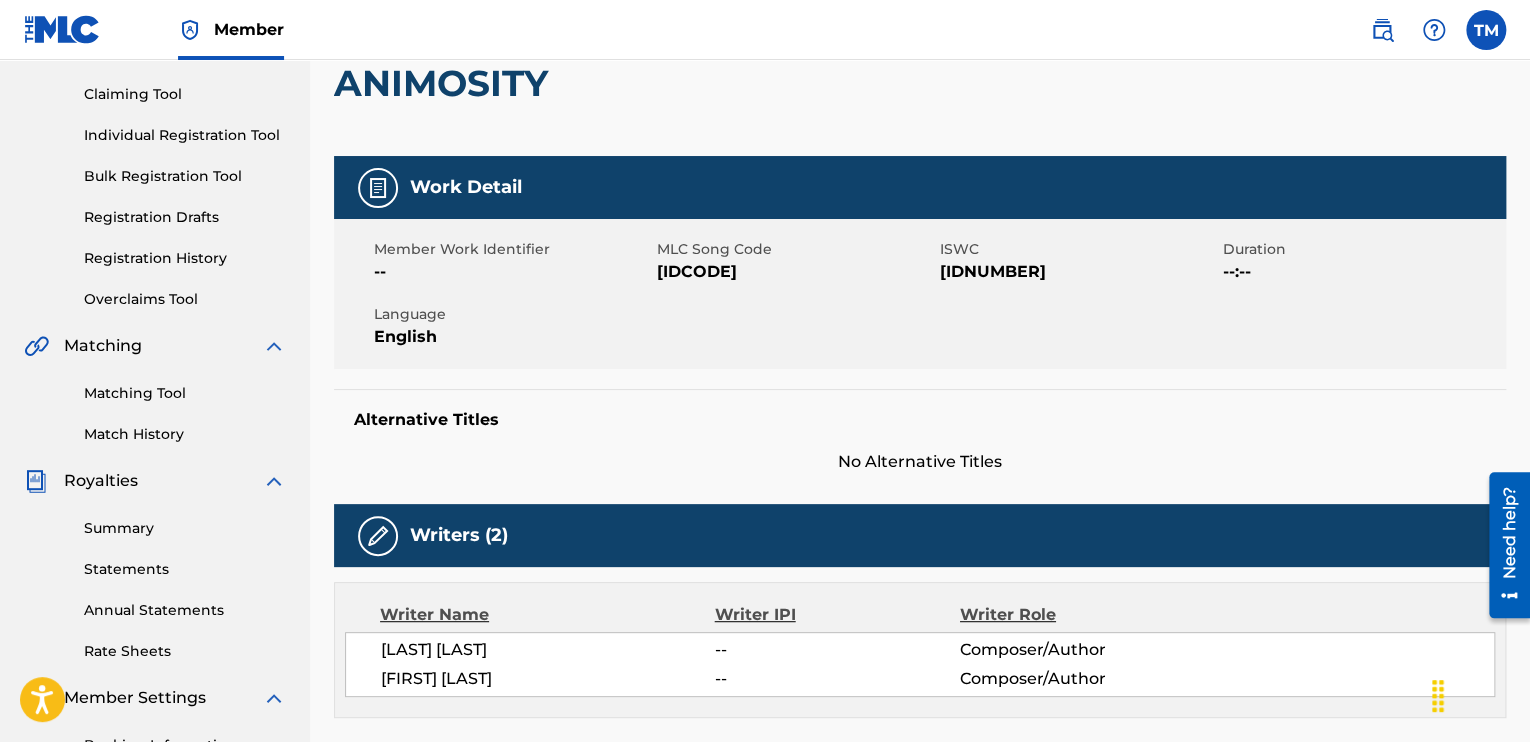 scroll, scrollTop: 0, scrollLeft: 0, axis: both 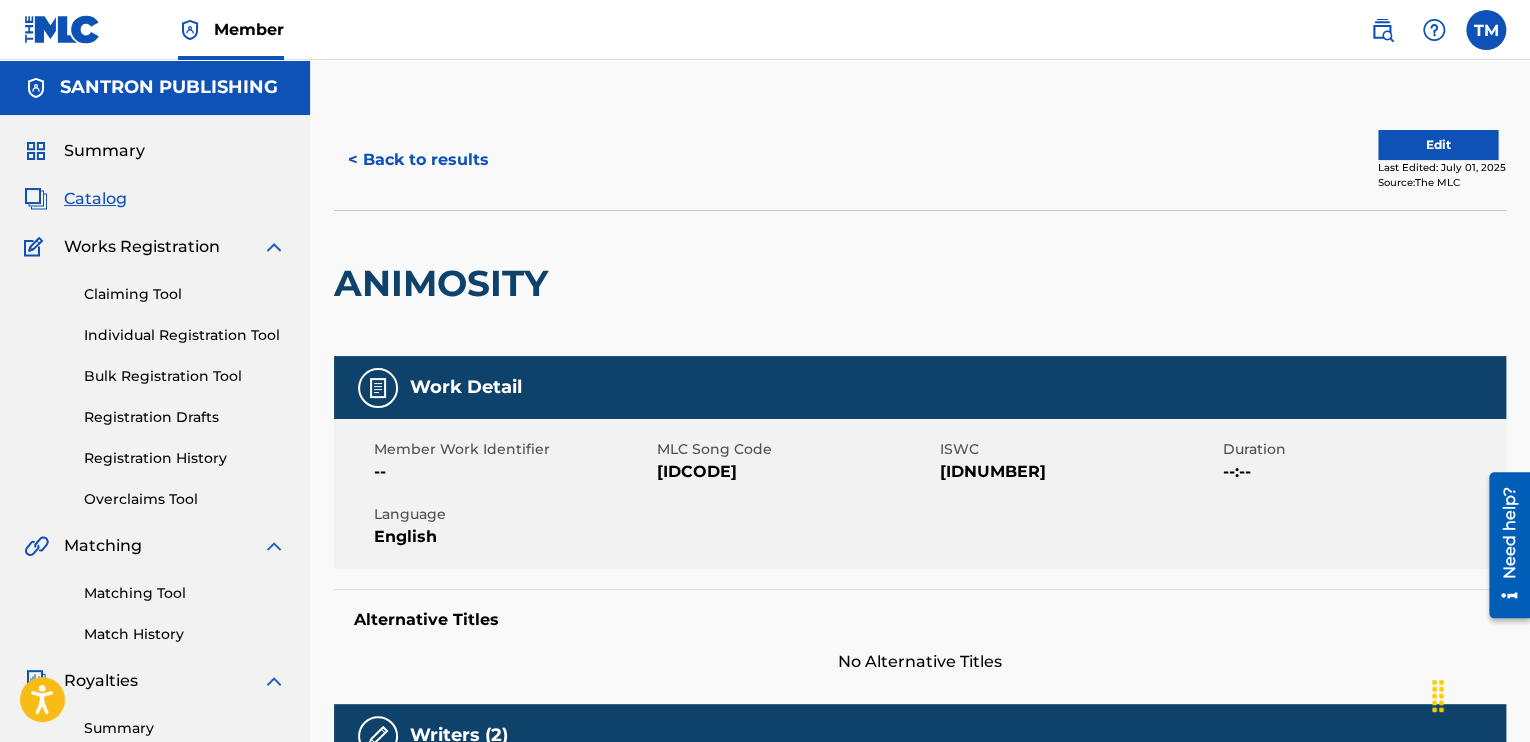 click on "Edit" at bounding box center (1438, 145) 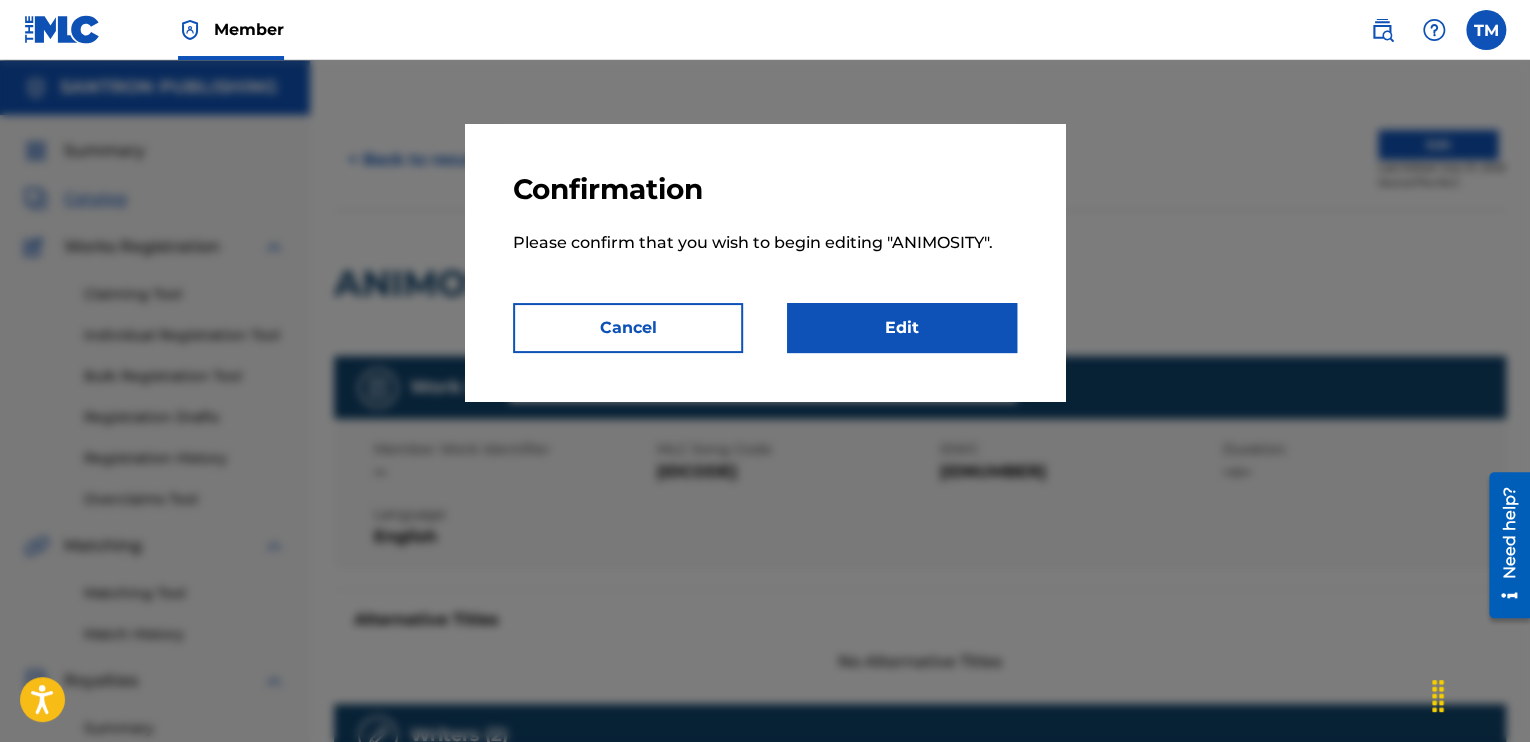 click on "Edit" at bounding box center (902, 328) 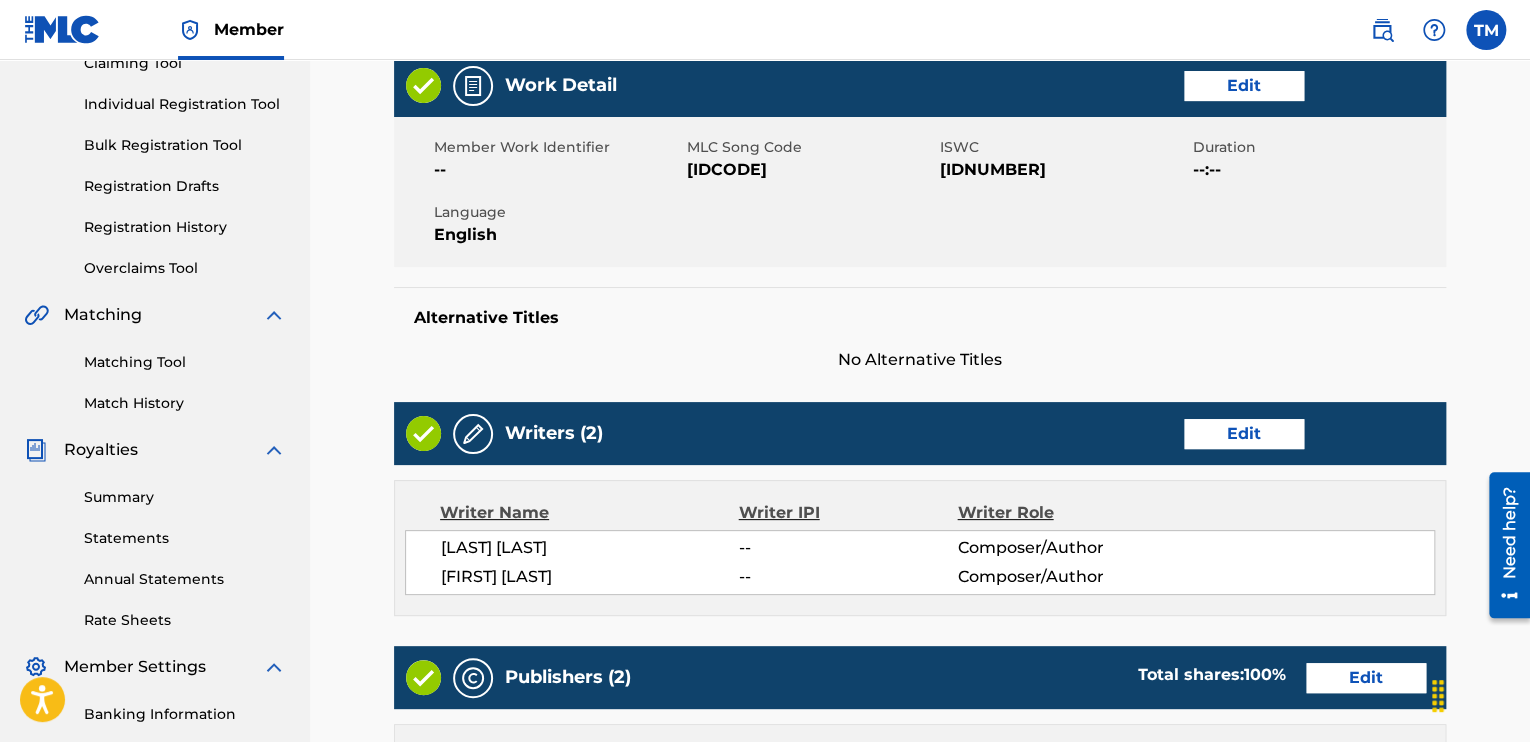 scroll, scrollTop: 300, scrollLeft: 0, axis: vertical 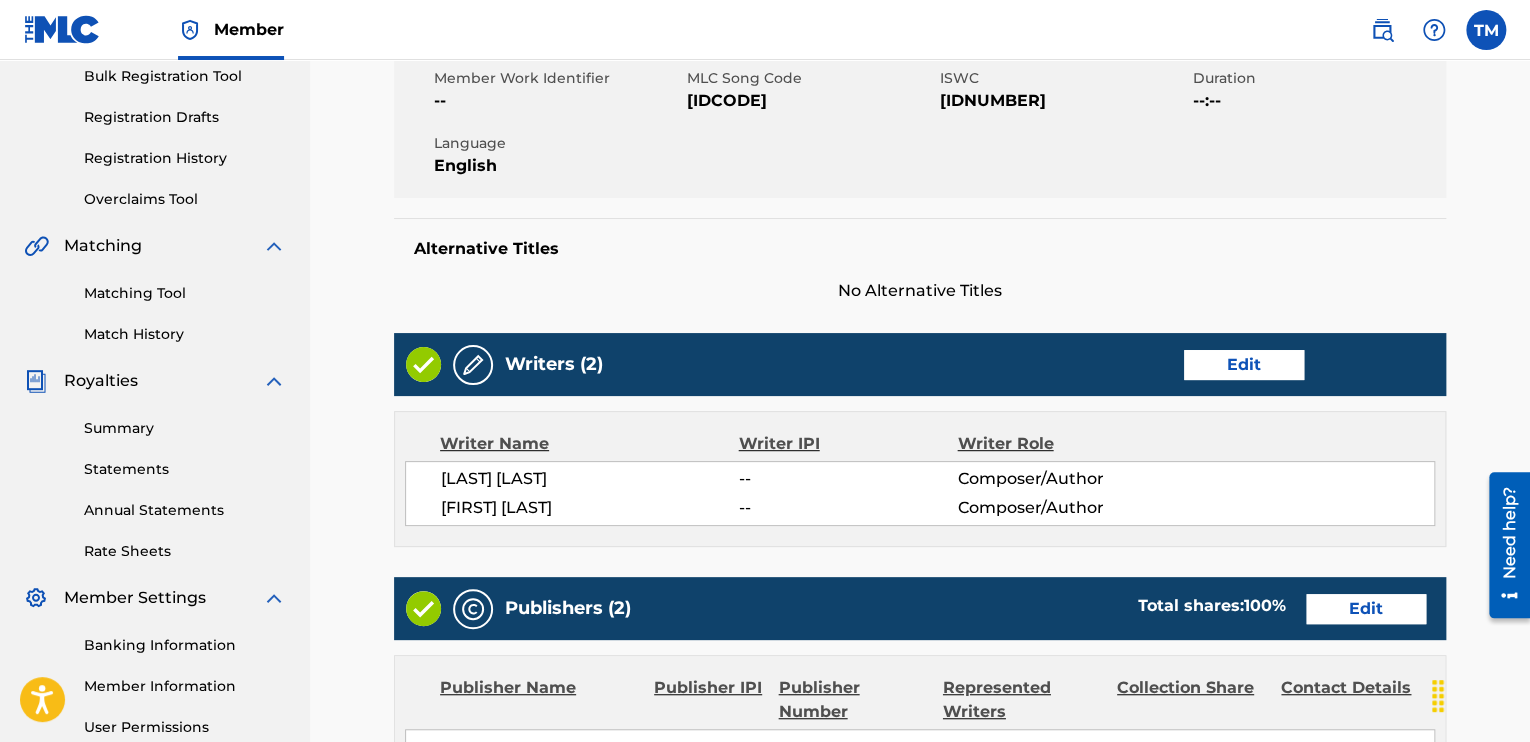 click on "Edit" at bounding box center (1244, 365) 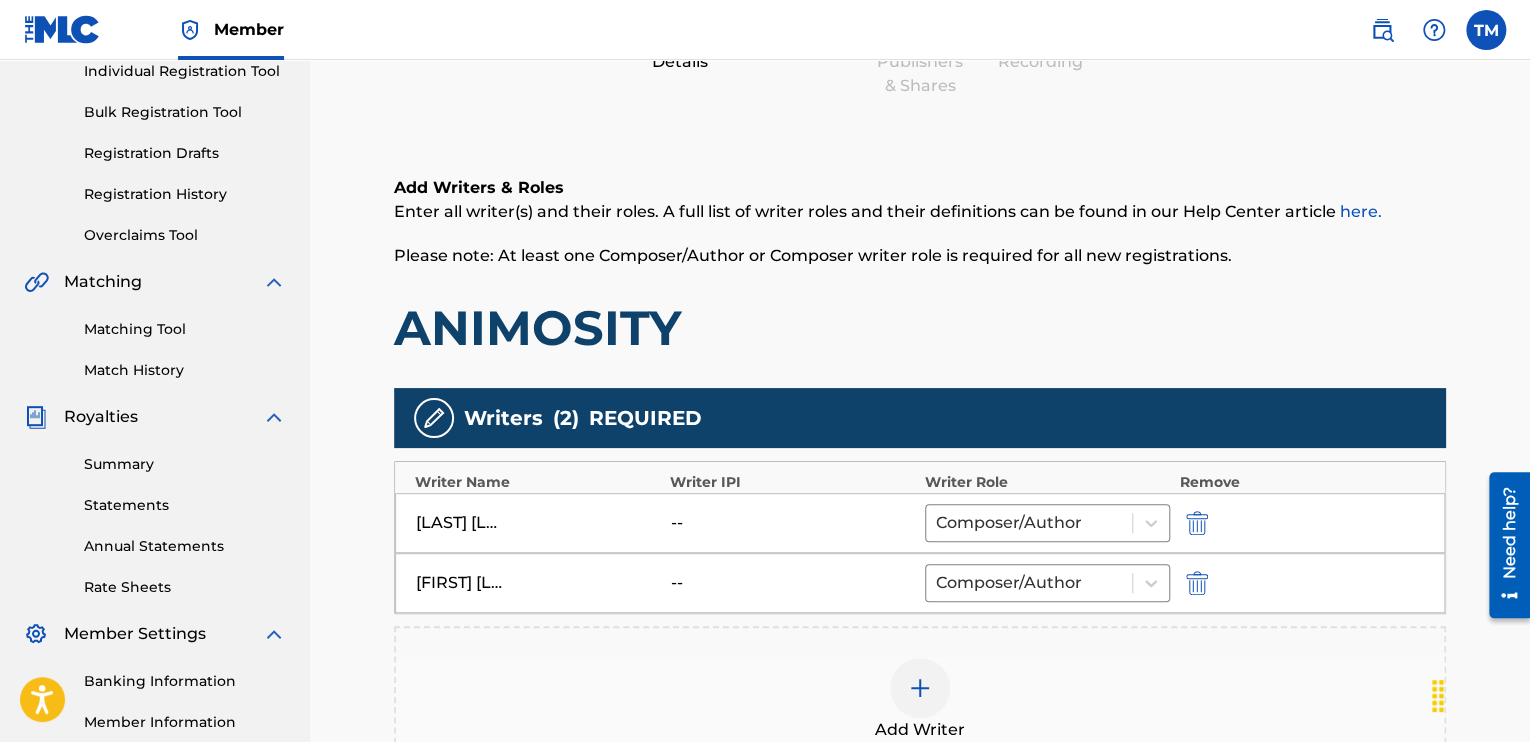 scroll, scrollTop: 400, scrollLeft: 0, axis: vertical 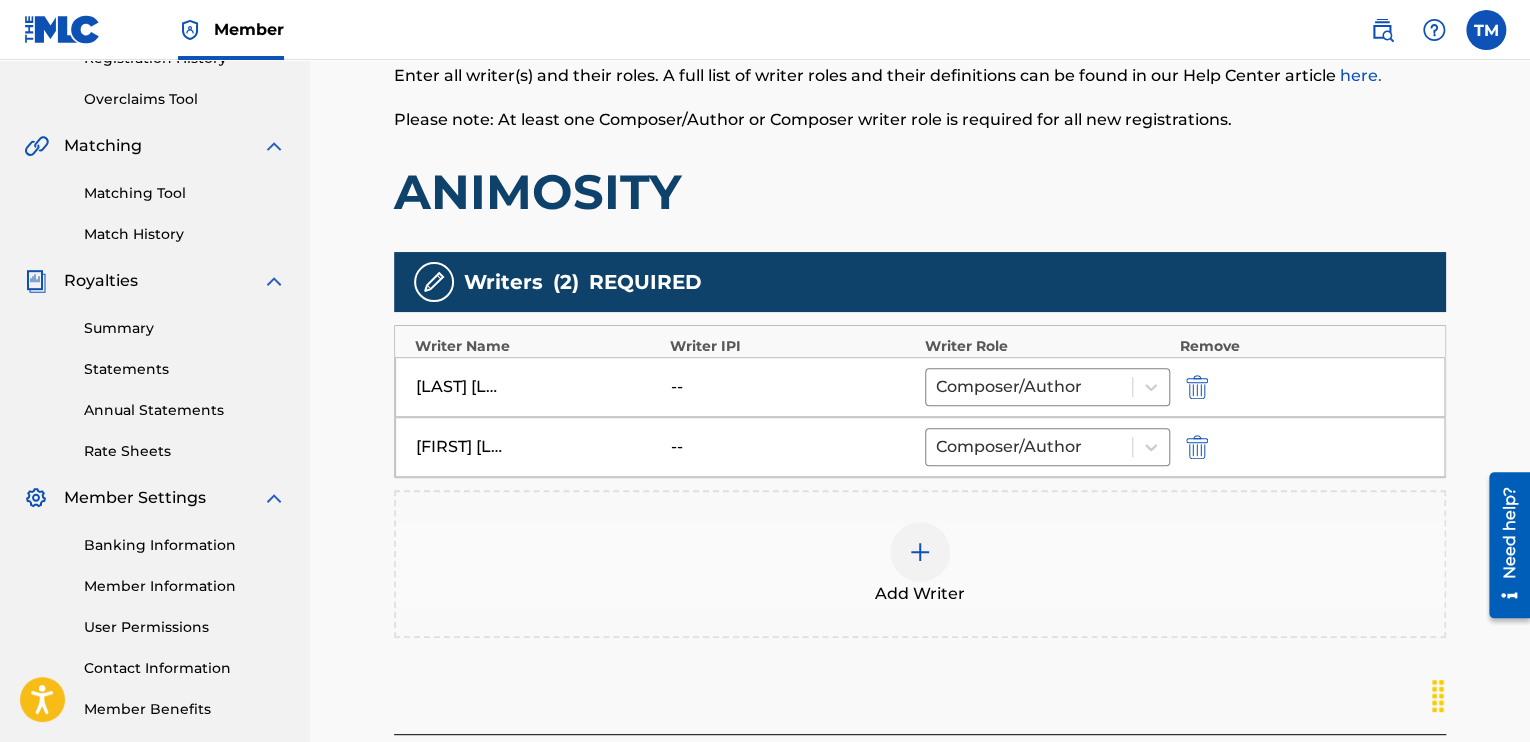 click at bounding box center [920, 552] 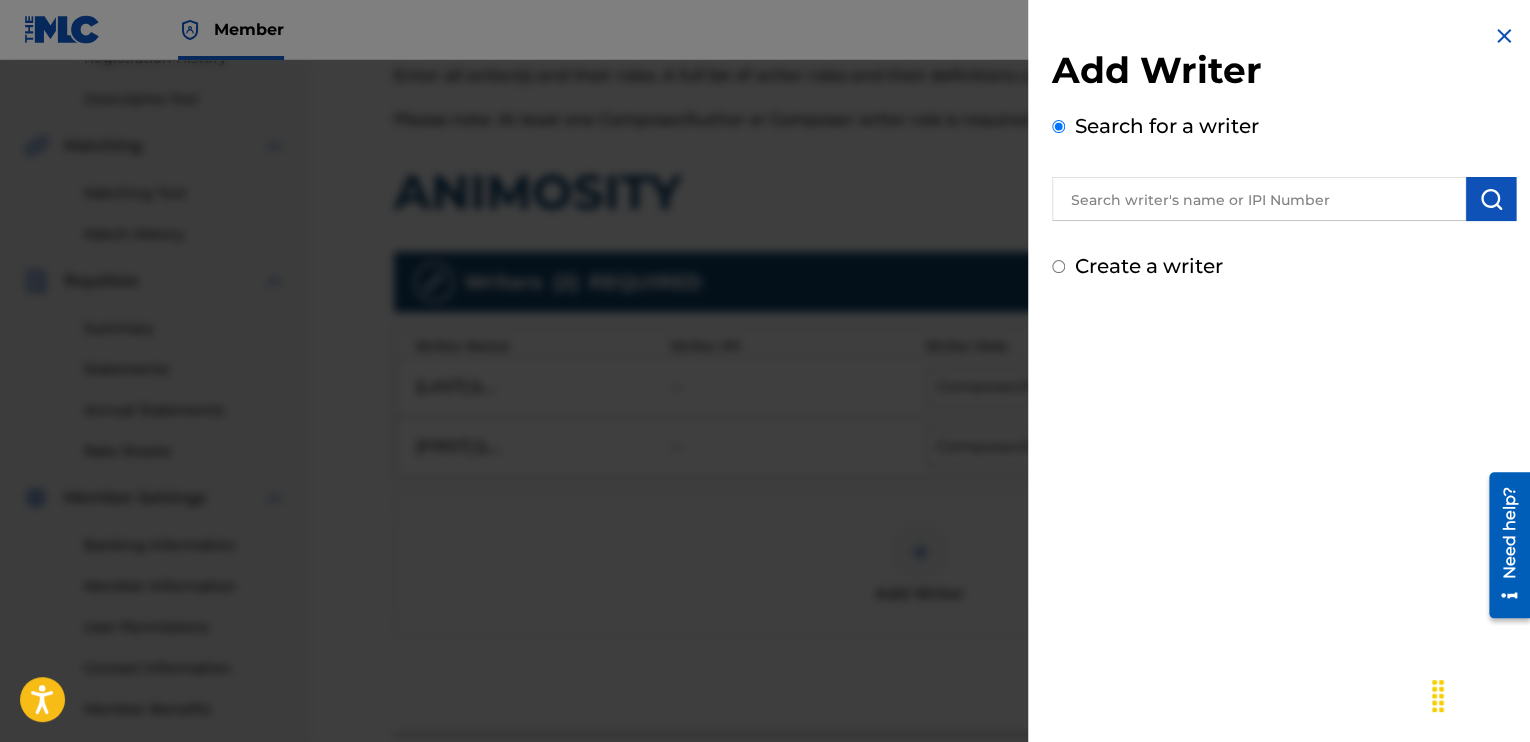 click at bounding box center [1259, 199] 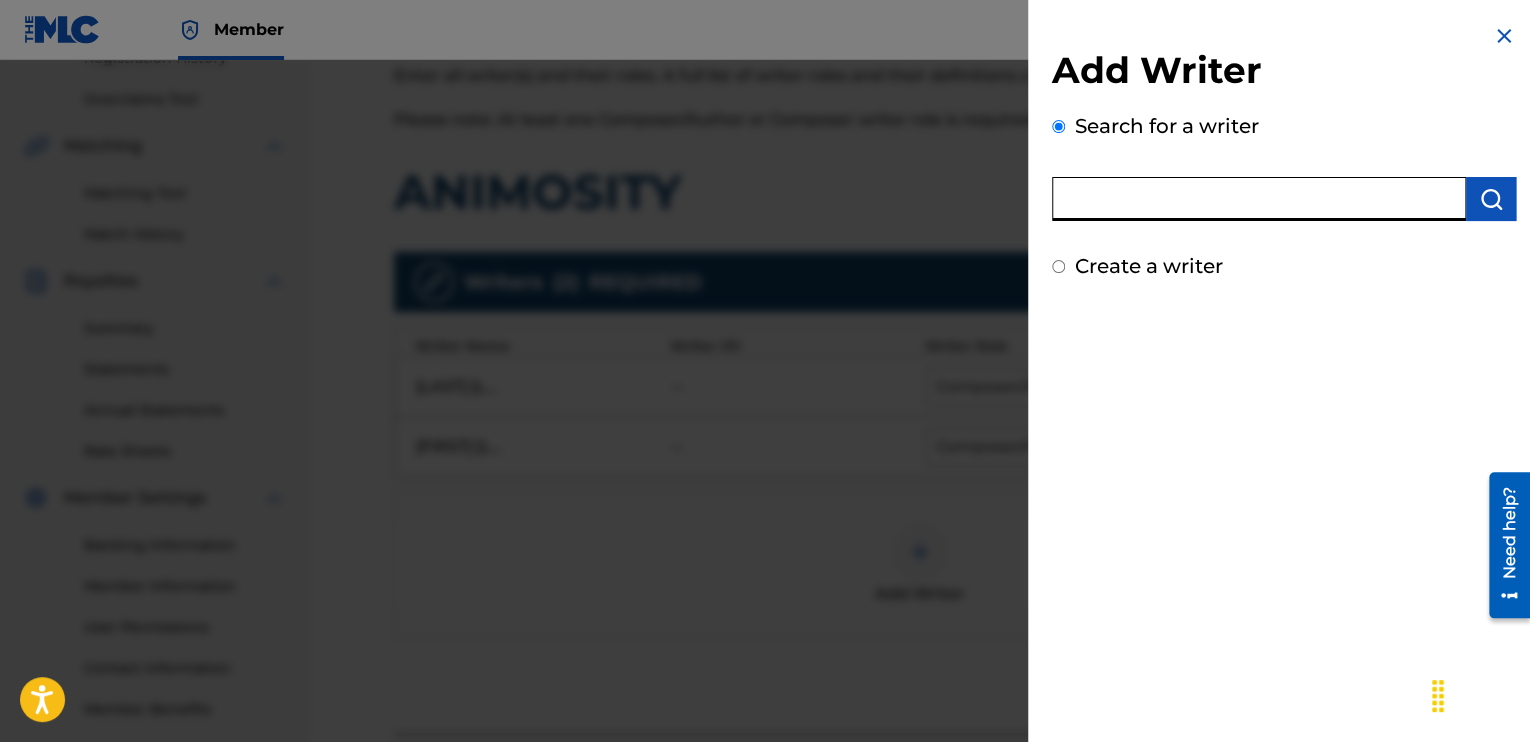 type on "[FIRST] [LAST]" 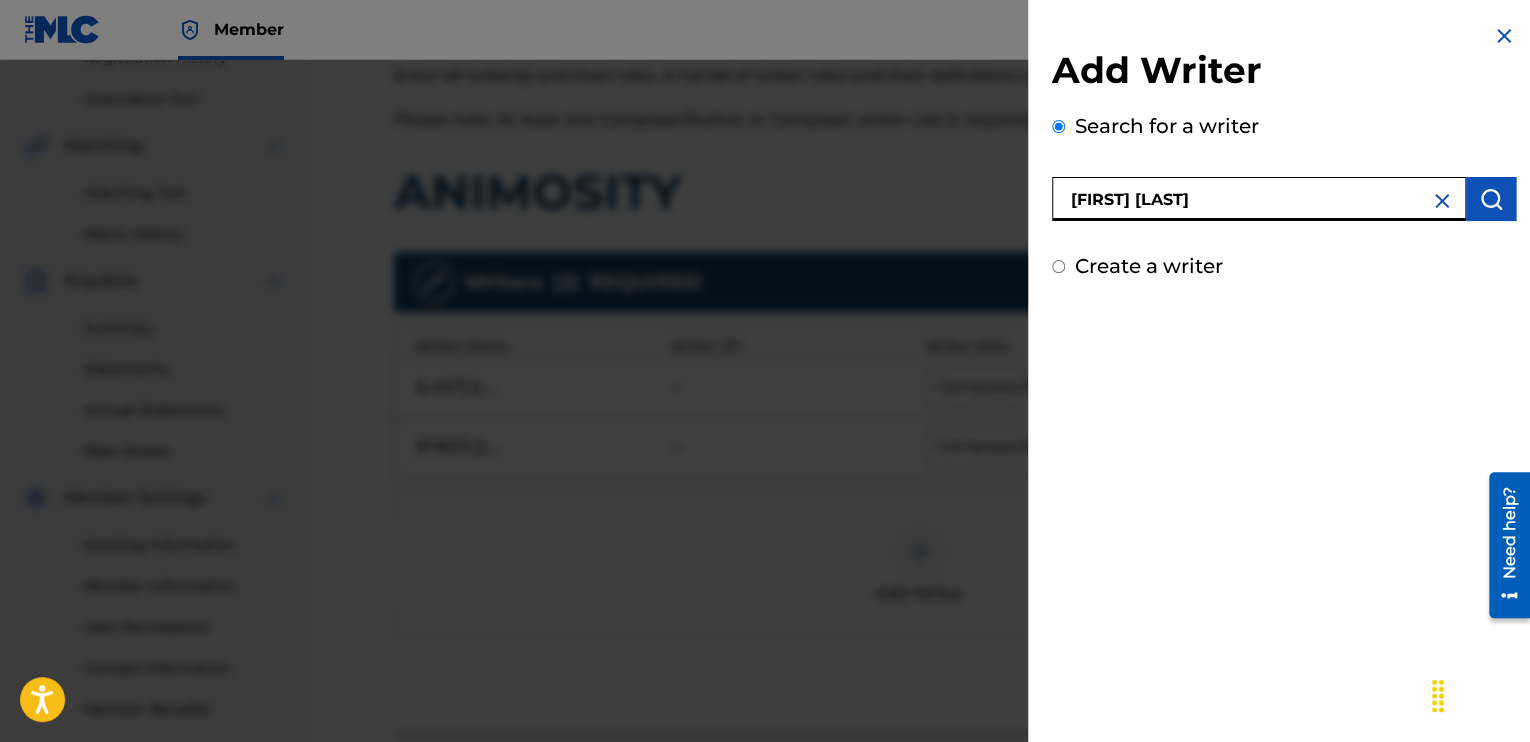 click at bounding box center (1491, 199) 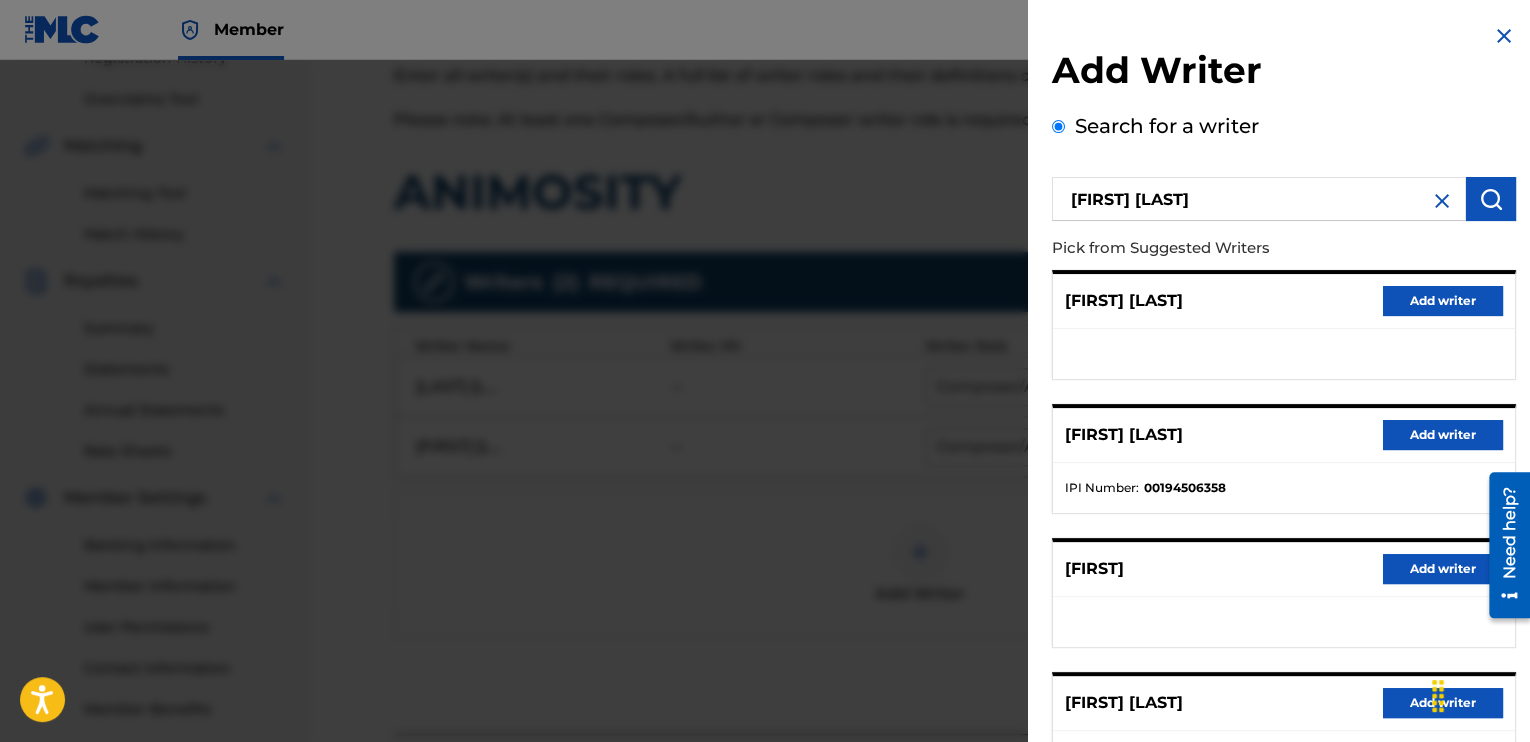 click on "Add writer" at bounding box center (1443, 435) 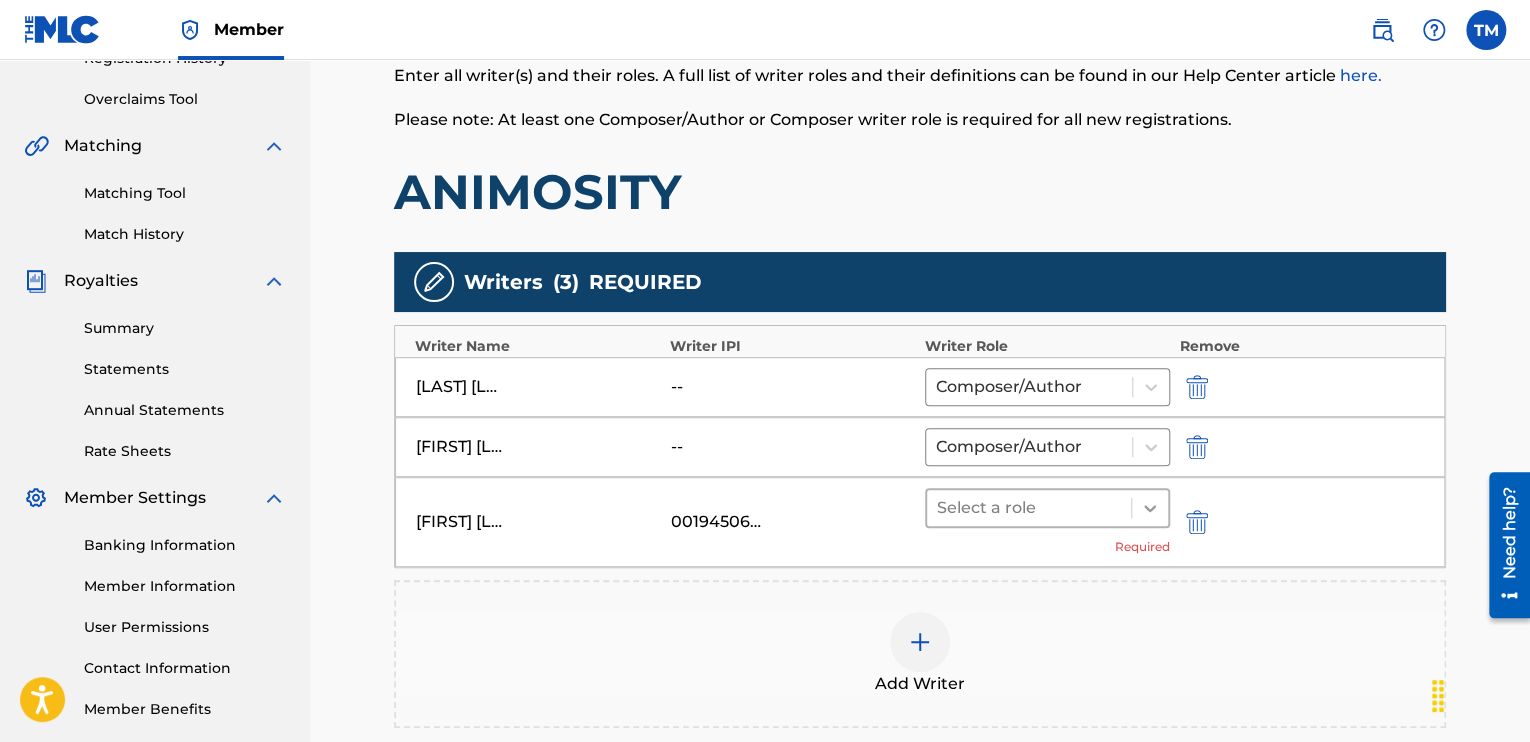 click 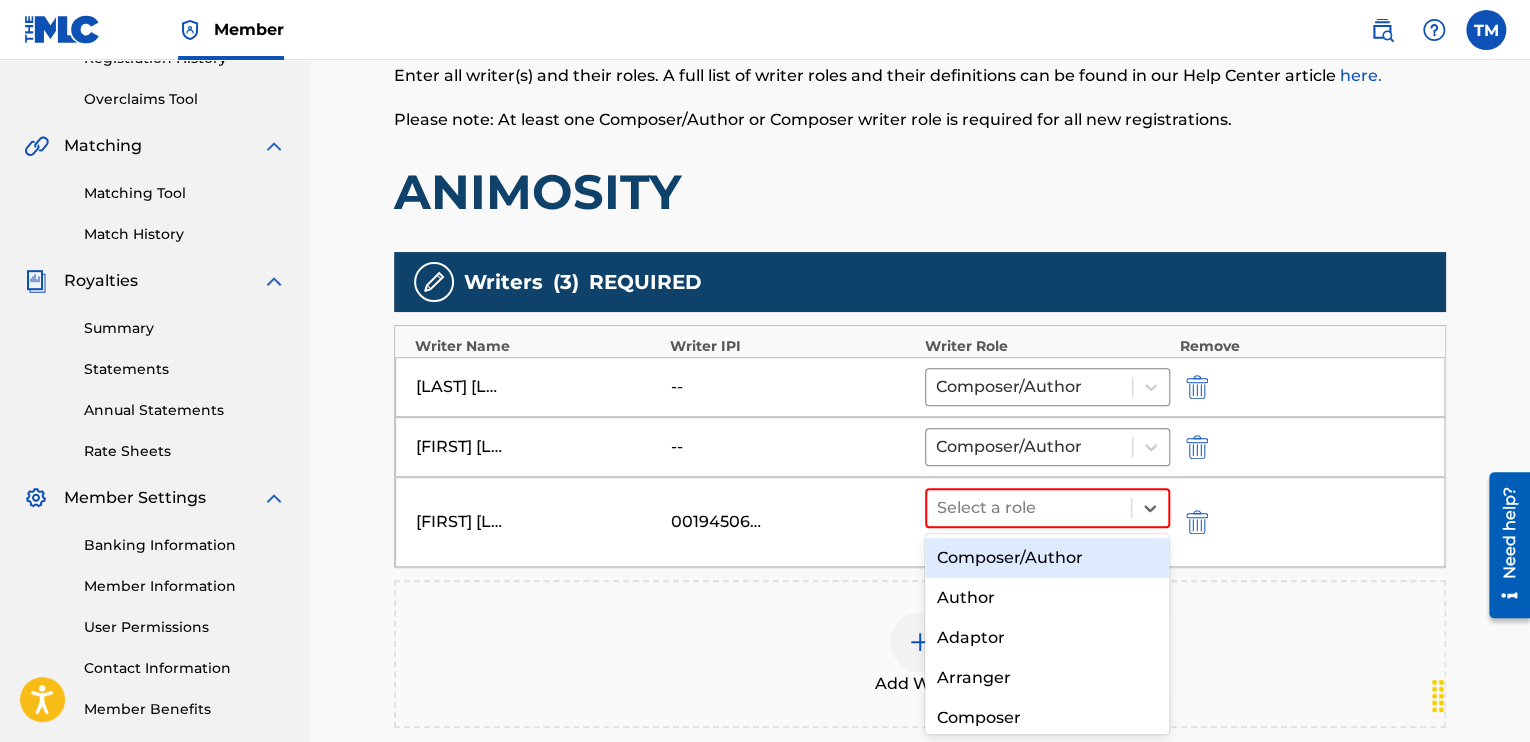 click on "Composer/Author" at bounding box center [1047, 558] 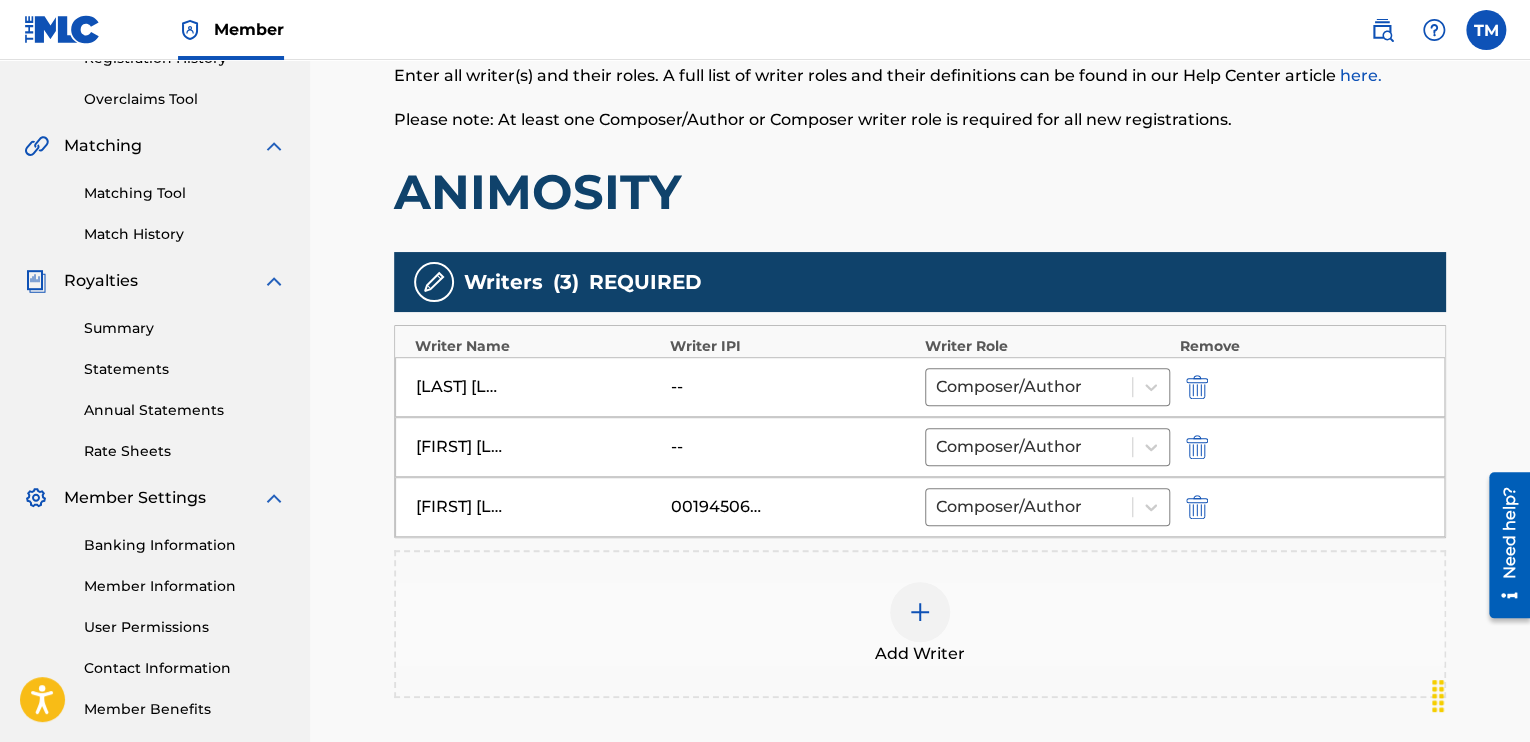 click at bounding box center [1197, 387] 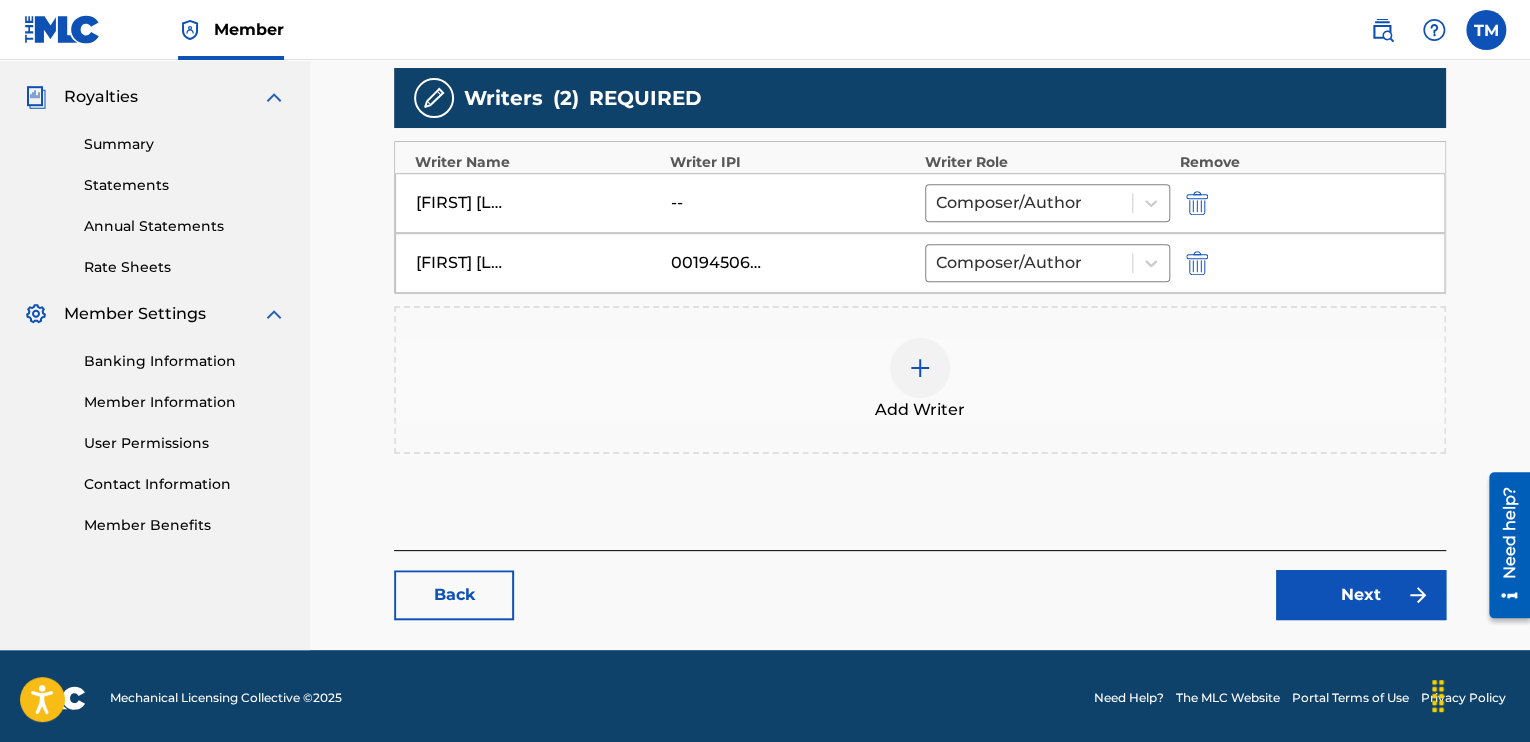 scroll, scrollTop: 585, scrollLeft: 0, axis: vertical 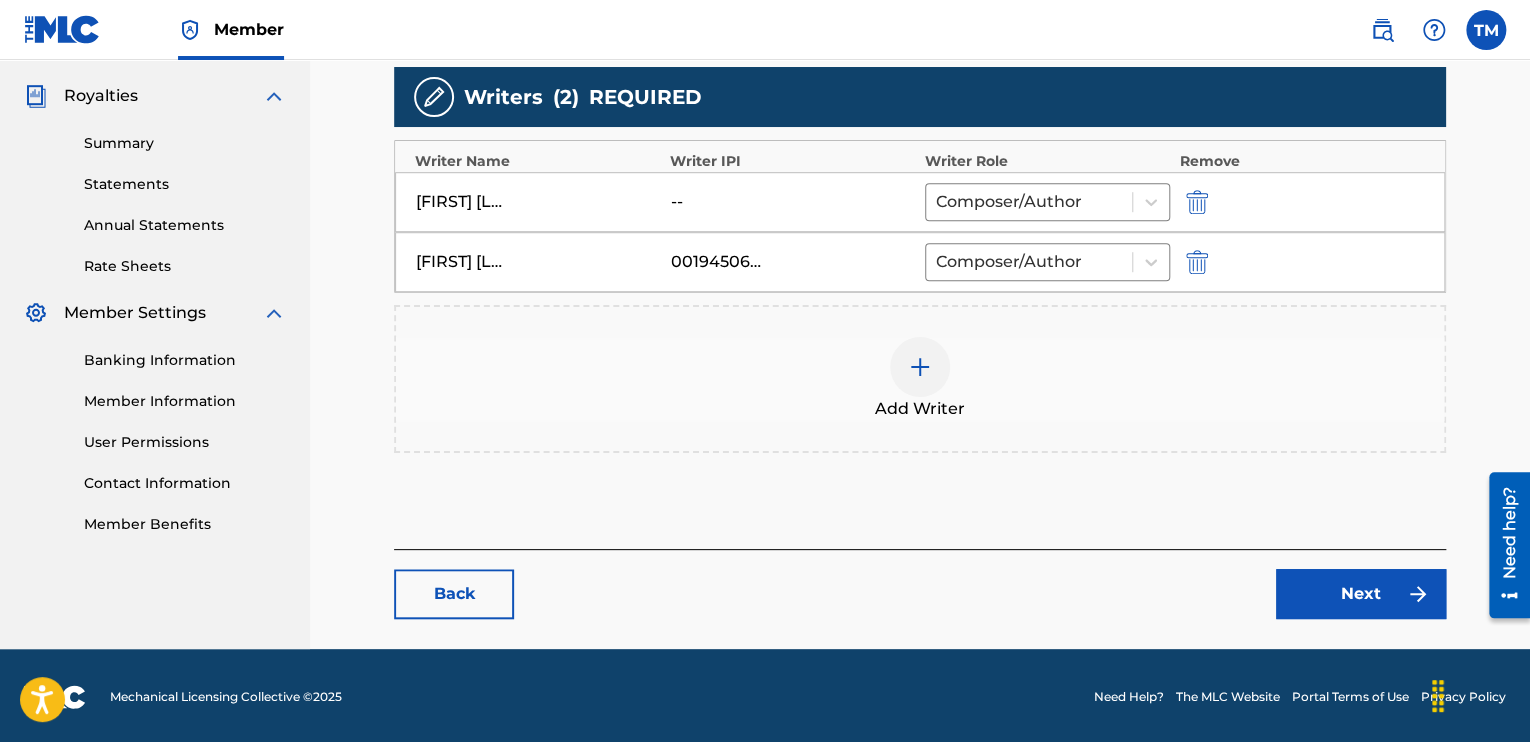 click on "Next" at bounding box center [1361, 594] 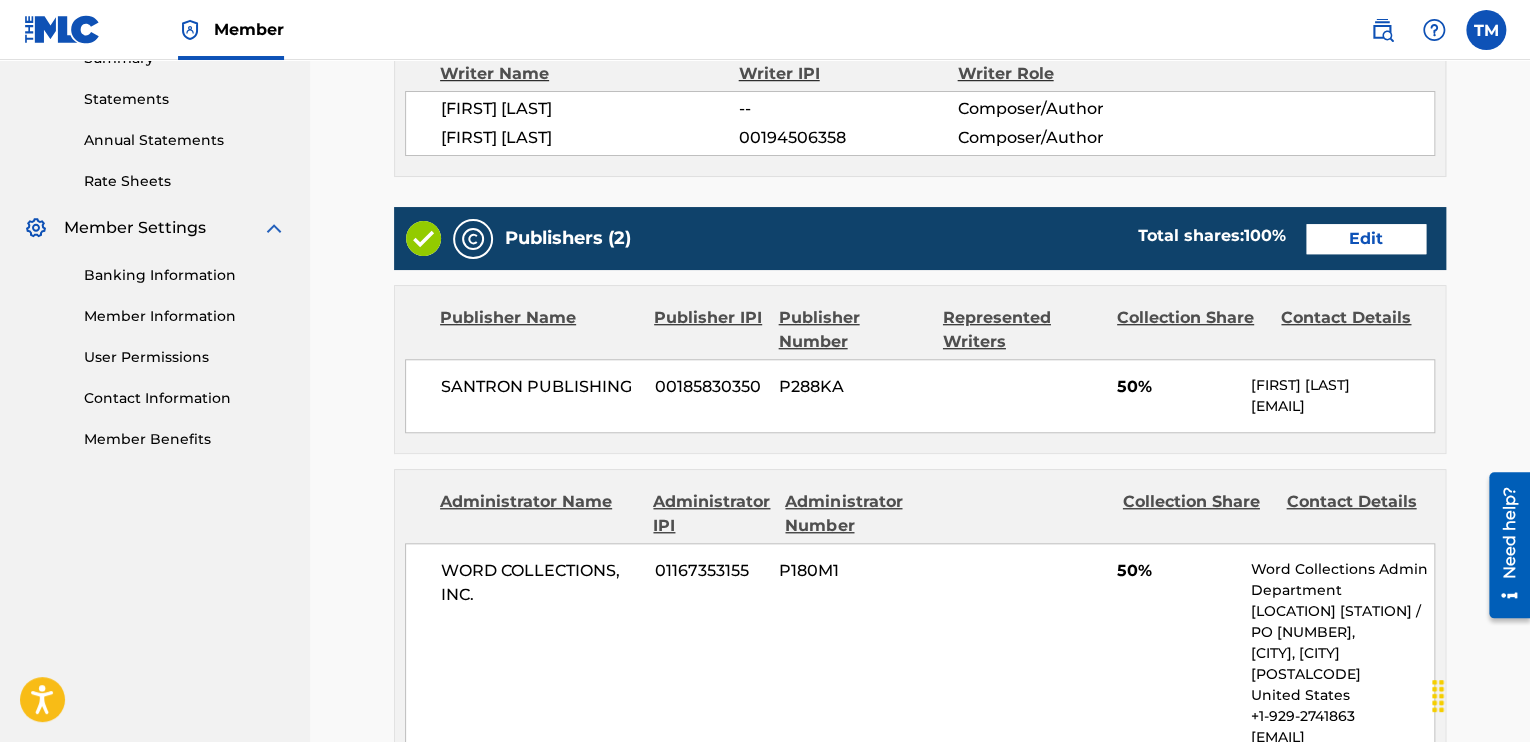 scroll, scrollTop: 700, scrollLeft: 0, axis: vertical 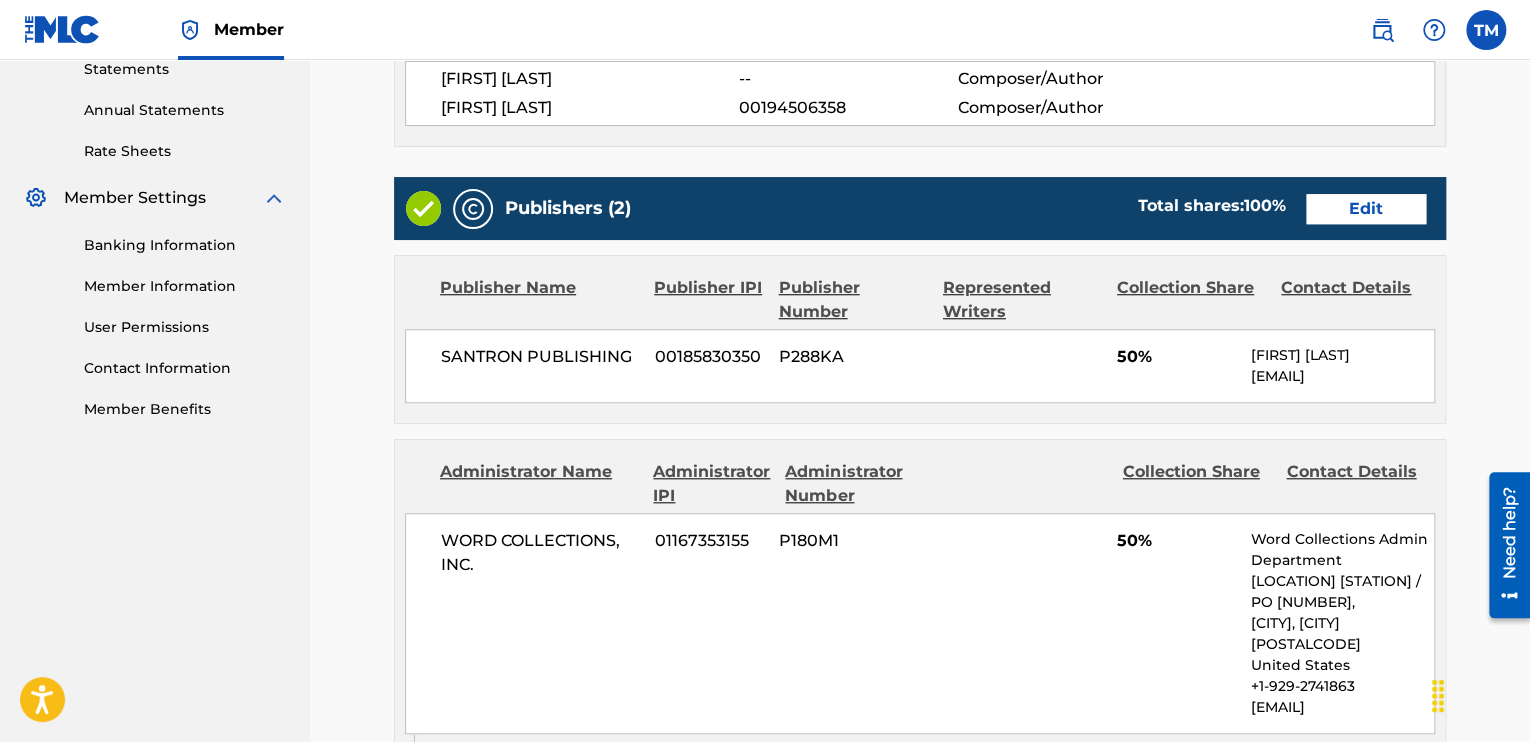click on "Edit" at bounding box center [1366, 209] 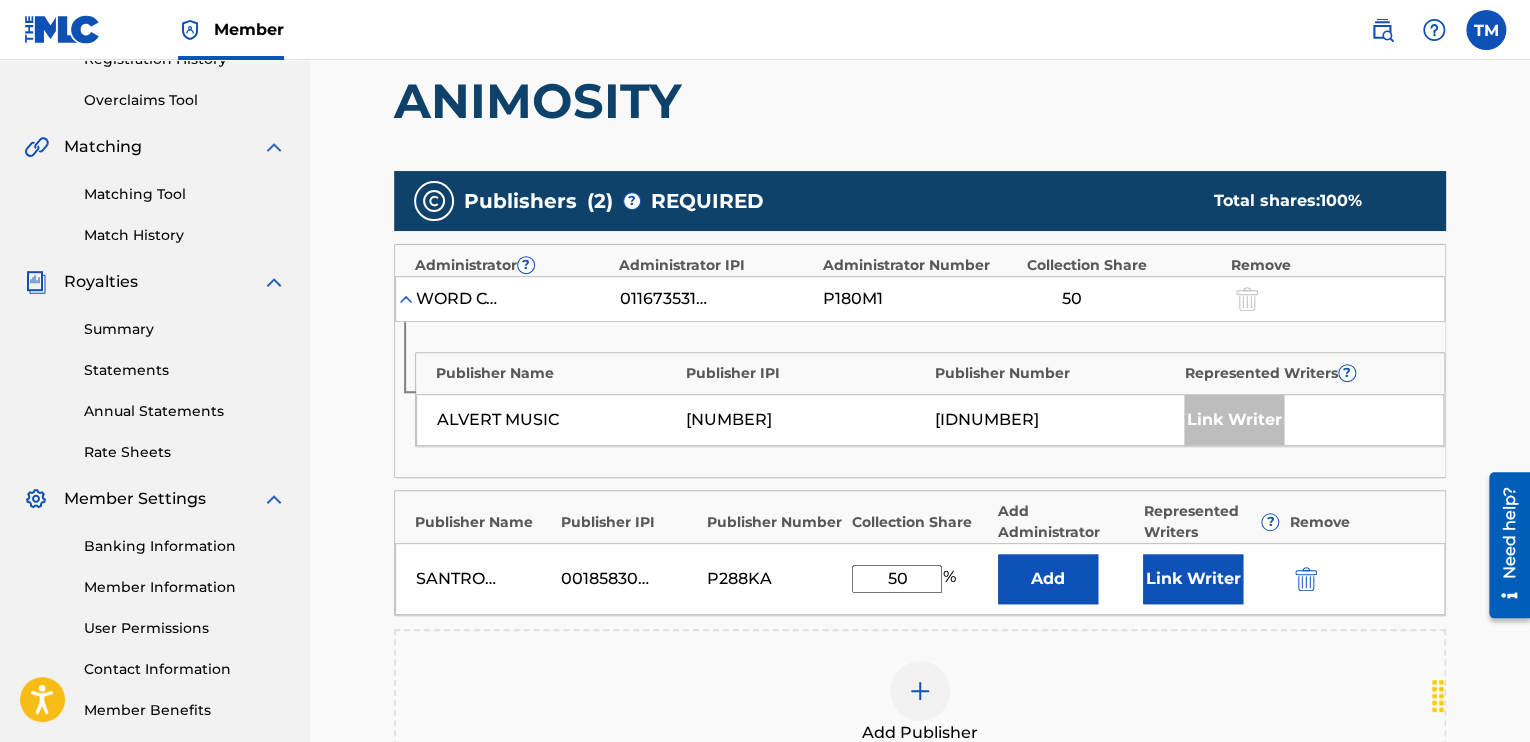 scroll, scrollTop: 400, scrollLeft: 0, axis: vertical 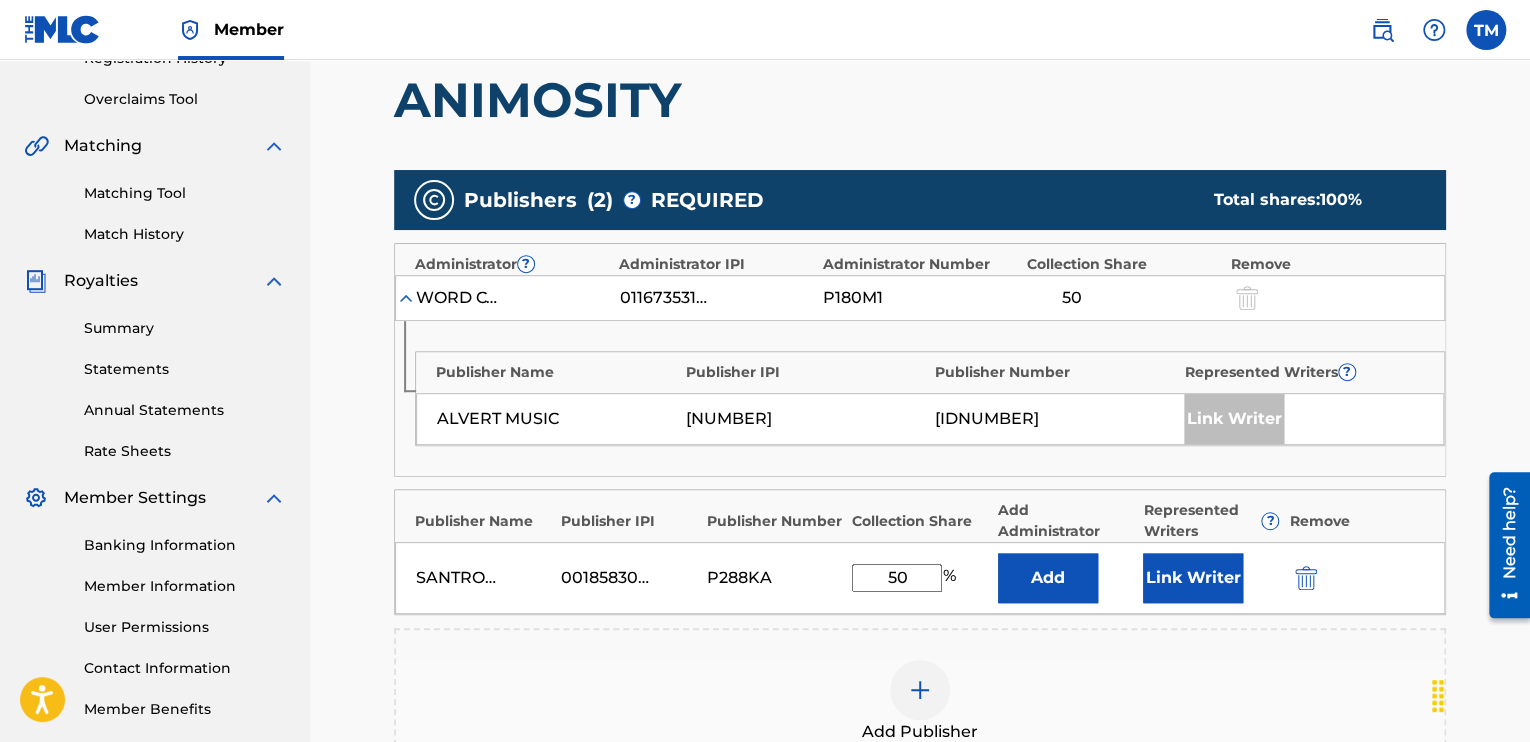 click on "Link Writer" at bounding box center [1193, 578] 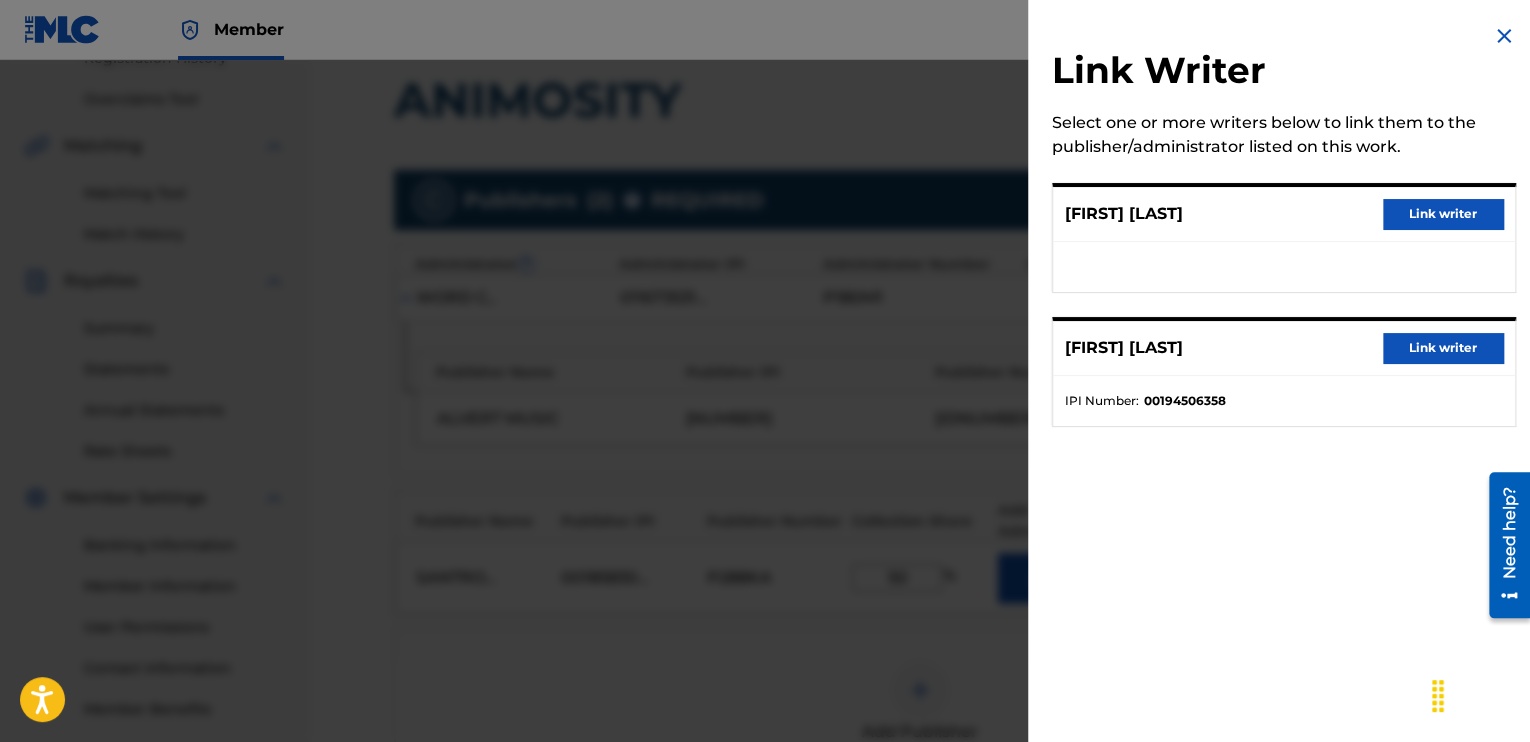 click on "Link writer" at bounding box center (1443, 348) 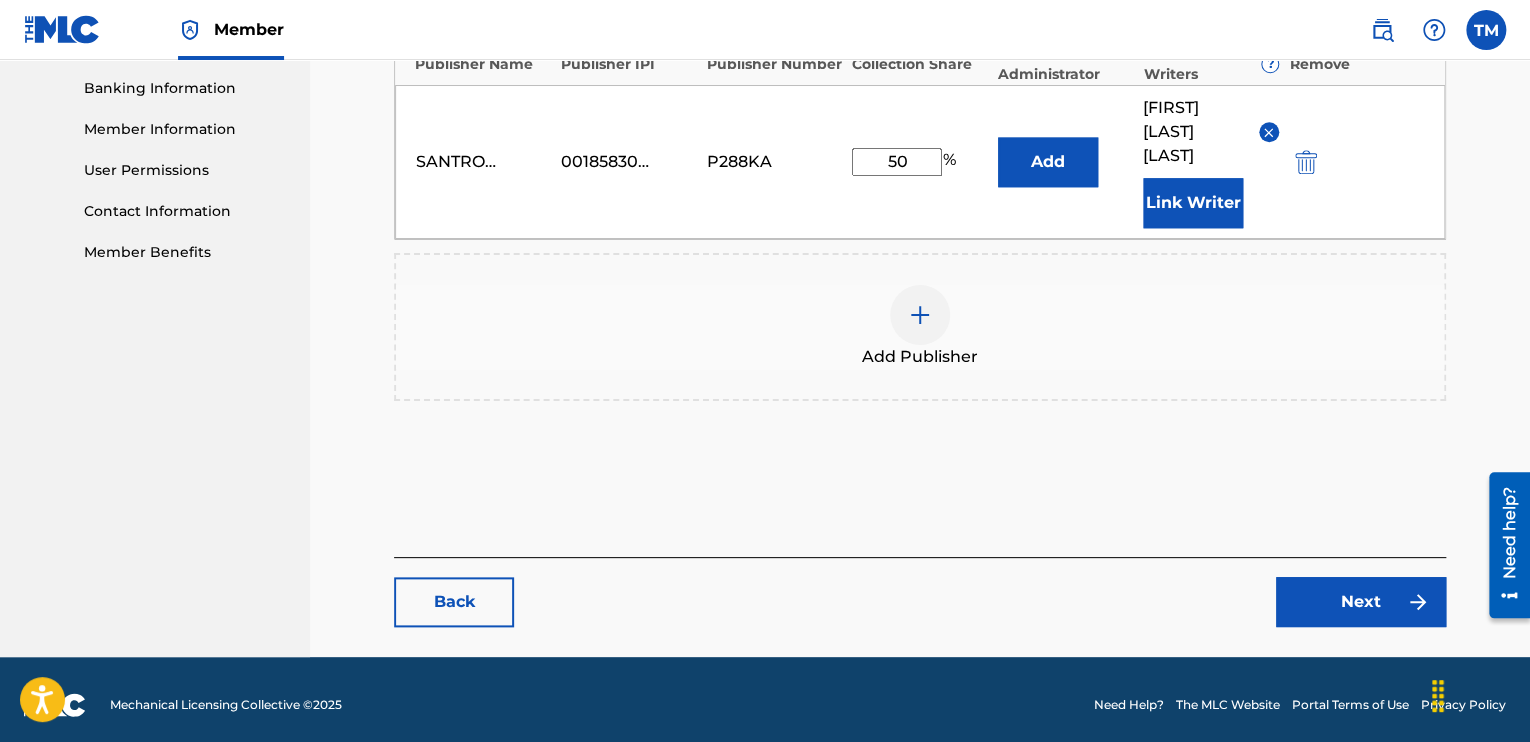 scroll, scrollTop: 864, scrollLeft: 0, axis: vertical 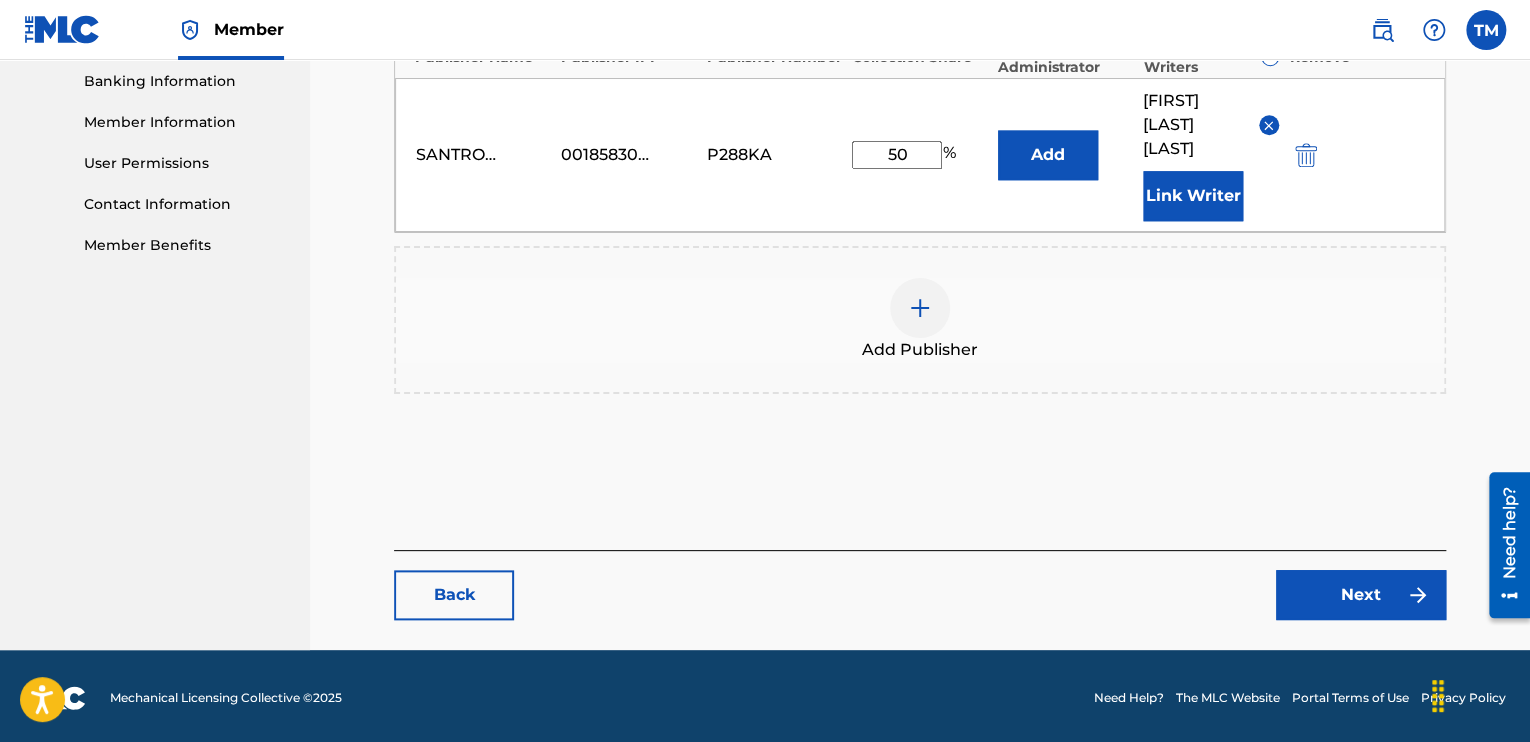 click on "Next" at bounding box center (1361, 595) 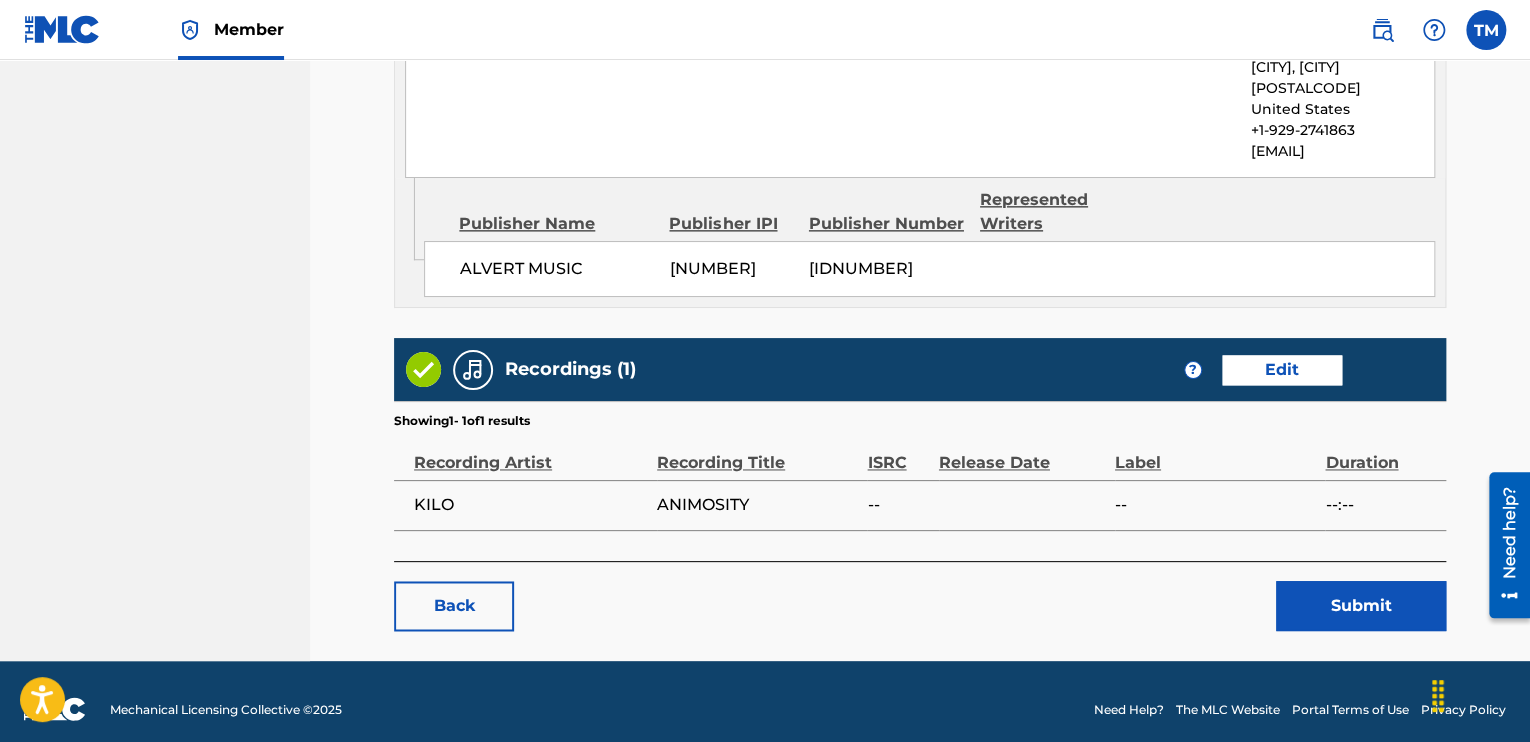 scroll, scrollTop: 1300, scrollLeft: 0, axis: vertical 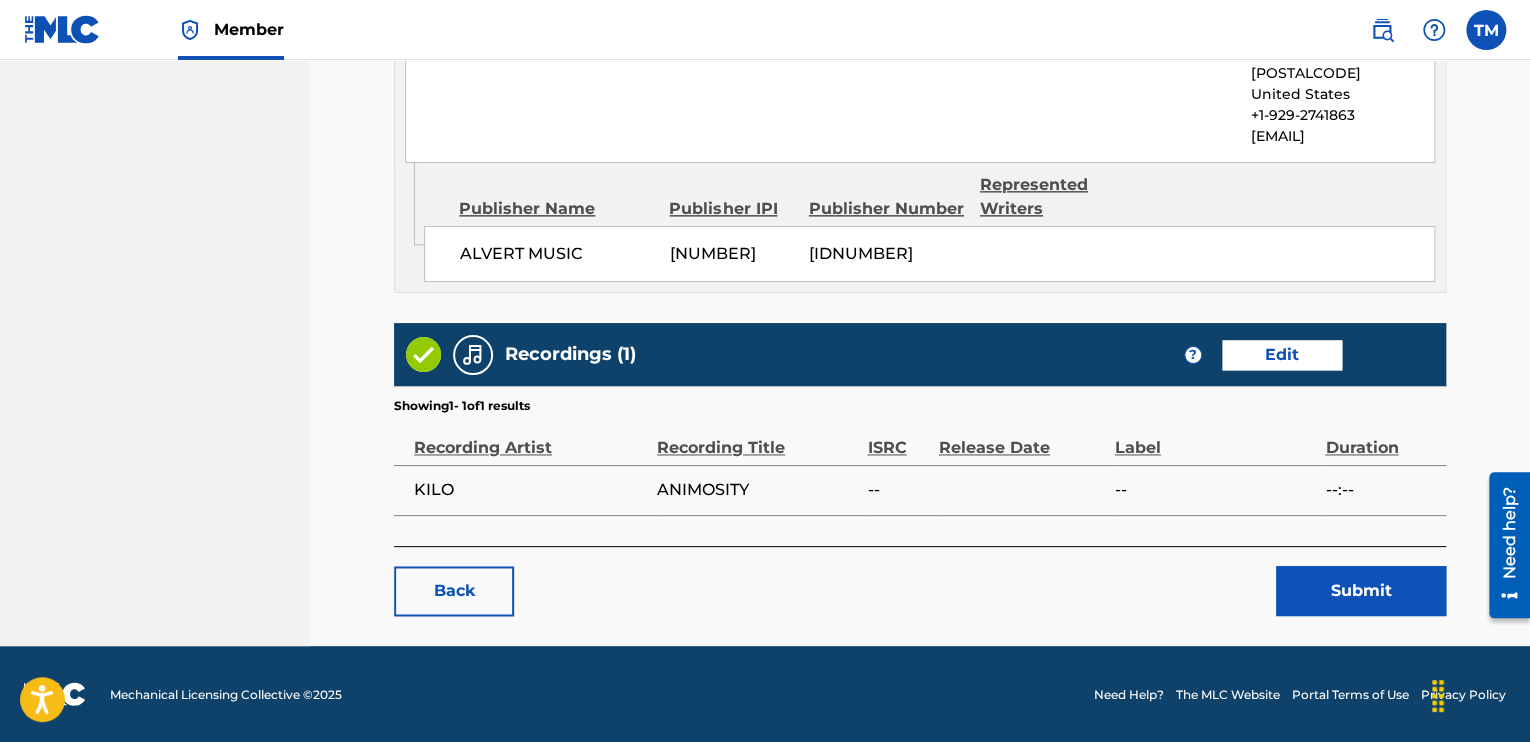 click on "Submit" at bounding box center [1361, 591] 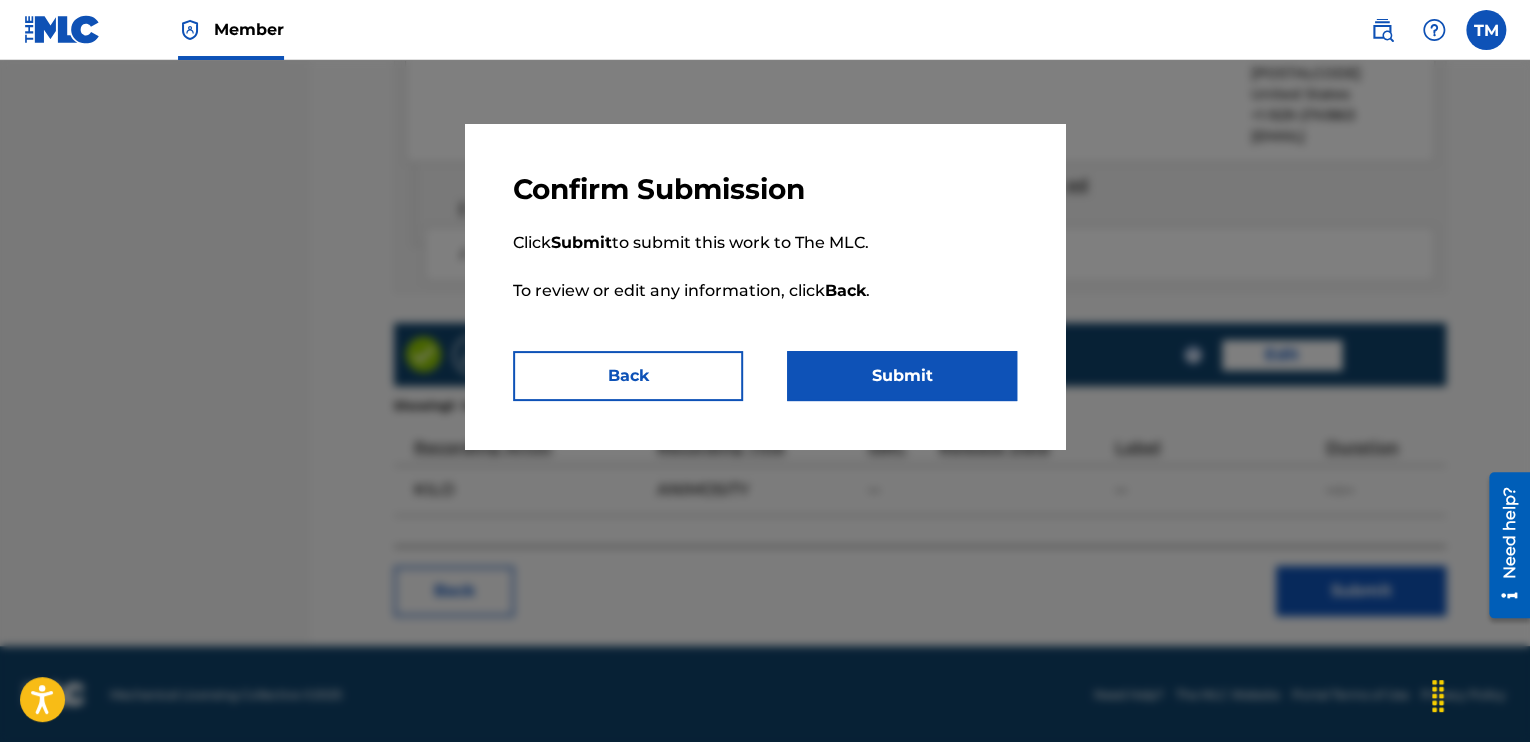click on "Submit" at bounding box center [902, 376] 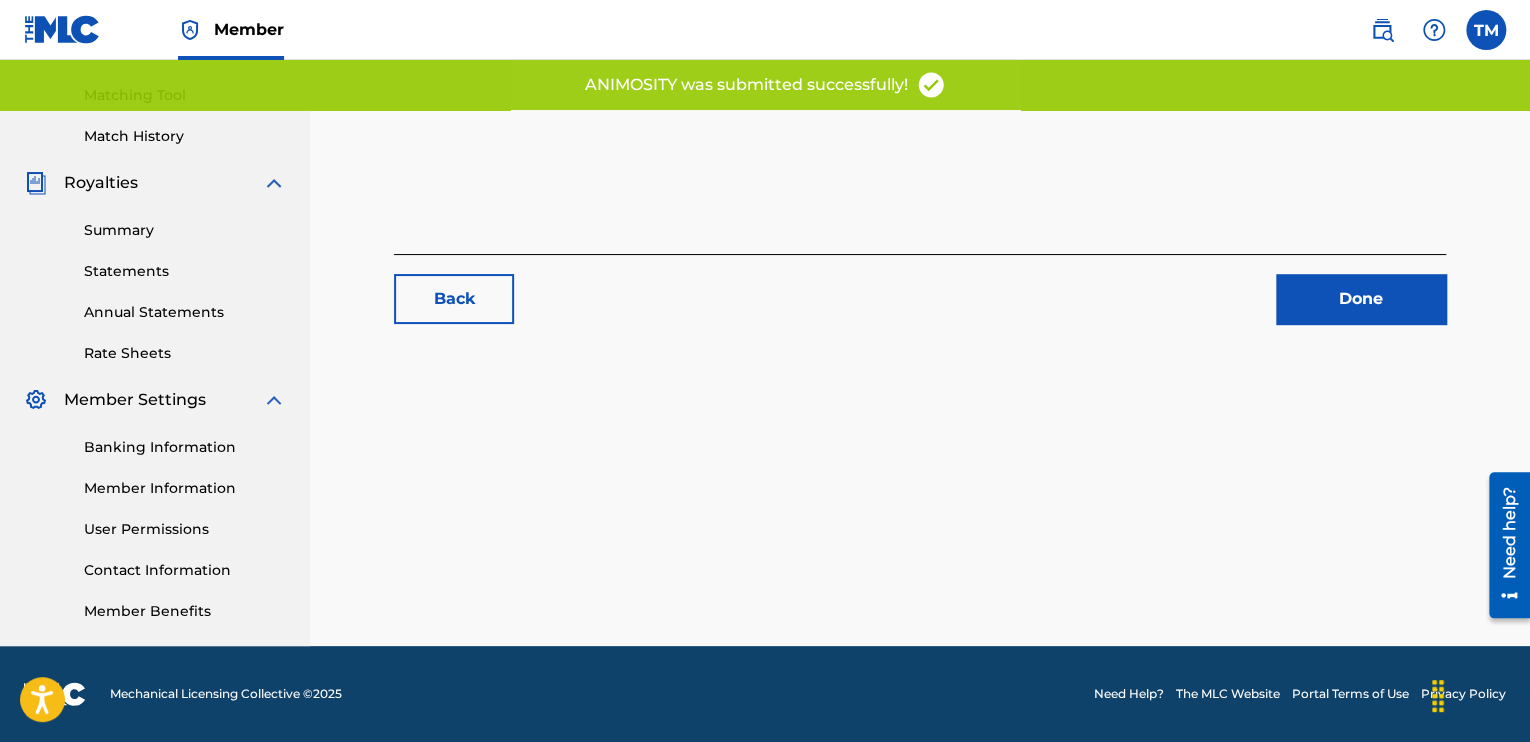 scroll, scrollTop: 0, scrollLeft: 0, axis: both 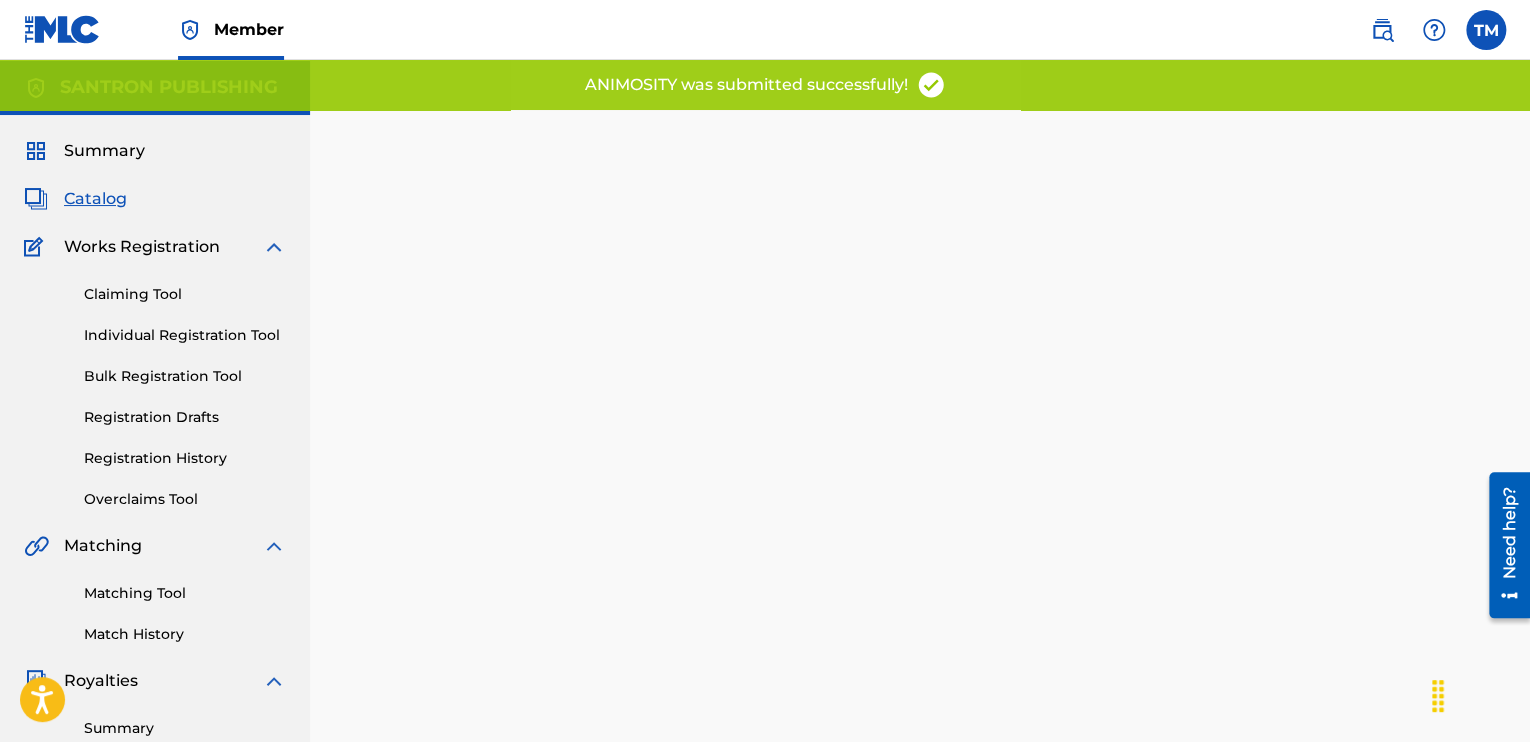 click on "Catalog" at bounding box center (95, 199) 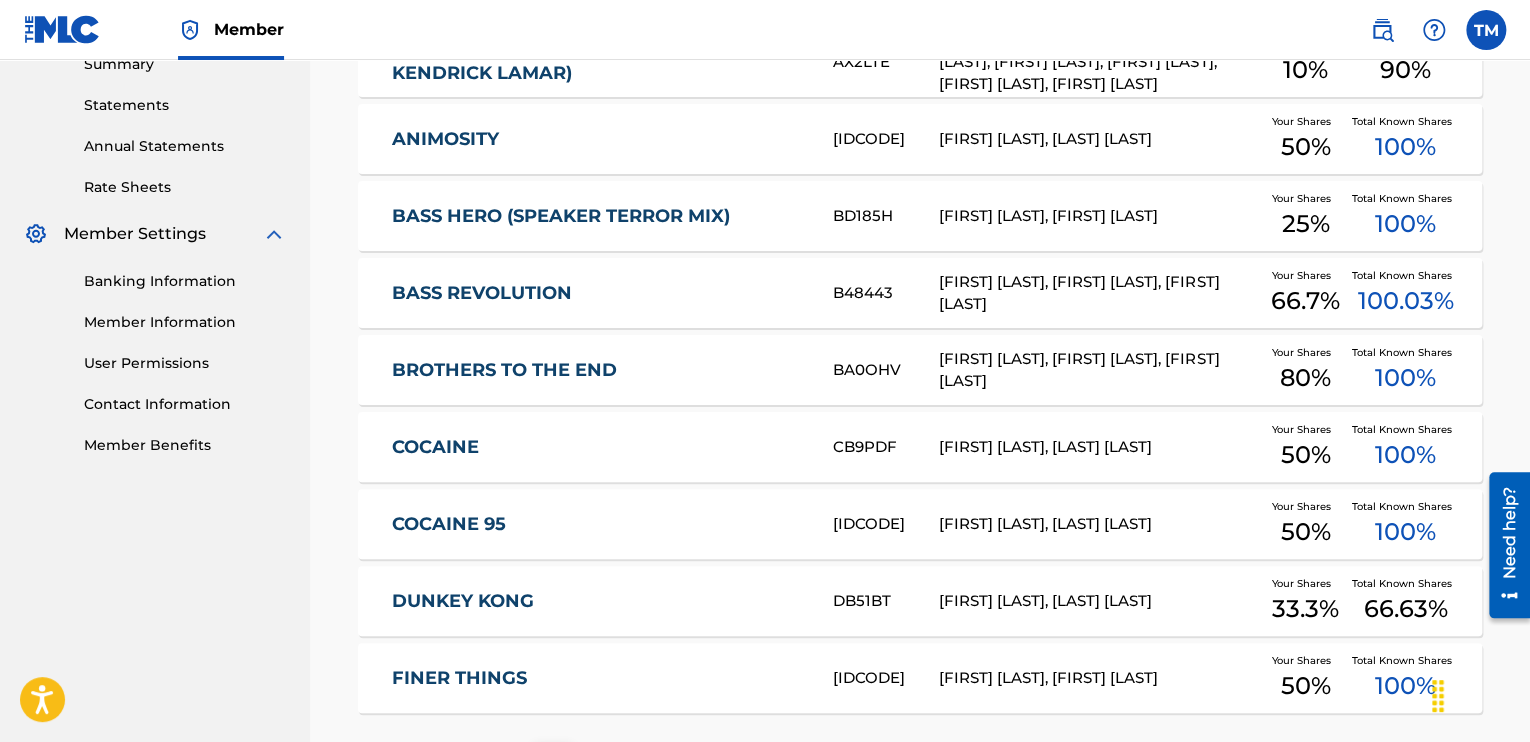 scroll, scrollTop: 700, scrollLeft: 0, axis: vertical 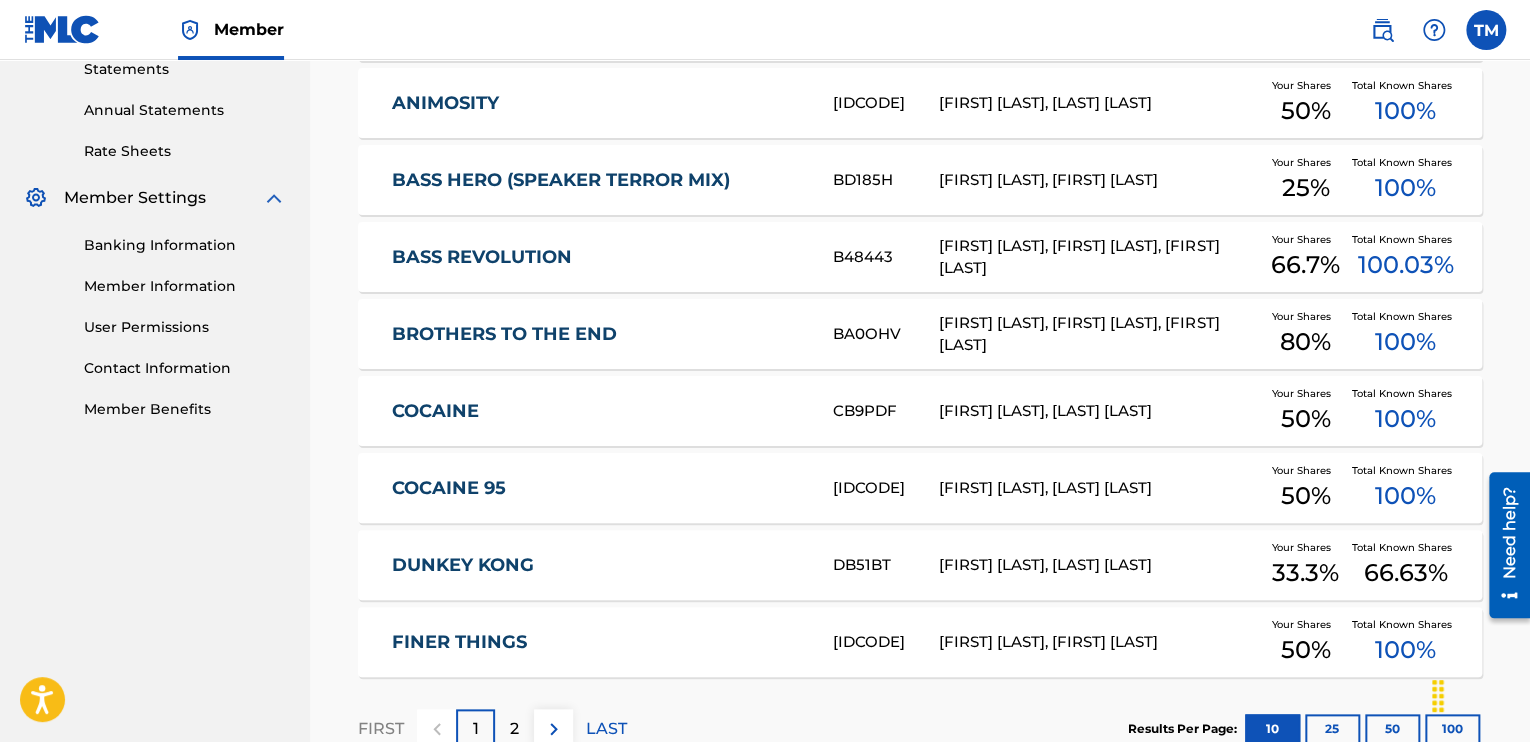 click on "50 %" at bounding box center [1306, 496] 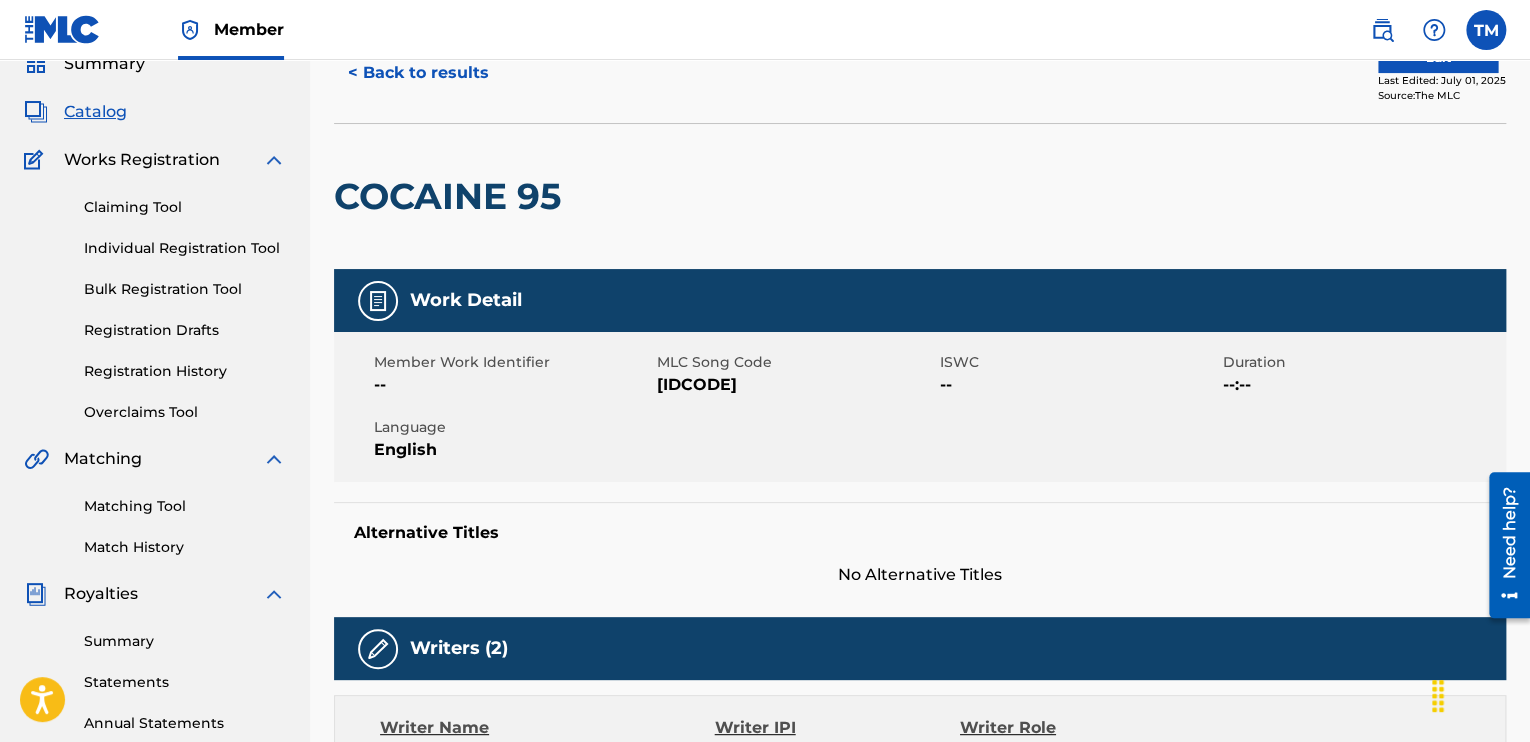 scroll, scrollTop: 0, scrollLeft: 0, axis: both 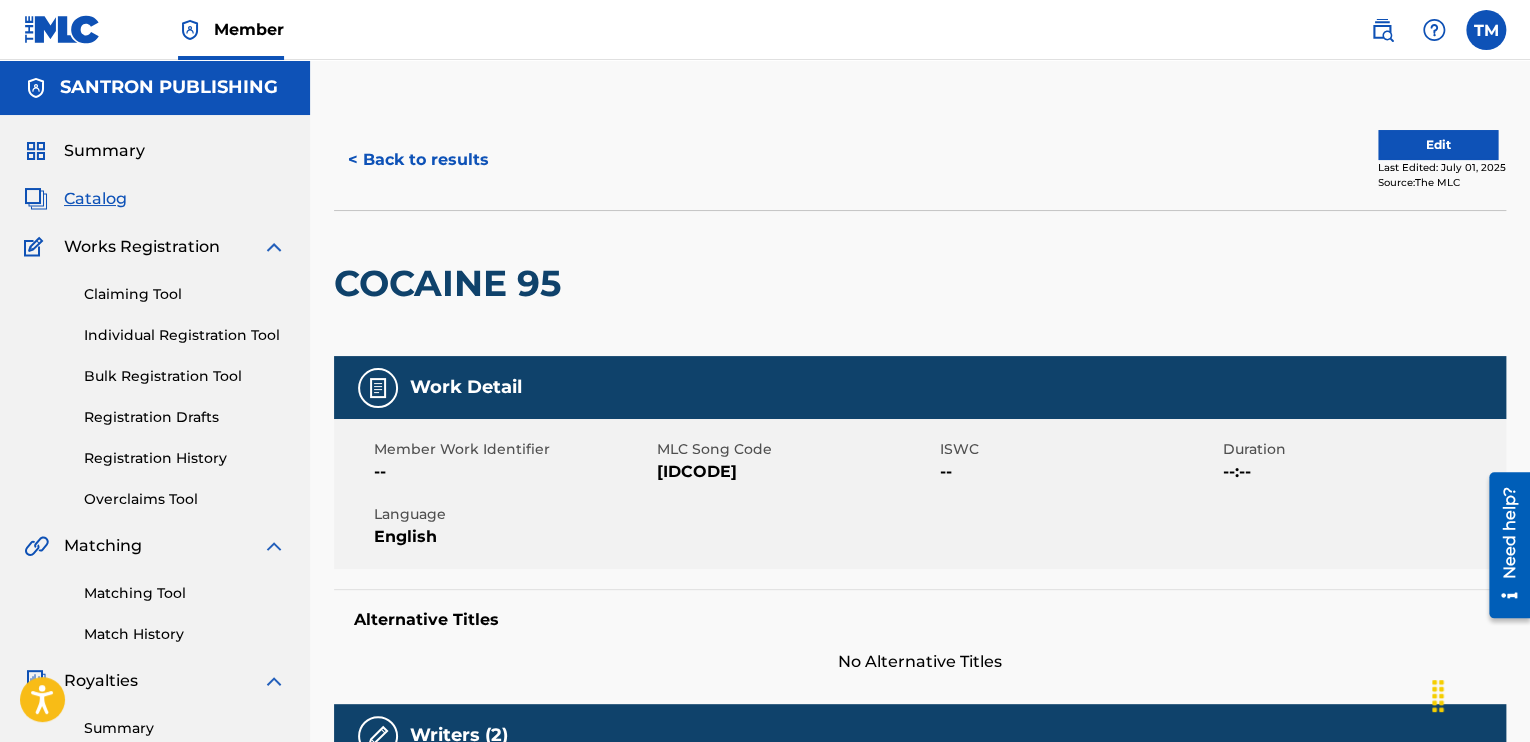 click on "Edit" at bounding box center [1438, 145] 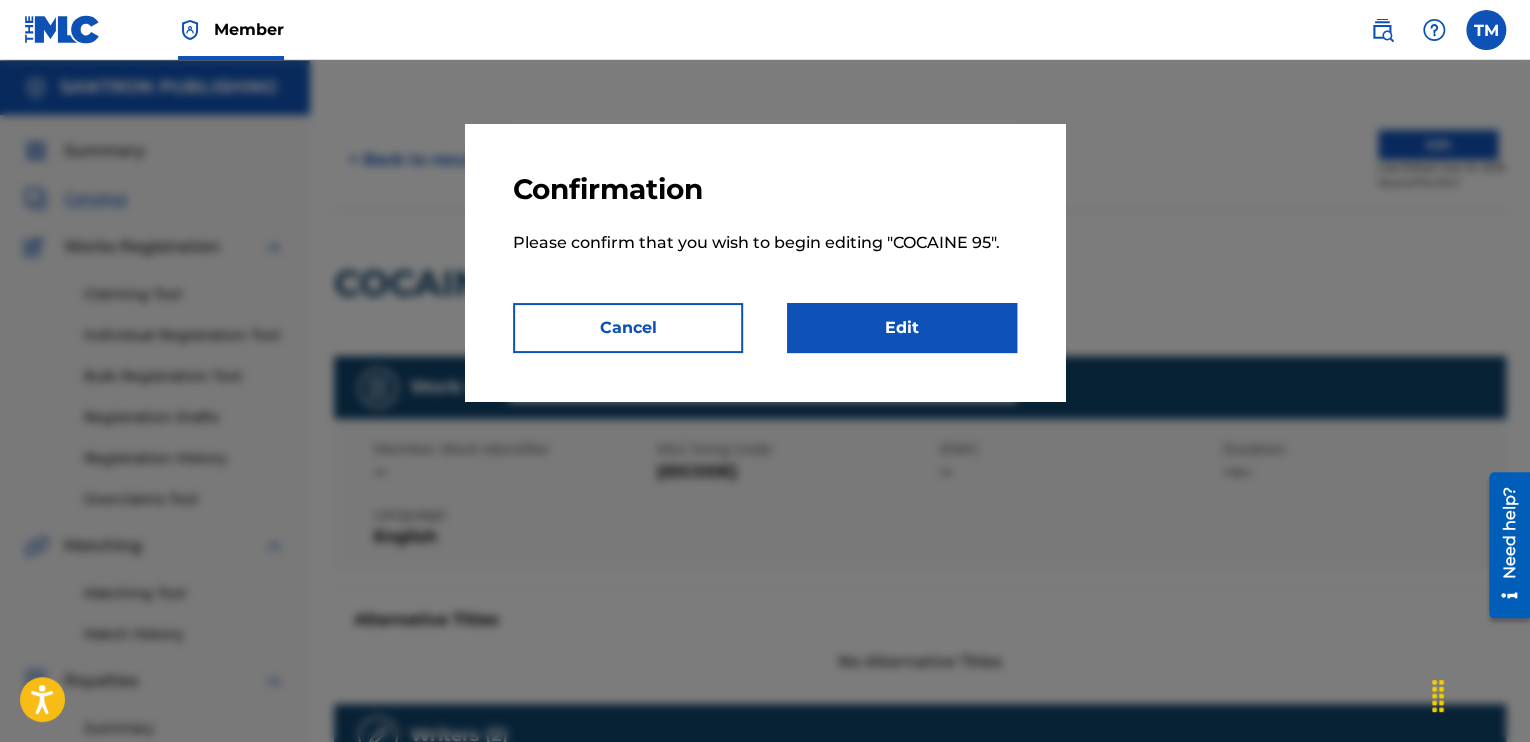 click on "Edit" at bounding box center [902, 328] 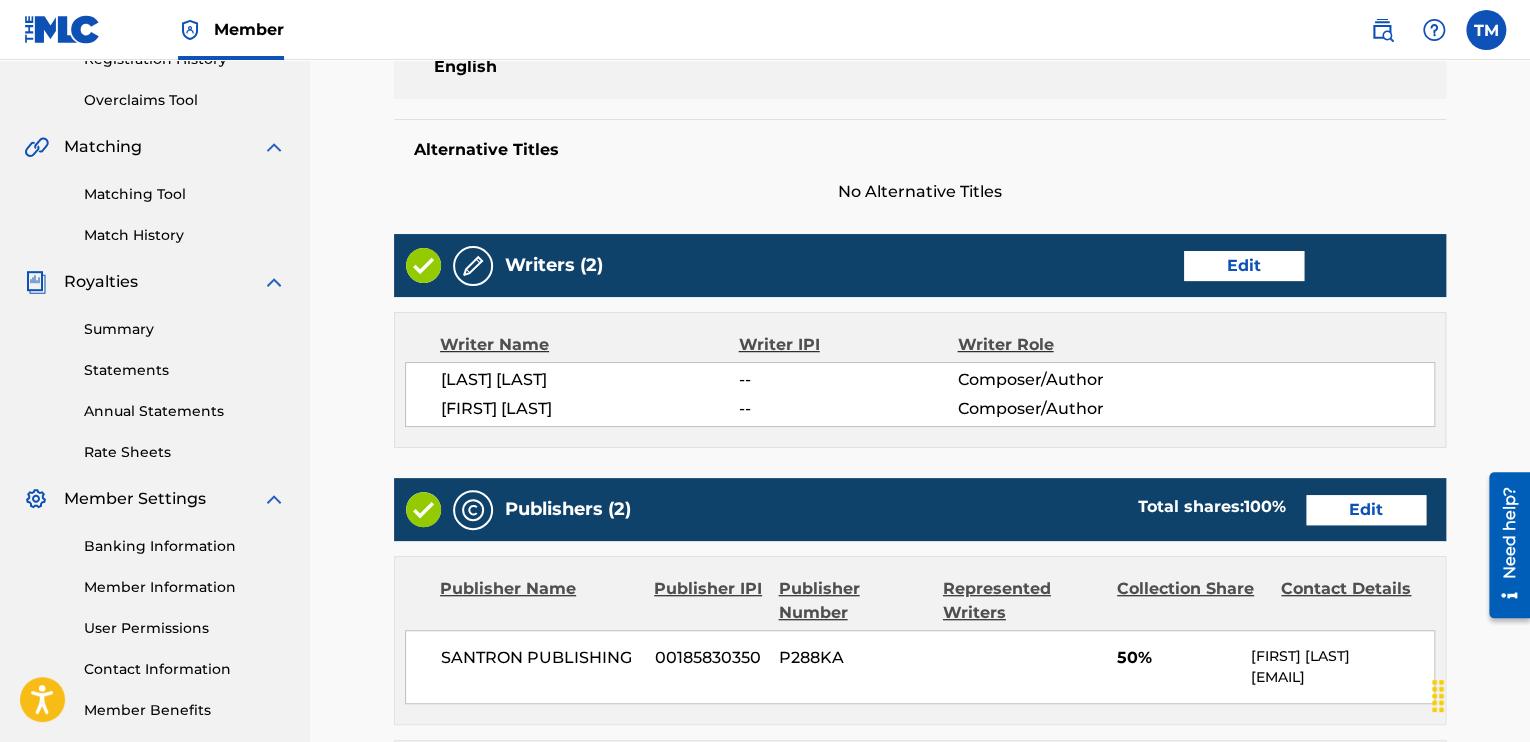 scroll, scrollTop: 400, scrollLeft: 0, axis: vertical 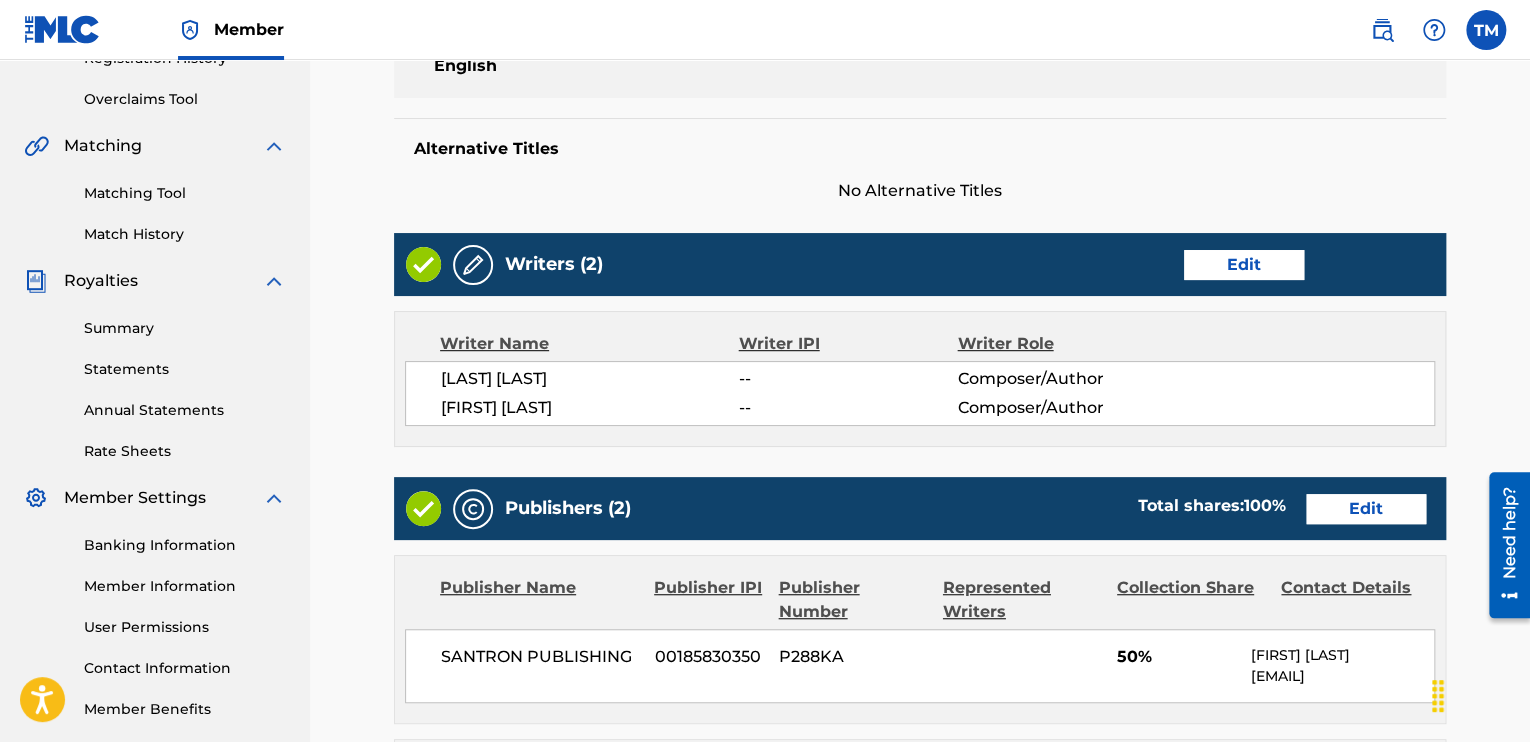 click on "Edit" at bounding box center [1244, 265] 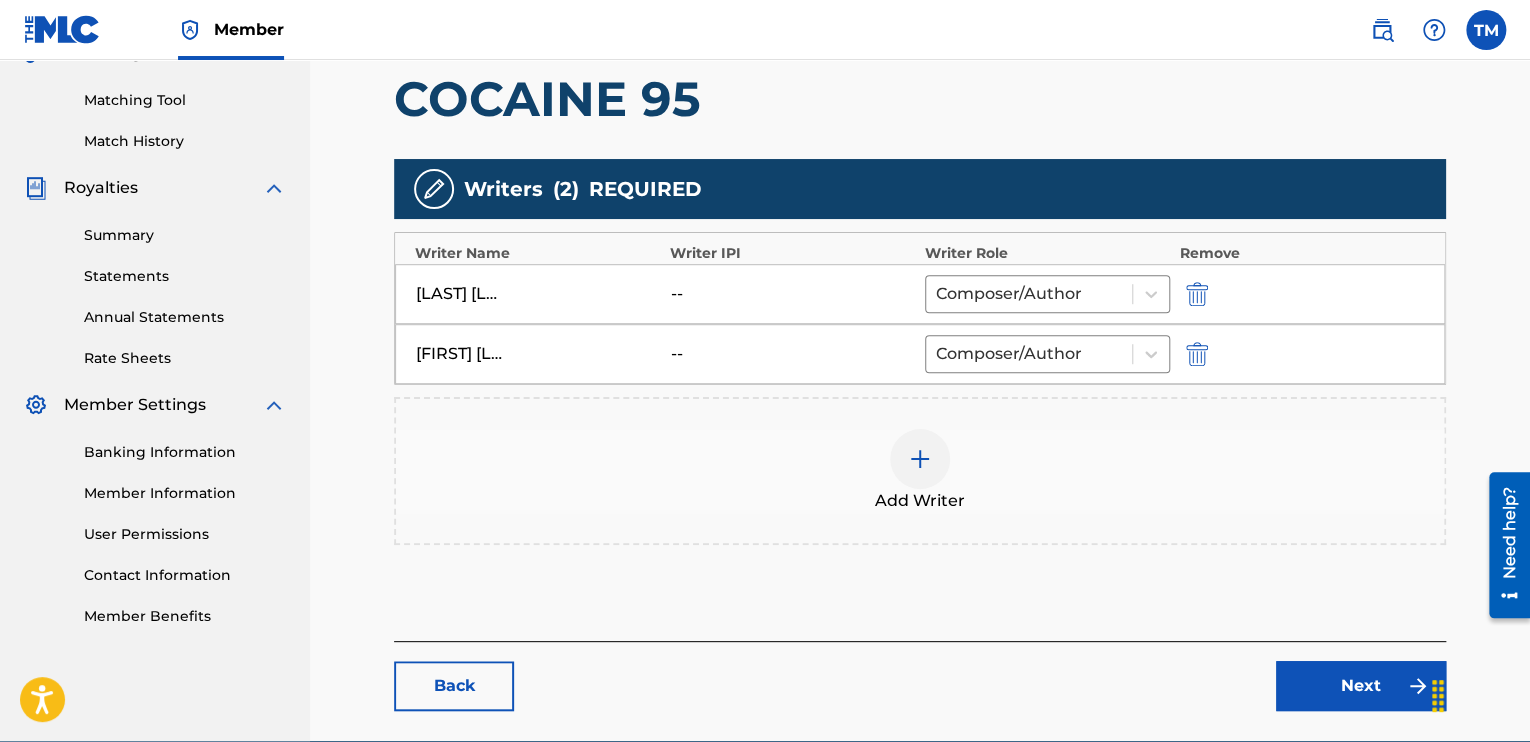 scroll, scrollTop: 500, scrollLeft: 0, axis: vertical 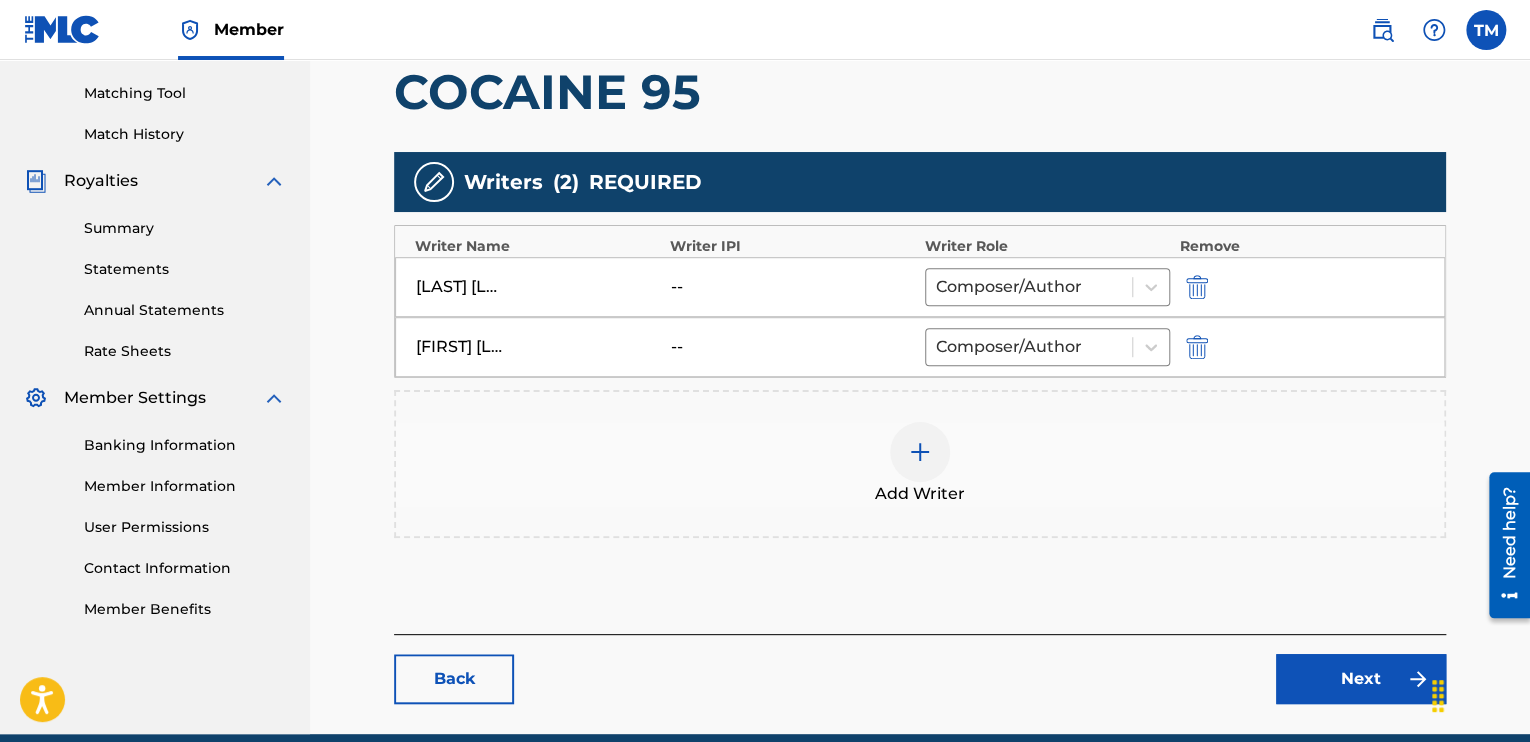 click at bounding box center [920, 452] 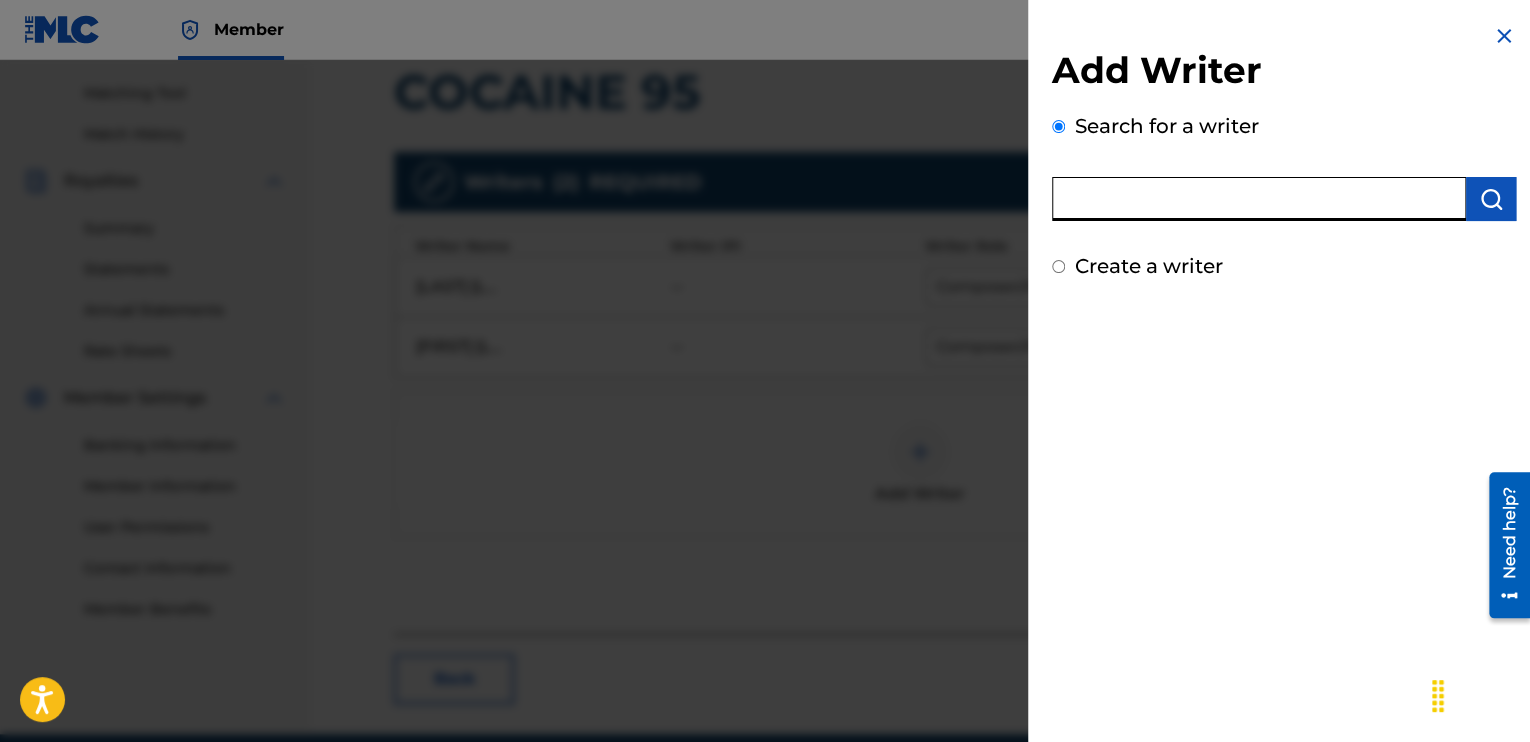 click at bounding box center [1259, 199] 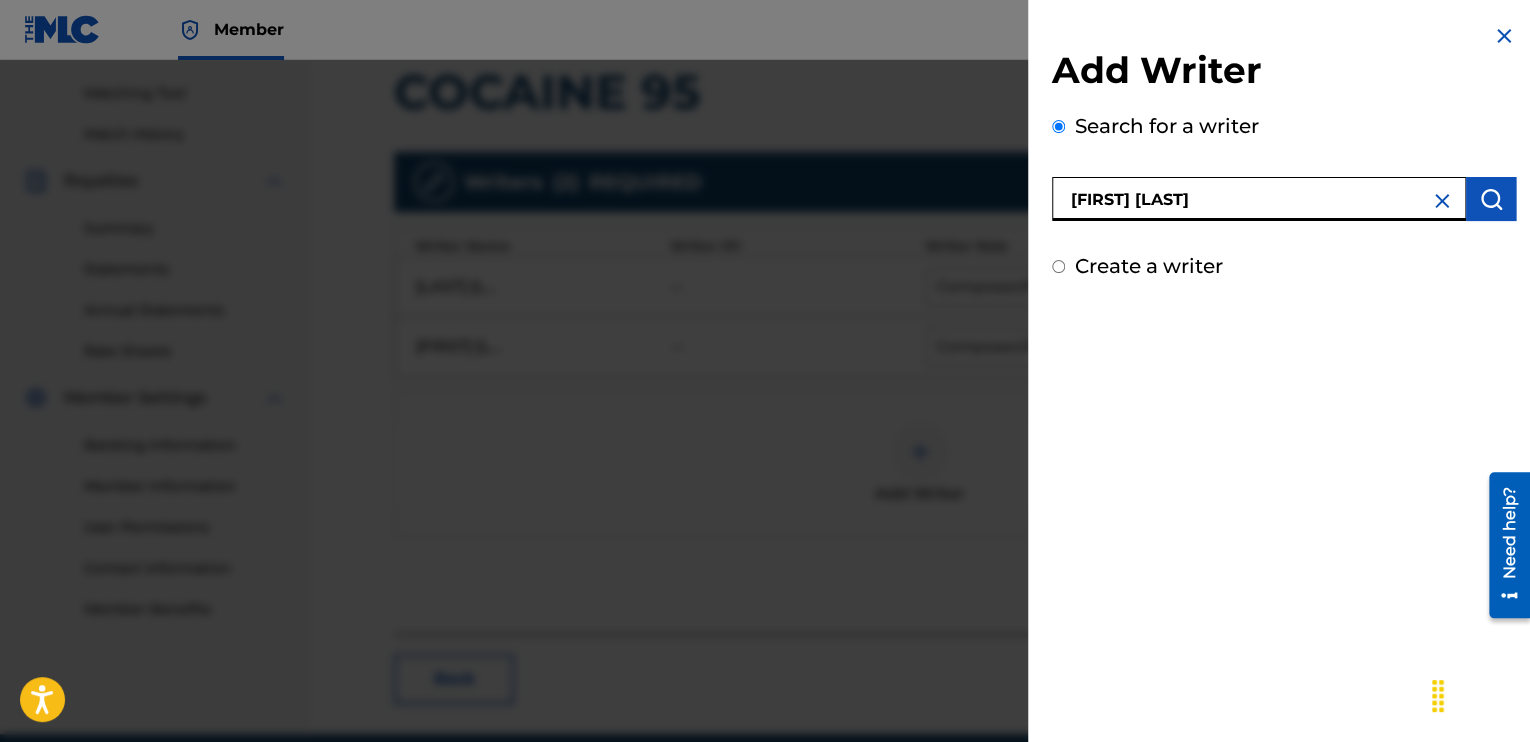 click on "Add Writer Search for a writer [FIRST] [LAST] Create a writer" at bounding box center [1284, 164] 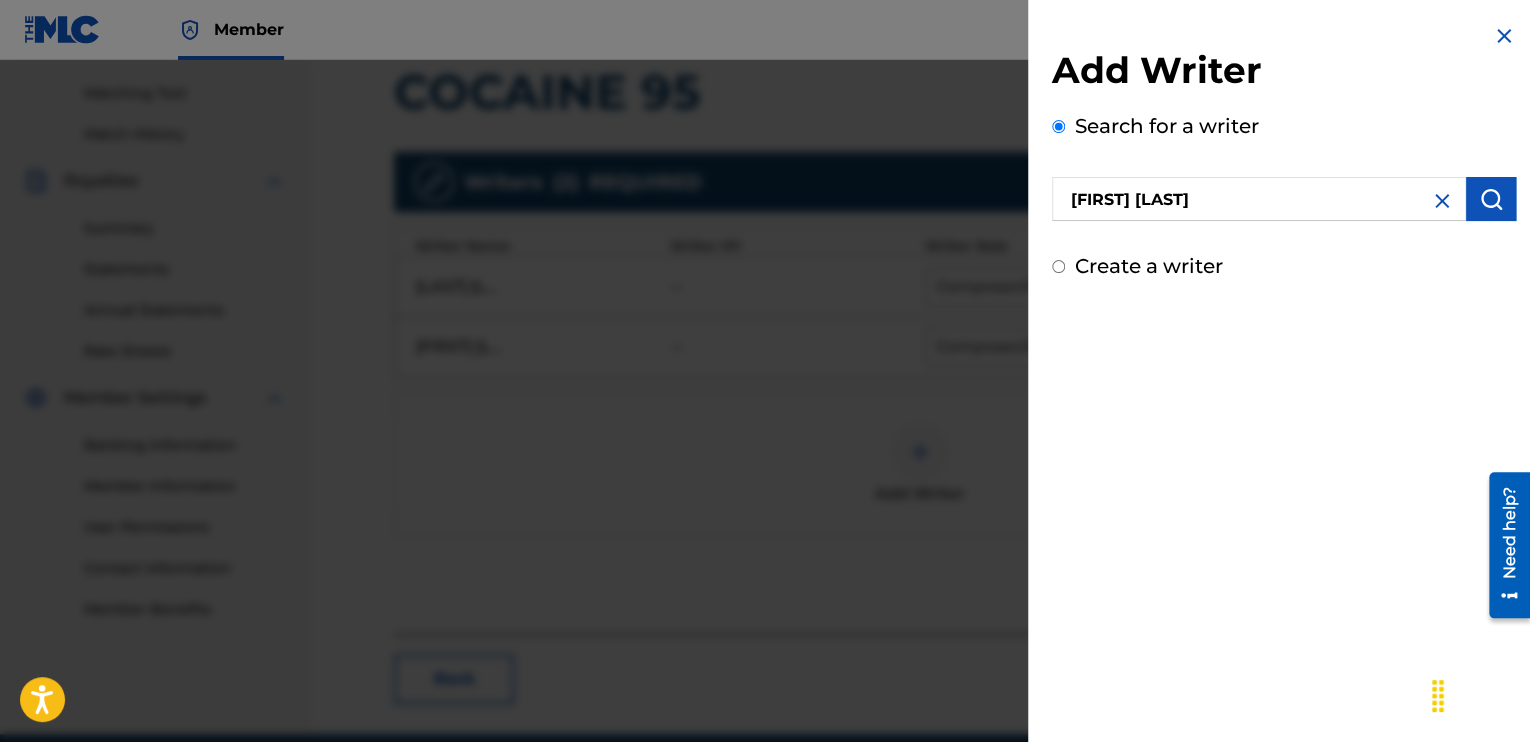 click at bounding box center [1491, 199] 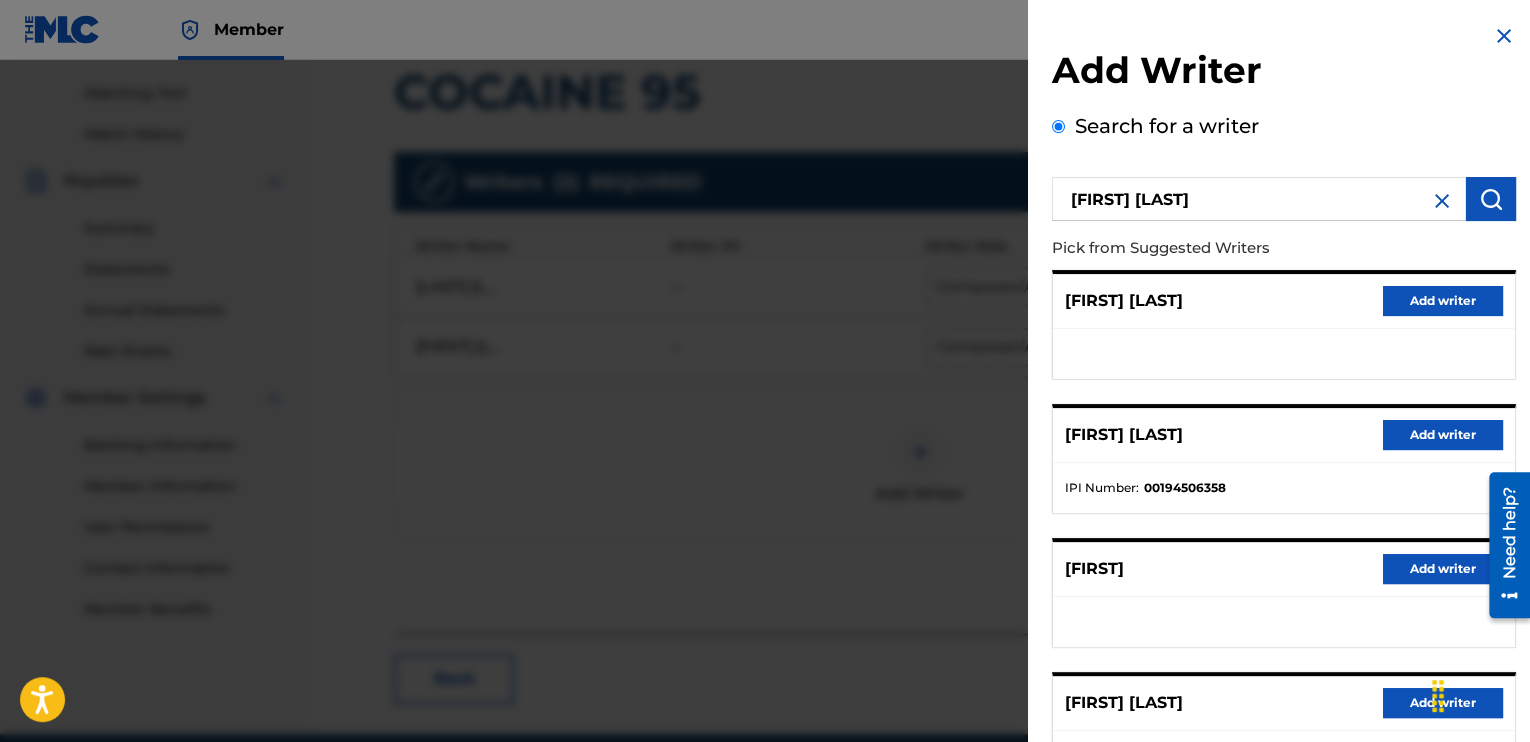 click on "[FIRST] [LAST] Add writer" at bounding box center [1284, 435] 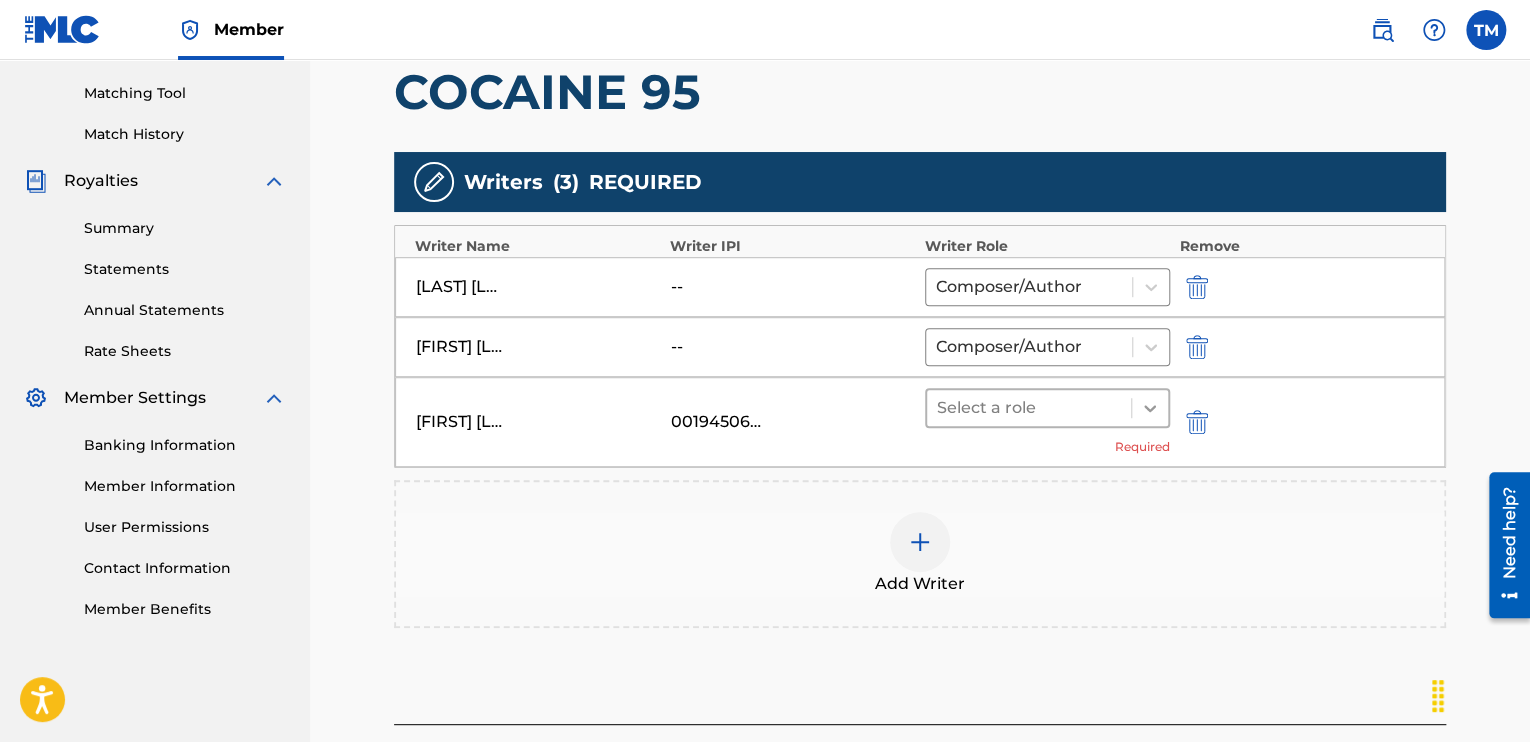 click 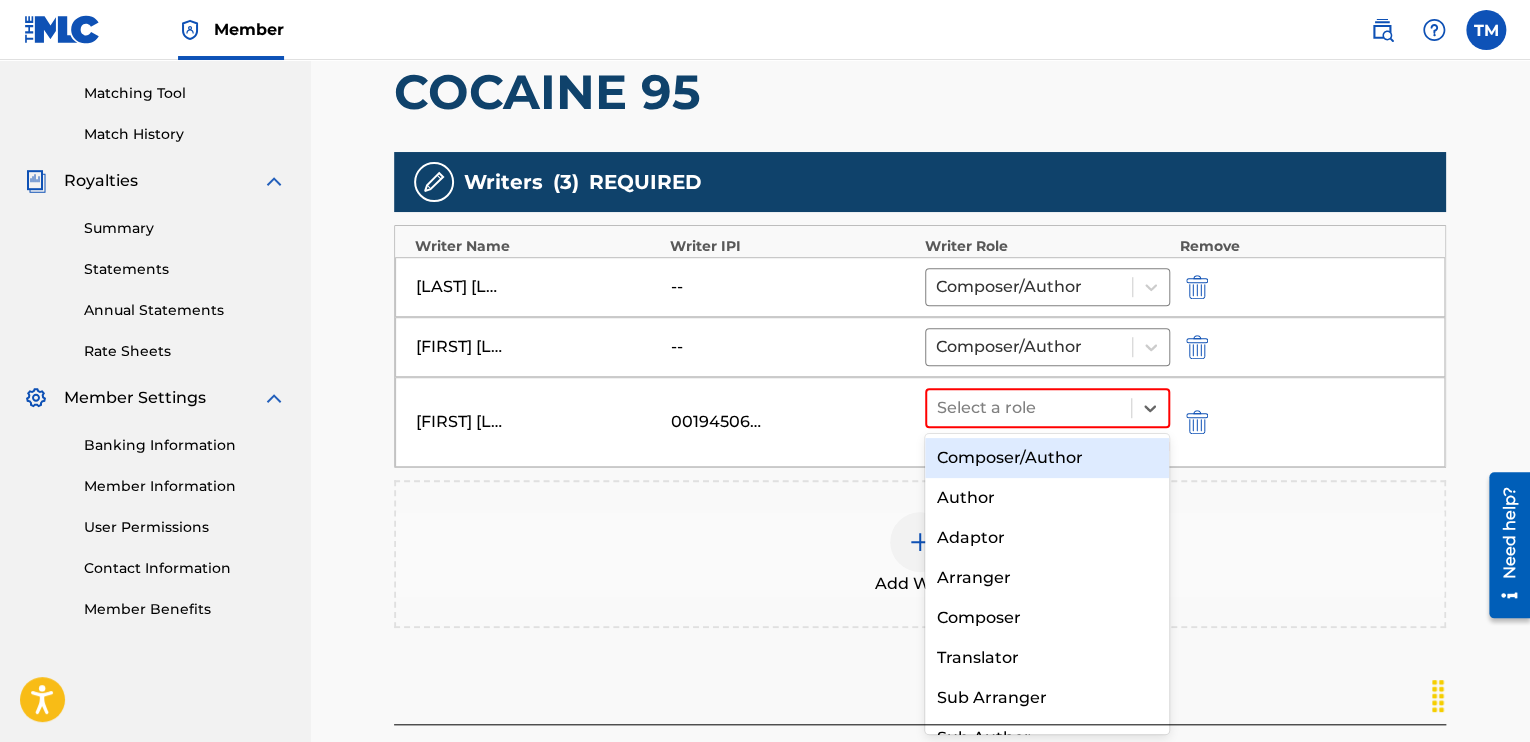 click on "Composer/Author" at bounding box center [1047, 458] 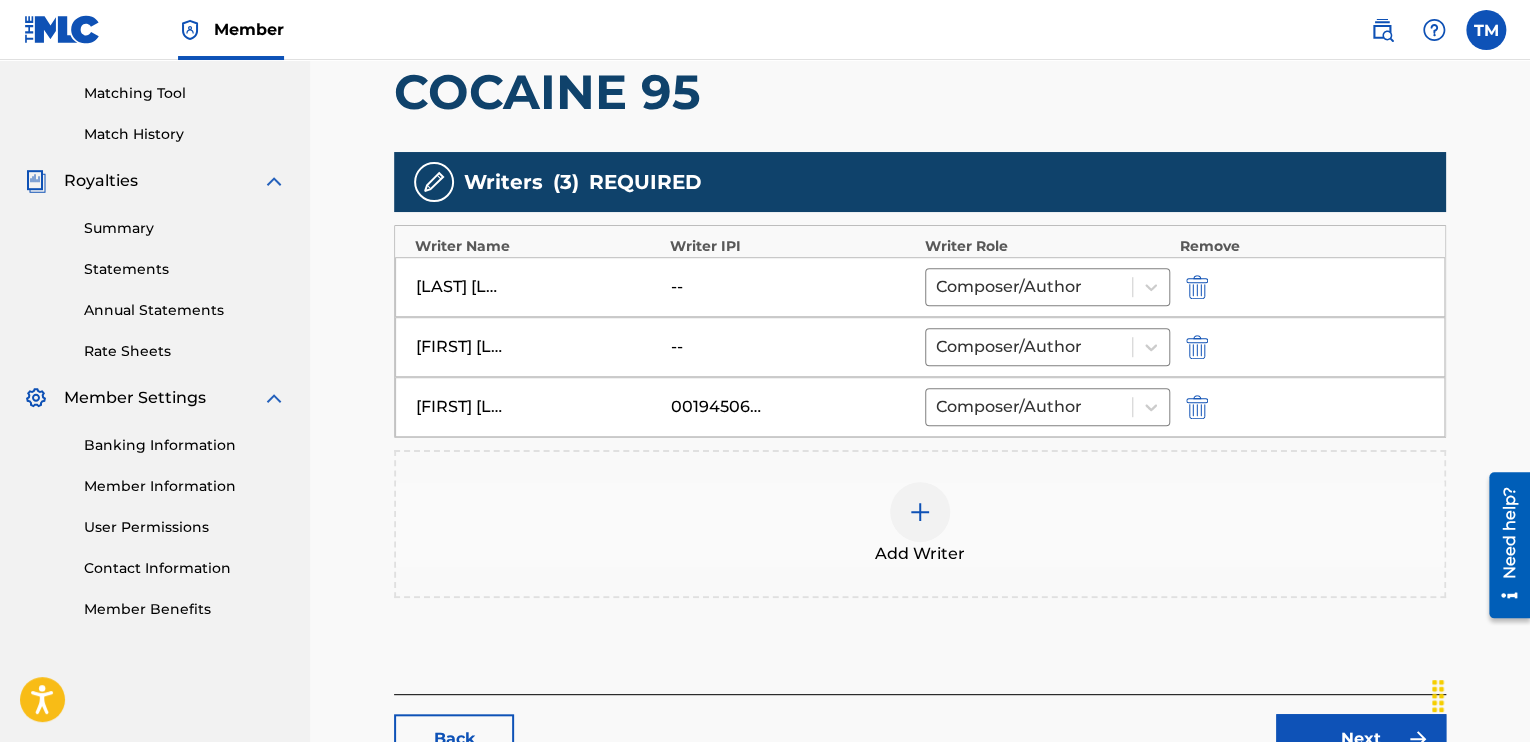 click at bounding box center [1197, 287] 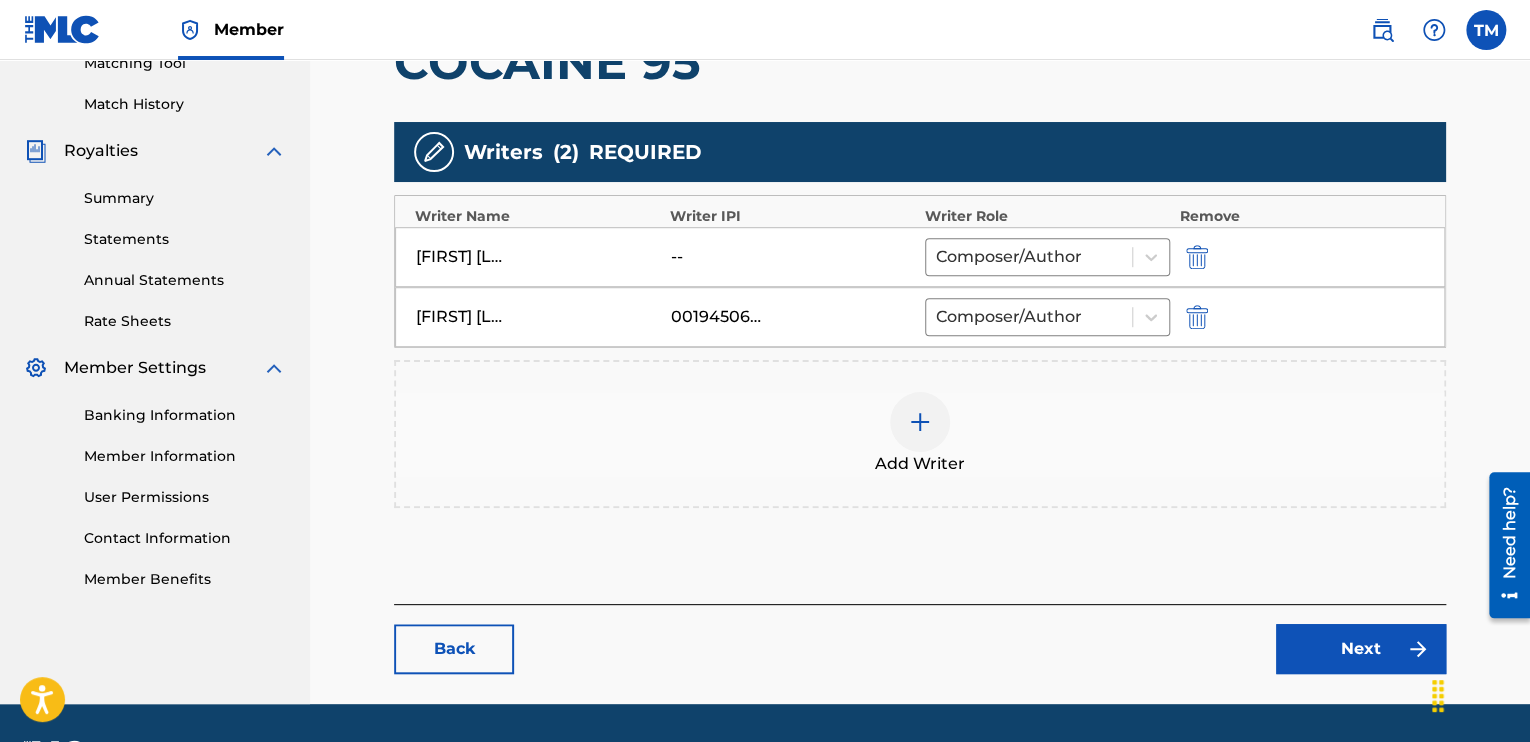 scroll, scrollTop: 585, scrollLeft: 0, axis: vertical 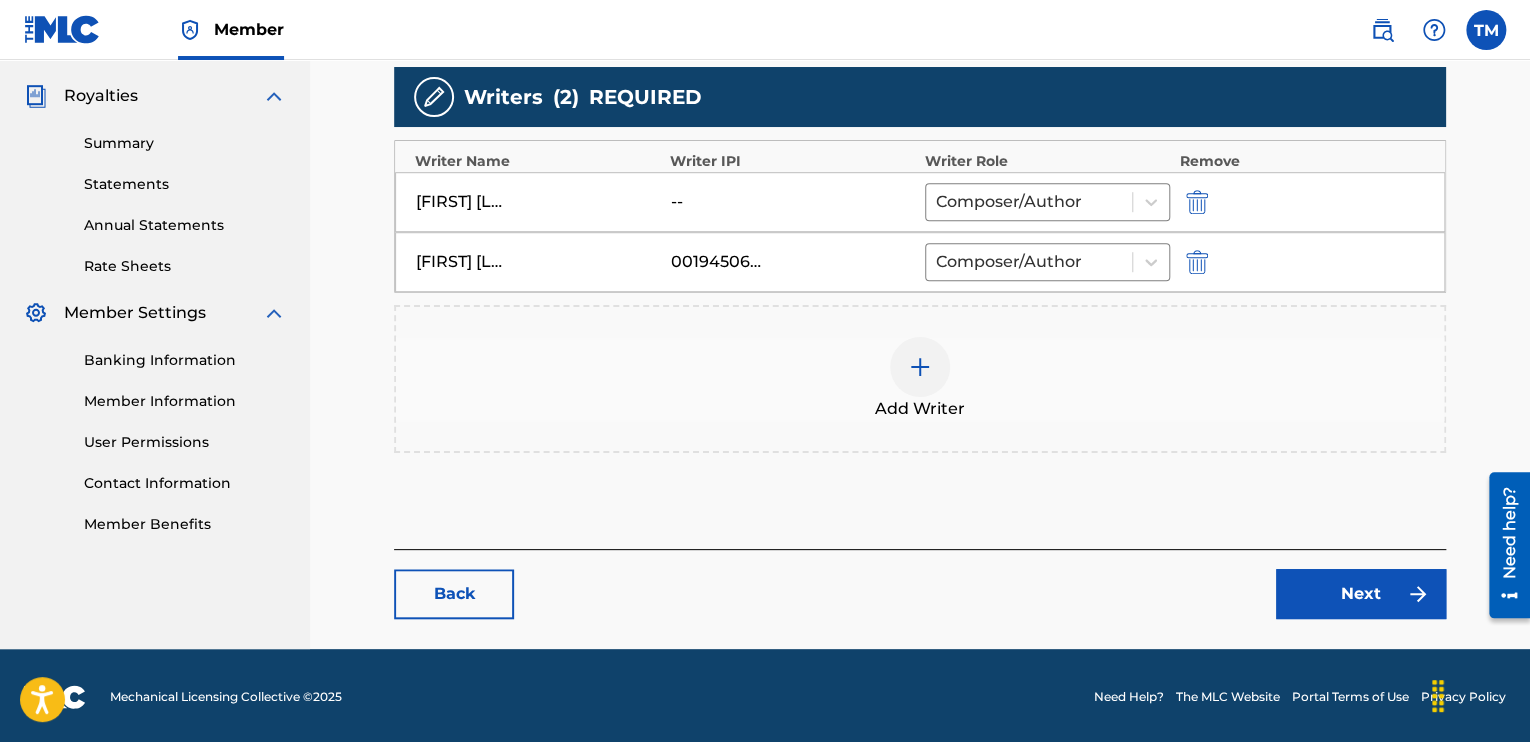 click on "Next" at bounding box center (1361, 594) 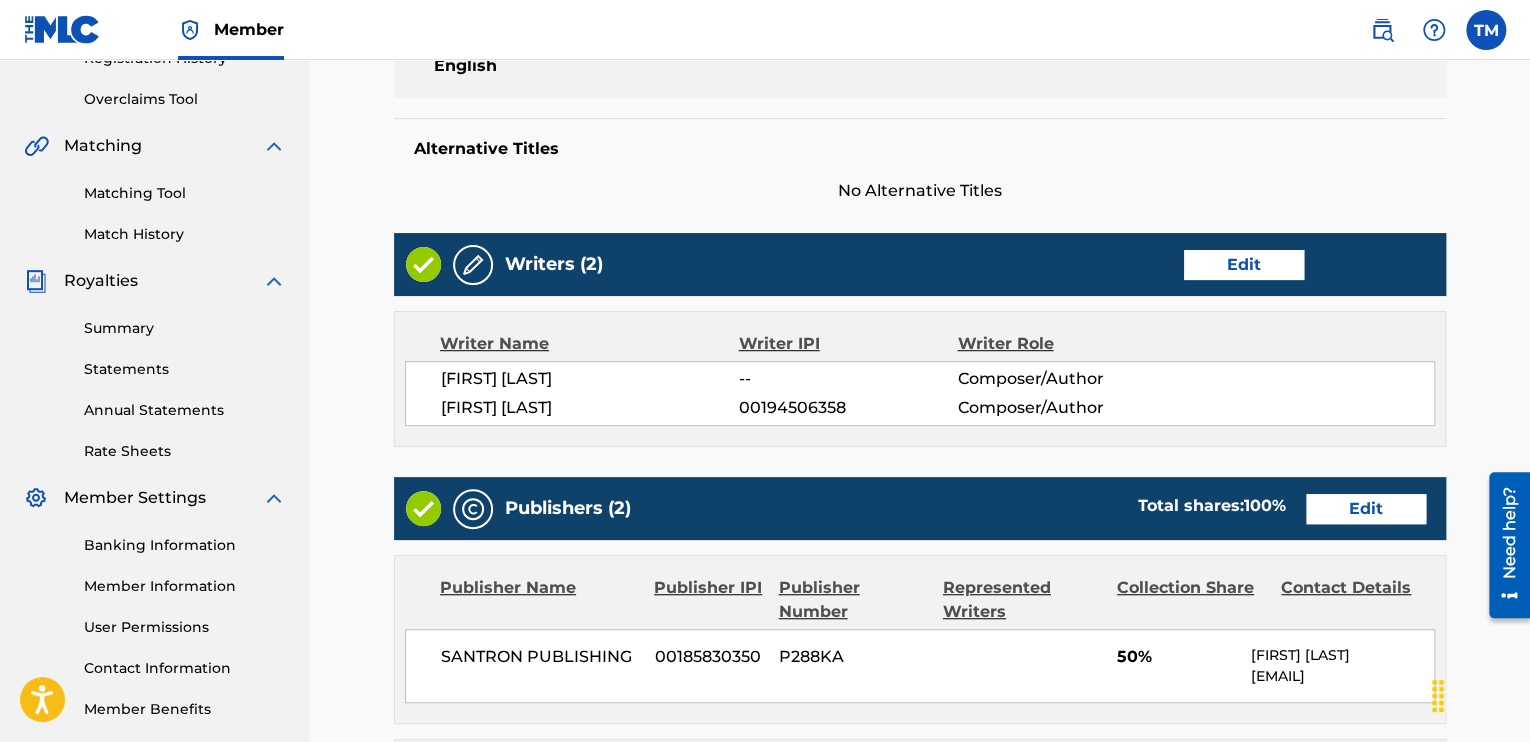 scroll, scrollTop: 500, scrollLeft: 0, axis: vertical 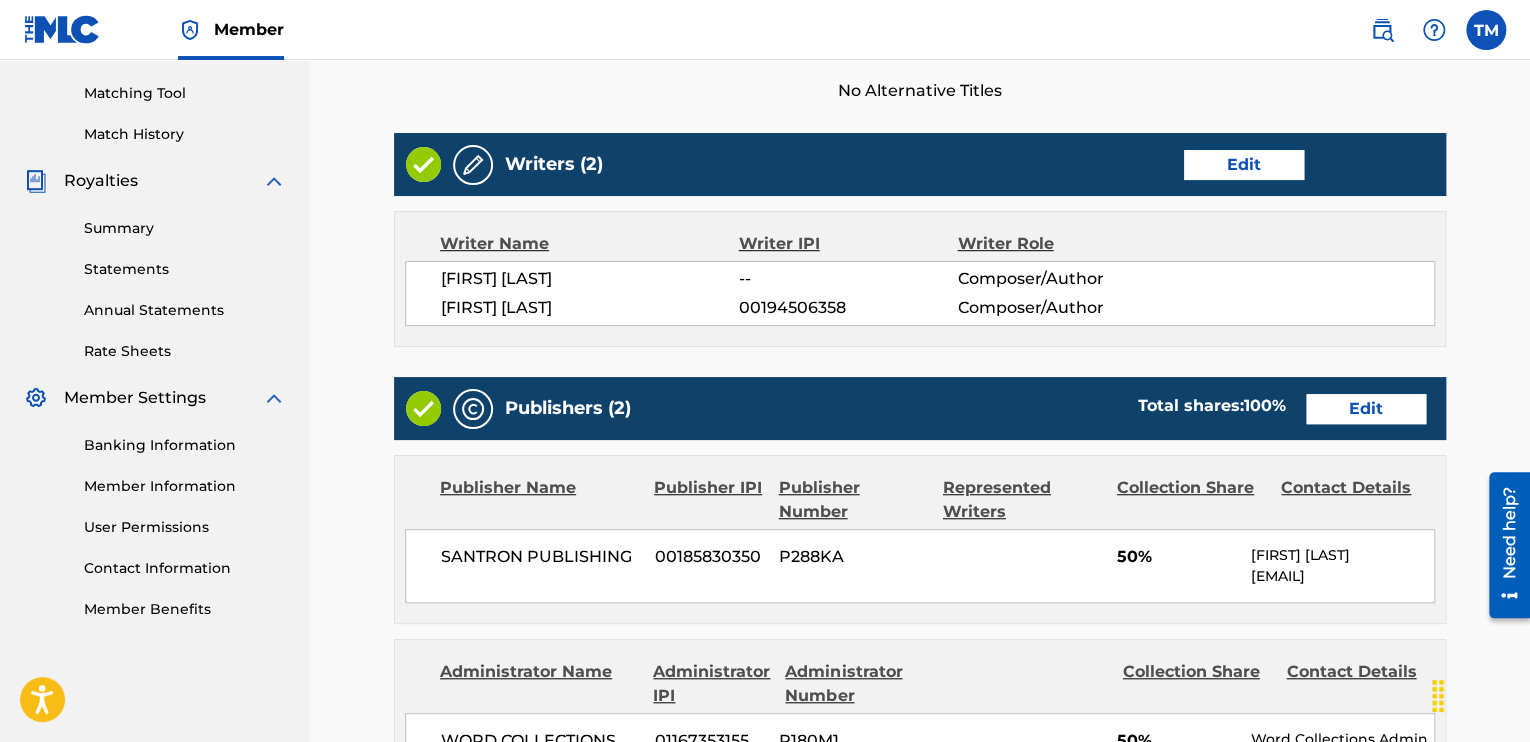 click on "Edit" at bounding box center [1366, 409] 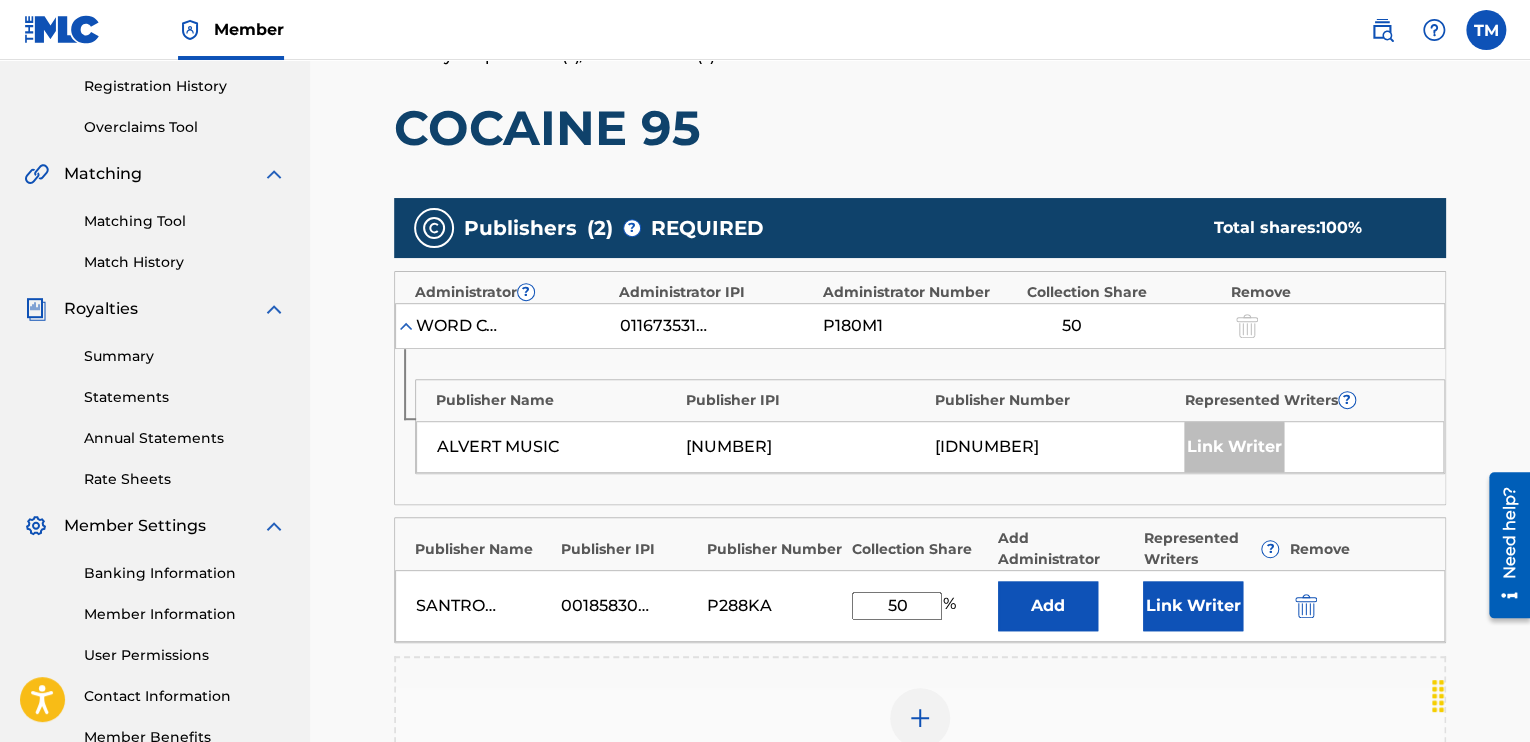 scroll, scrollTop: 400, scrollLeft: 0, axis: vertical 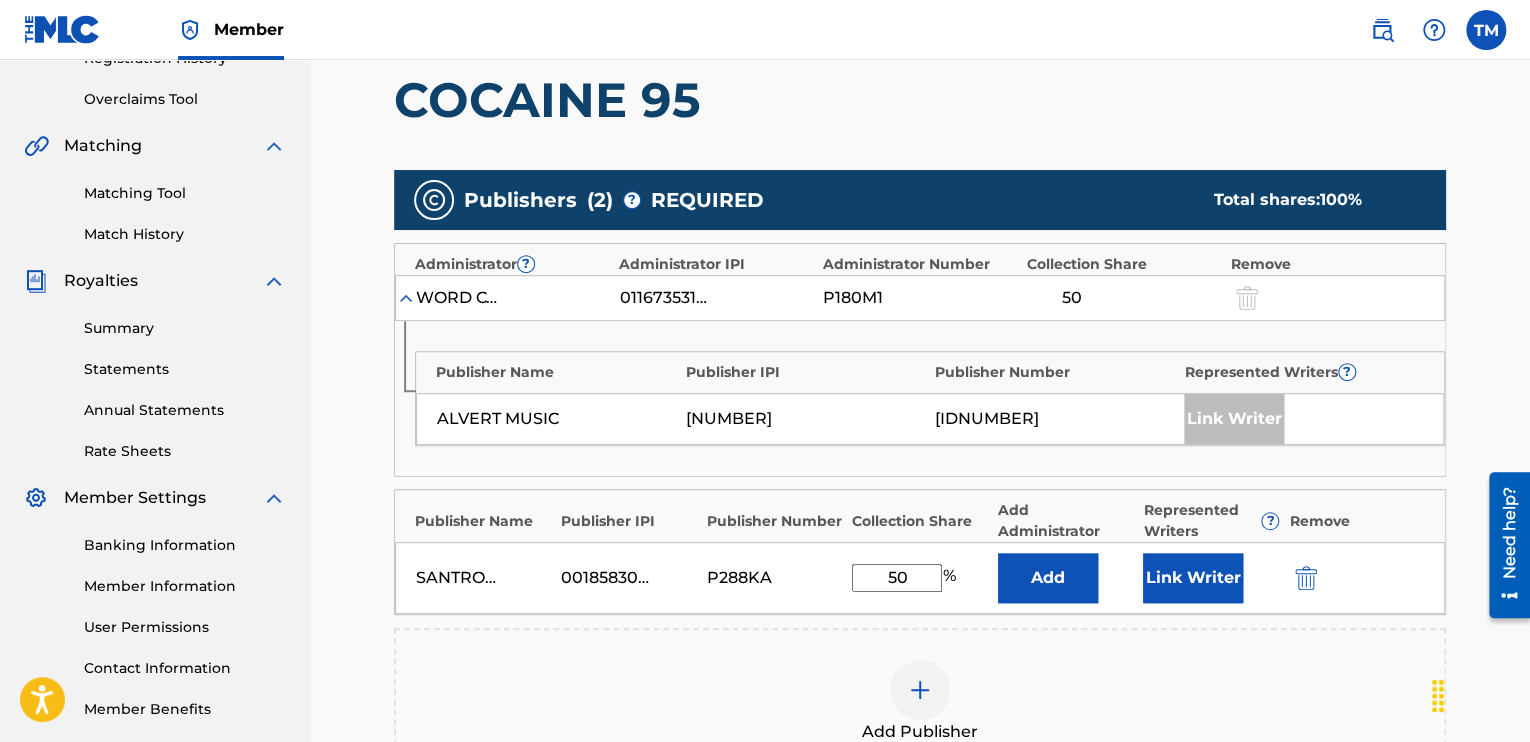 click on "Link Writer" at bounding box center (1193, 578) 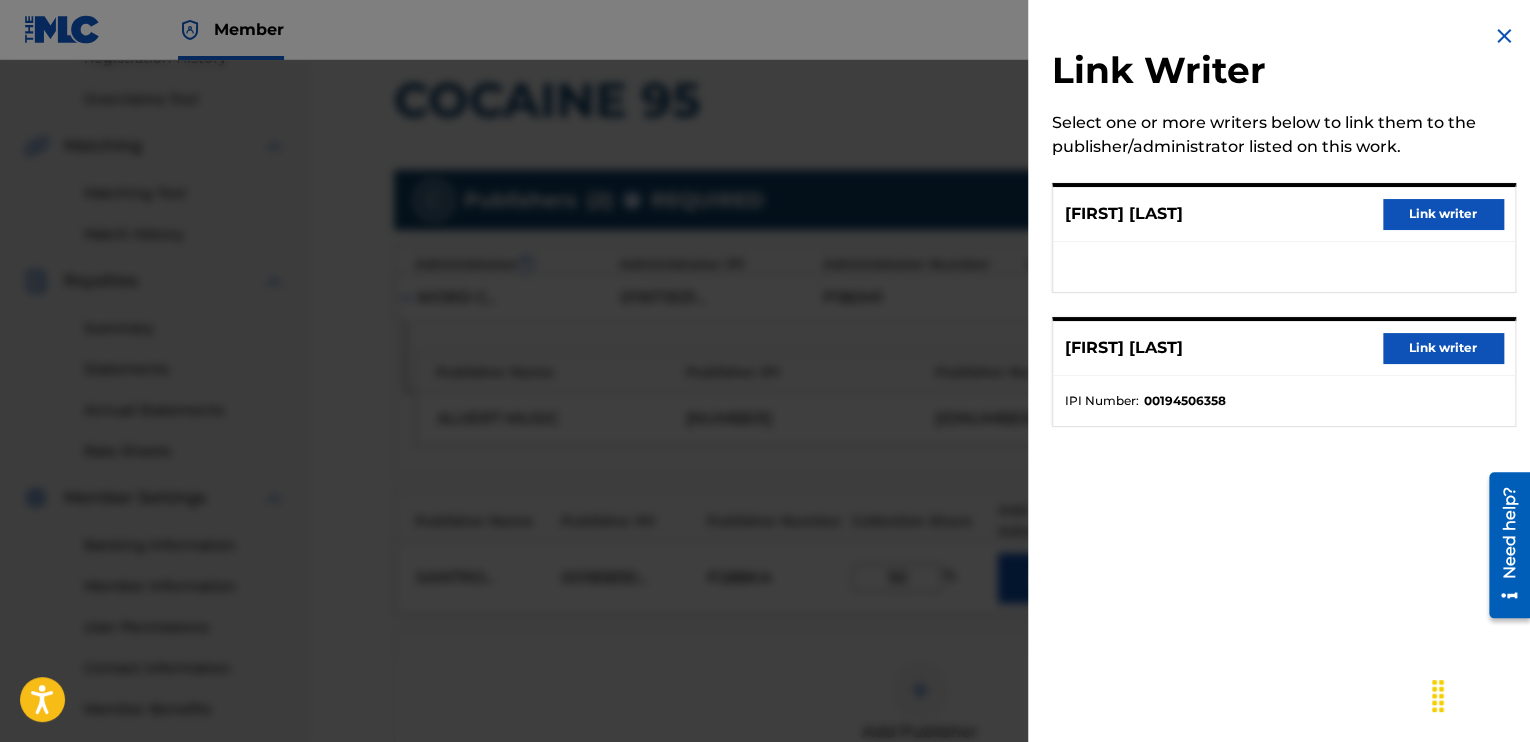click on "Link writer" at bounding box center (1443, 348) 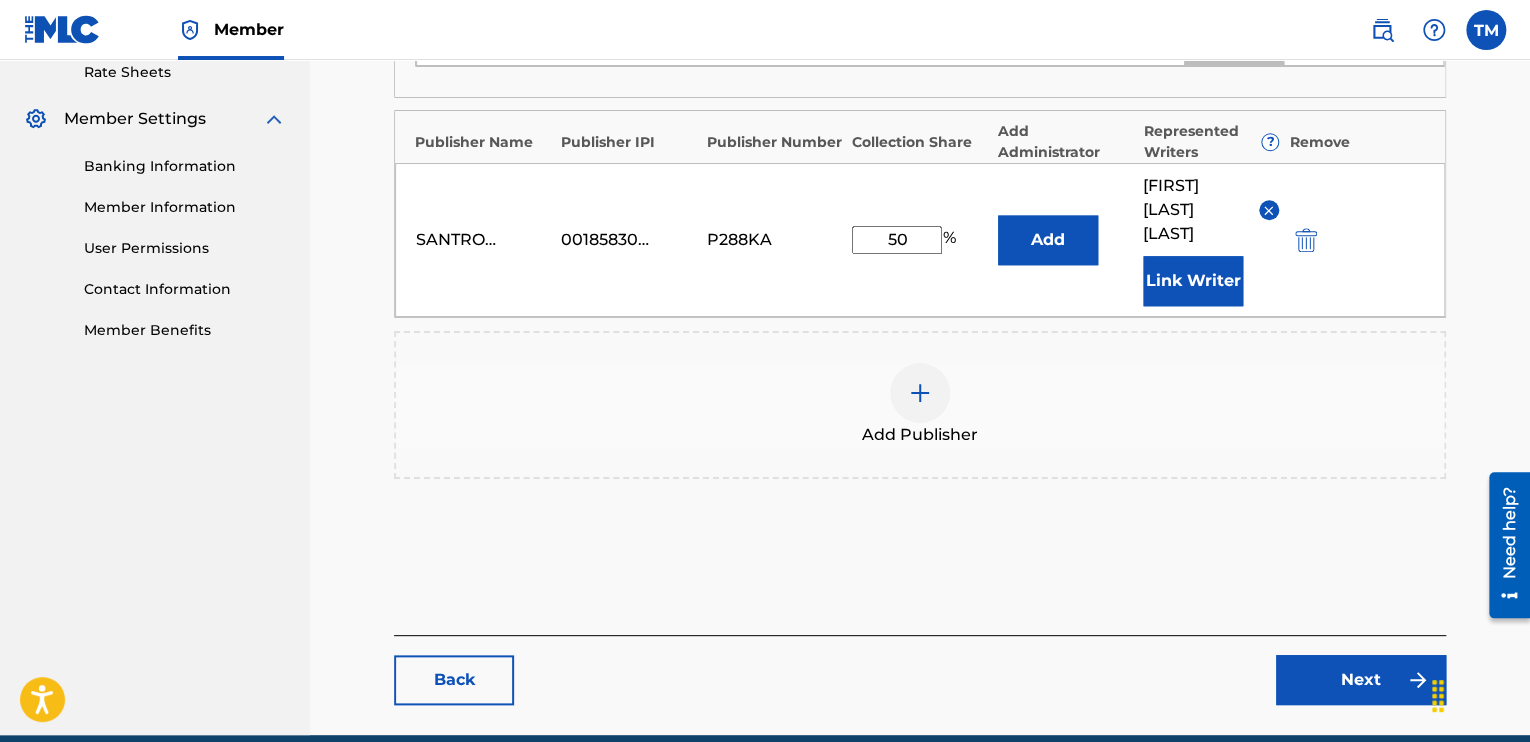 scroll, scrollTop: 800, scrollLeft: 0, axis: vertical 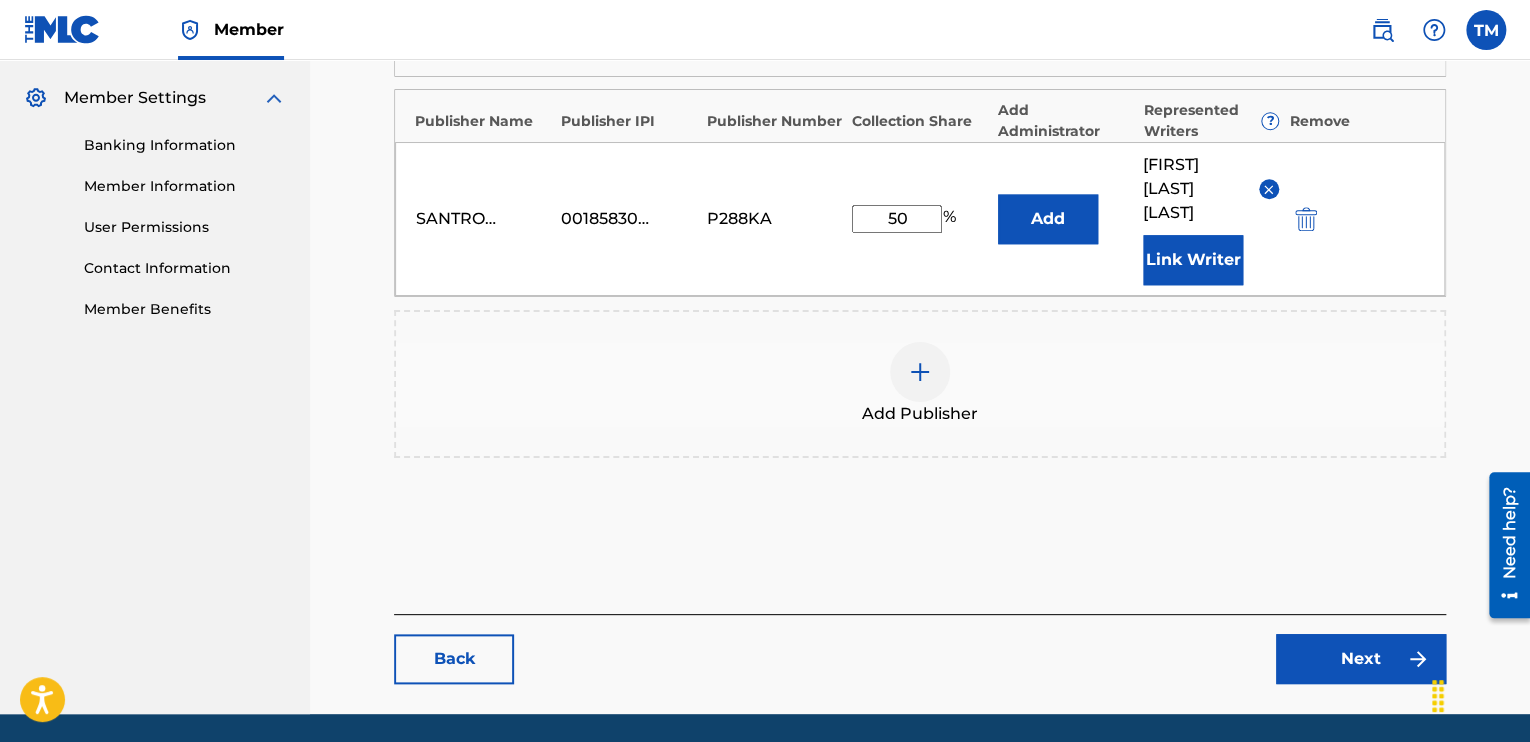 click on "Next" at bounding box center (1361, 659) 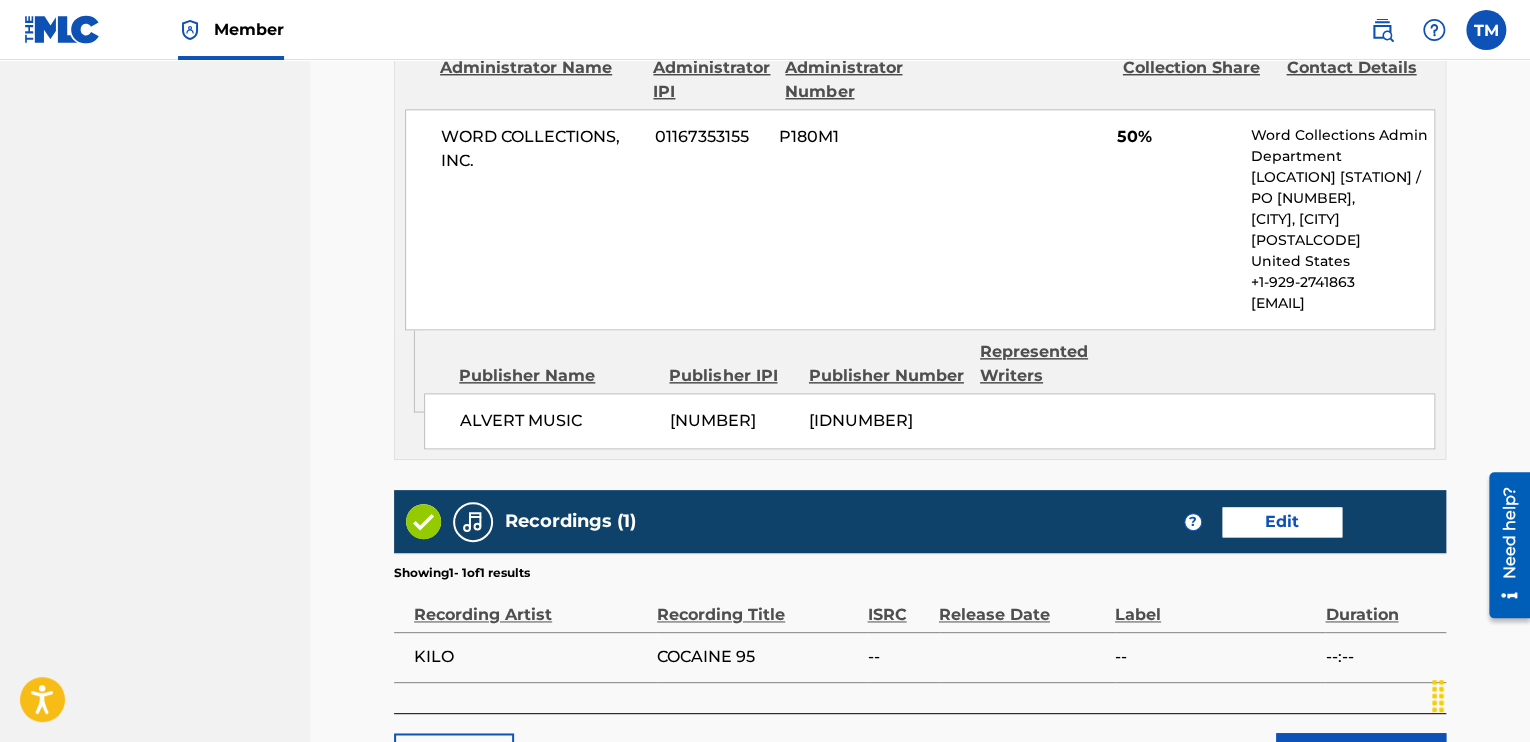 scroll, scrollTop: 1308, scrollLeft: 0, axis: vertical 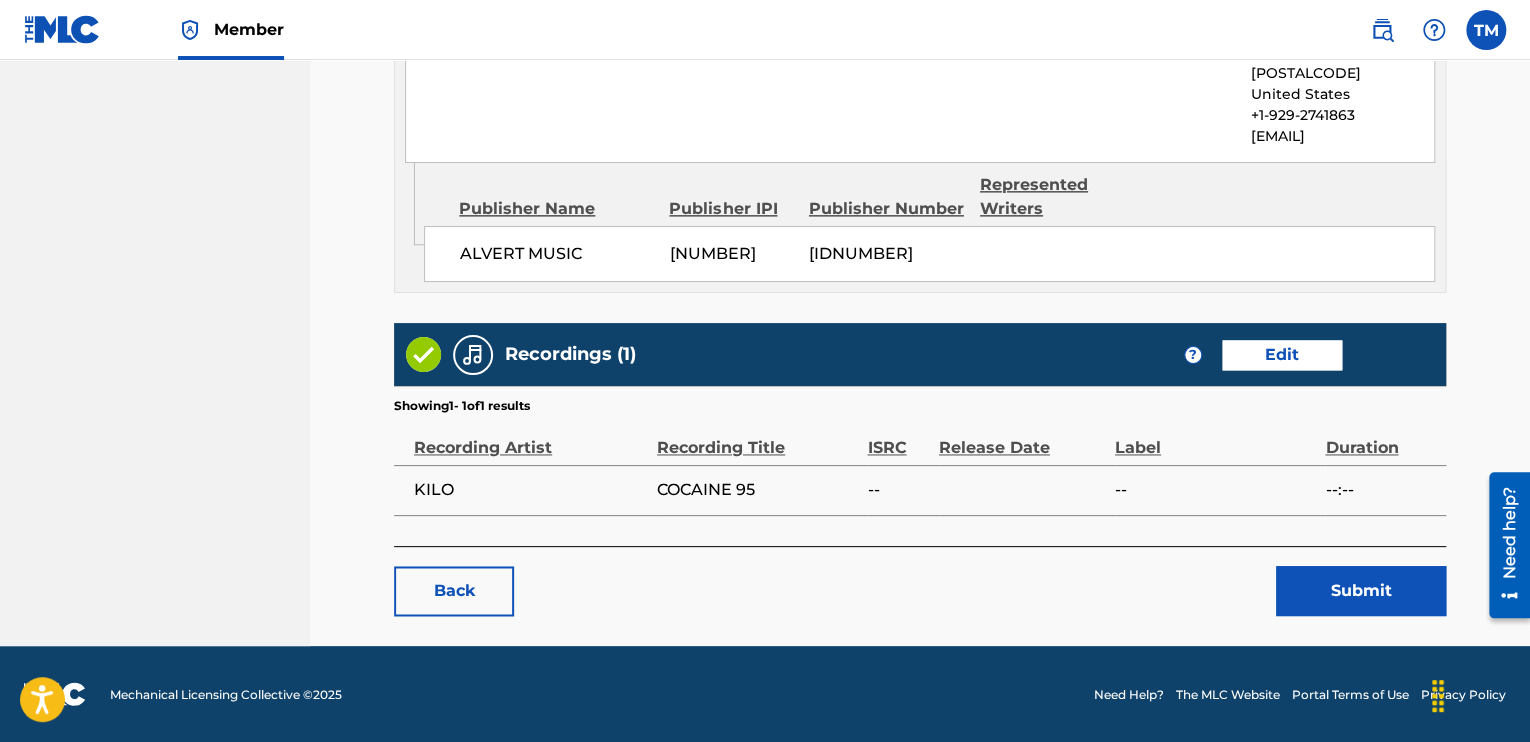 click on "Submit" at bounding box center [1361, 591] 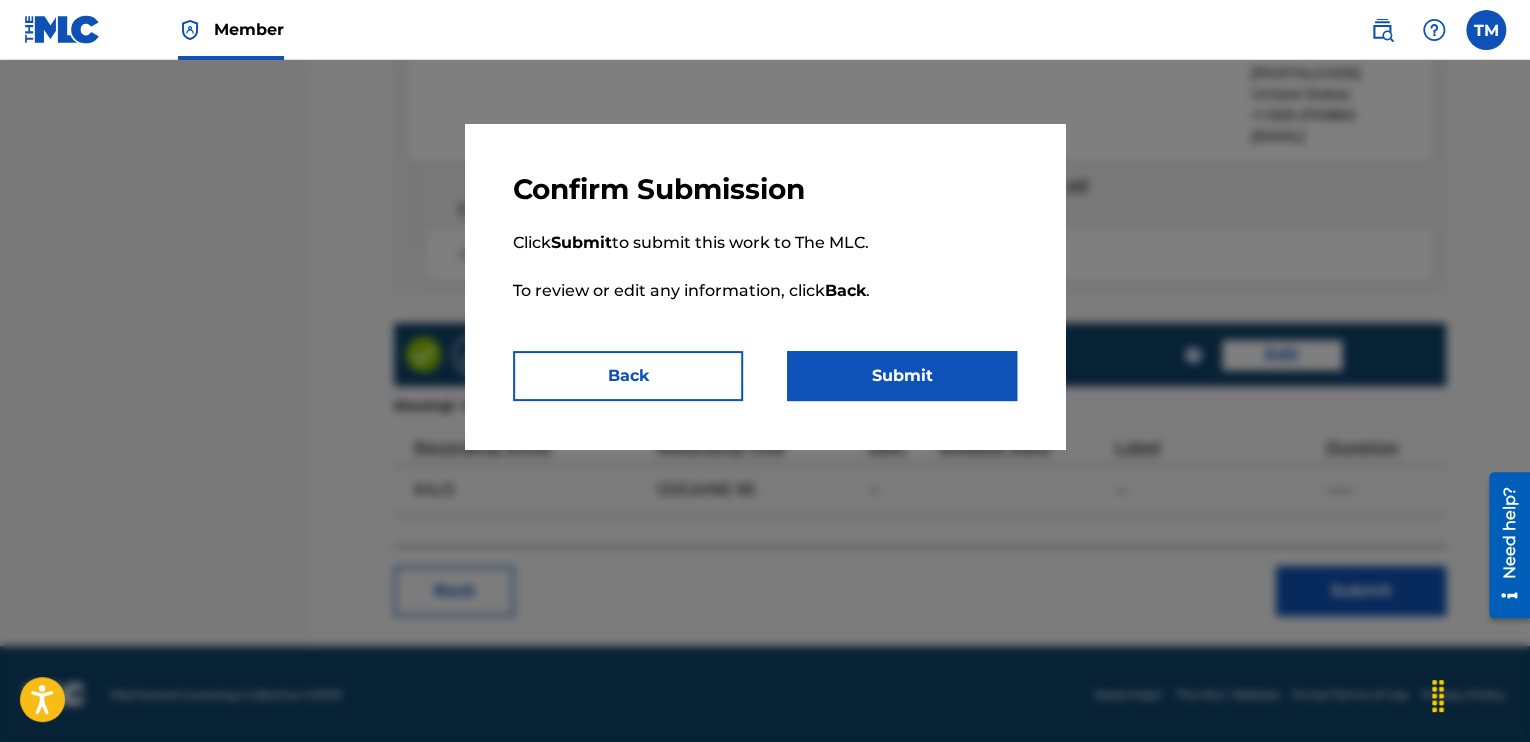 click on "Submit" at bounding box center (902, 376) 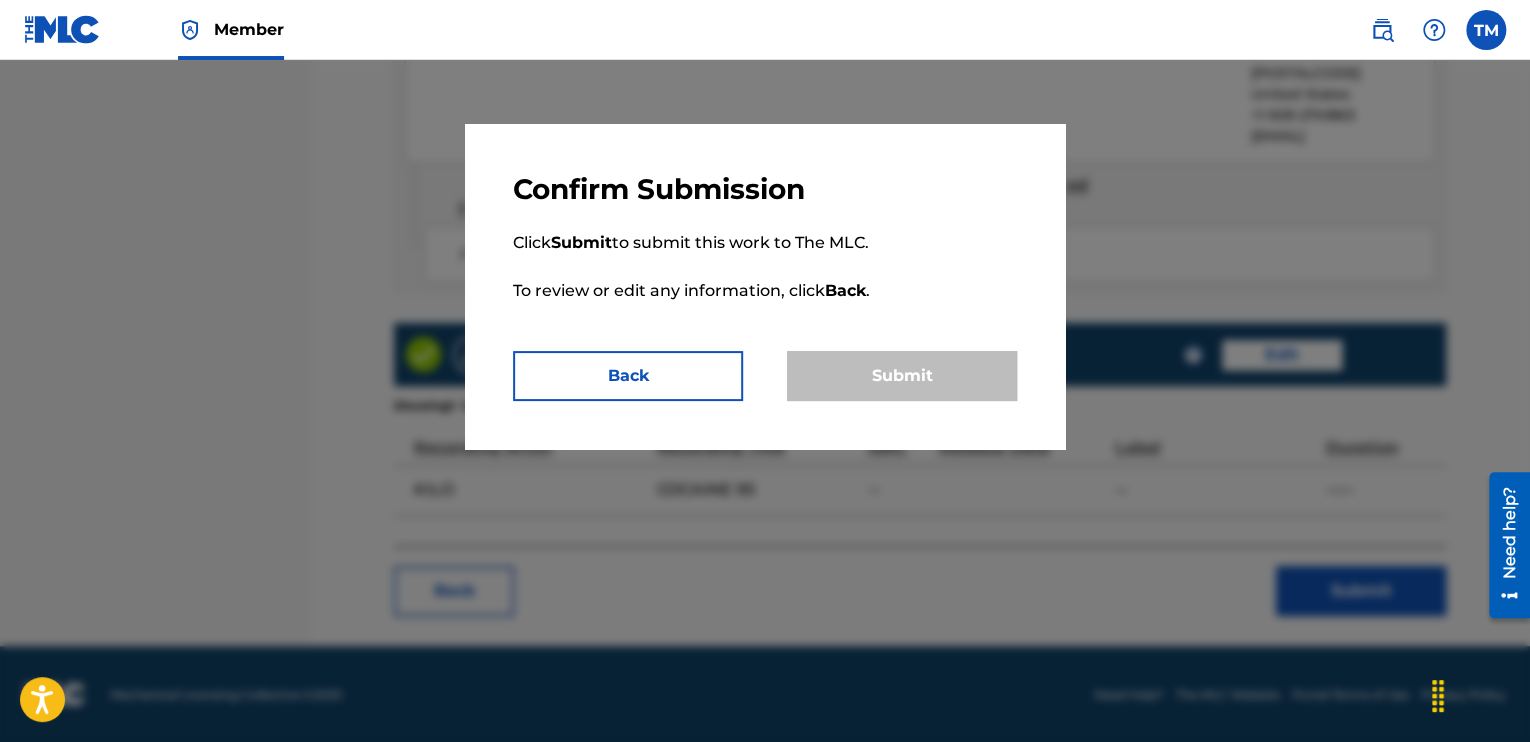 scroll, scrollTop: 0, scrollLeft: 0, axis: both 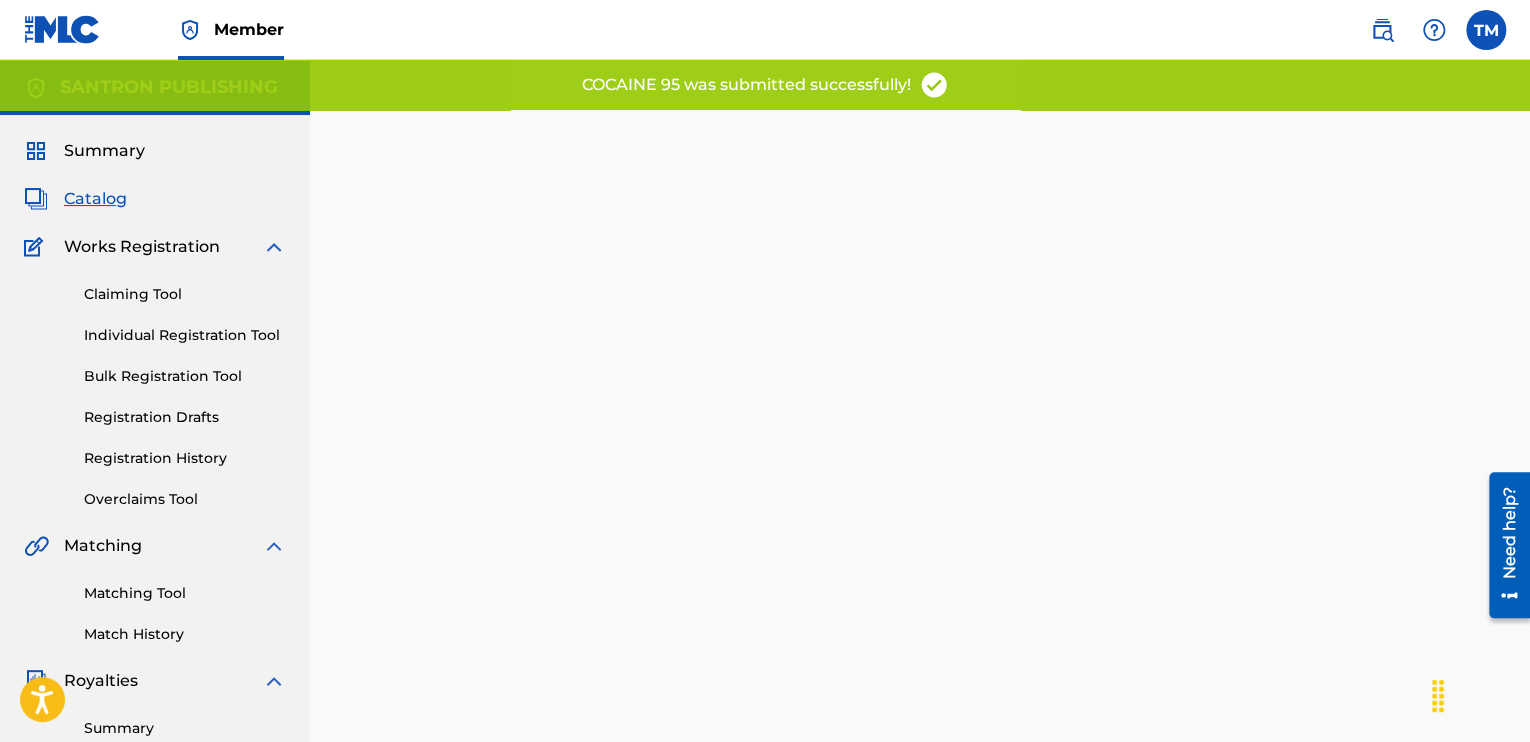 click on "Summary" at bounding box center [104, 151] 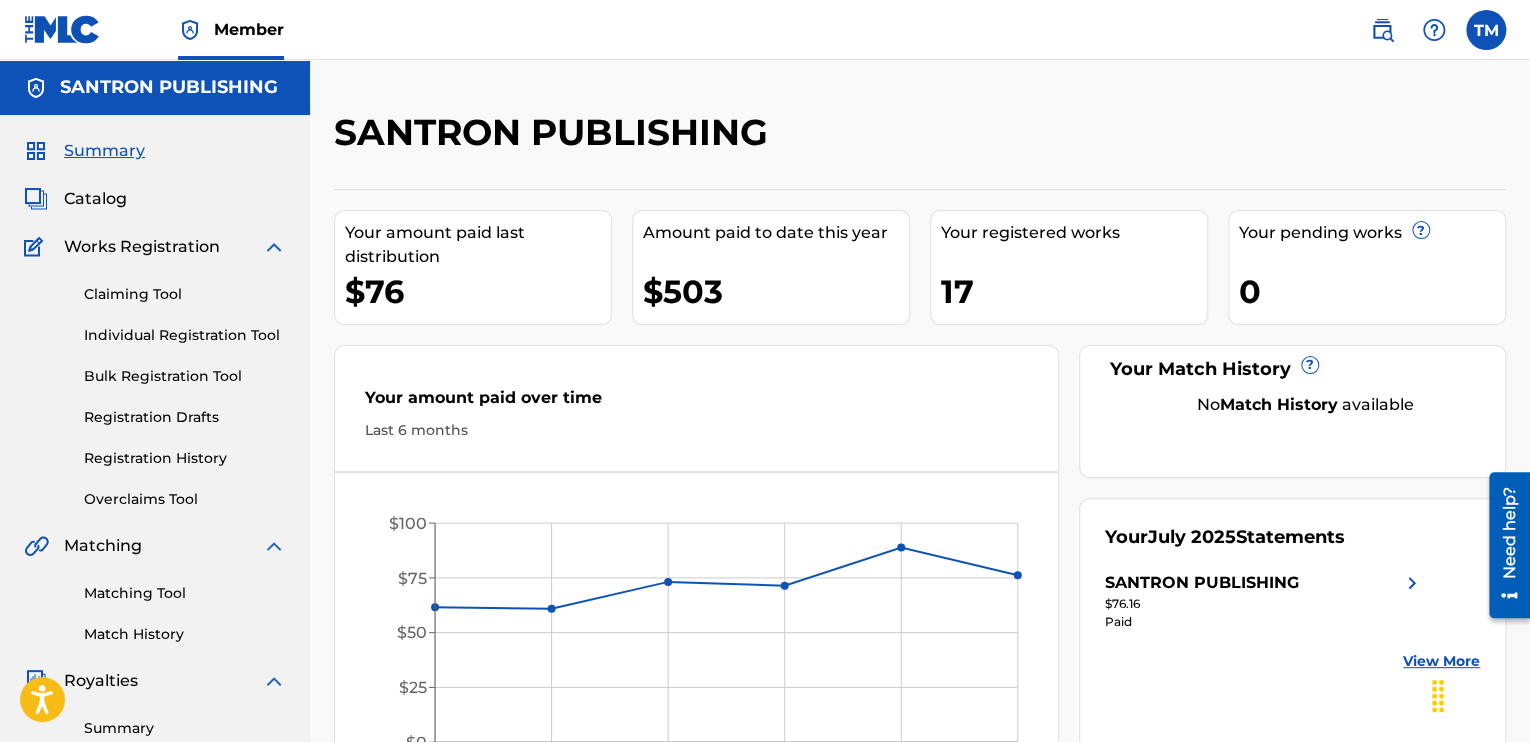 click on "Catalog" at bounding box center (95, 199) 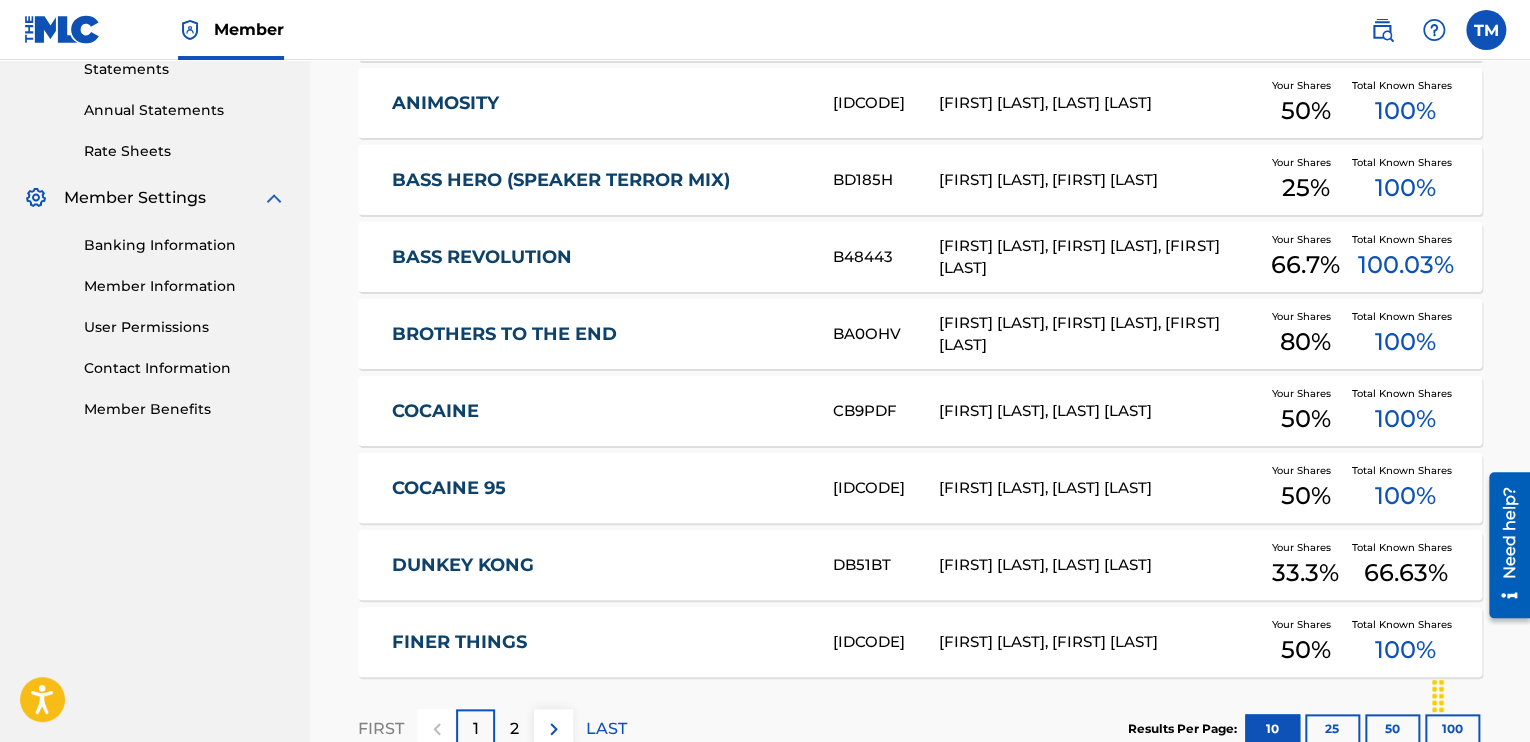 scroll, scrollTop: 800, scrollLeft: 0, axis: vertical 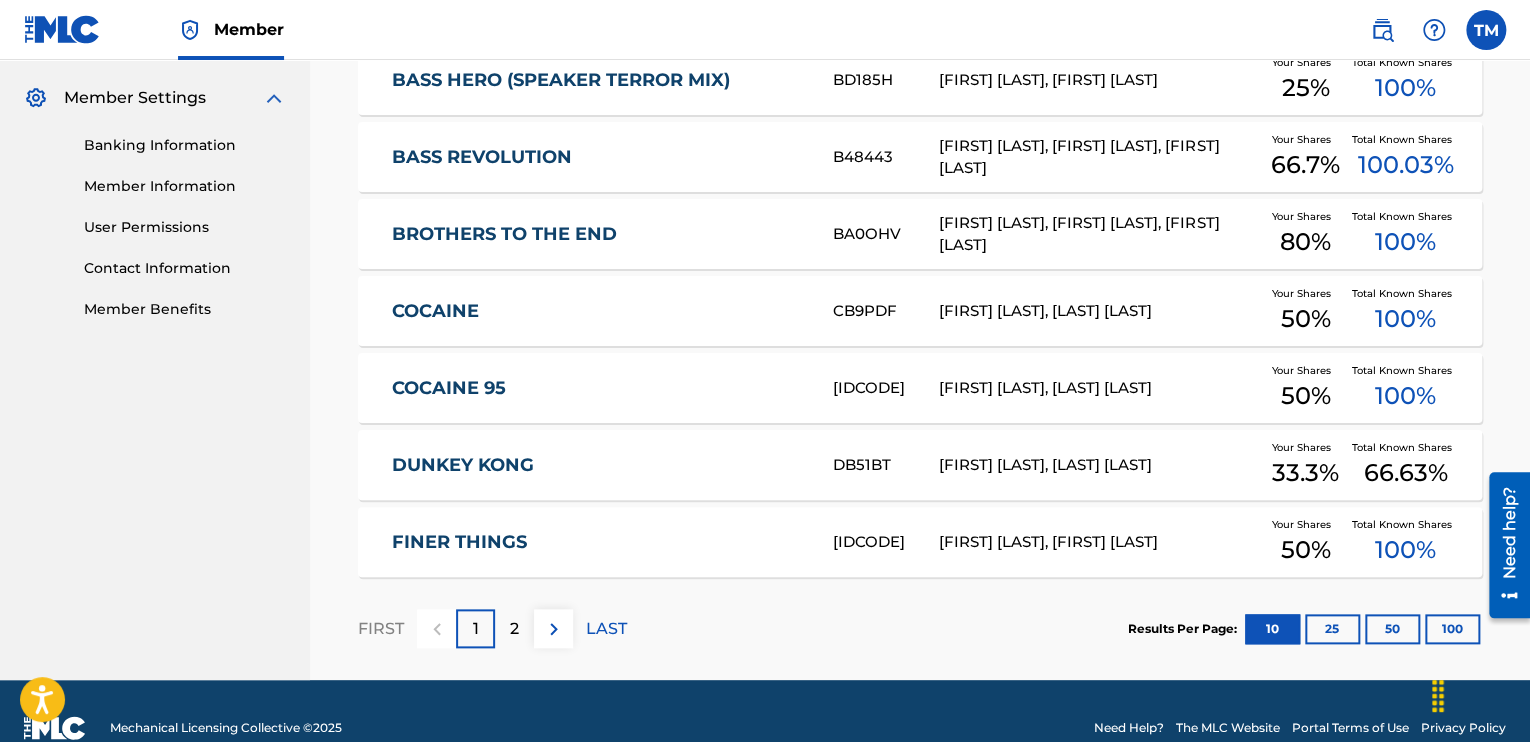 click on "[FIRST] [LAST], [LAST] [LAST]" at bounding box center (1099, 465) 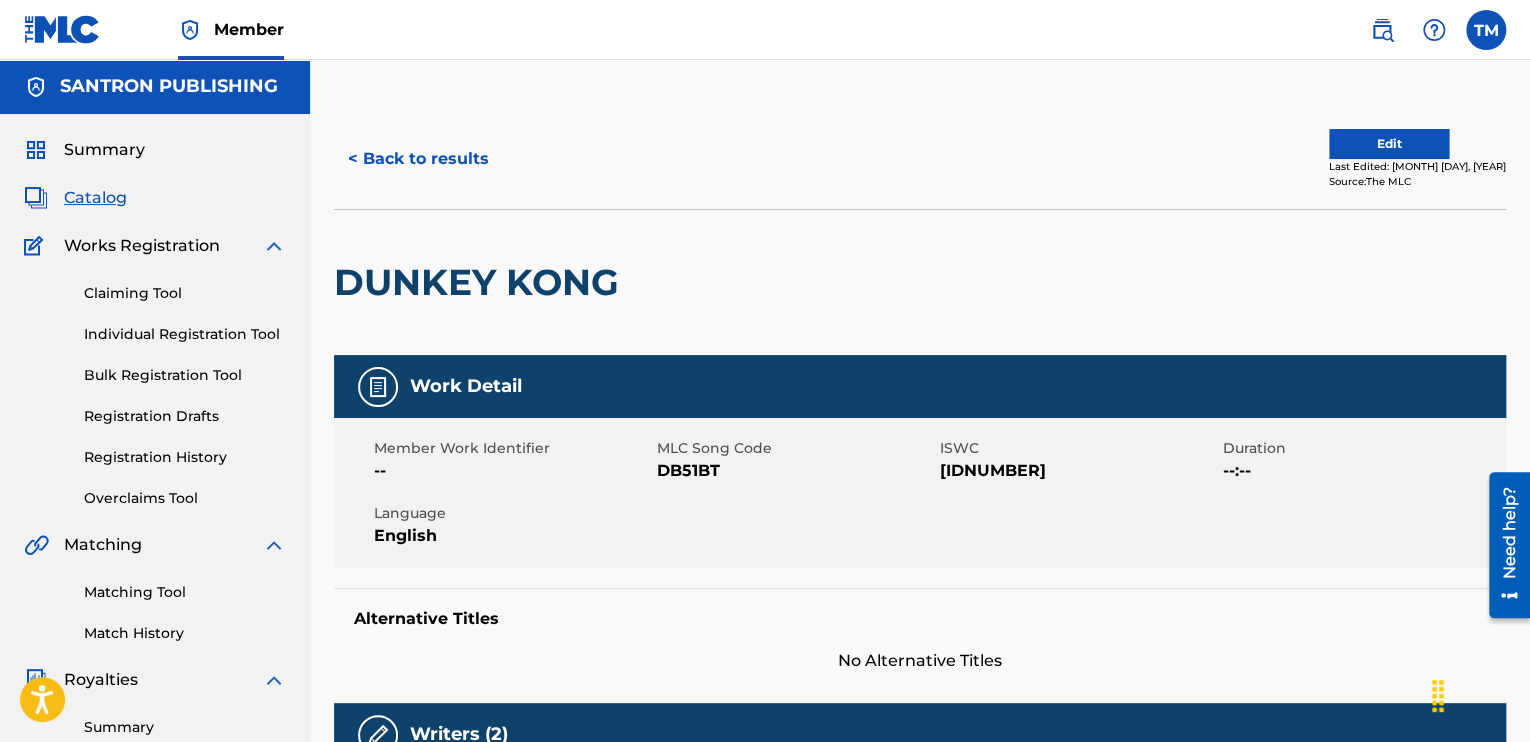 scroll, scrollTop: 0, scrollLeft: 0, axis: both 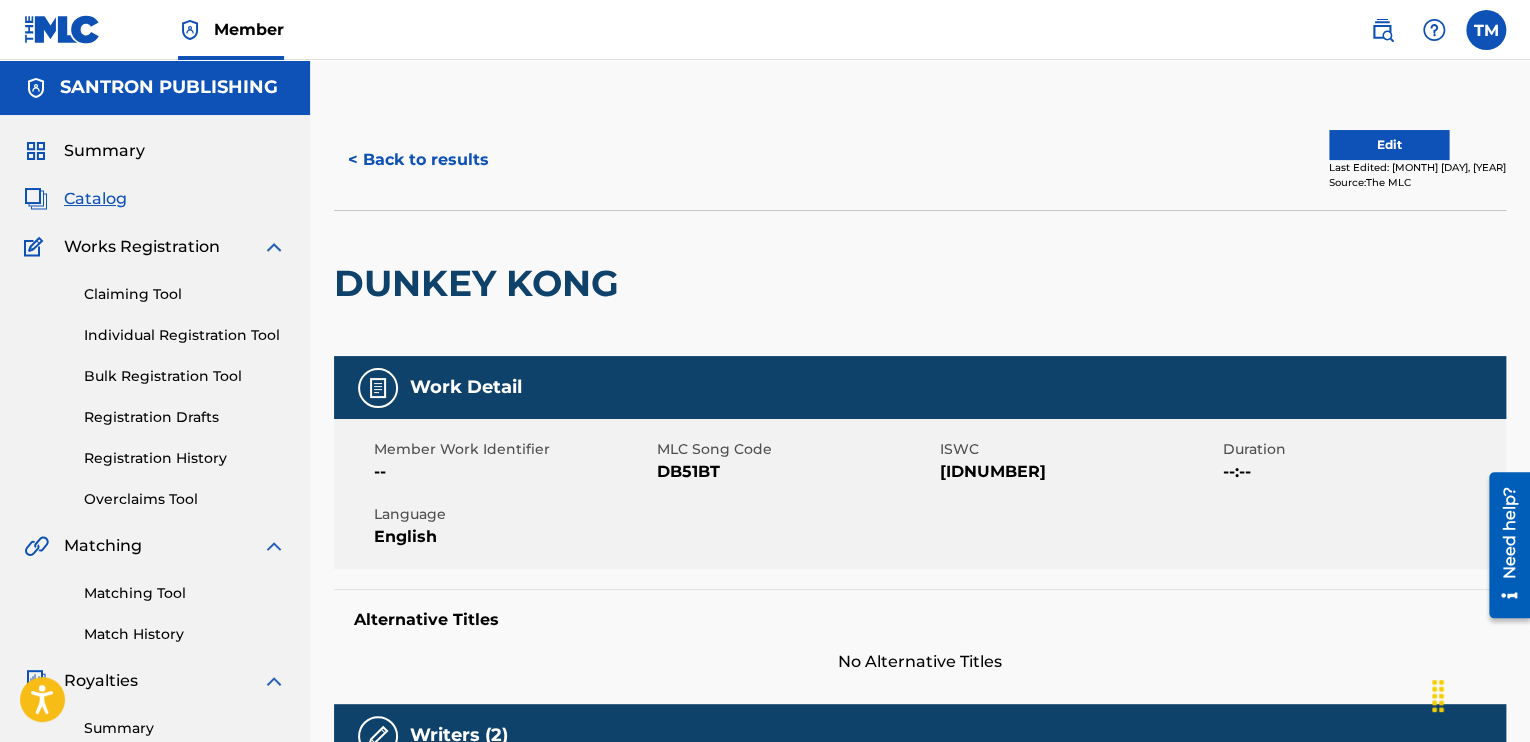 click on "Edit" at bounding box center (1389, 145) 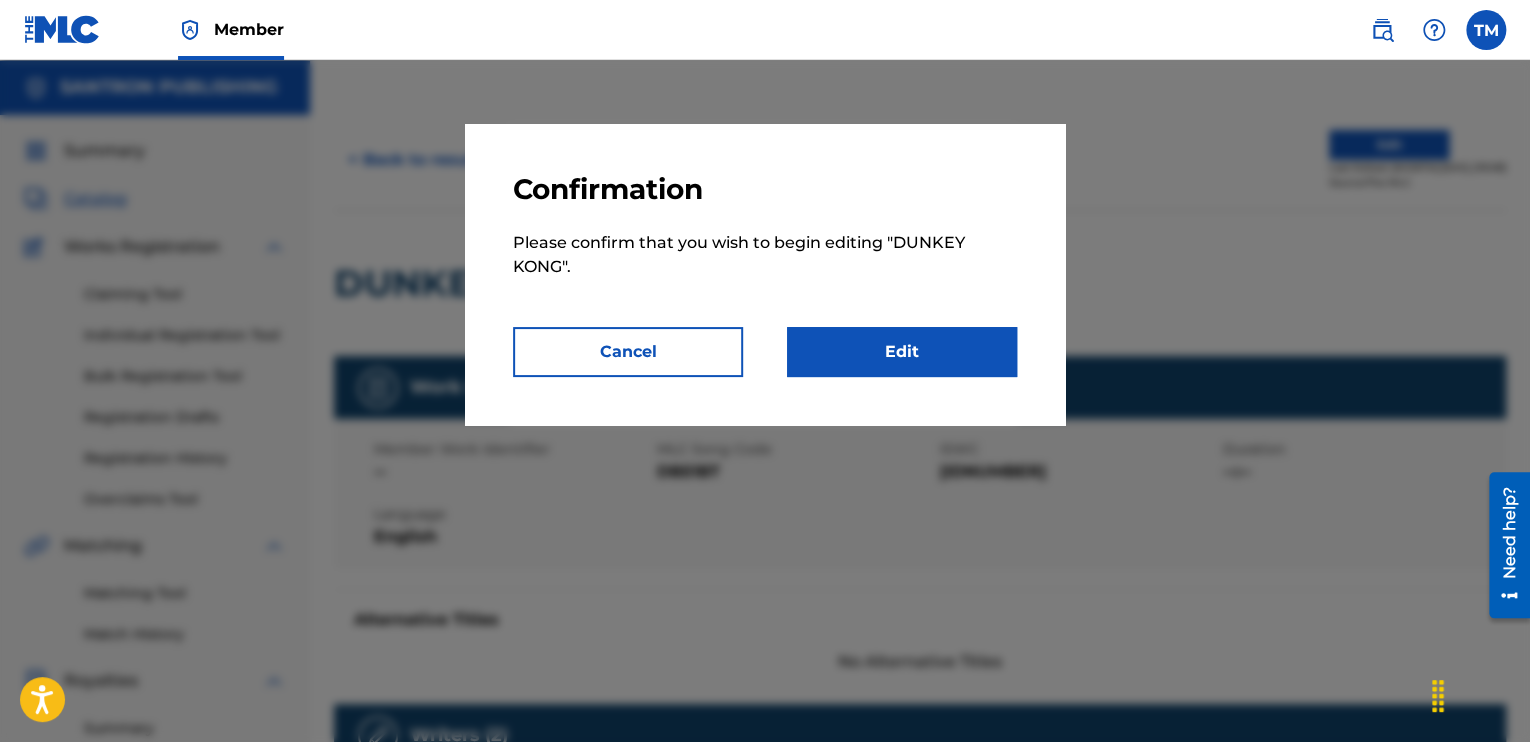 click on "Edit" at bounding box center [902, 352] 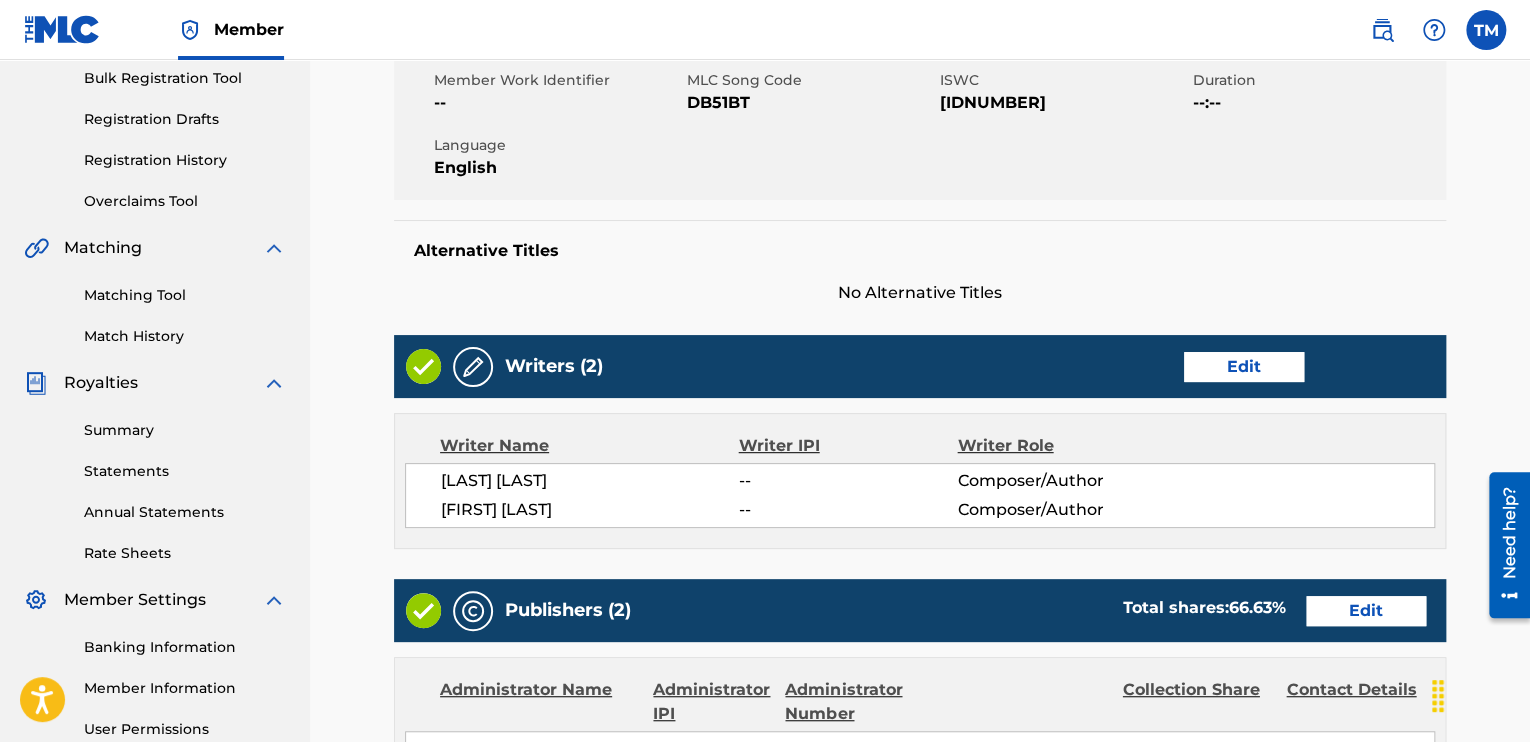 scroll, scrollTop: 300, scrollLeft: 0, axis: vertical 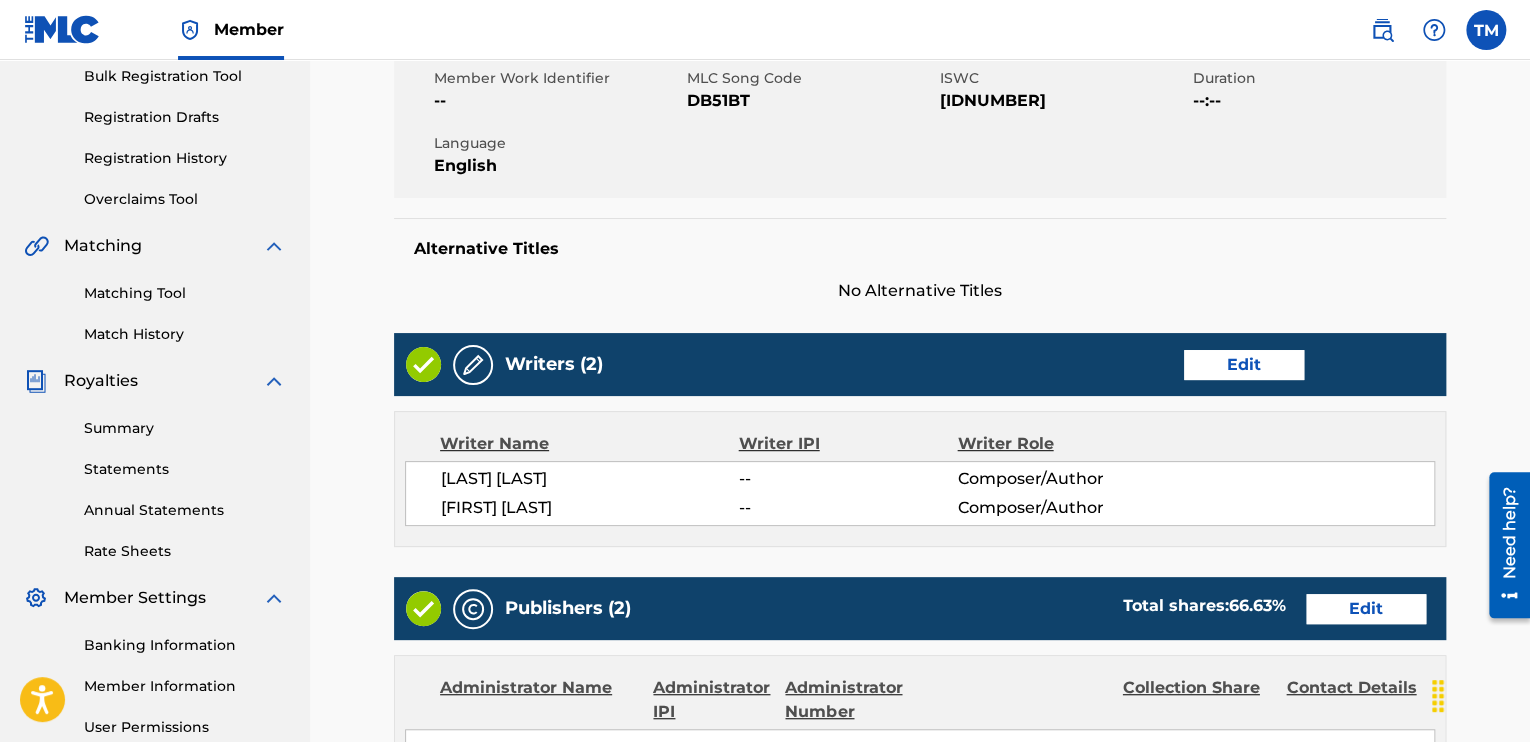 click on "Edit" at bounding box center (1244, 365) 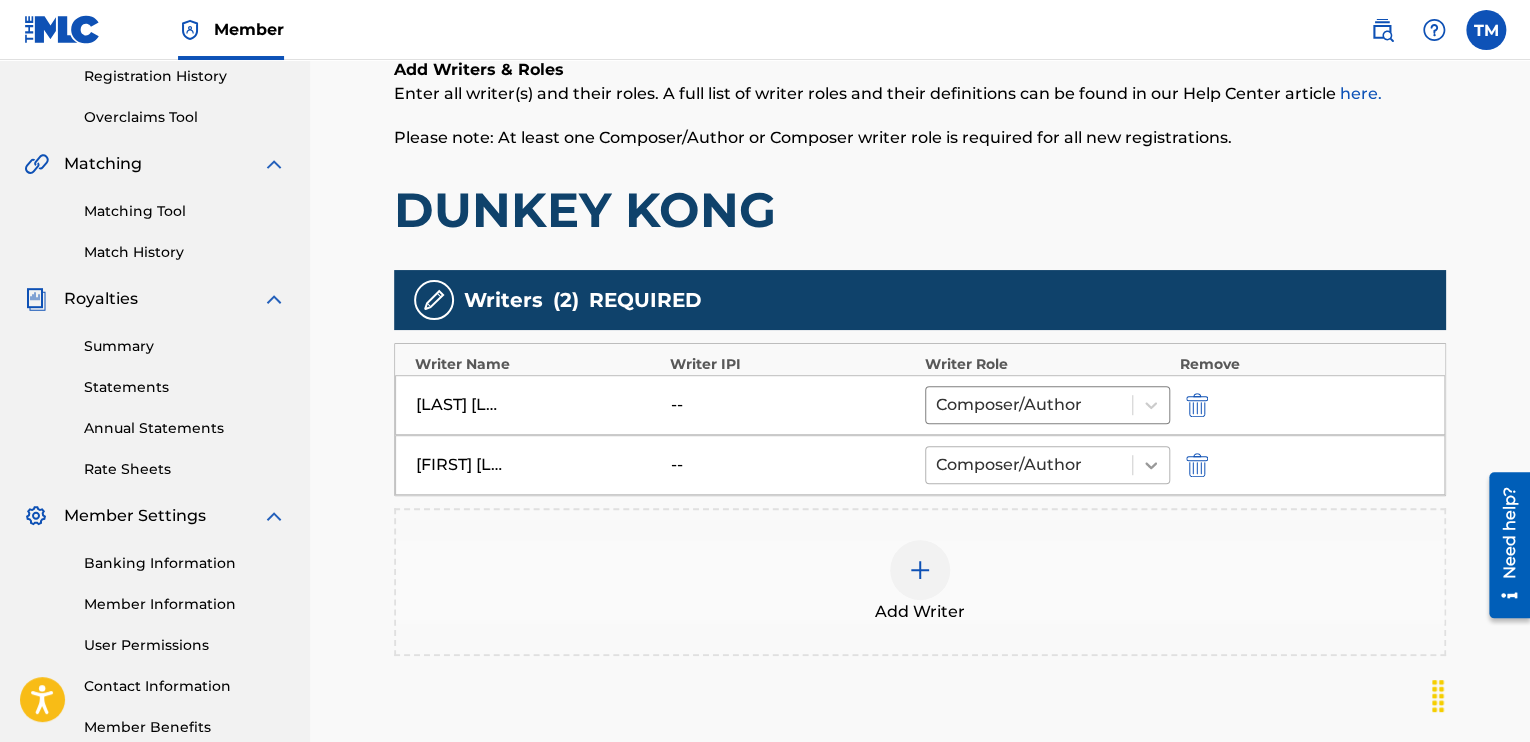 scroll, scrollTop: 400, scrollLeft: 0, axis: vertical 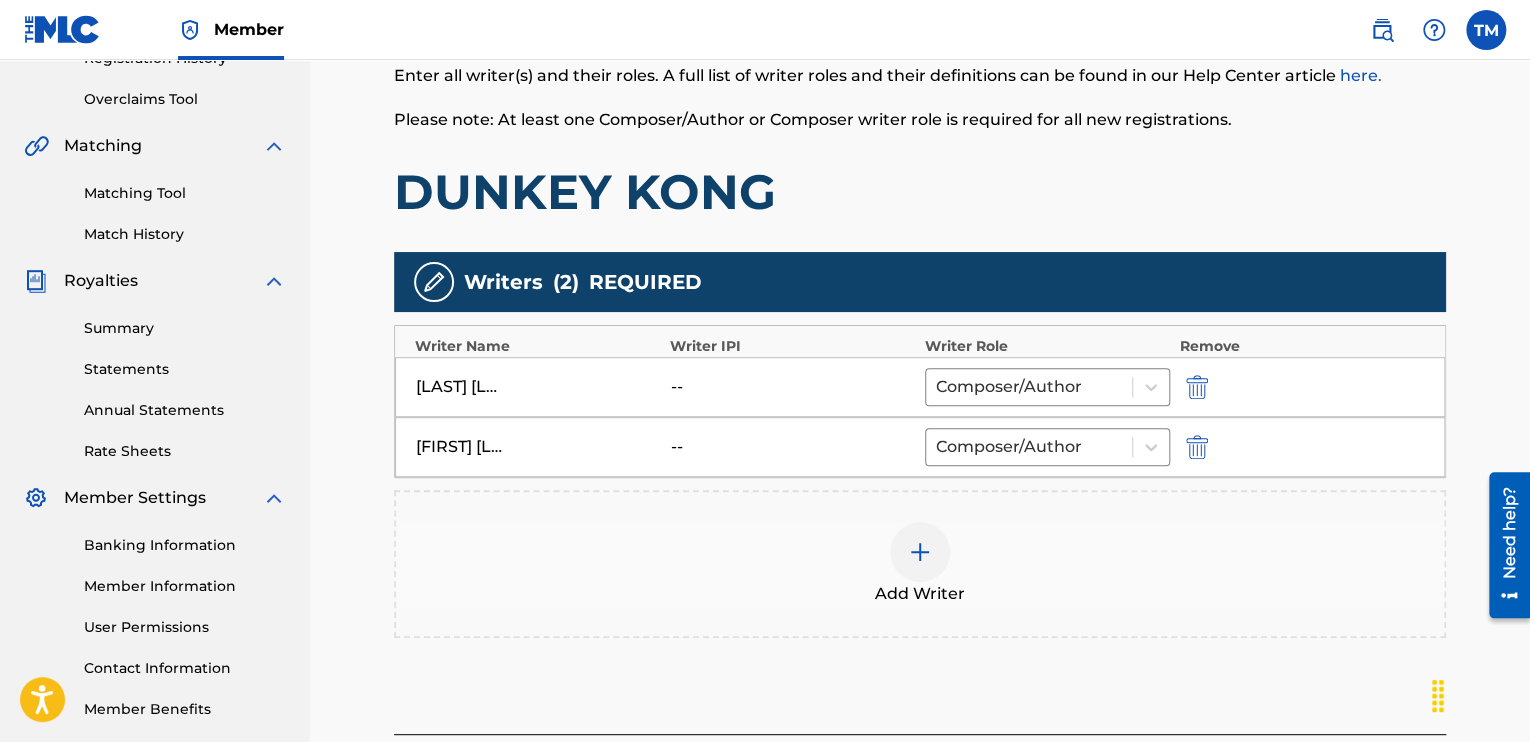 click at bounding box center (920, 552) 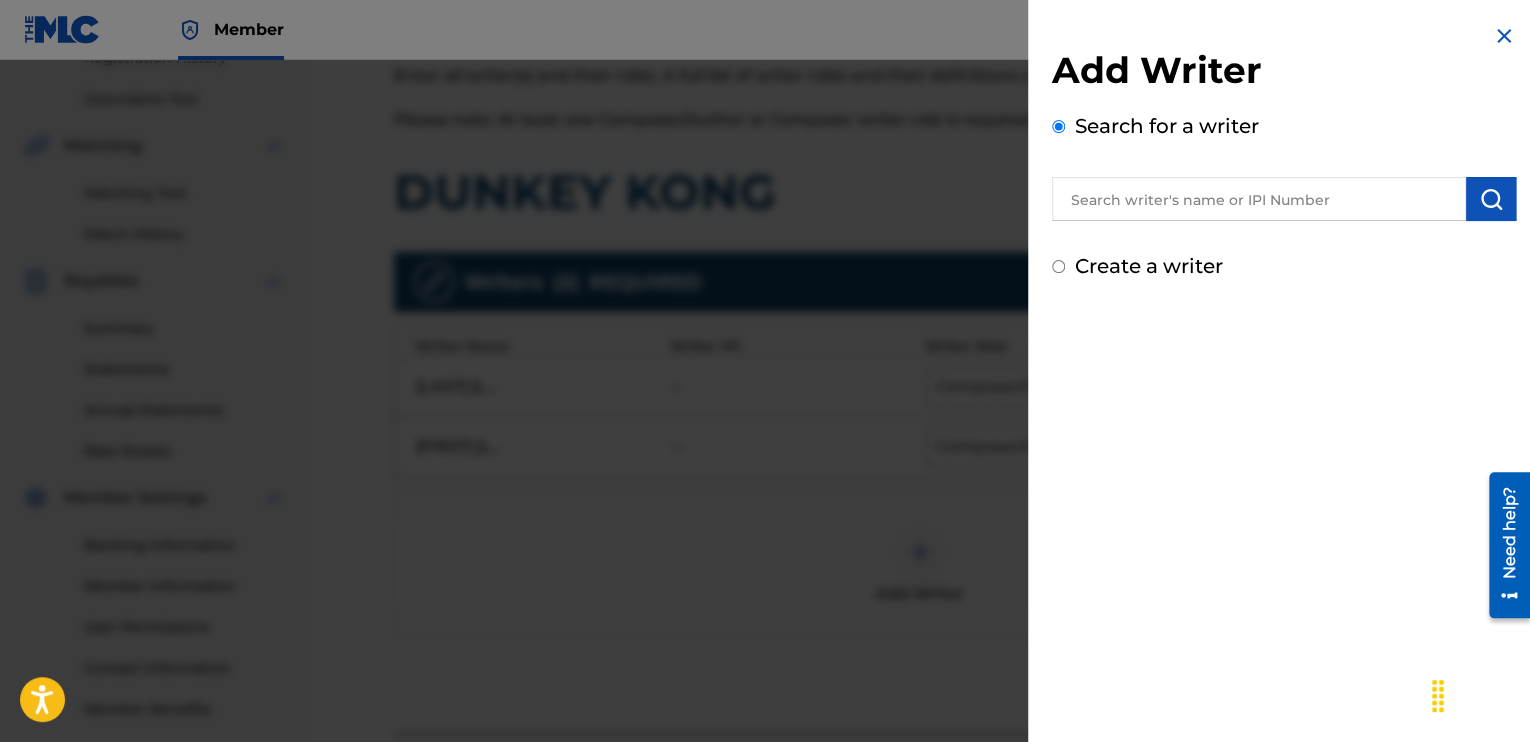 click at bounding box center [1259, 199] 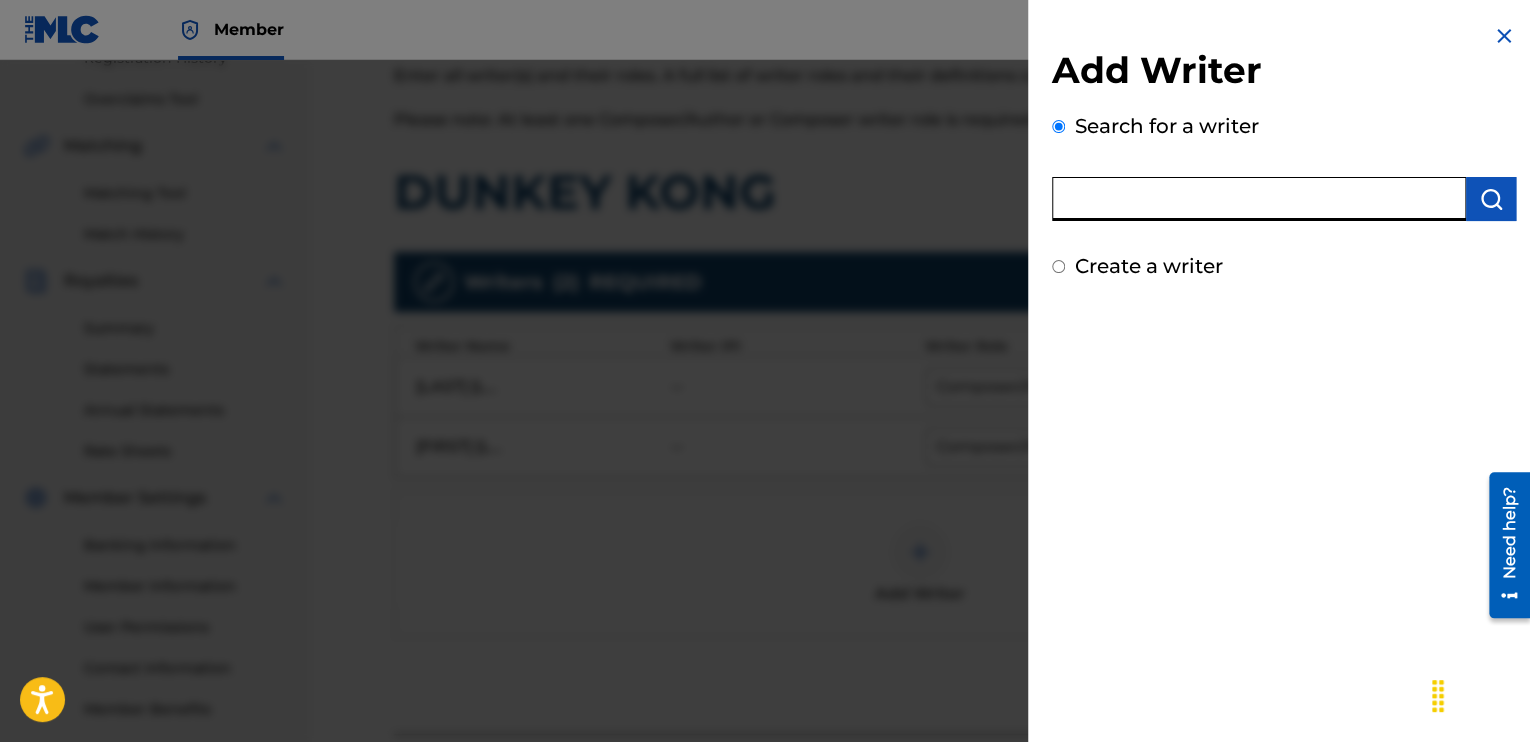 type on "[FIRST] [LAST]" 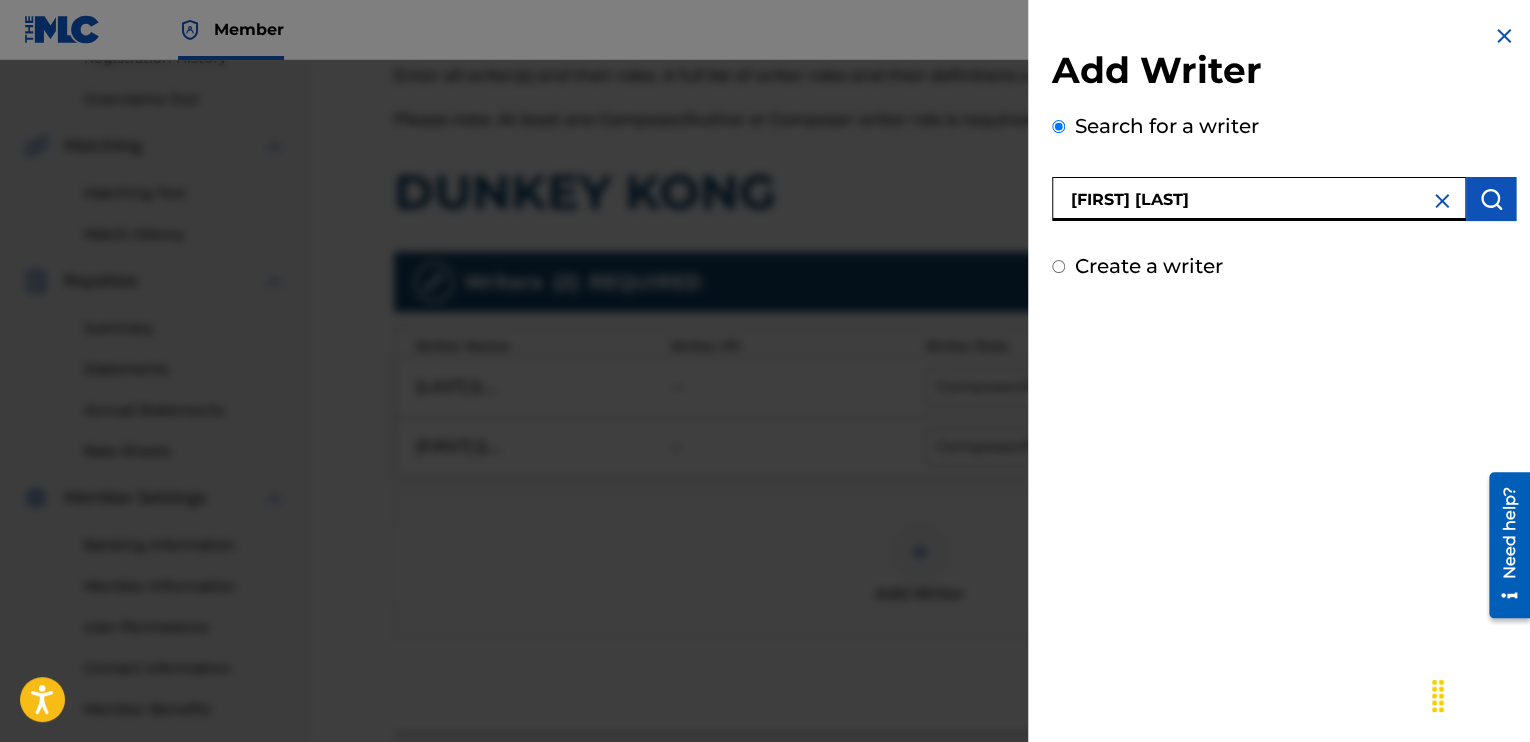 click at bounding box center [1491, 199] 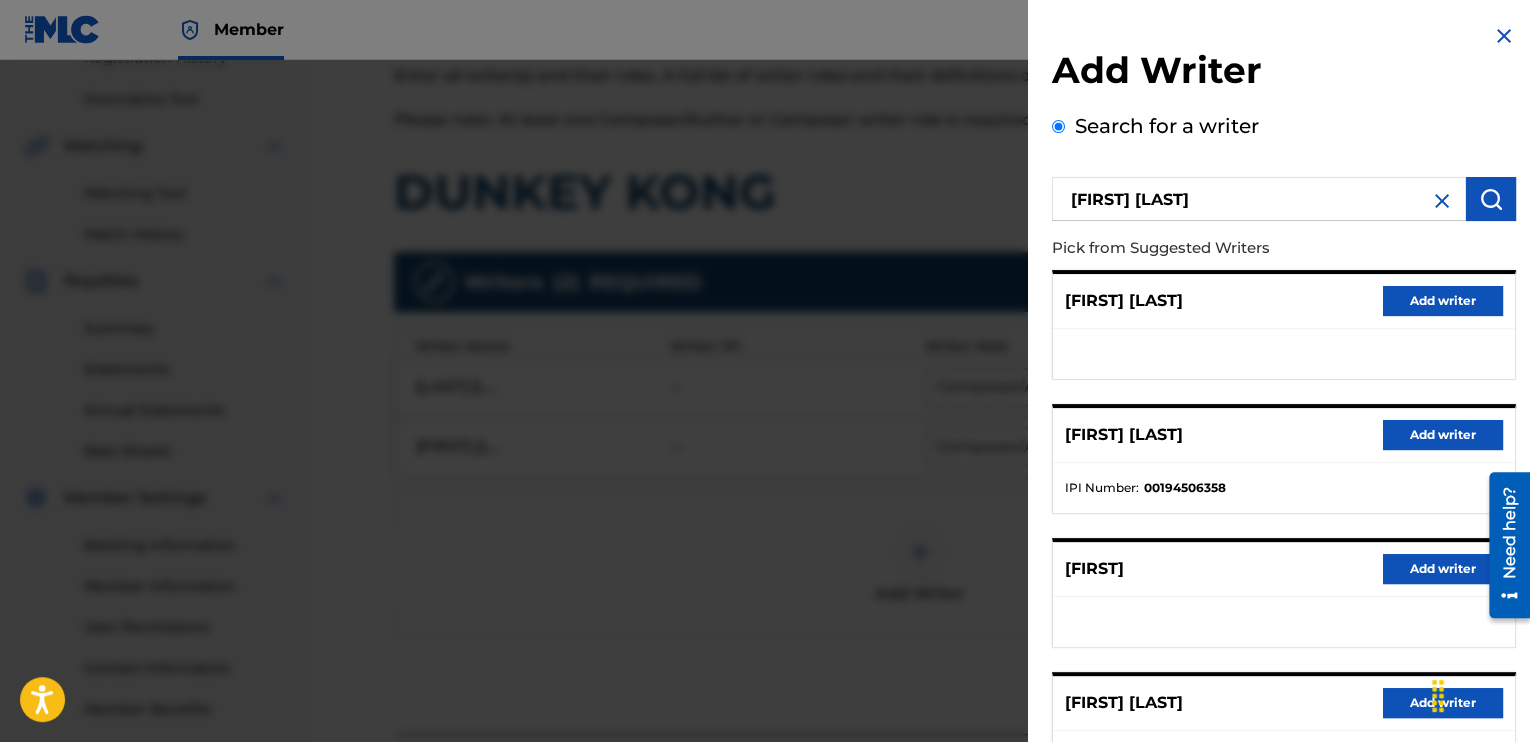 click on "Add writer" at bounding box center [1443, 435] 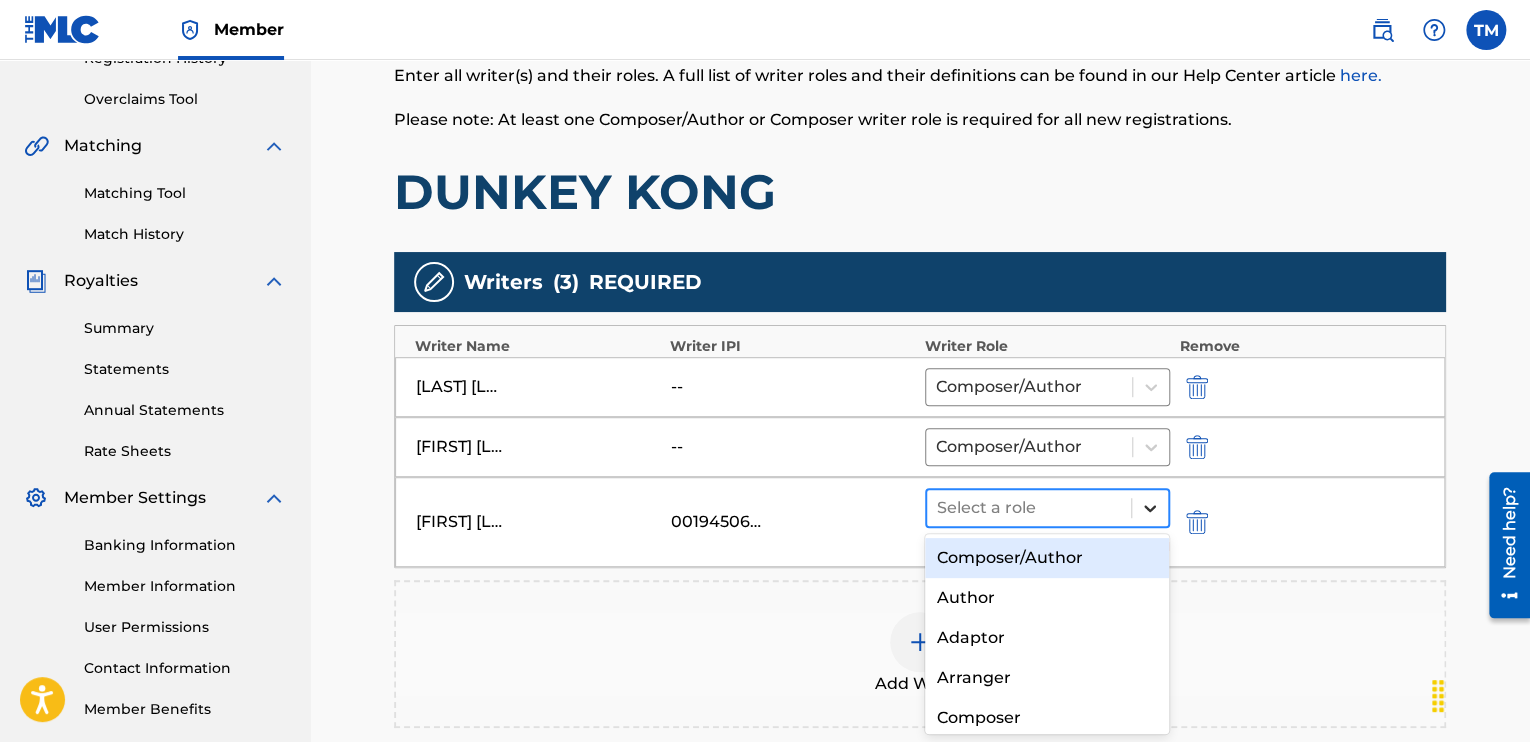 click at bounding box center [1150, 508] 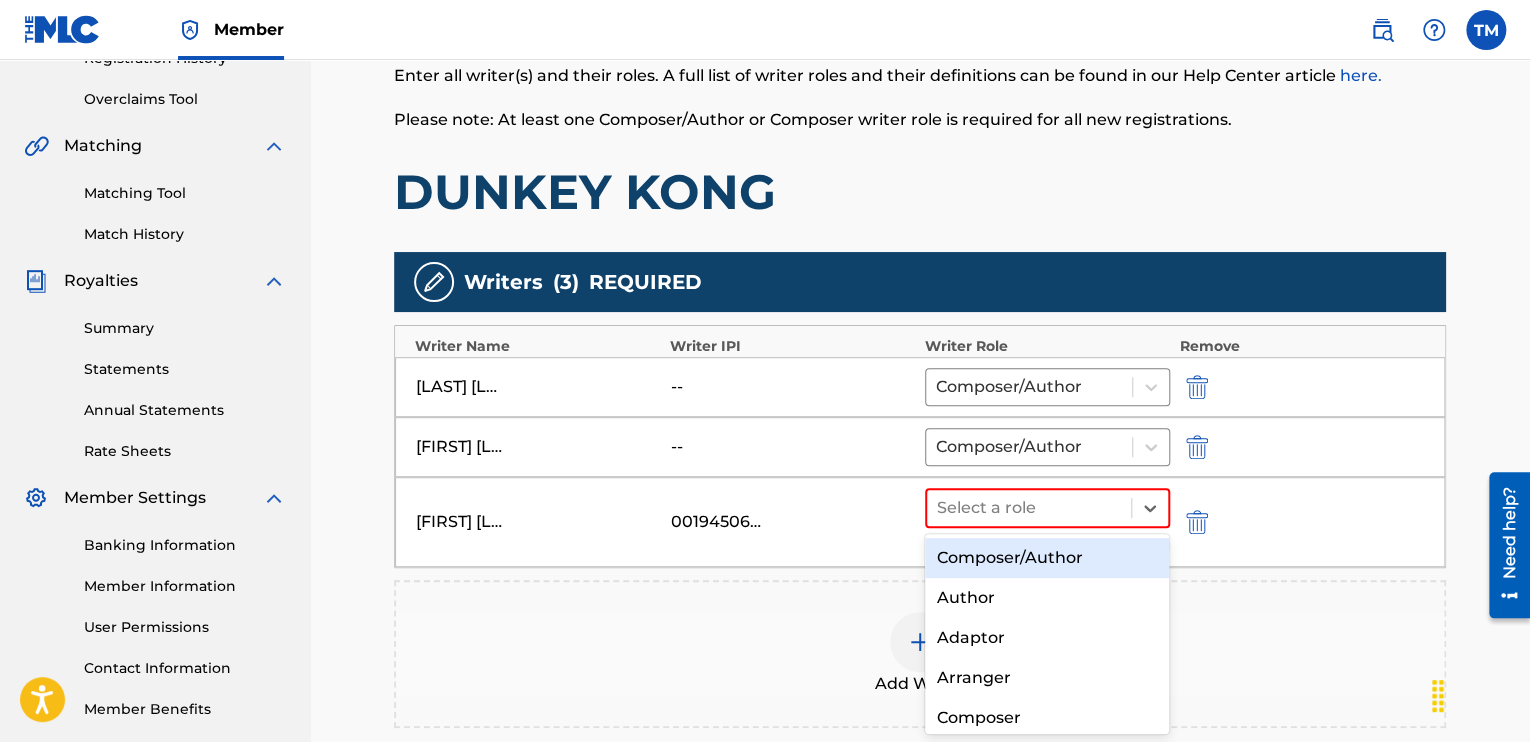 click on "Composer/Author" at bounding box center [1047, 558] 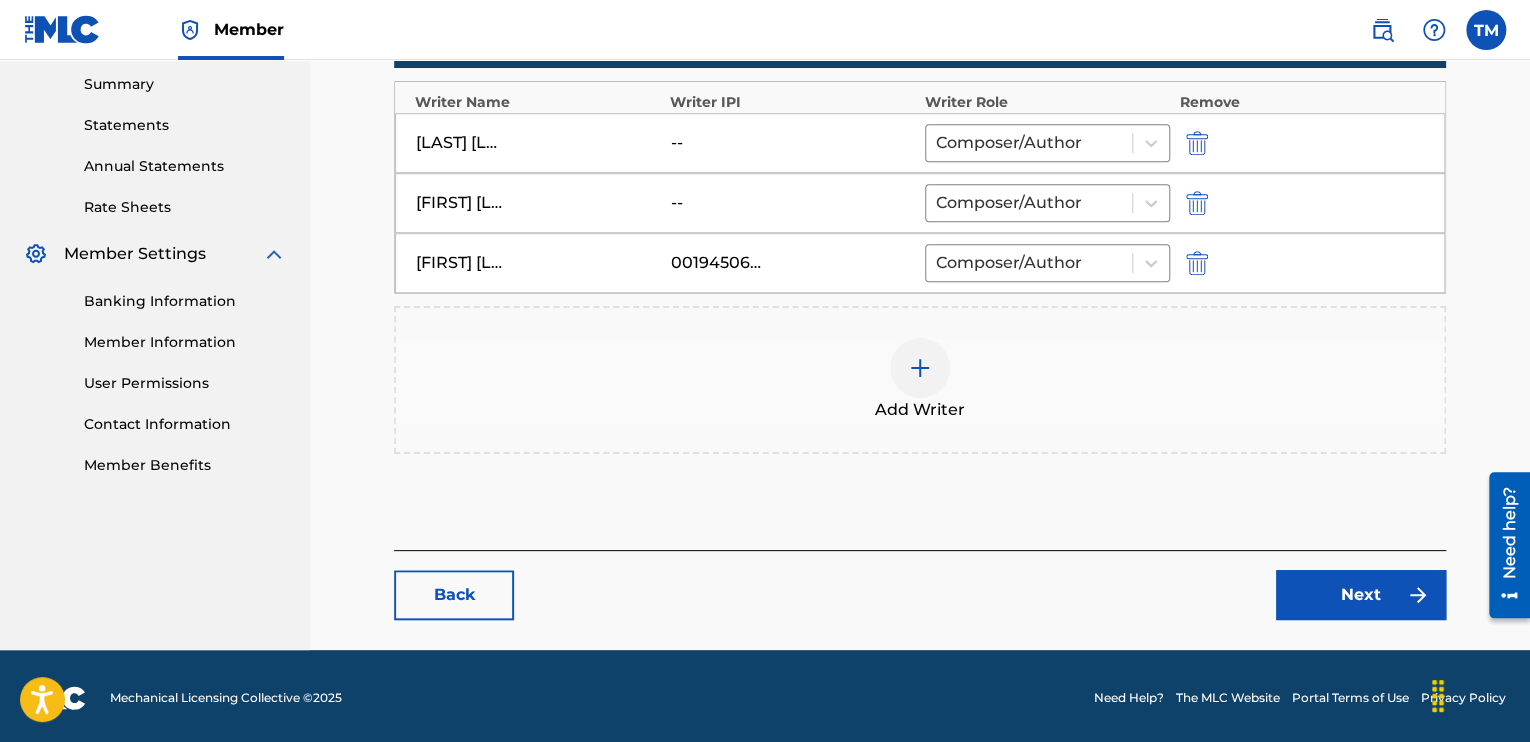scroll, scrollTop: 645, scrollLeft: 0, axis: vertical 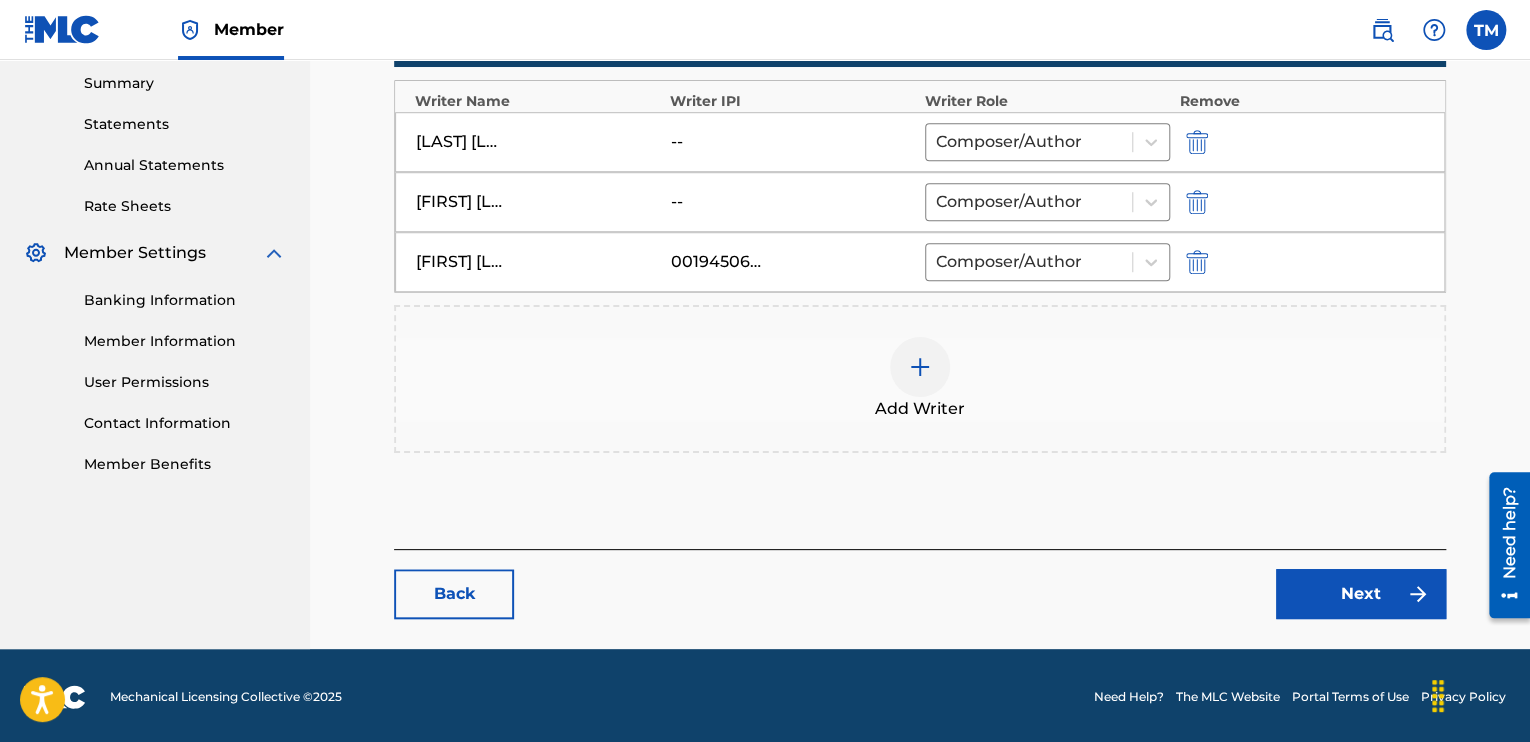 click on "Next" at bounding box center [1361, 594] 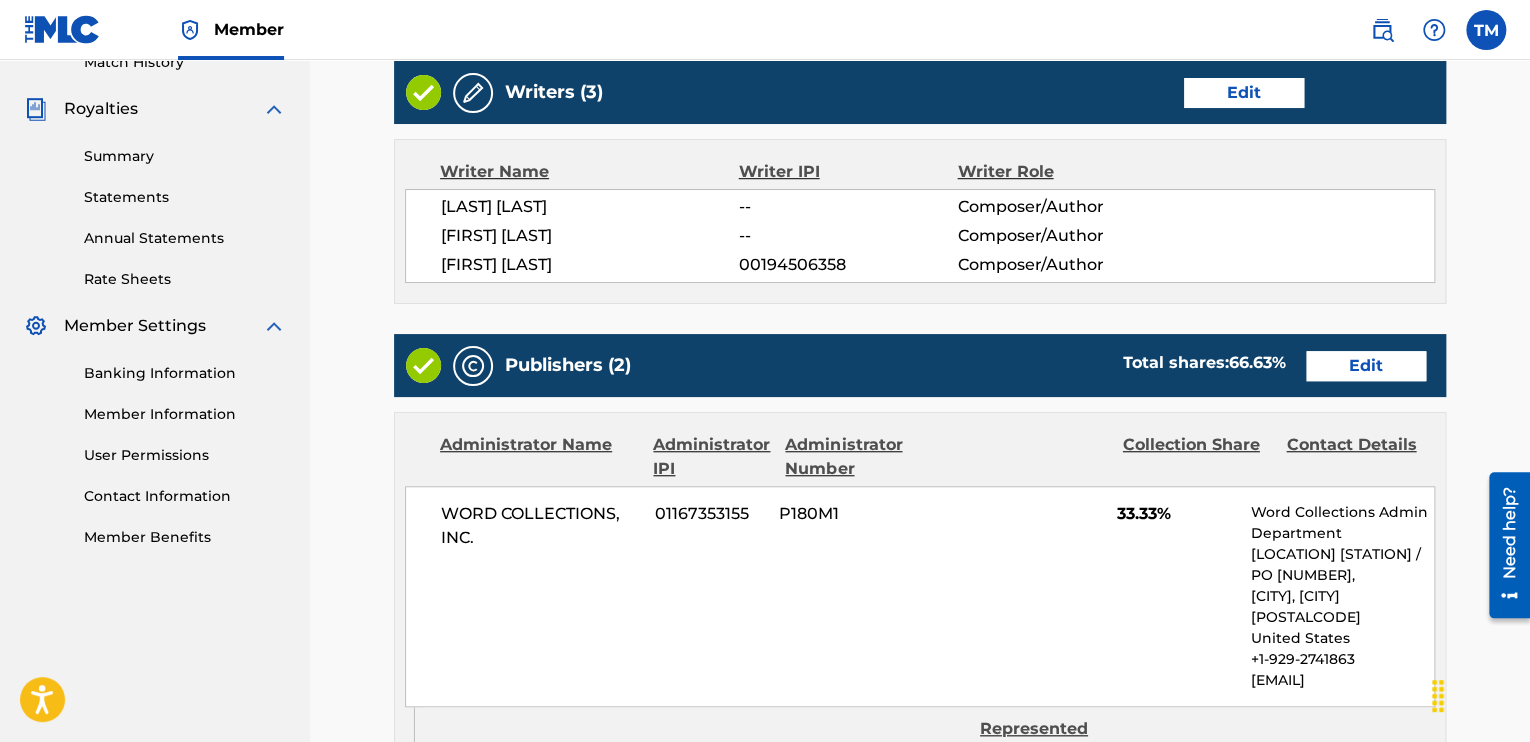 scroll, scrollTop: 500, scrollLeft: 0, axis: vertical 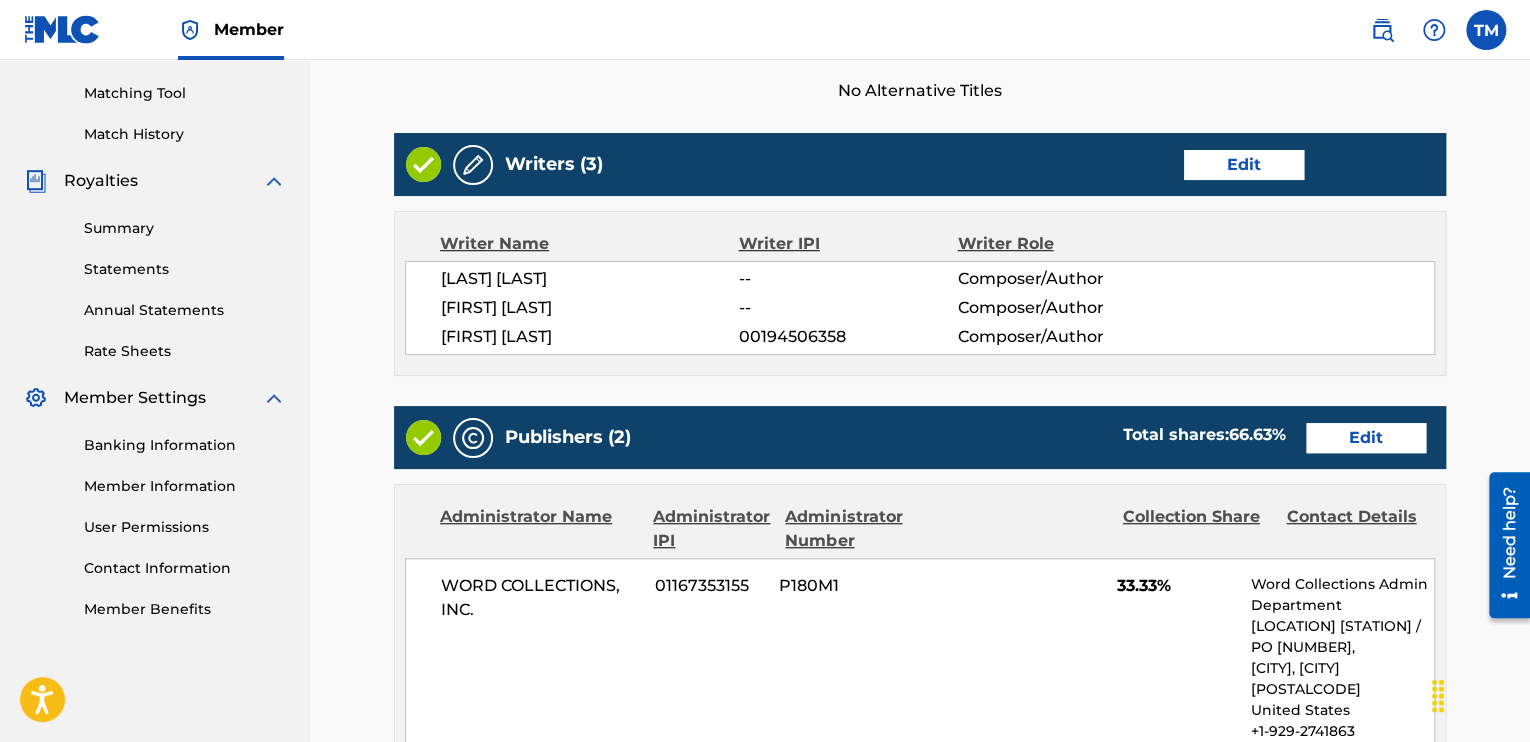 click on "Edit" at bounding box center [1366, 438] 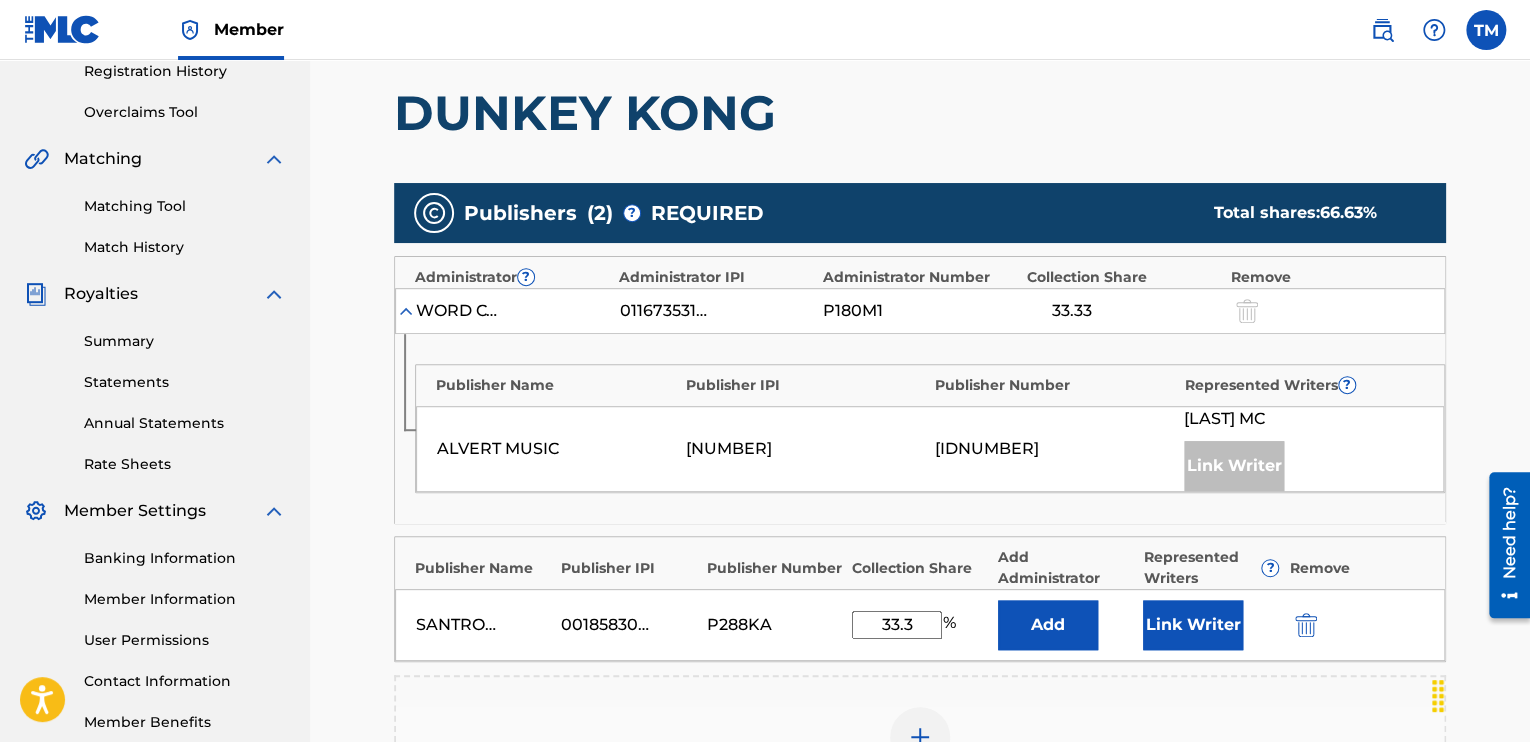 scroll, scrollTop: 400, scrollLeft: 0, axis: vertical 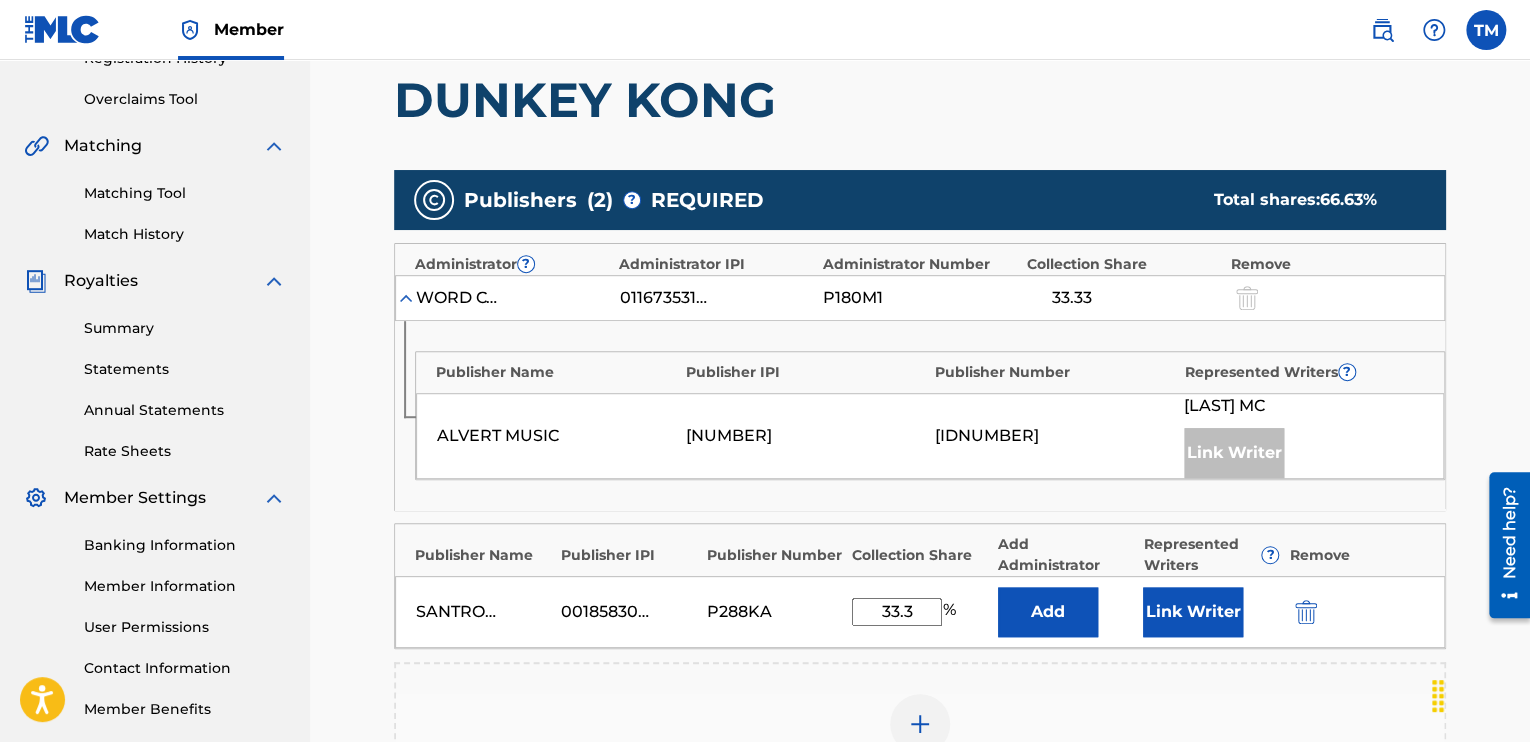 click on "Link Writer" at bounding box center [1193, 612] 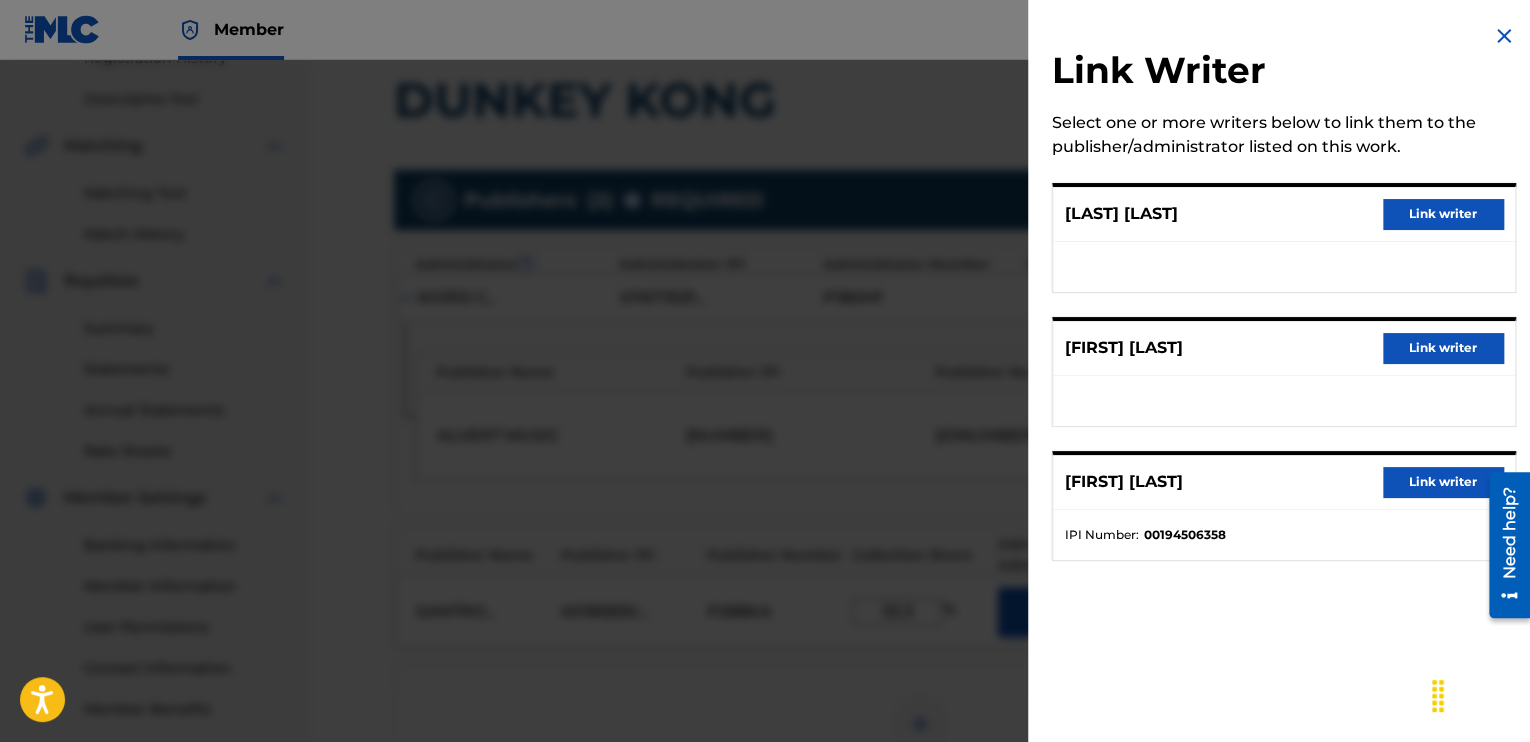 click on "Link writer" at bounding box center [1443, 482] 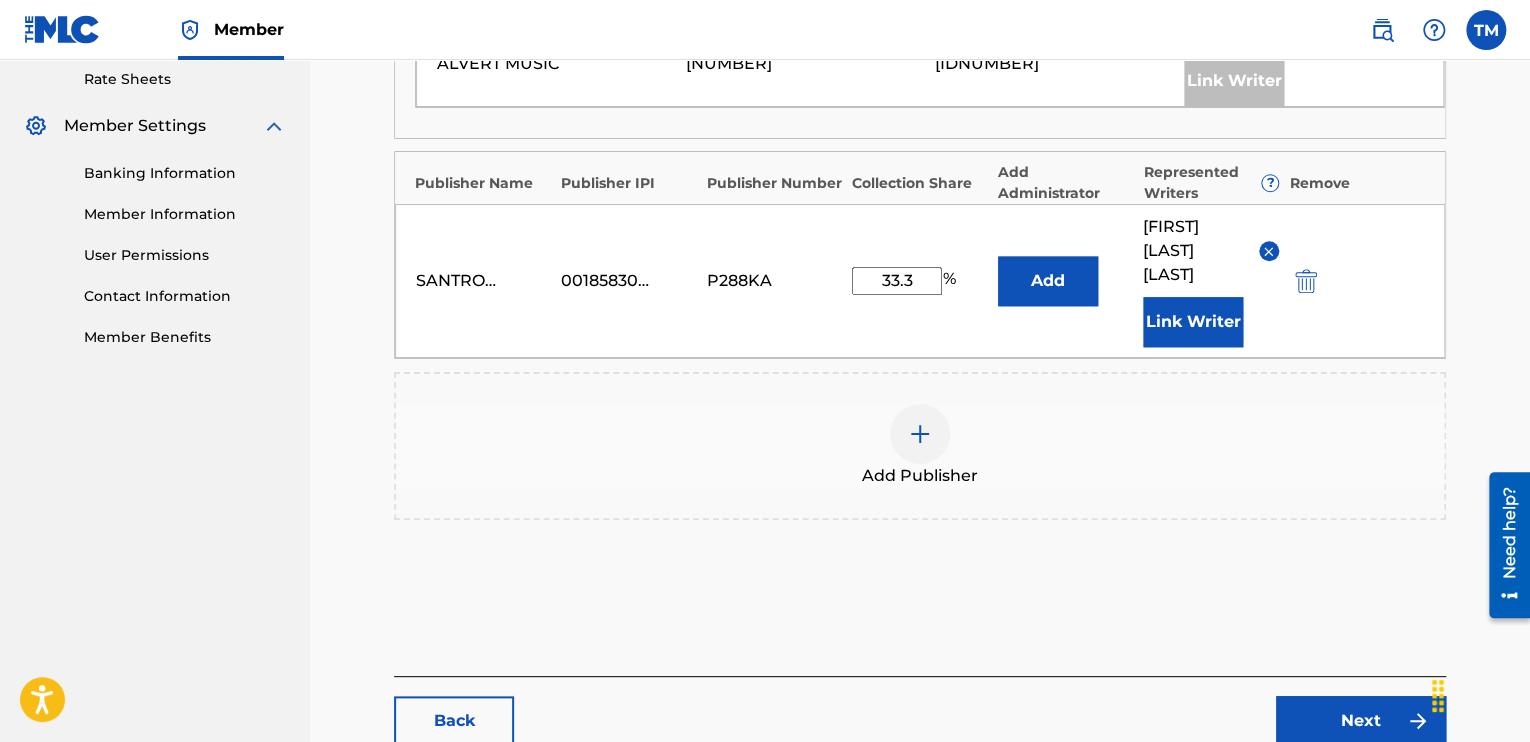 scroll, scrollTop: 800, scrollLeft: 0, axis: vertical 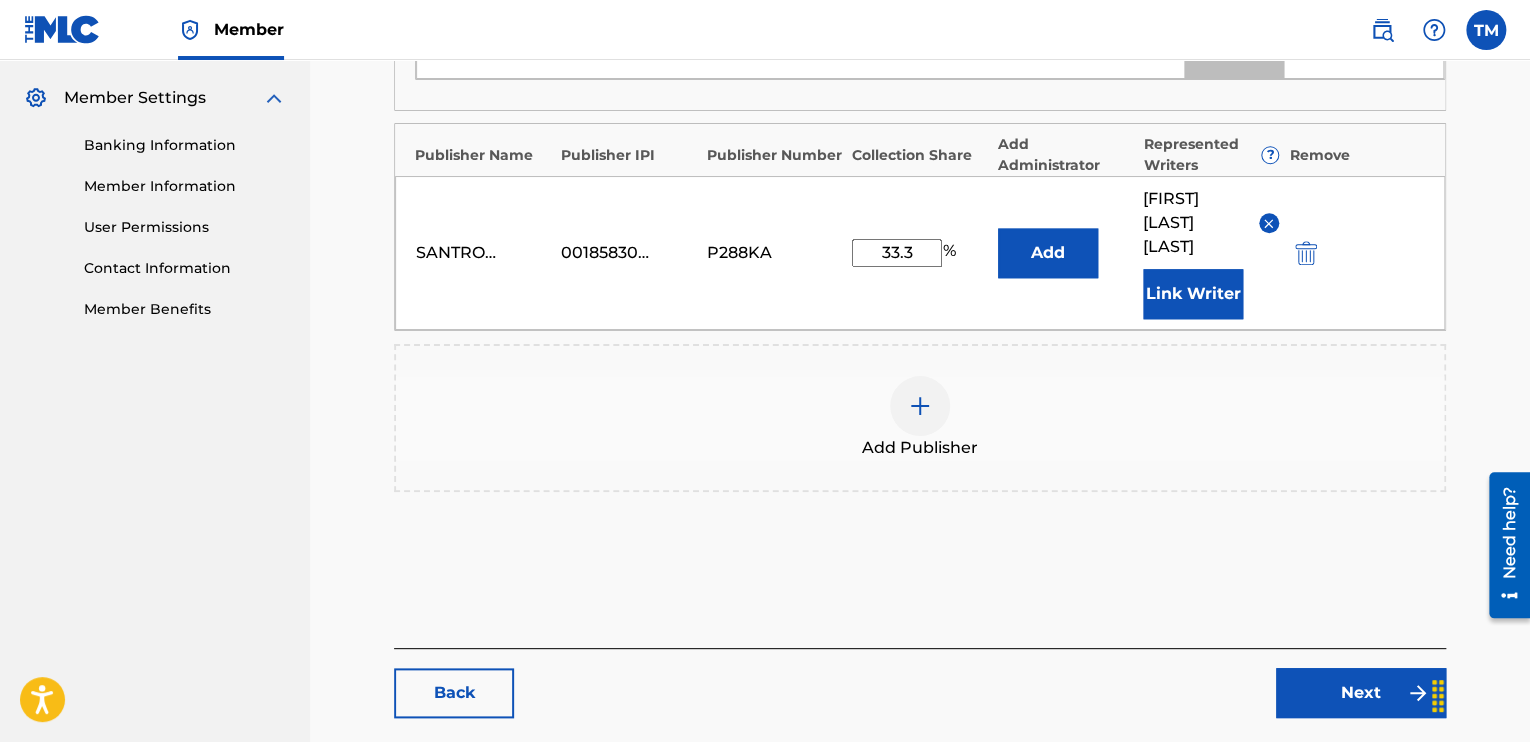 click on "Link Writer" at bounding box center (1193, 294) 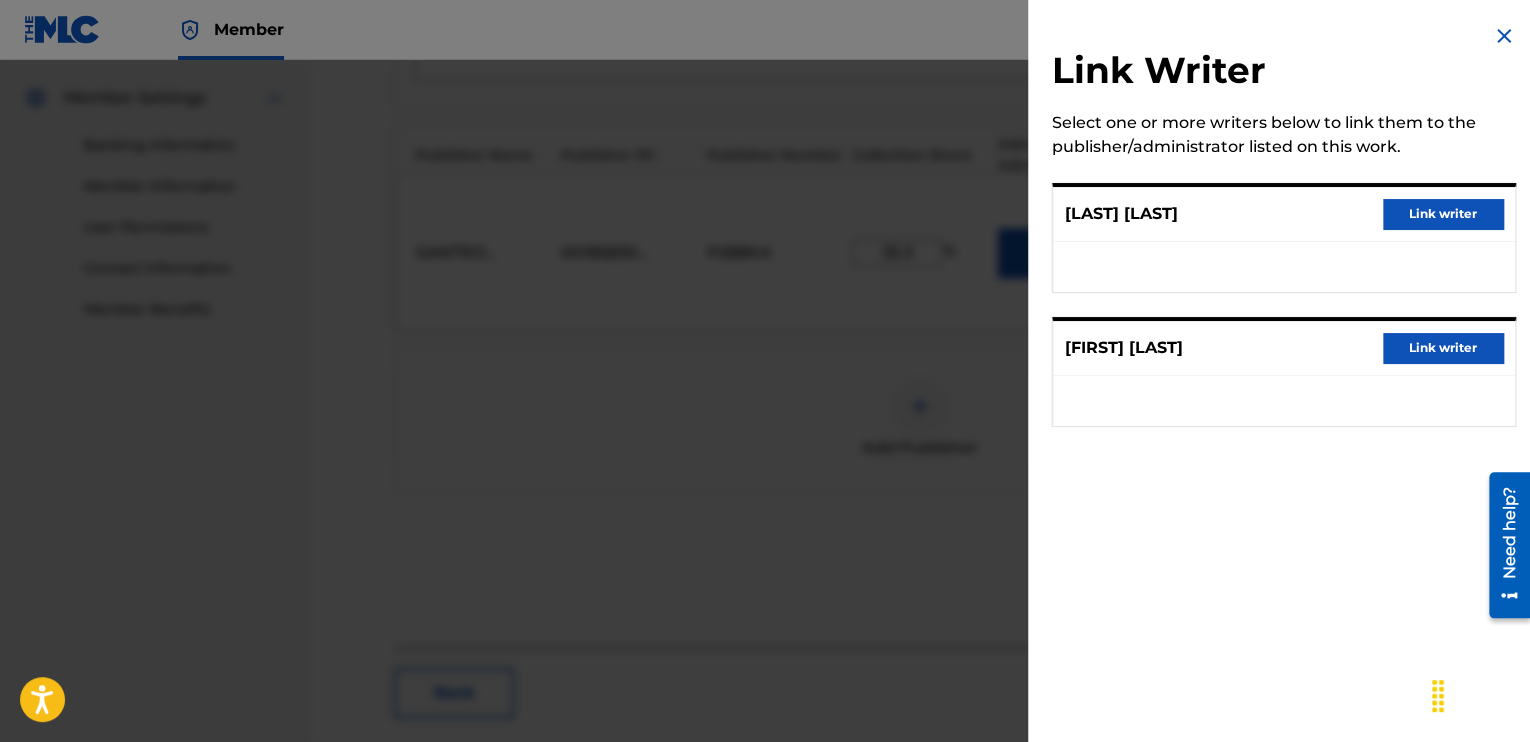 click on "Link writer" at bounding box center (1443, 214) 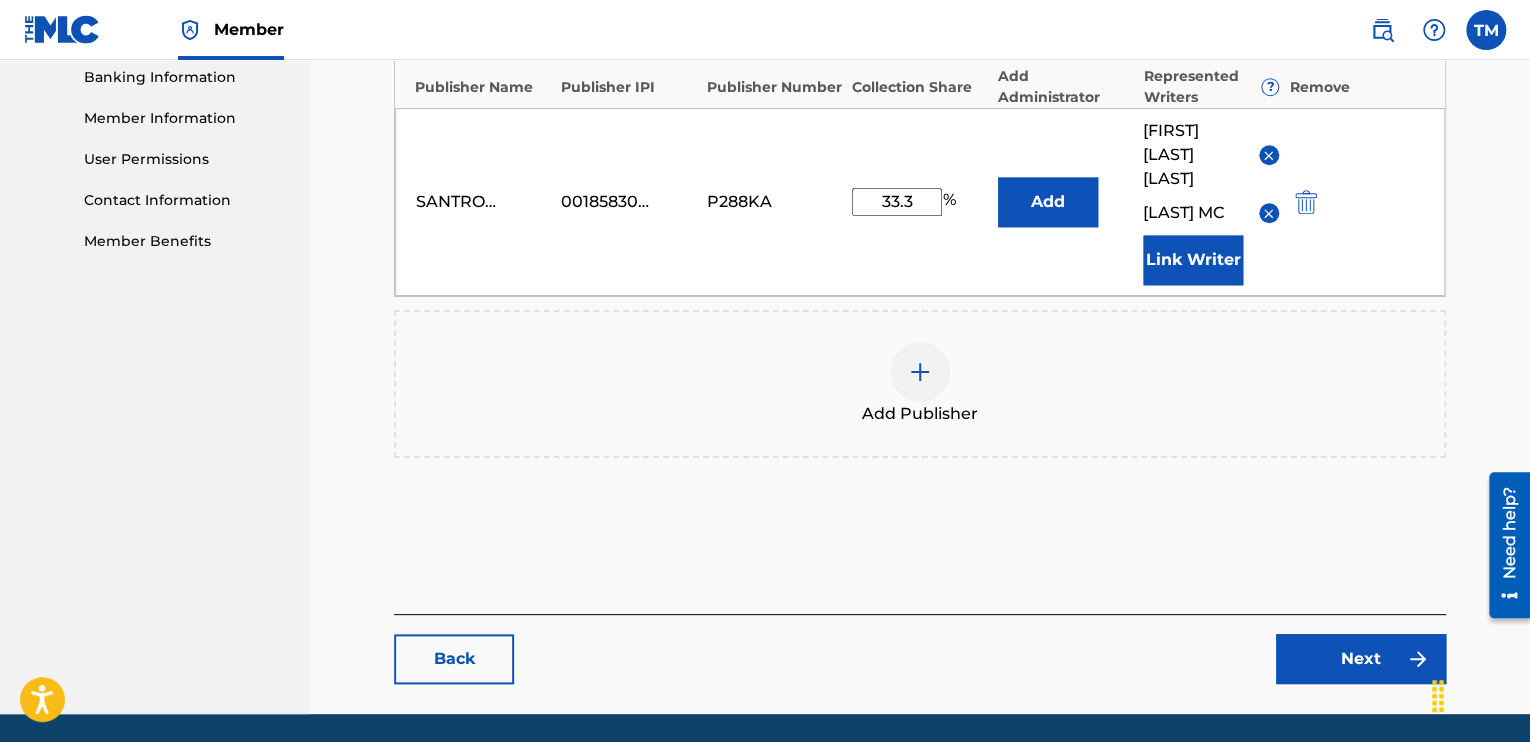 scroll, scrollTop: 932, scrollLeft: 0, axis: vertical 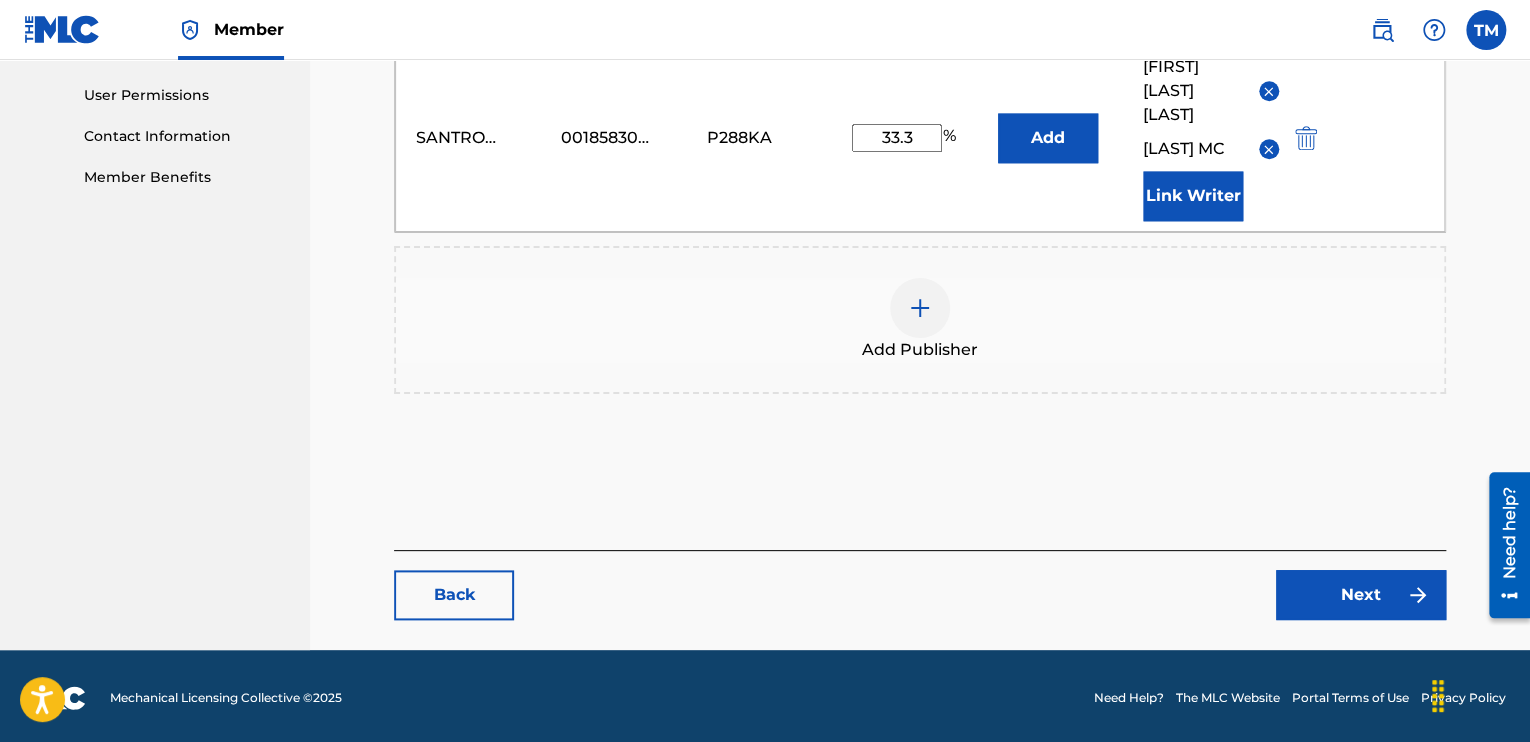 click on "Next" at bounding box center (1361, 595) 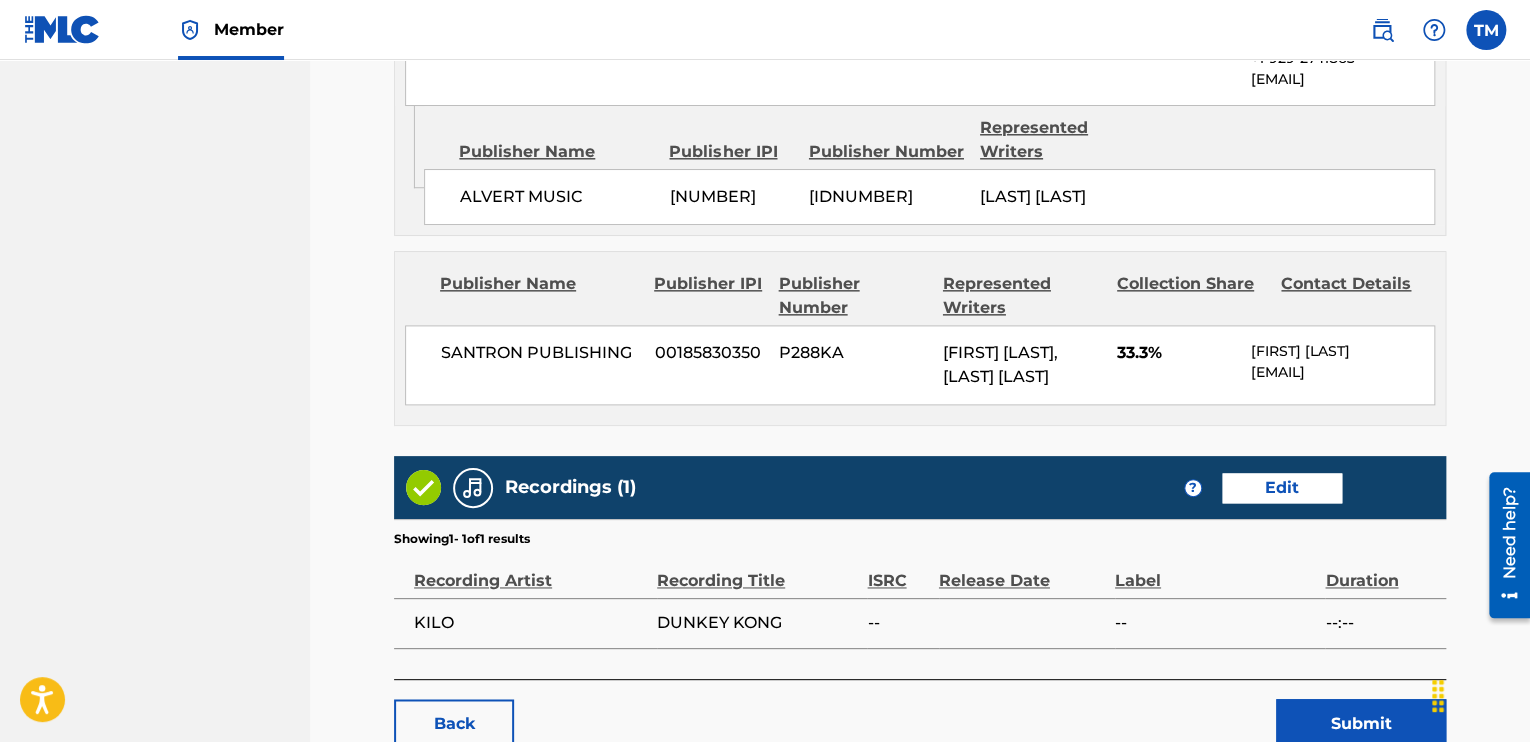 scroll, scrollTop: 1300, scrollLeft: 0, axis: vertical 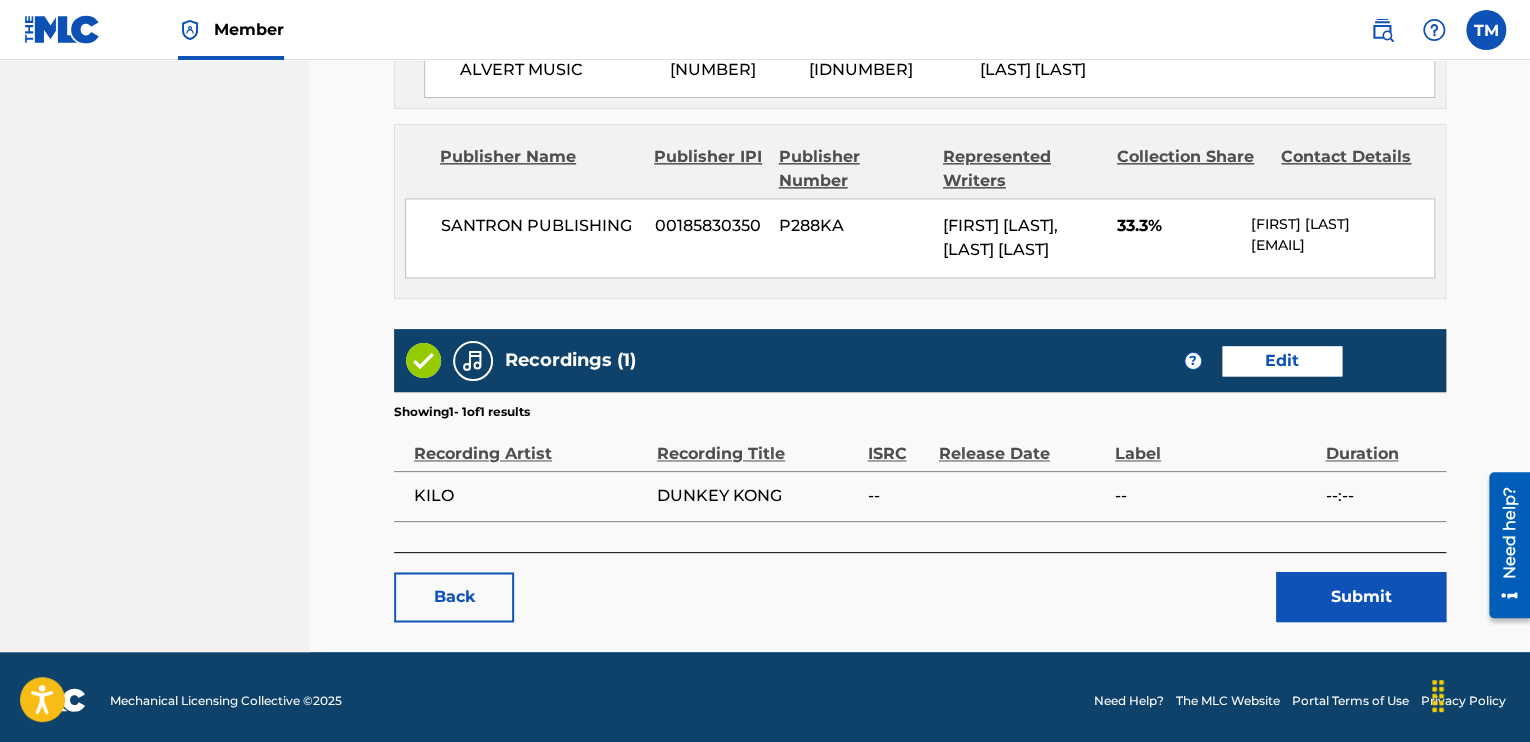 click on "Edit" at bounding box center (1282, 361) 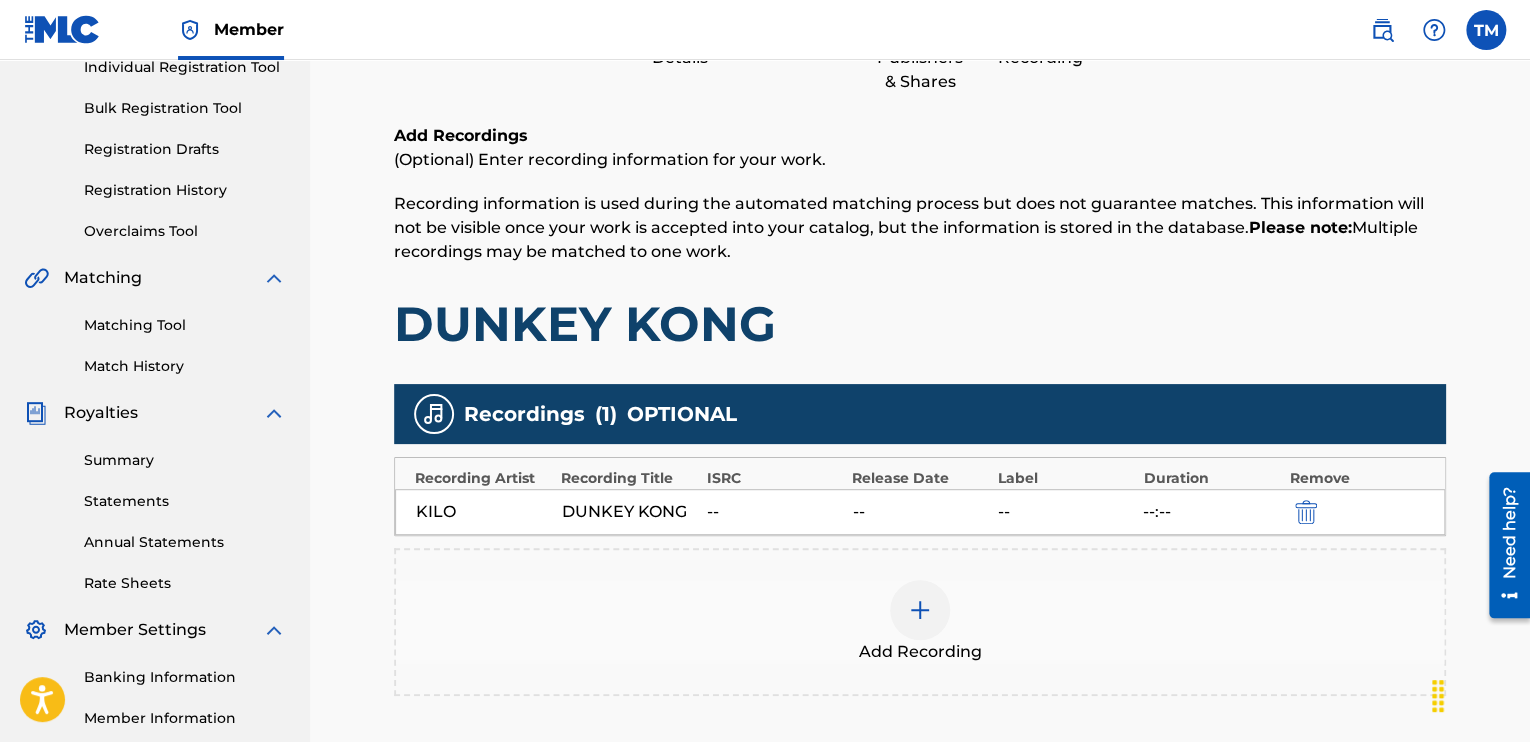 scroll, scrollTop: 400, scrollLeft: 0, axis: vertical 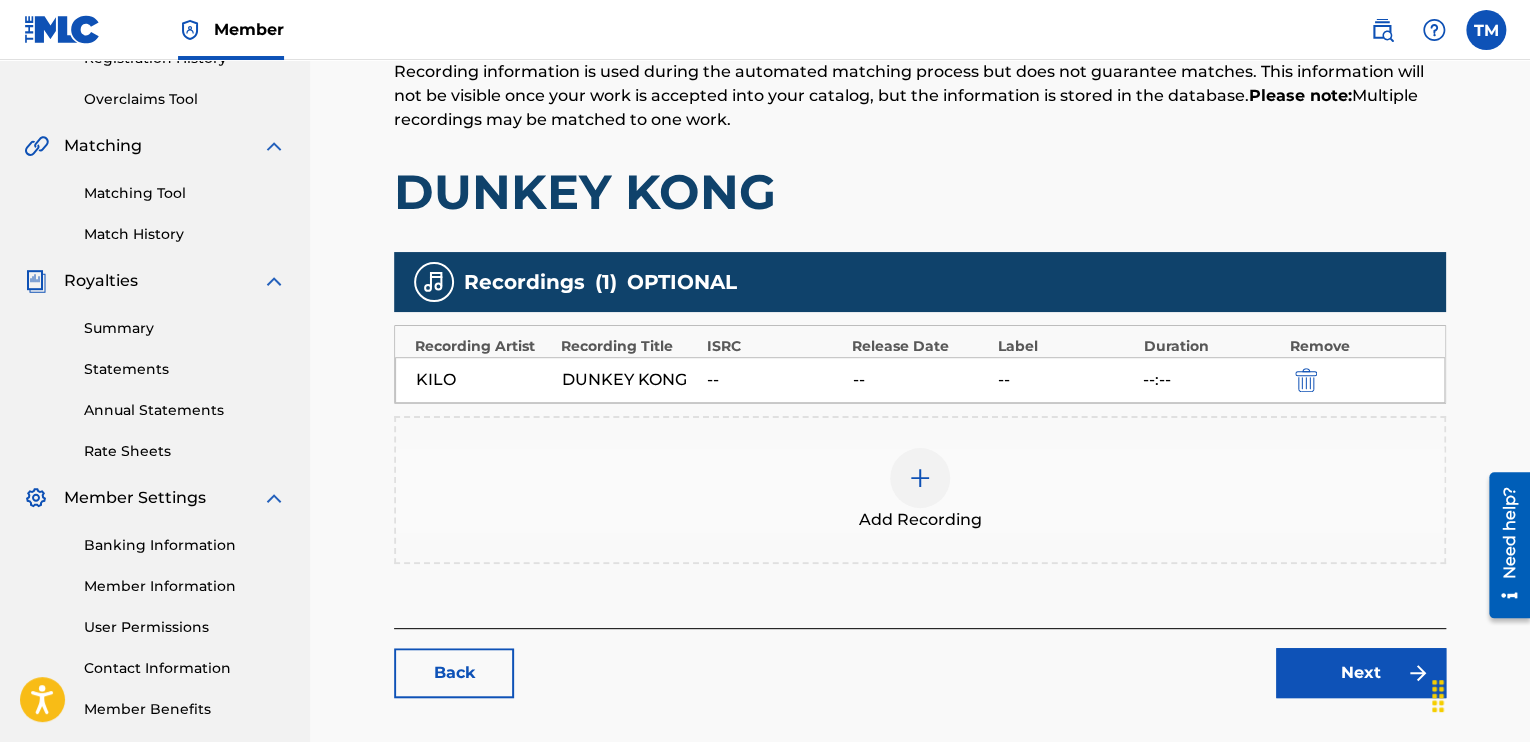 click at bounding box center [920, 478] 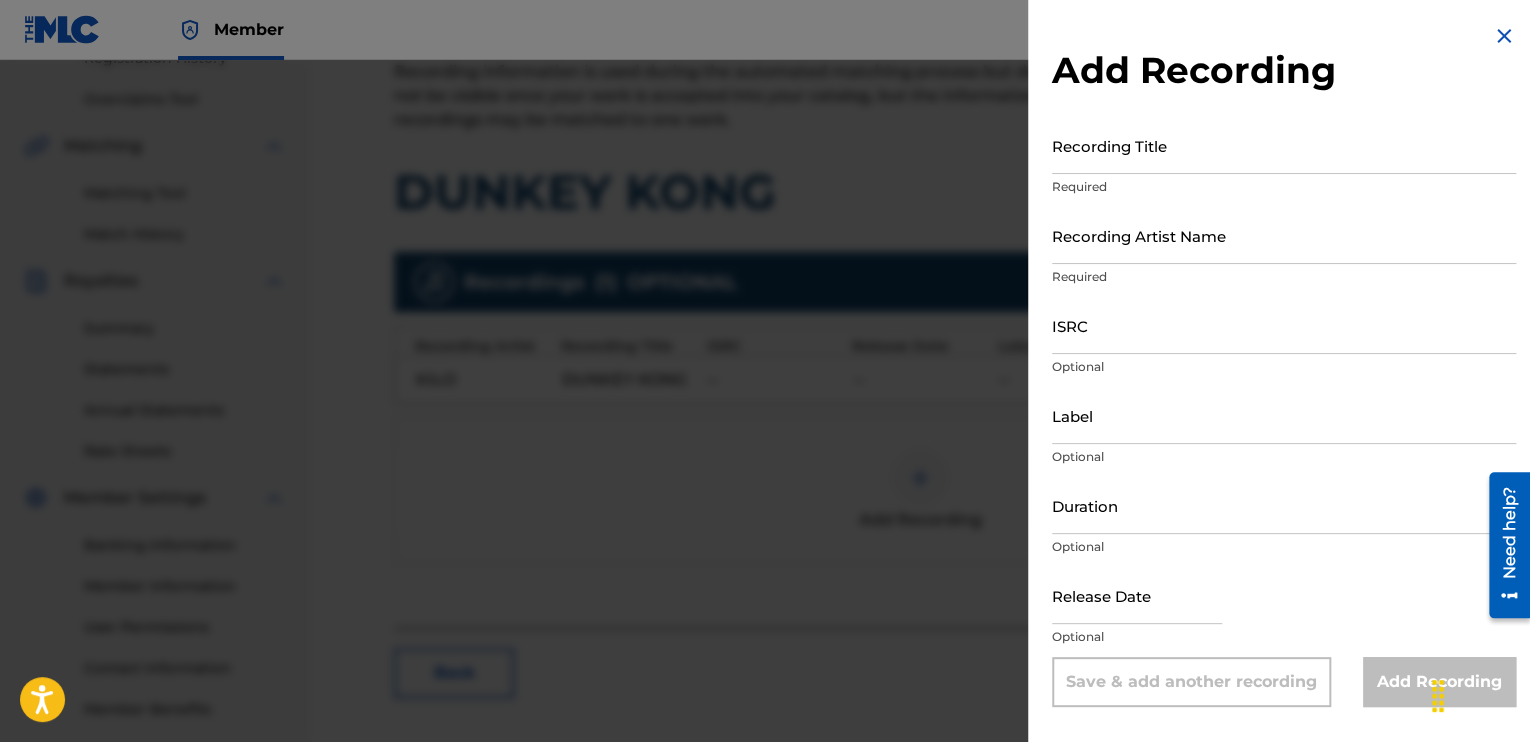 click at bounding box center (1504, 36) 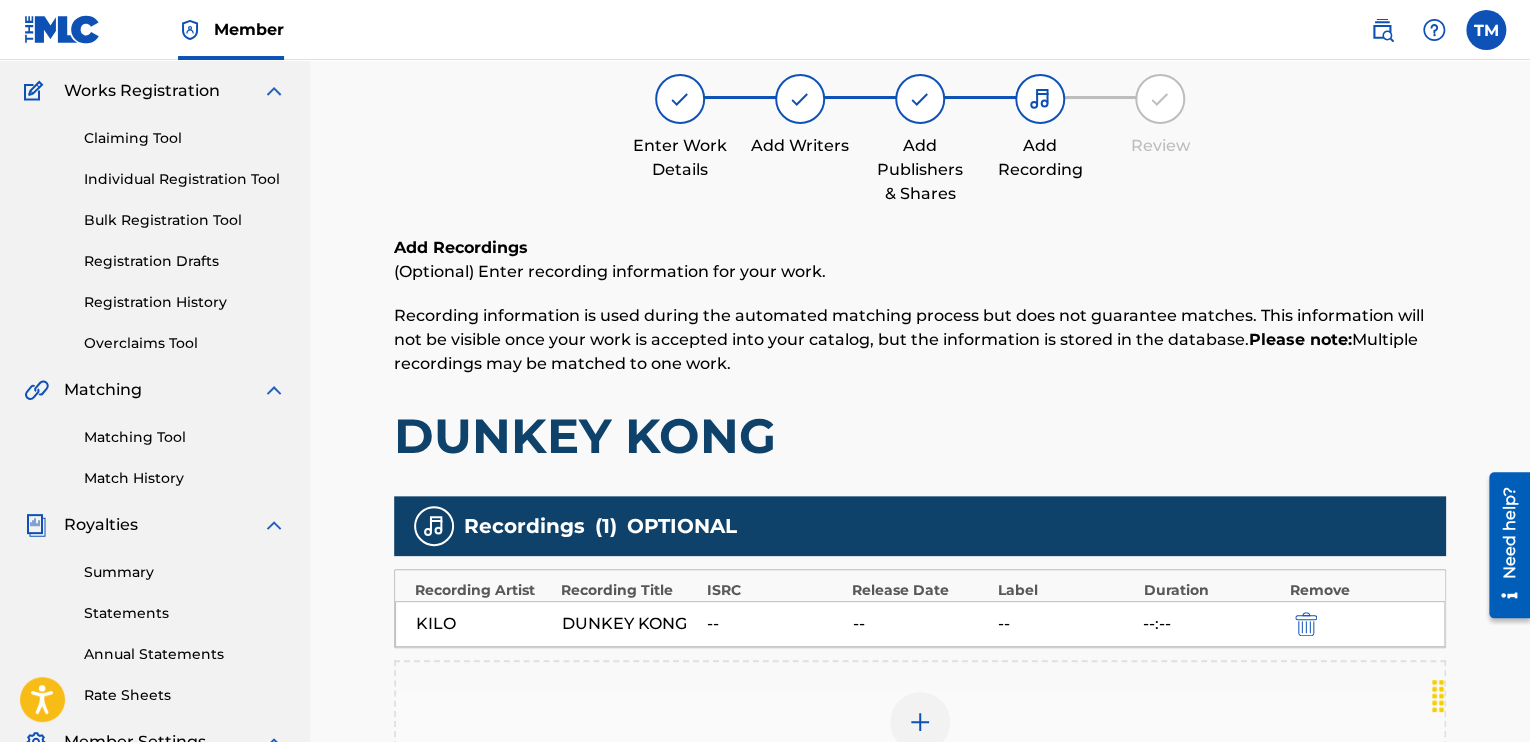 scroll, scrollTop: 497, scrollLeft: 0, axis: vertical 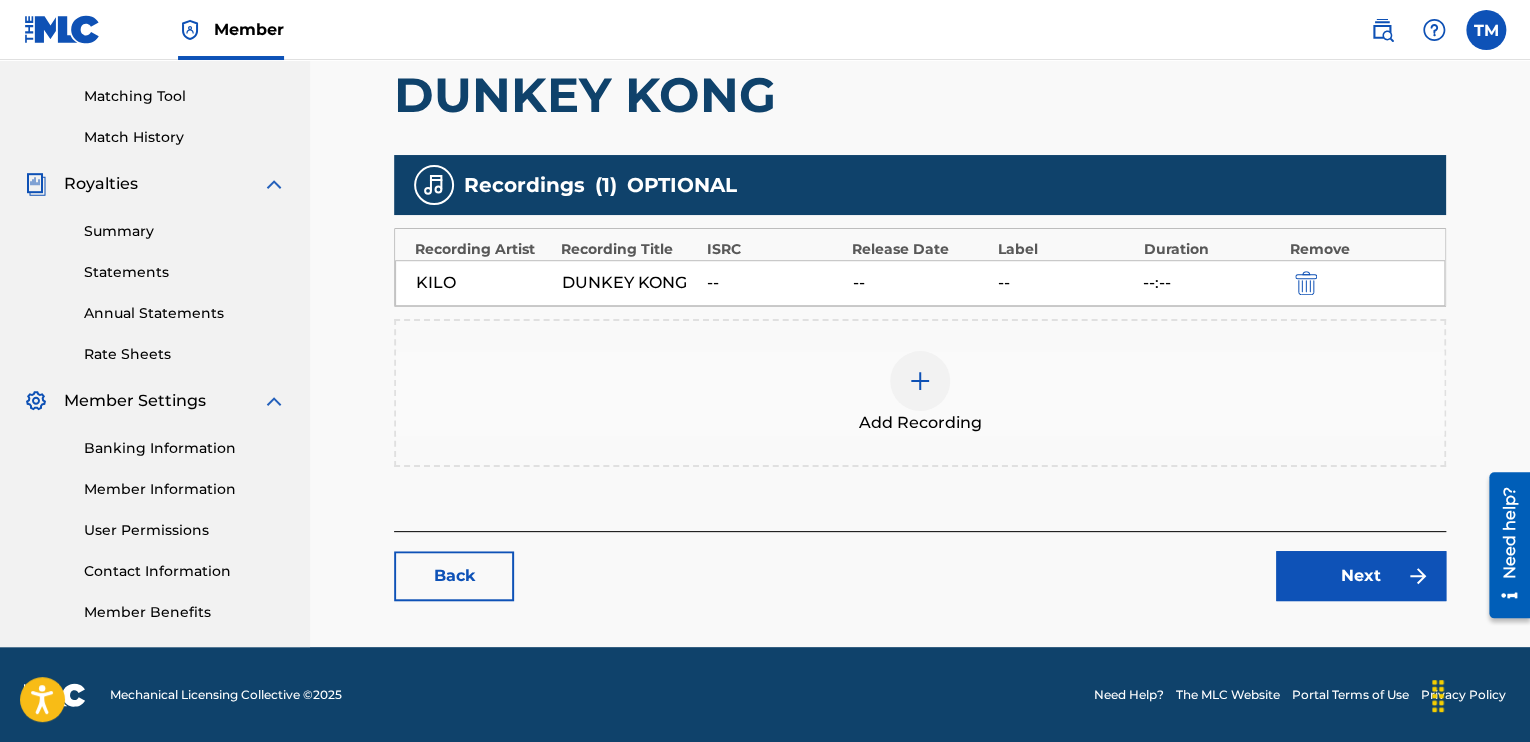 click on "Back" at bounding box center [454, 576] 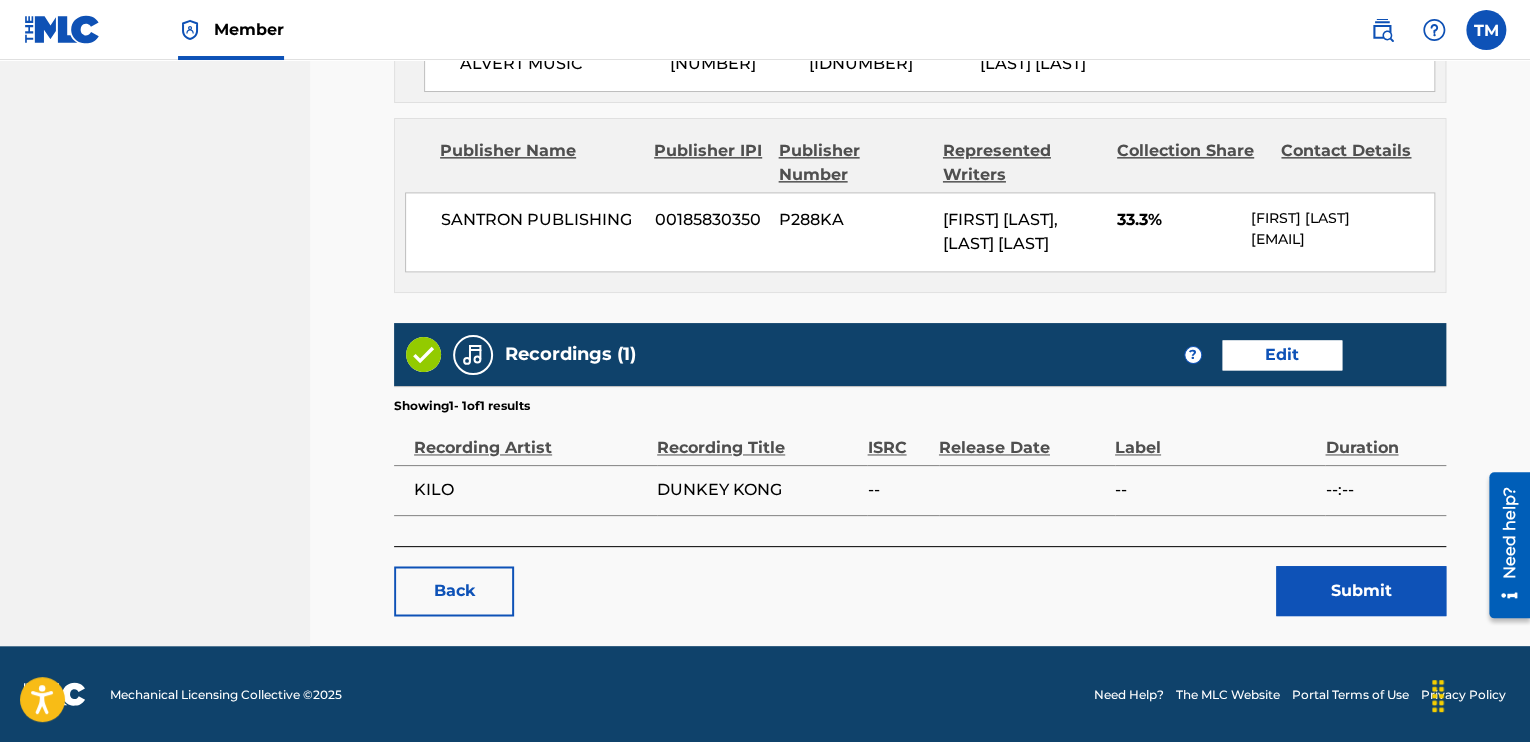 scroll, scrollTop: 1347, scrollLeft: 0, axis: vertical 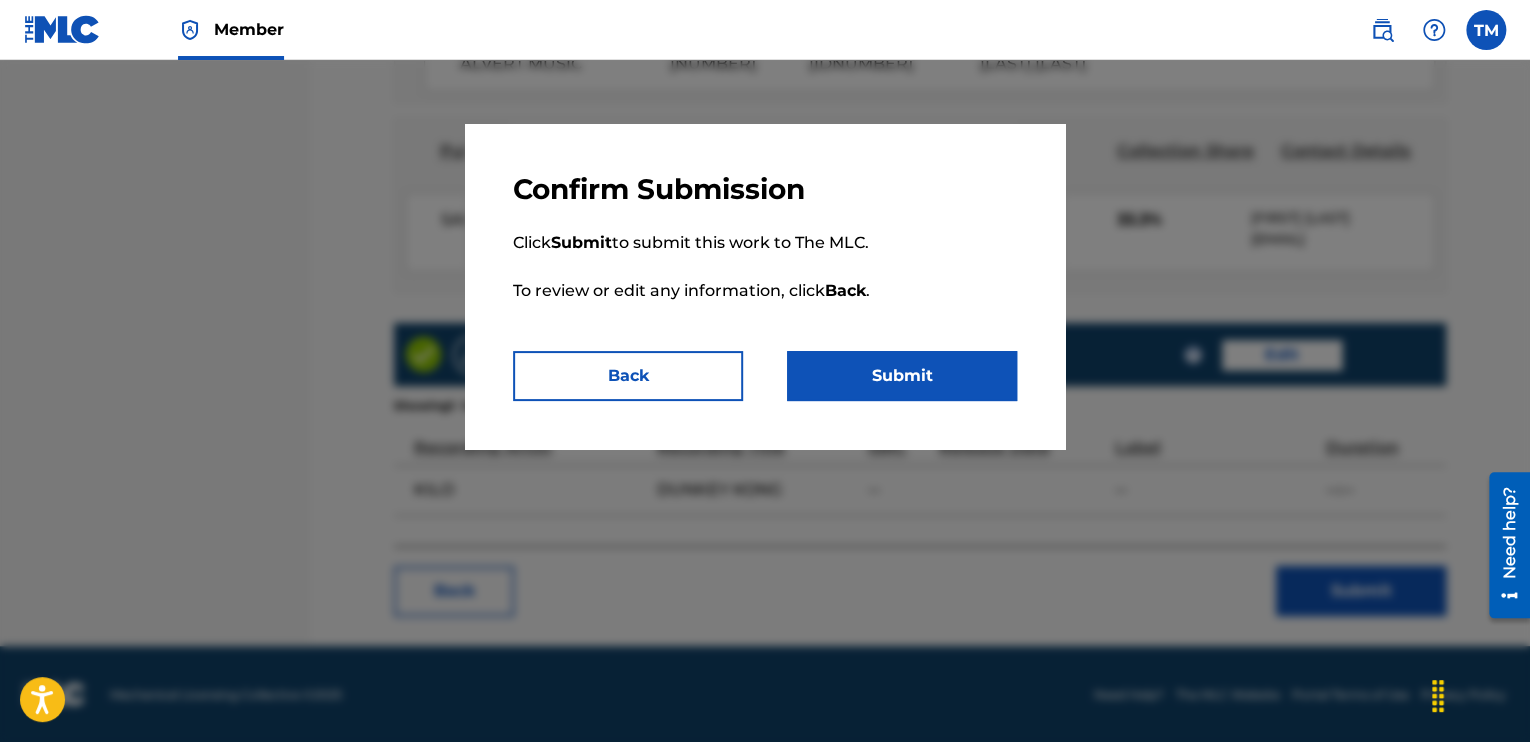 click on "Submit" at bounding box center (902, 376) 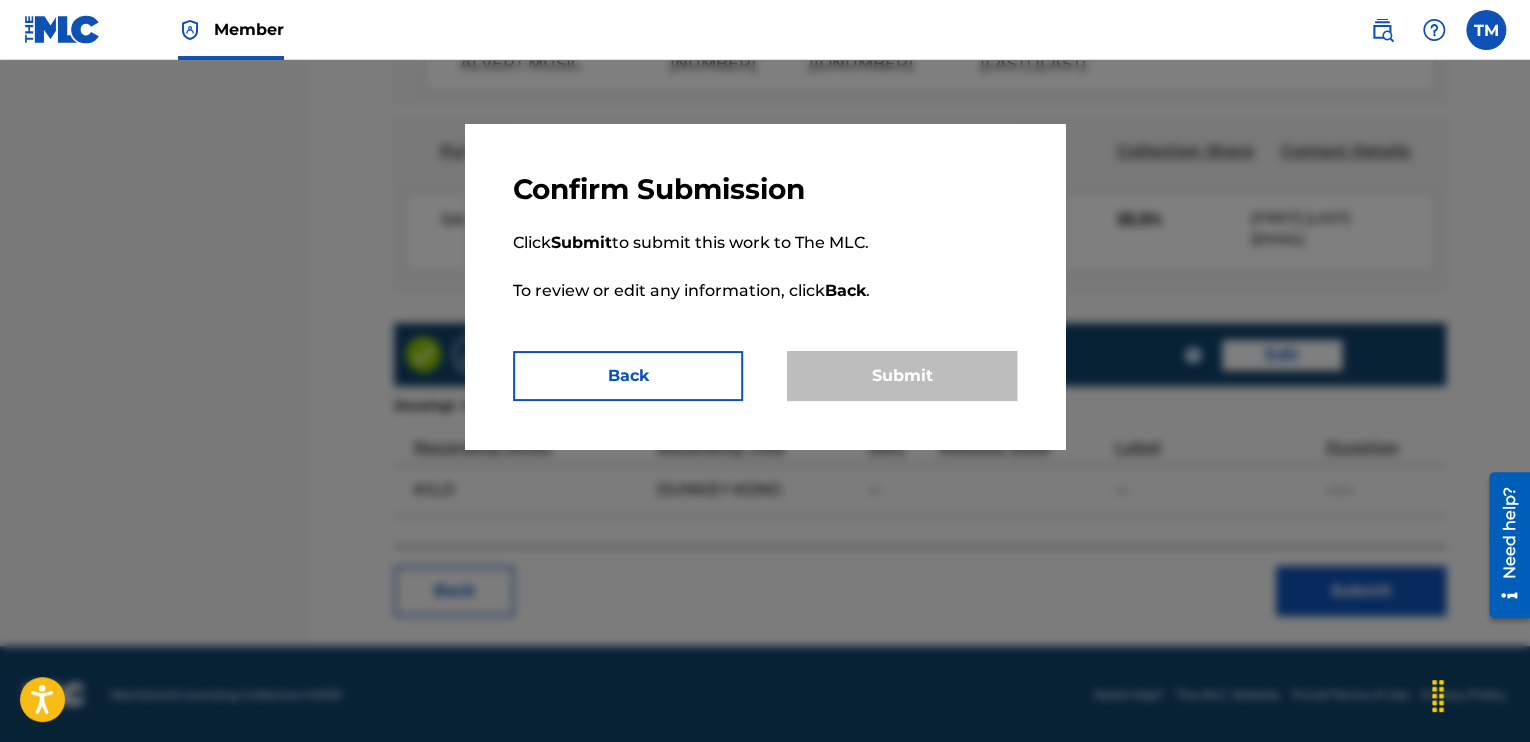 scroll, scrollTop: 0, scrollLeft: 0, axis: both 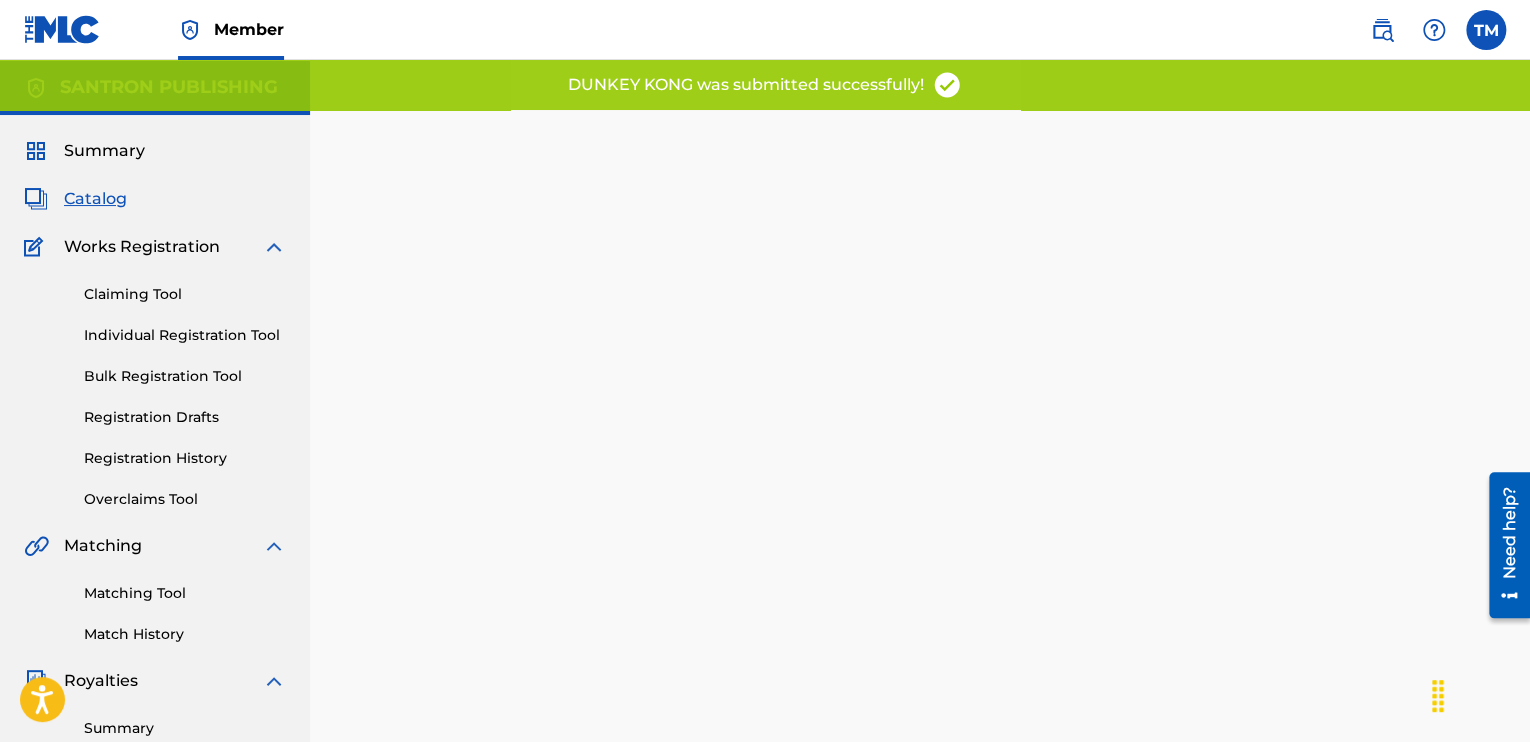 click on "Catalog" at bounding box center (95, 199) 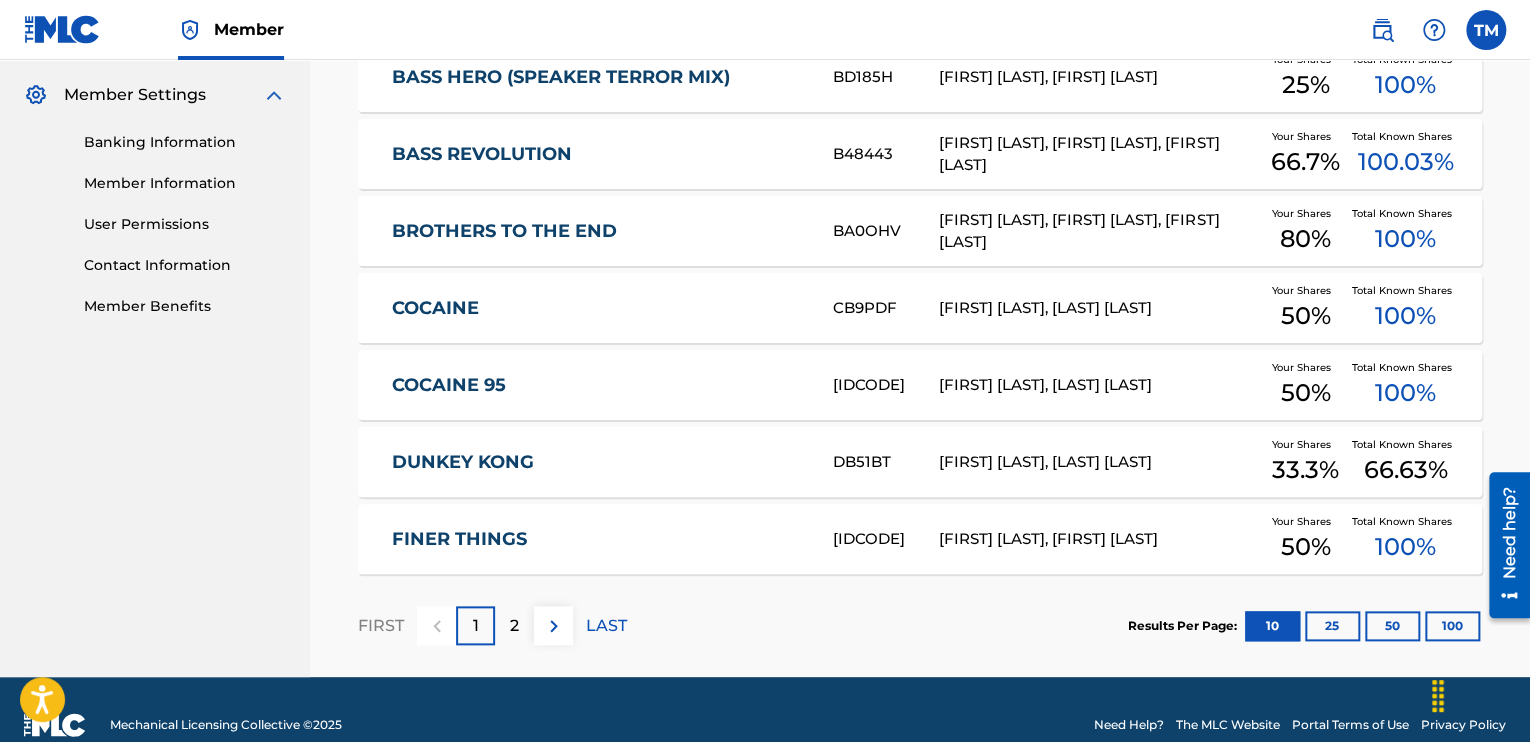 scroll, scrollTop: 832, scrollLeft: 0, axis: vertical 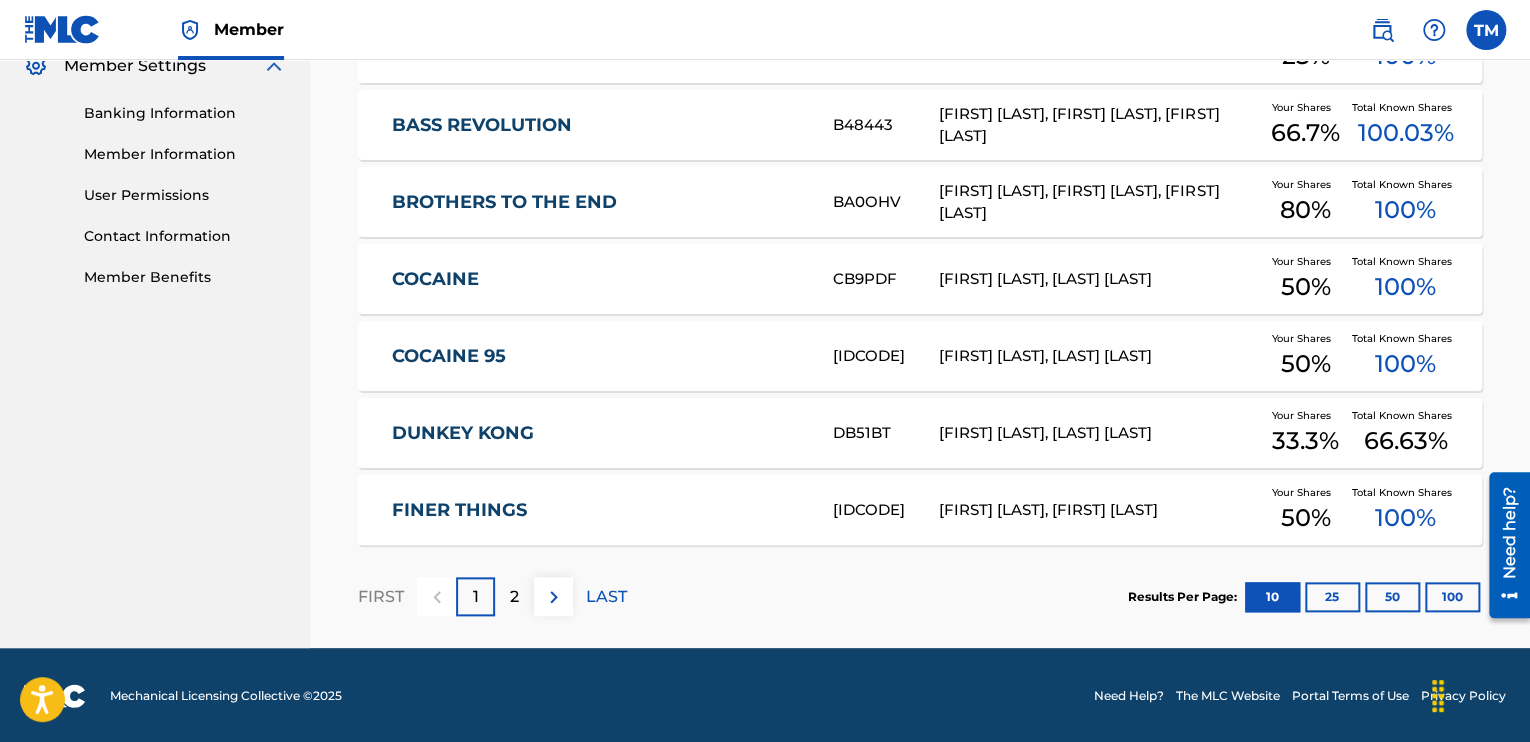 click on "25" at bounding box center [1332, 597] 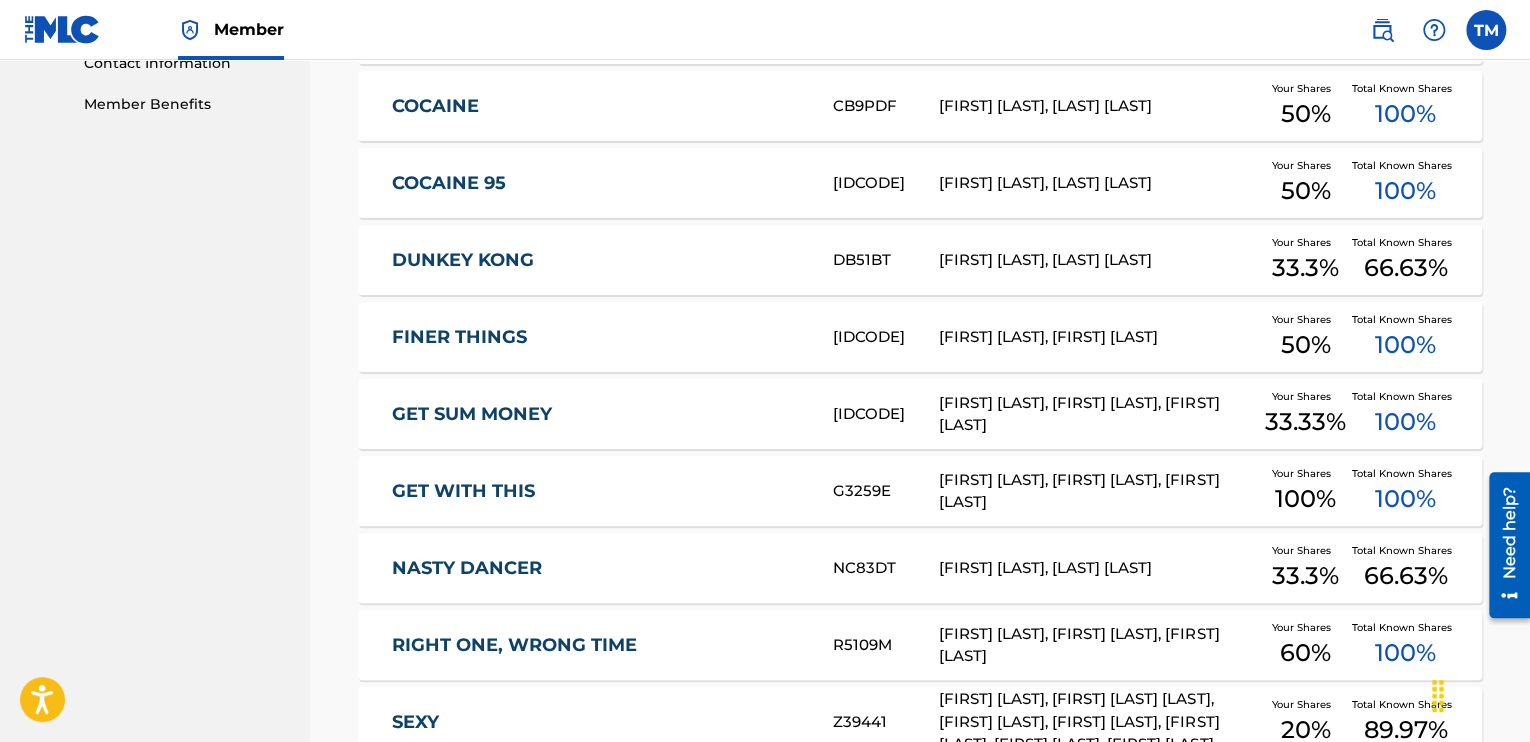 scroll, scrollTop: 1032, scrollLeft: 0, axis: vertical 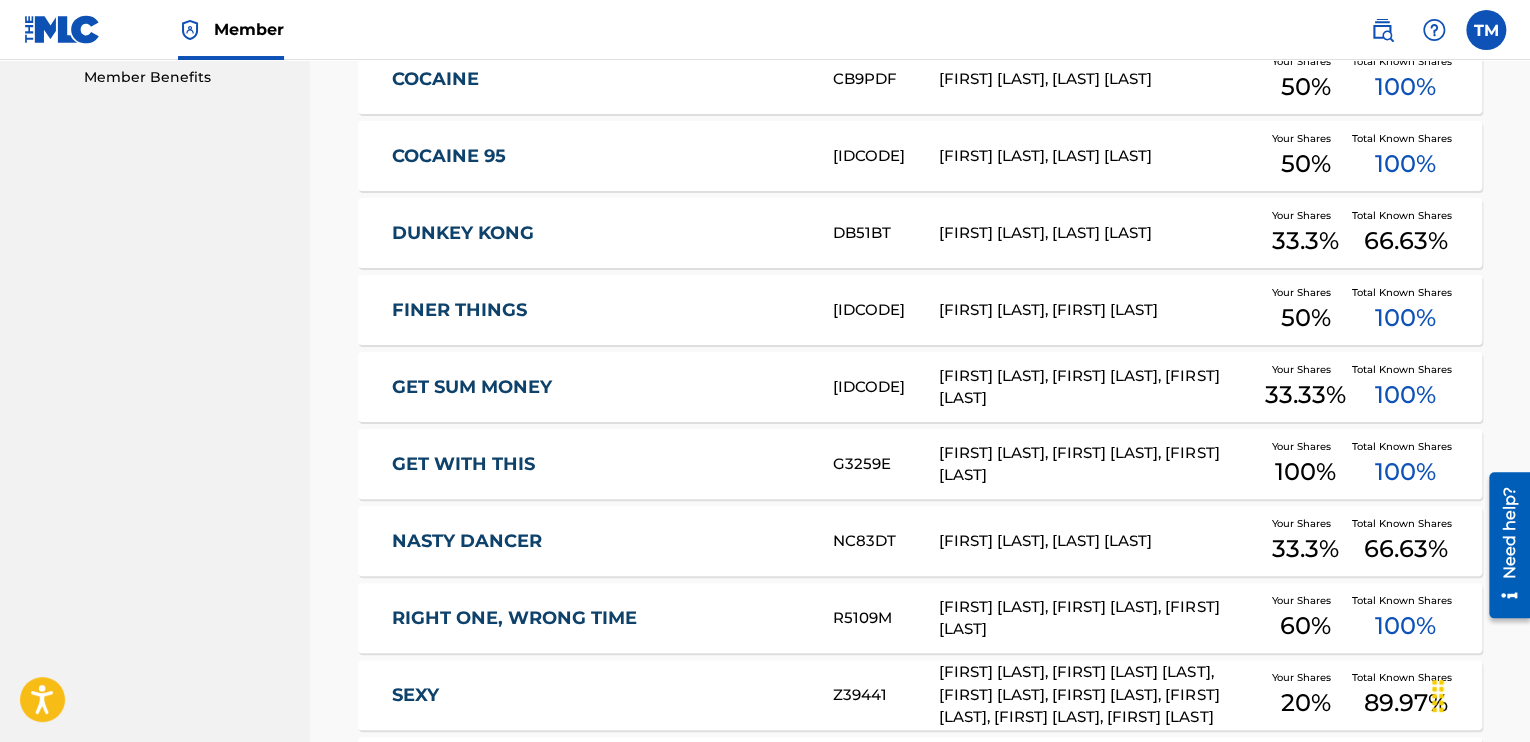 click on "[FIRST] [LAST], [LAST] [LAST]" at bounding box center (1099, 541) 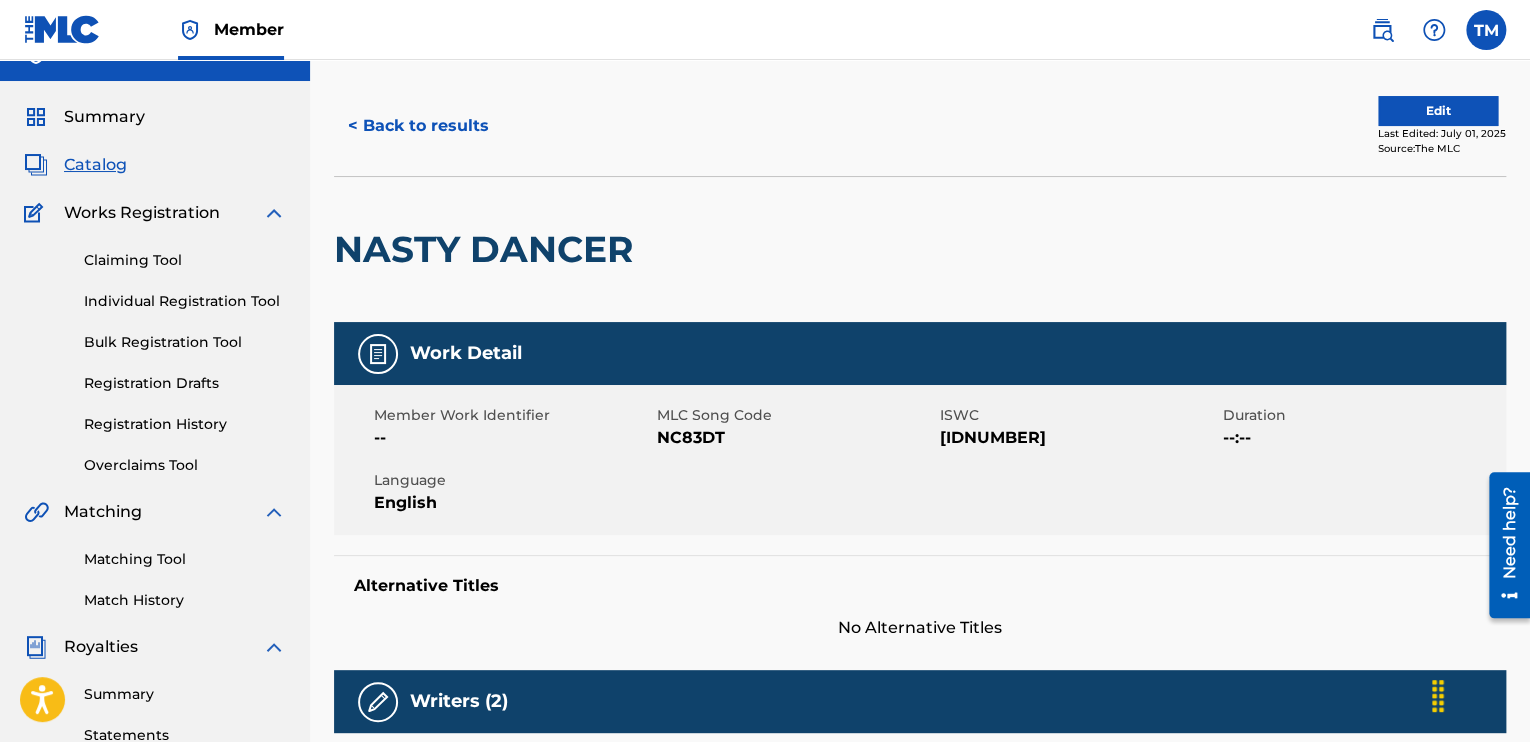 scroll, scrollTop: 0, scrollLeft: 0, axis: both 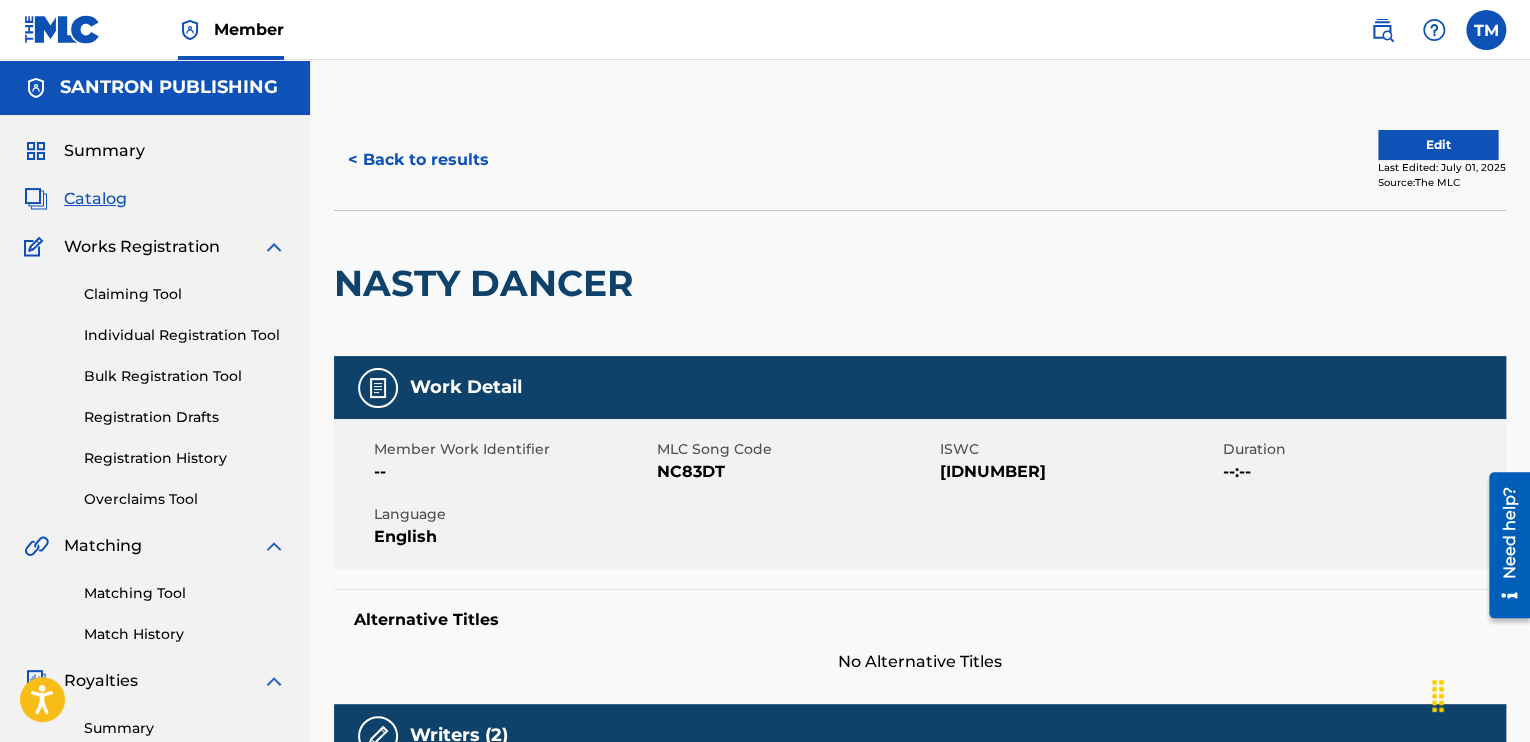 click on "Edit" at bounding box center (1438, 145) 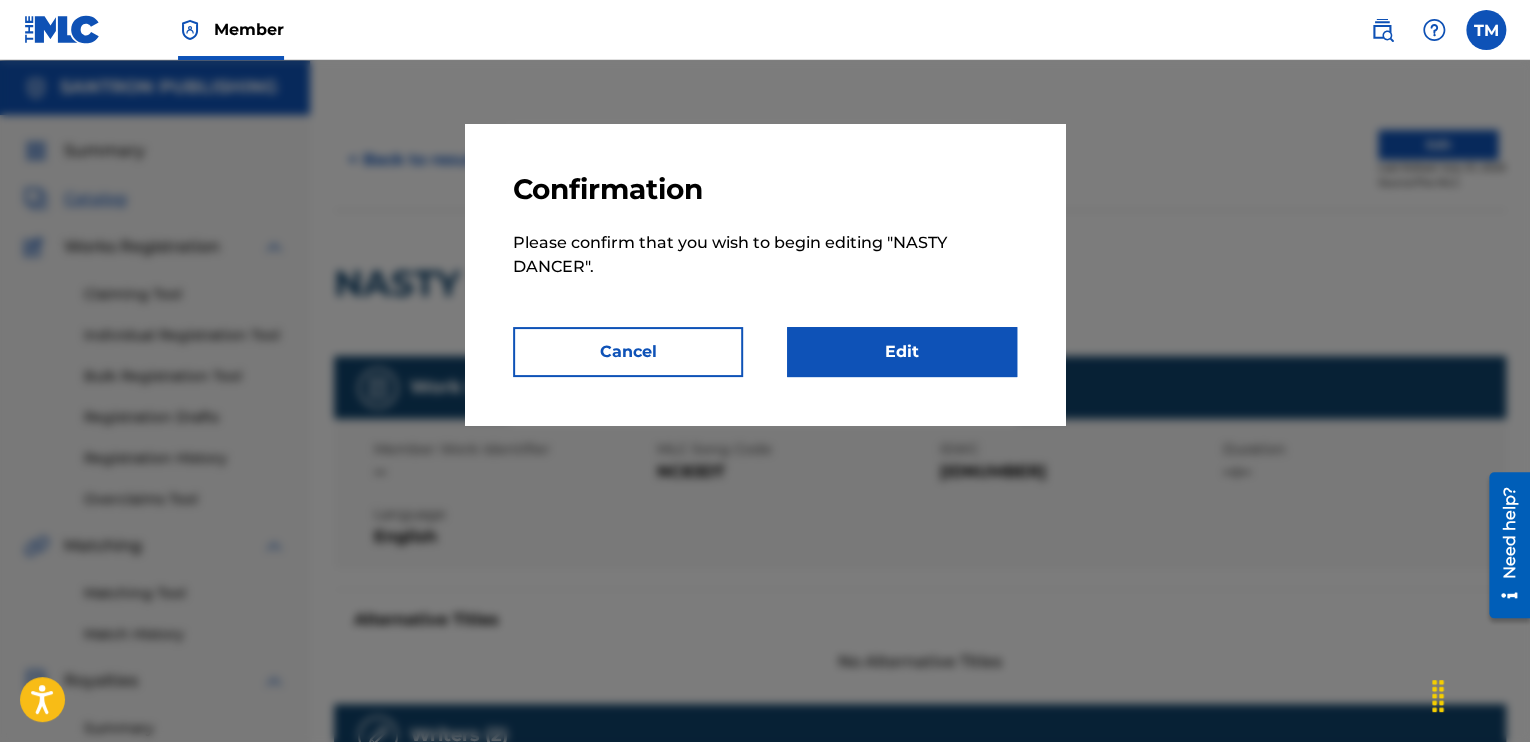 click on "Edit" at bounding box center [902, 352] 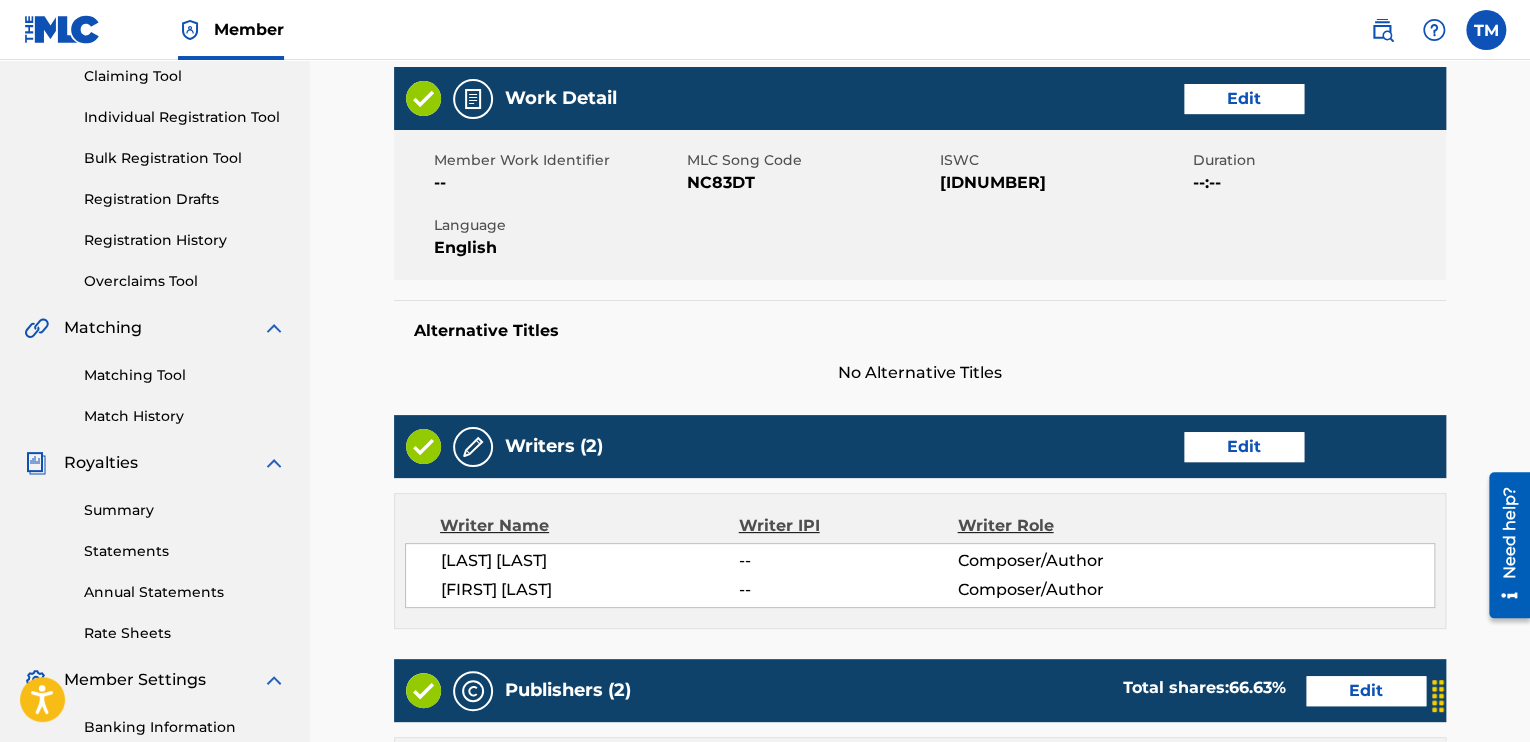 scroll, scrollTop: 300, scrollLeft: 0, axis: vertical 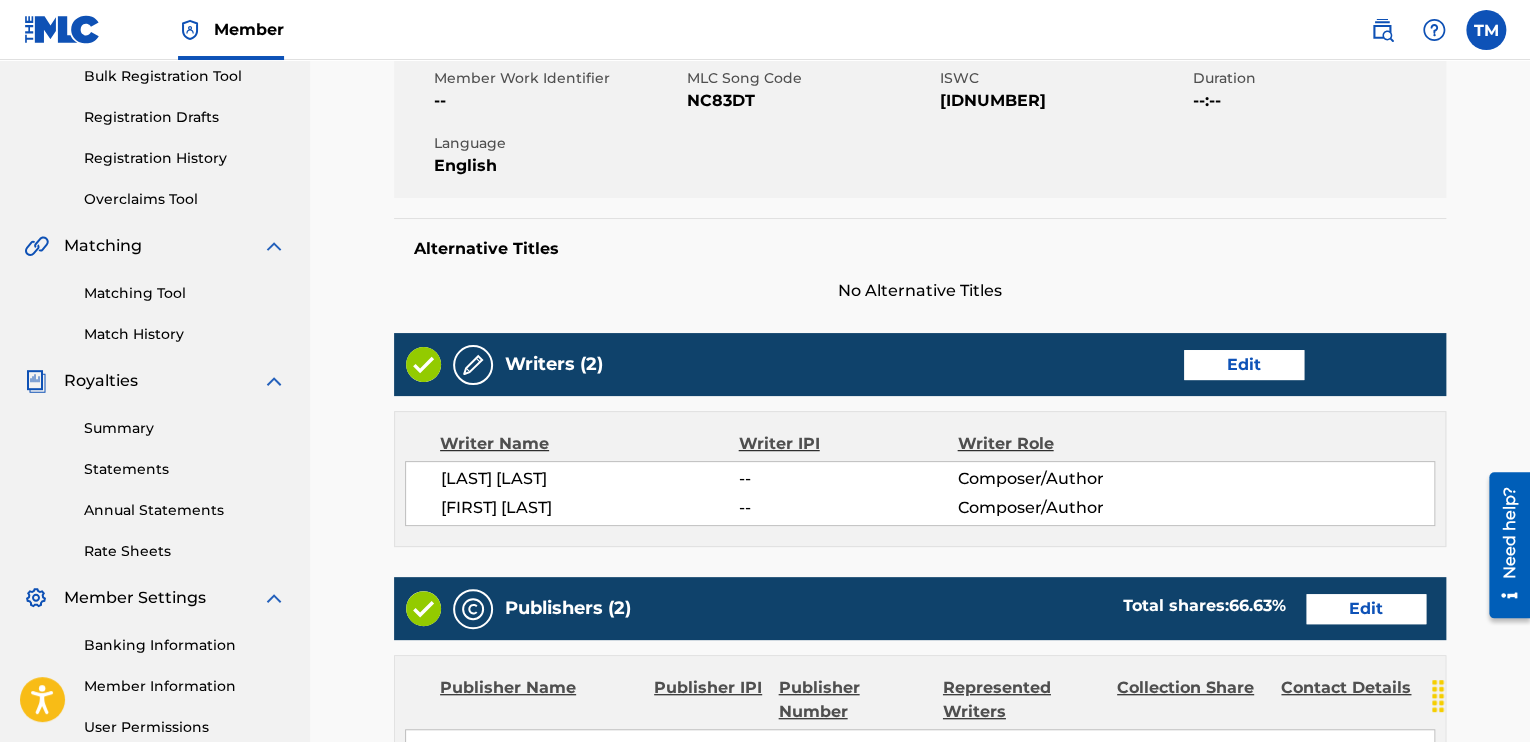 click on "Edit" at bounding box center [1244, 365] 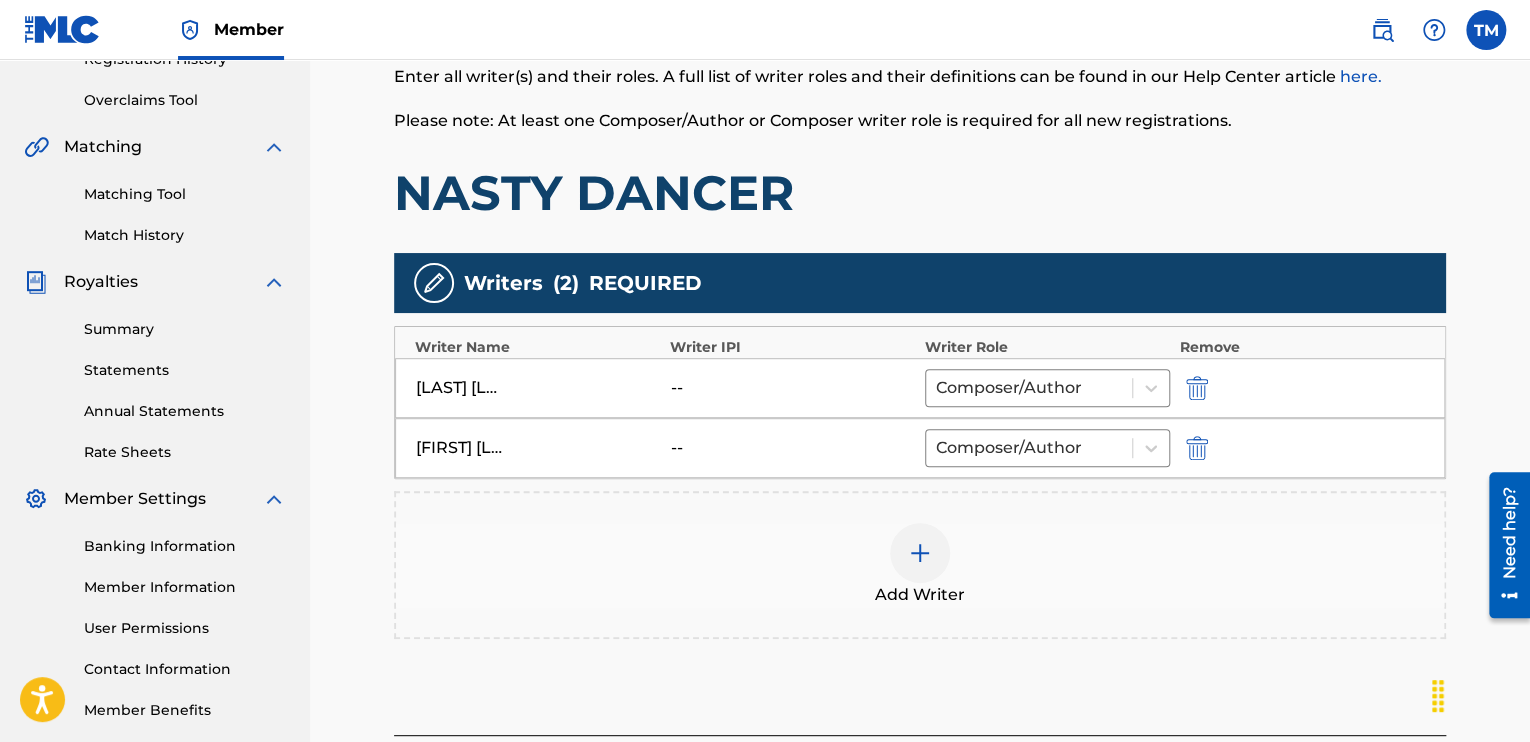 scroll, scrollTop: 400, scrollLeft: 0, axis: vertical 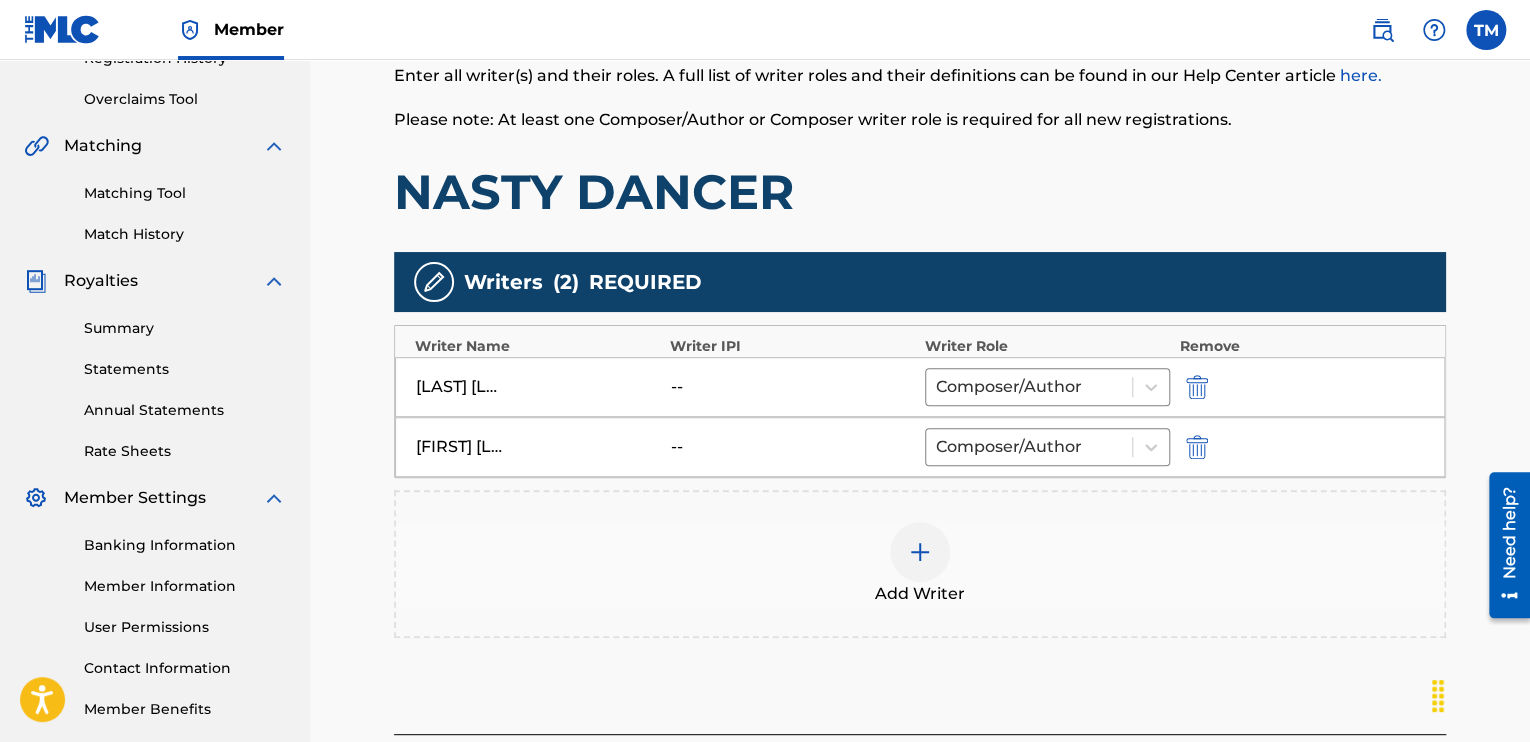 click at bounding box center [920, 552] 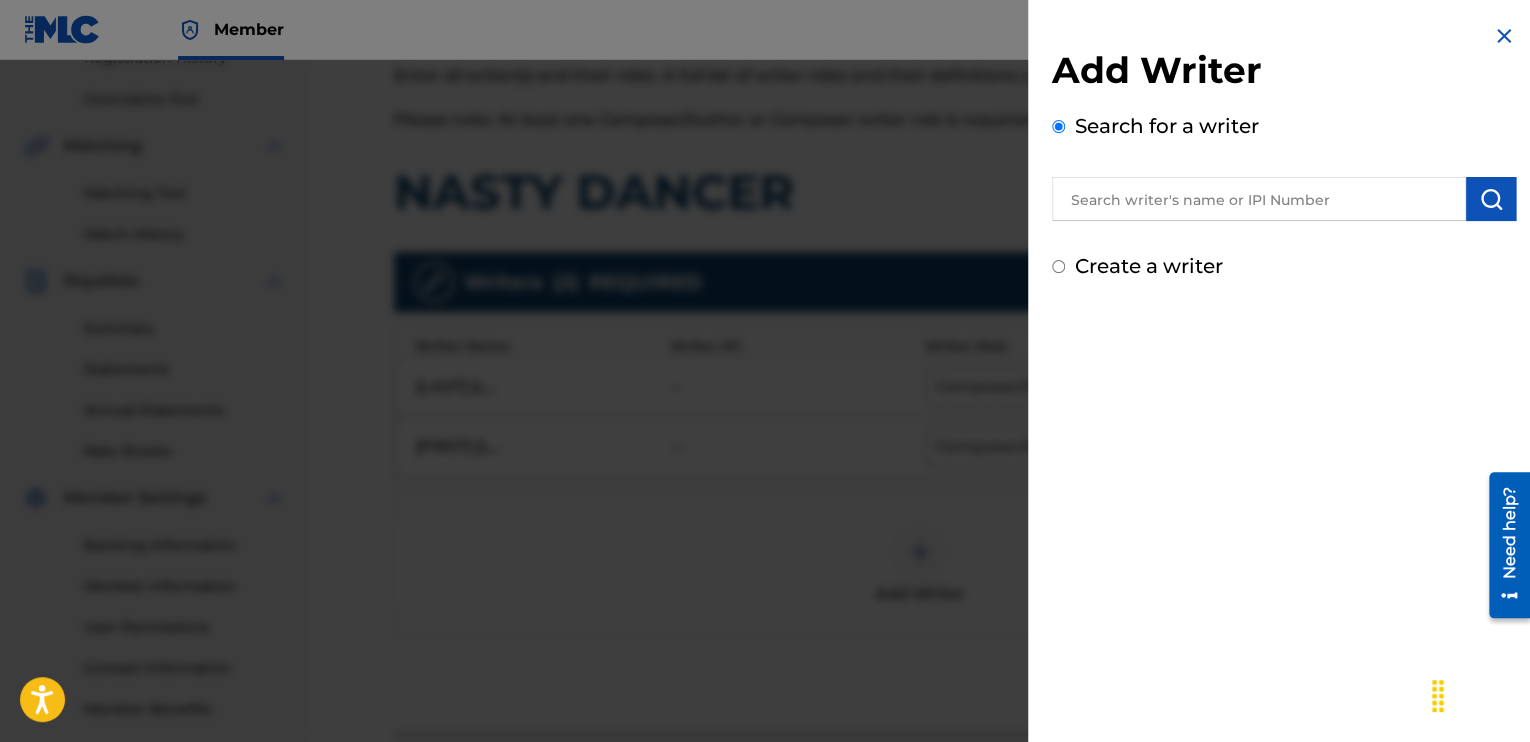 click at bounding box center (1259, 199) 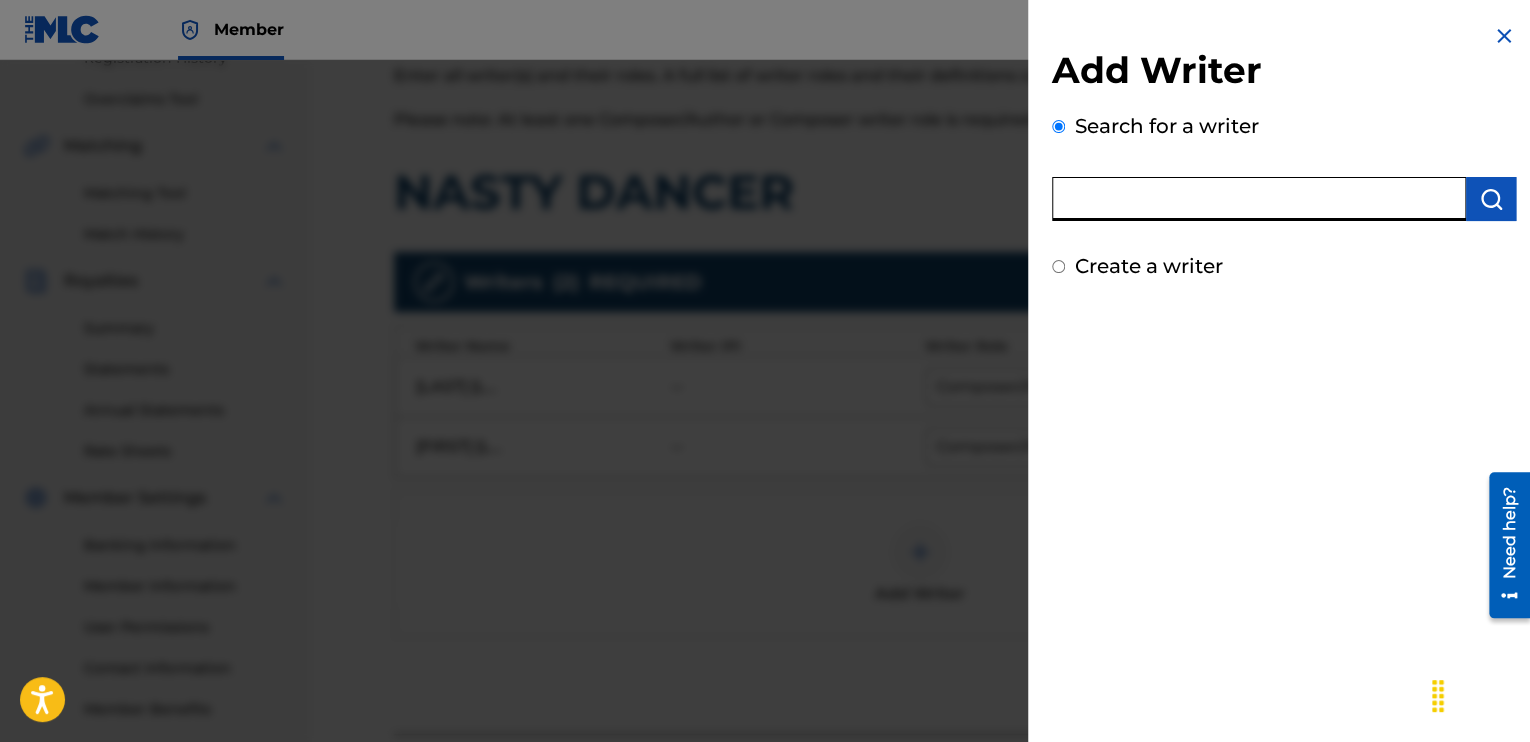 type on "[FIRST] [LAST]" 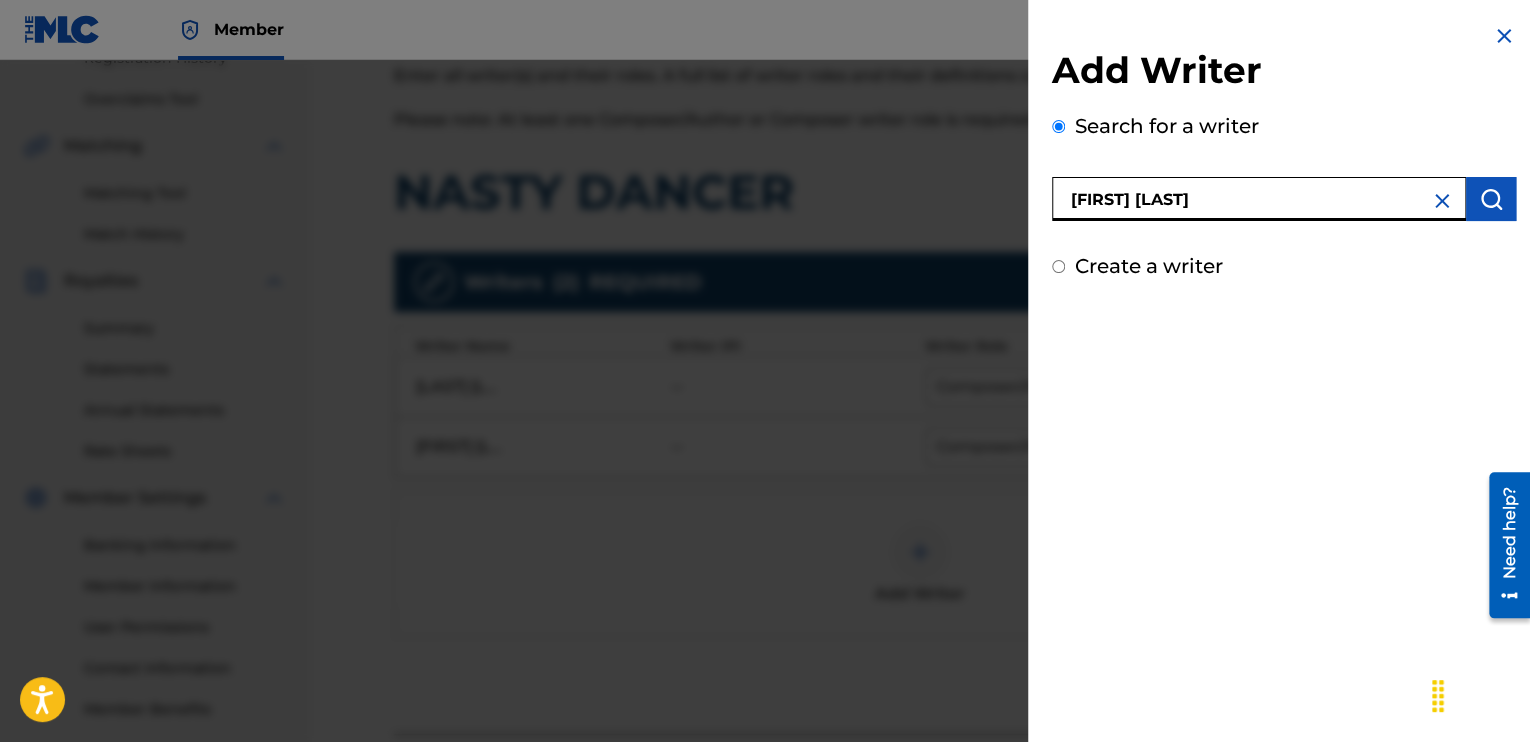 click at bounding box center [1491, 199] 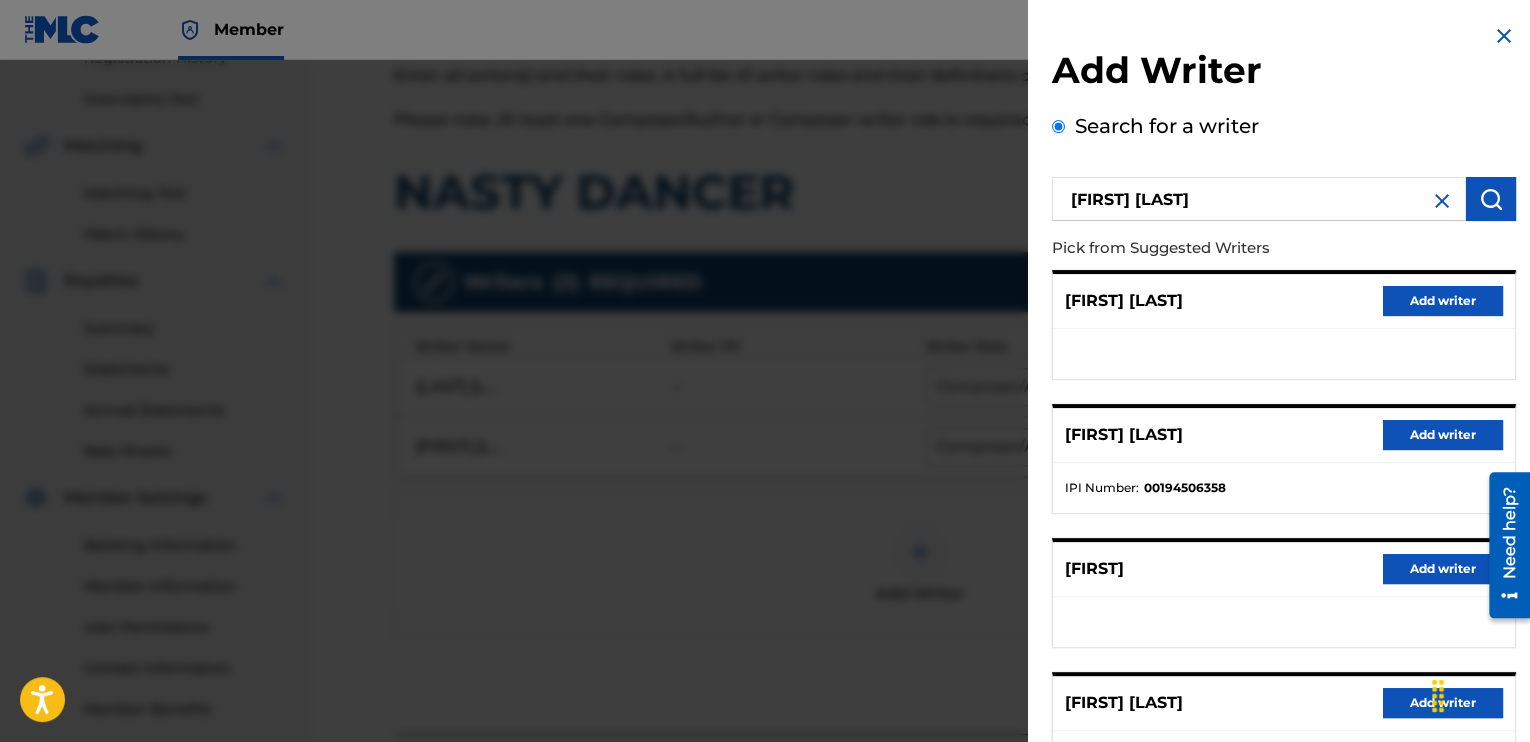 click on "Add writer" at bounding box center (1443, 435) 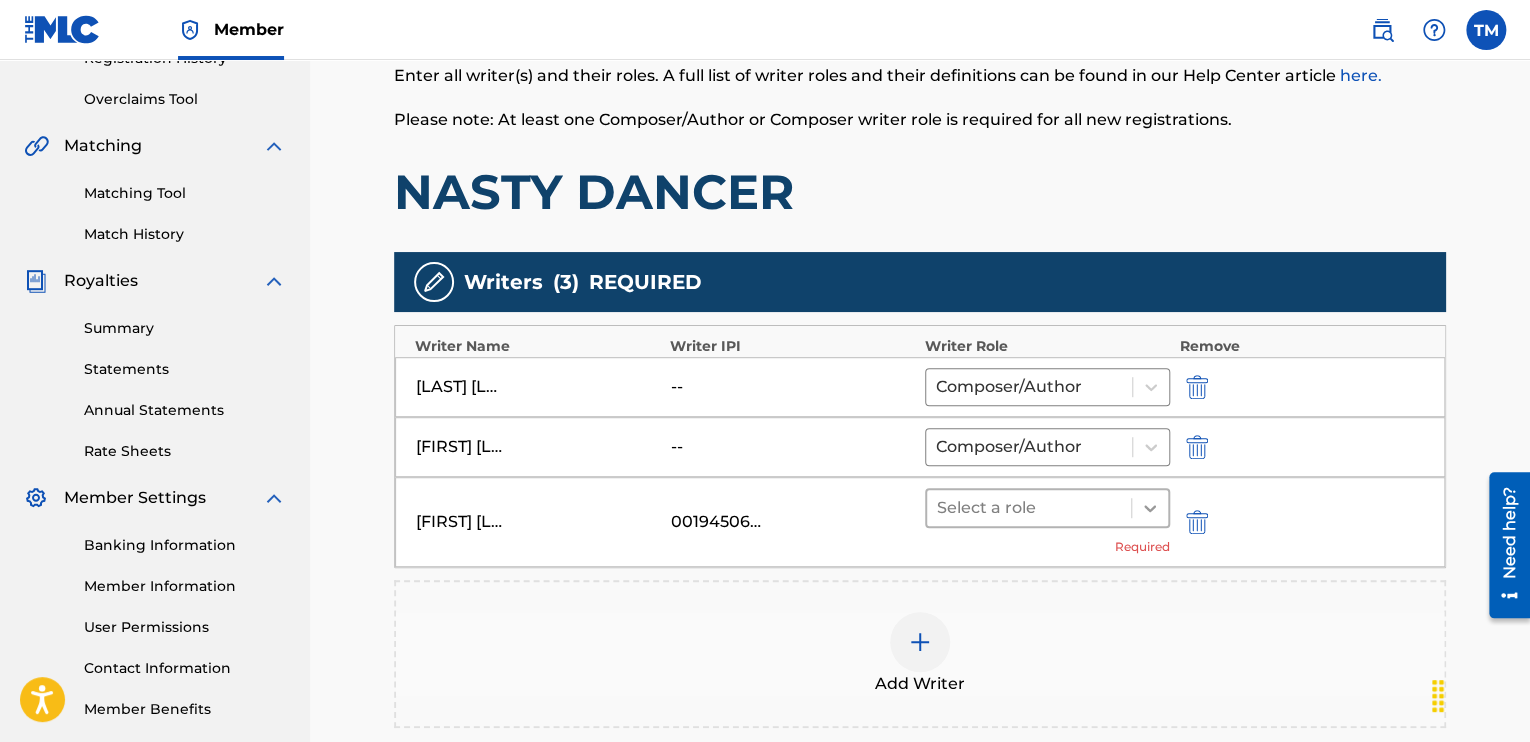 click 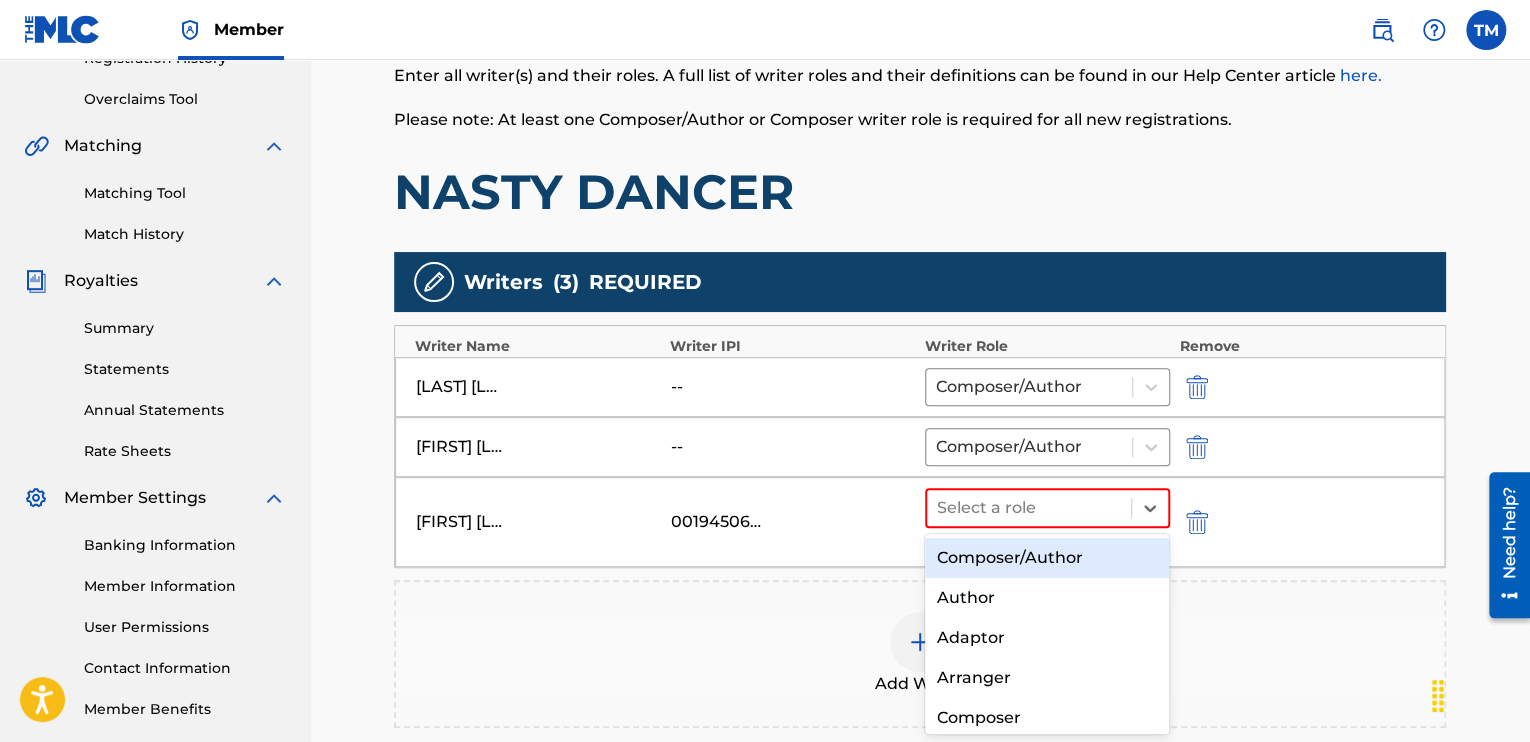click on "Composer/Author" at bounding box center (1047, 558) 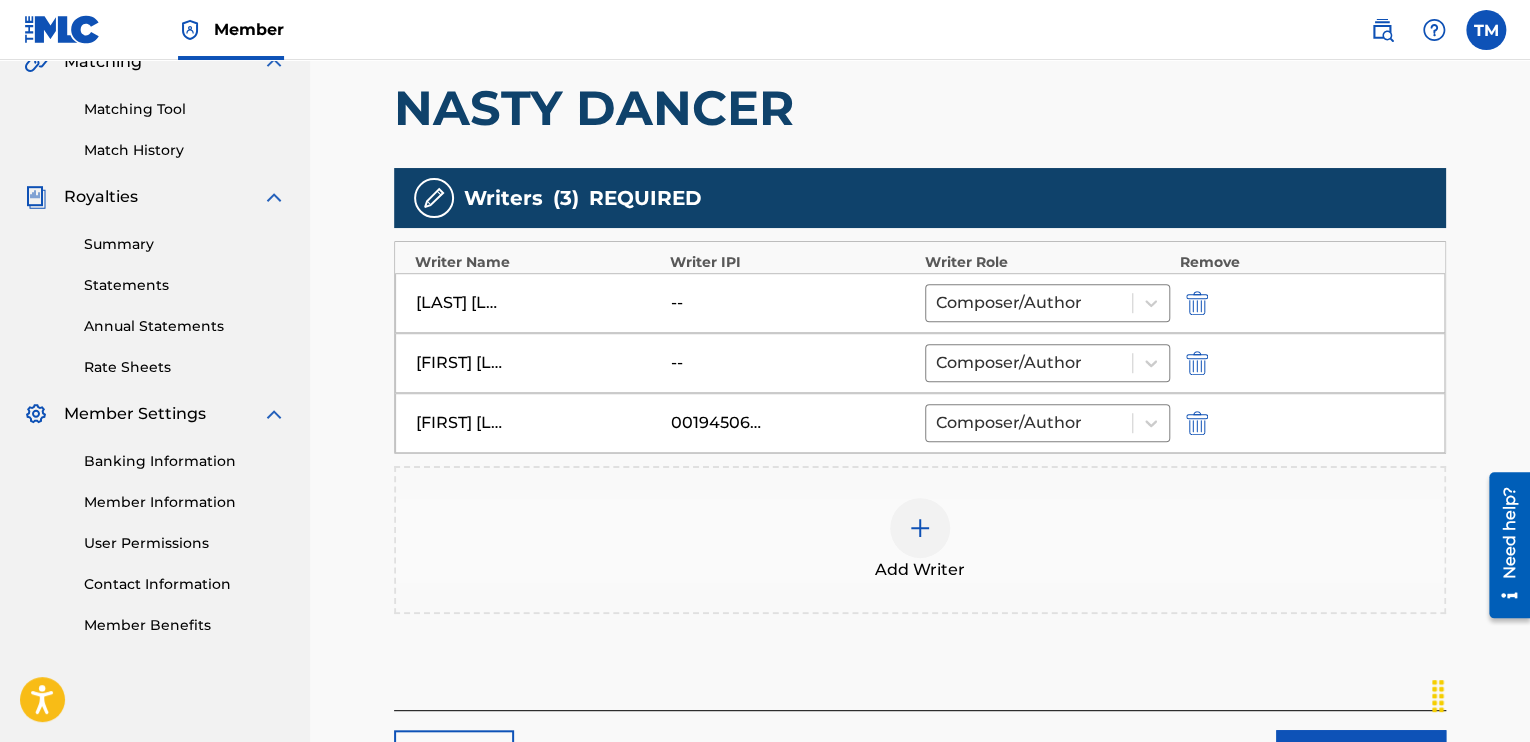 scroll, scrollTop: 645, scrollLeft: 0, axis: vertical 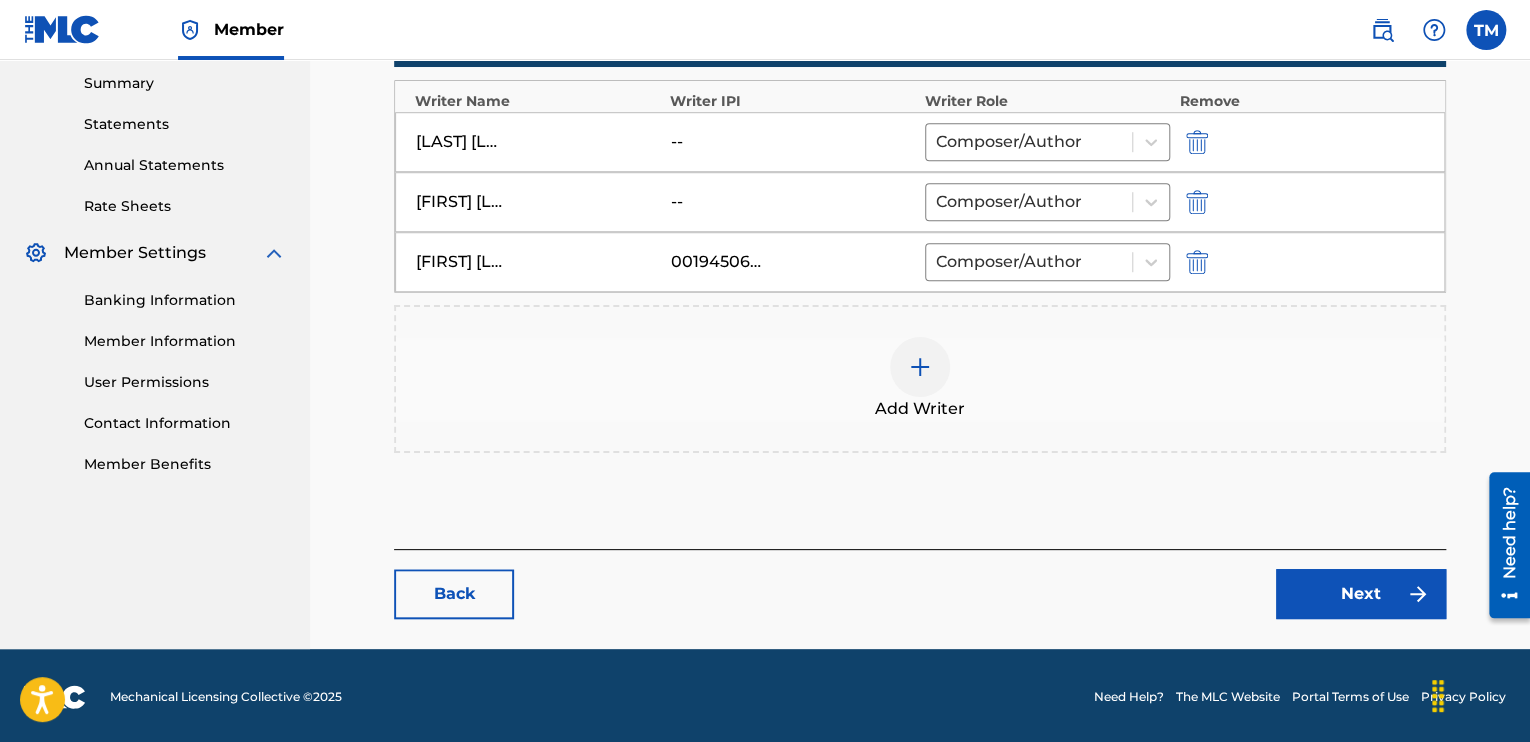 click on "Next" at bounding box center (1361, 594) 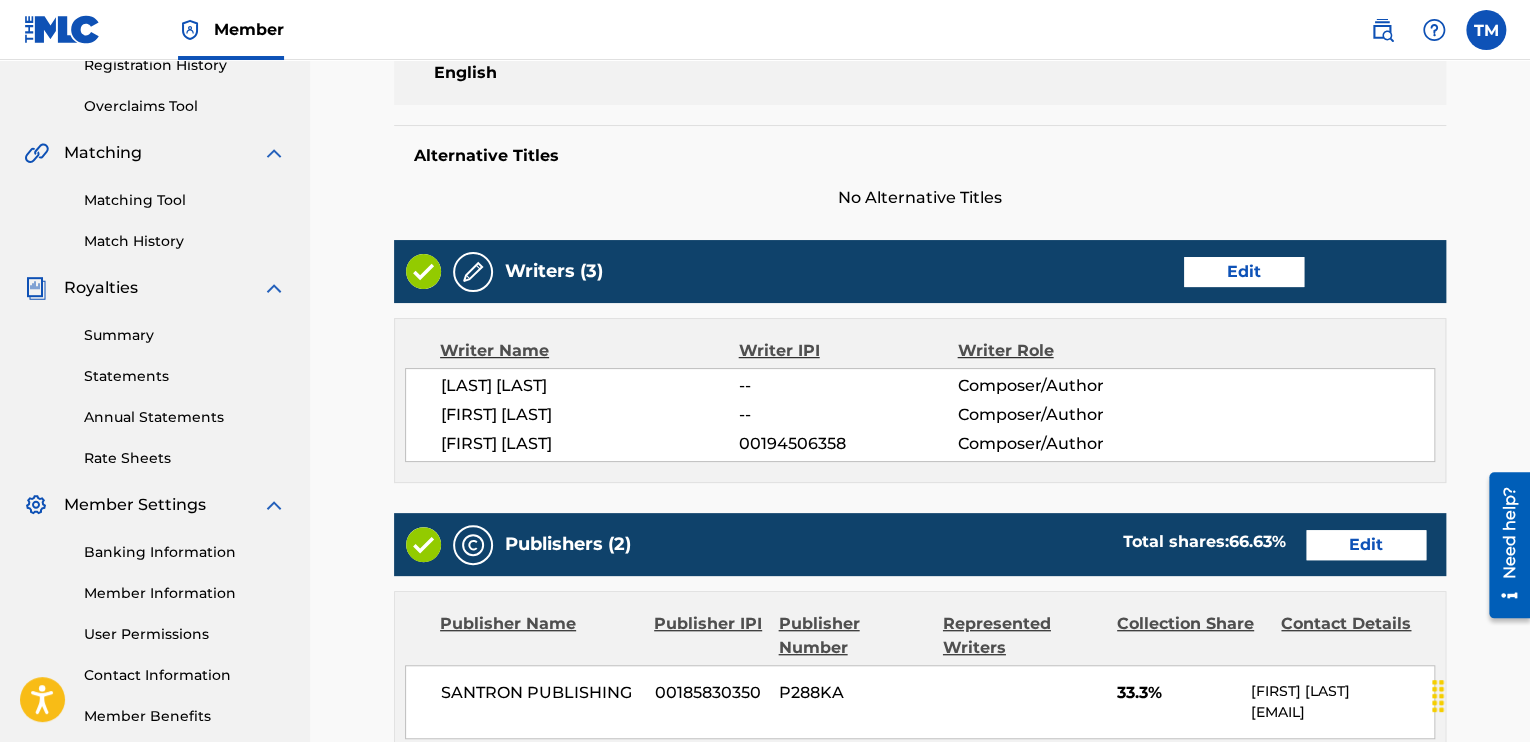 scroll, scrollTop: 400, scrollLeft: 0, axis: vertical 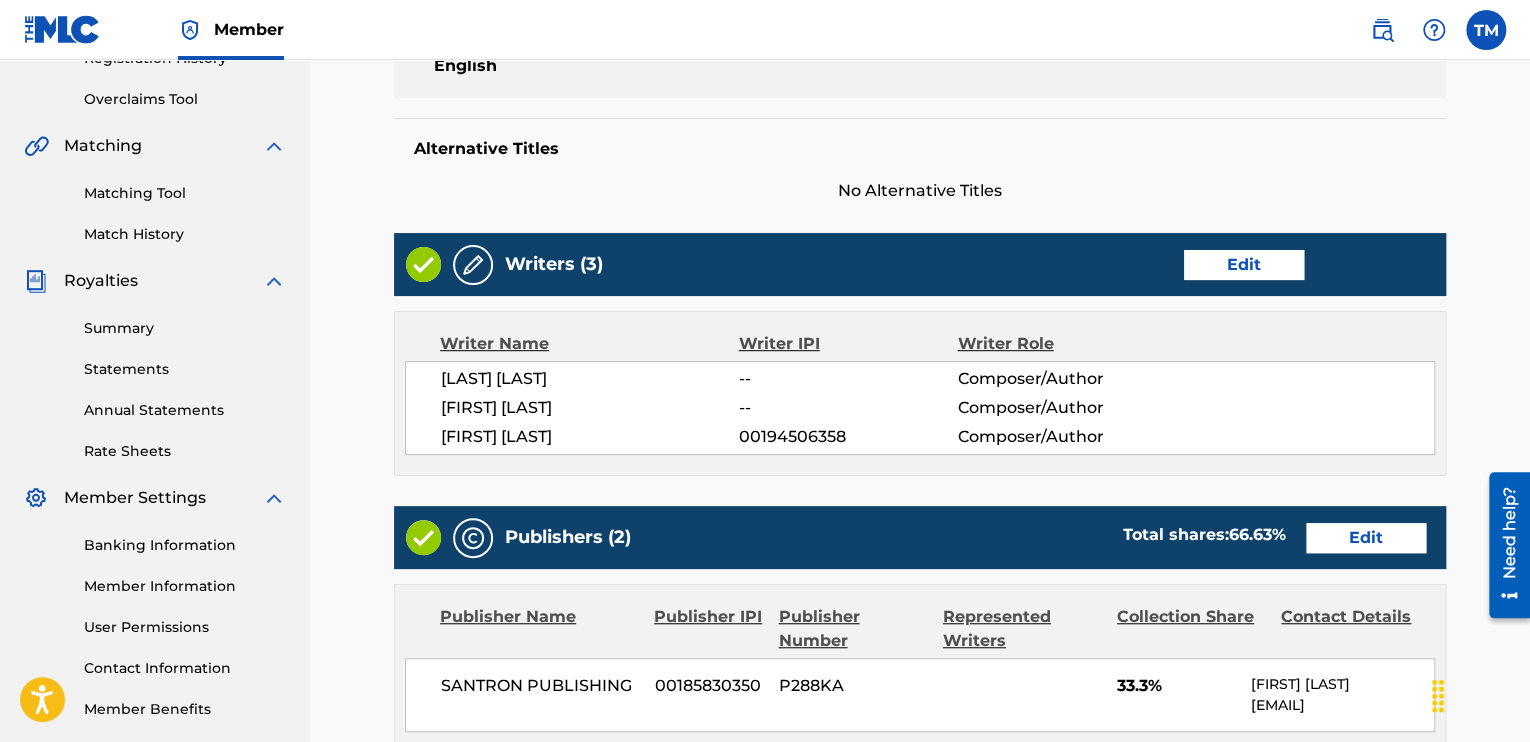 click on "Edit" at bounding box center (1366, 538) 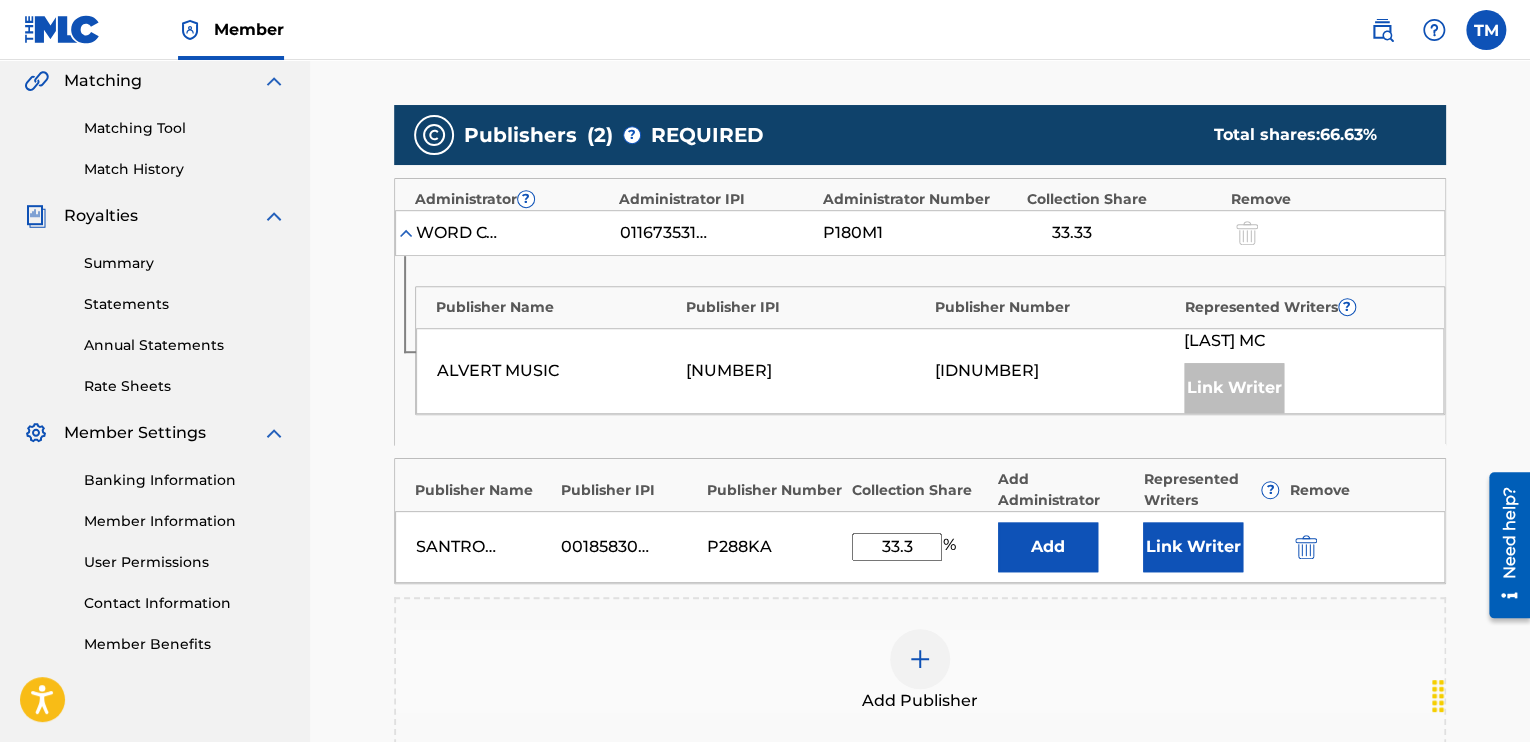scroll, scrollTop: 500, scrollLeft: 0, axis: vertical 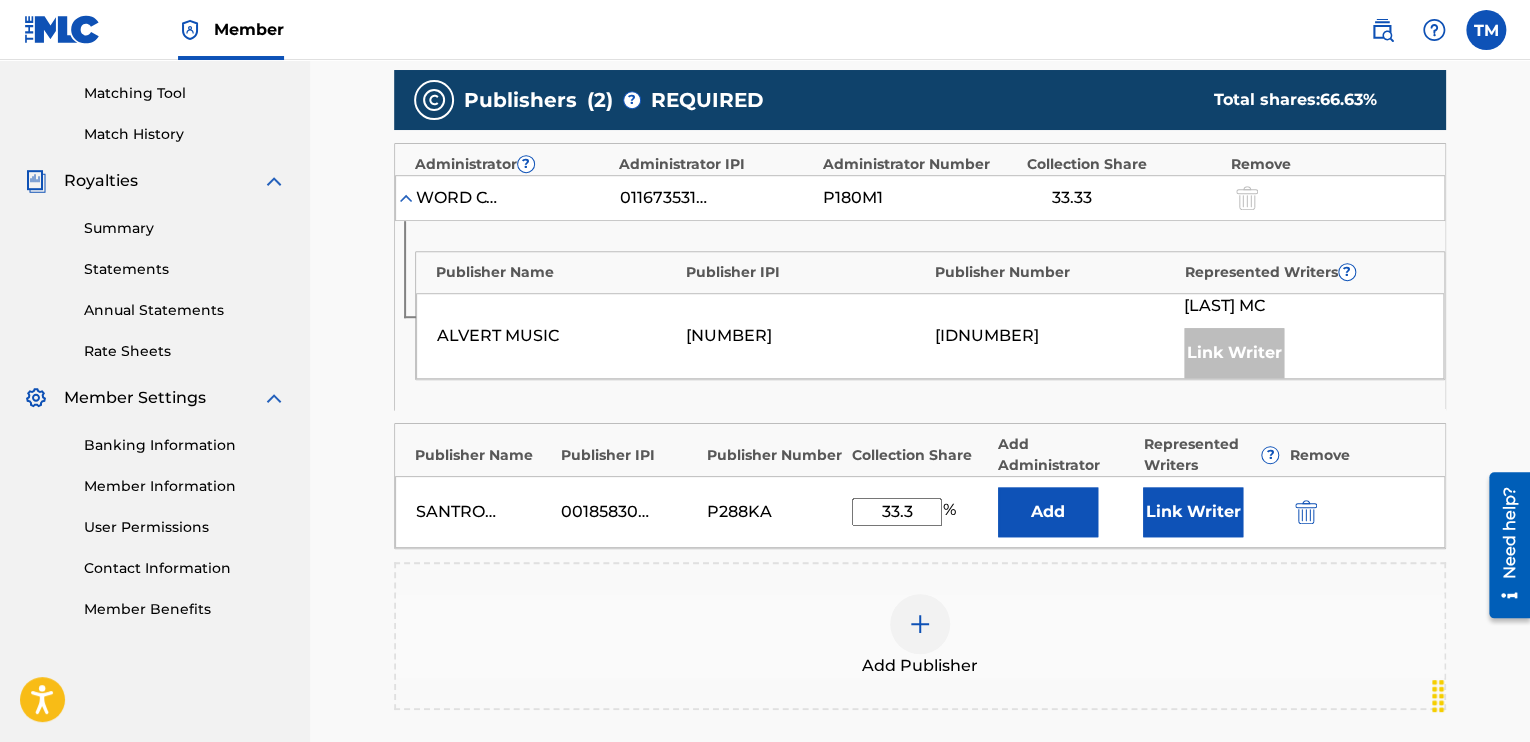 click on "Link Writer" at bounding box center [1193, 512] 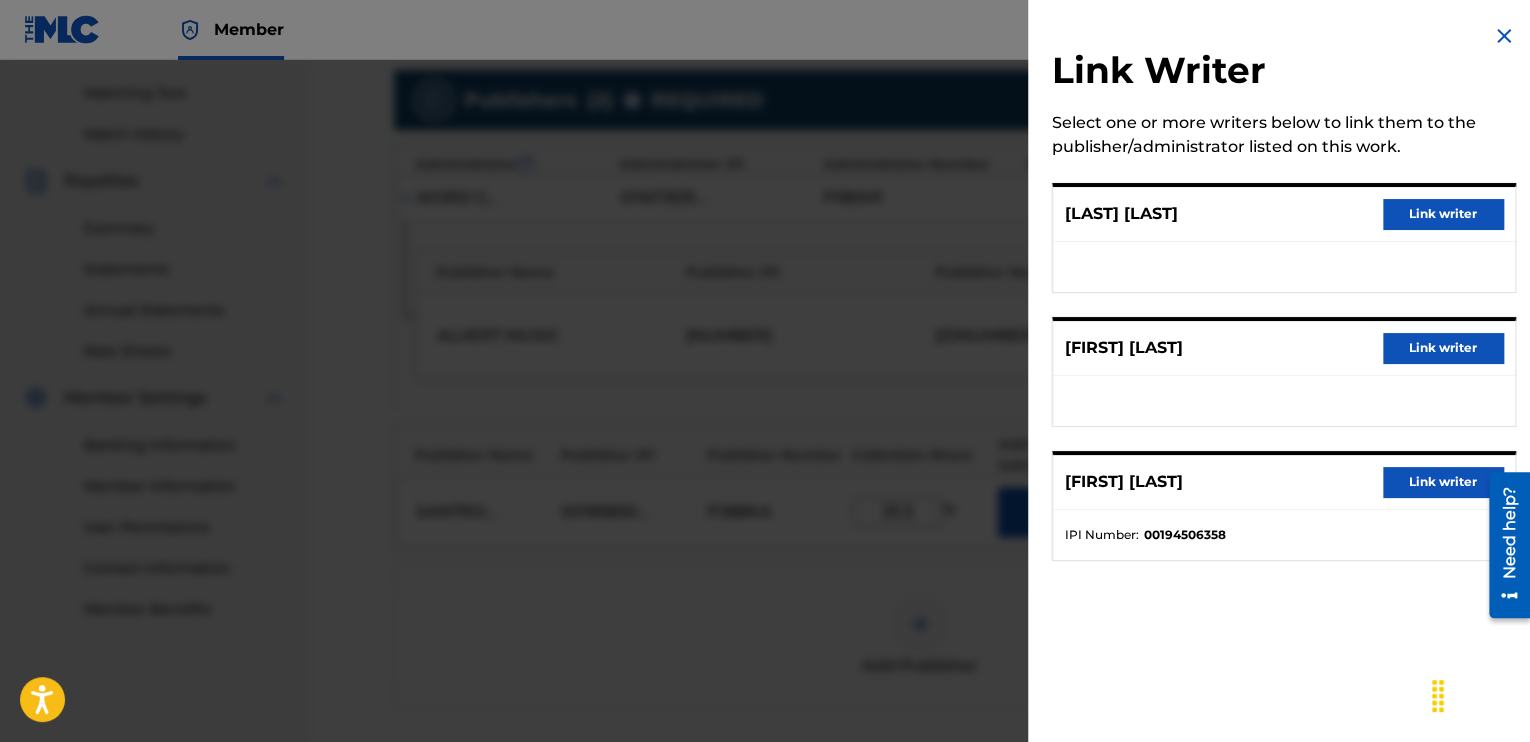 click on "Link writer" at bounding box center [1443, 482] 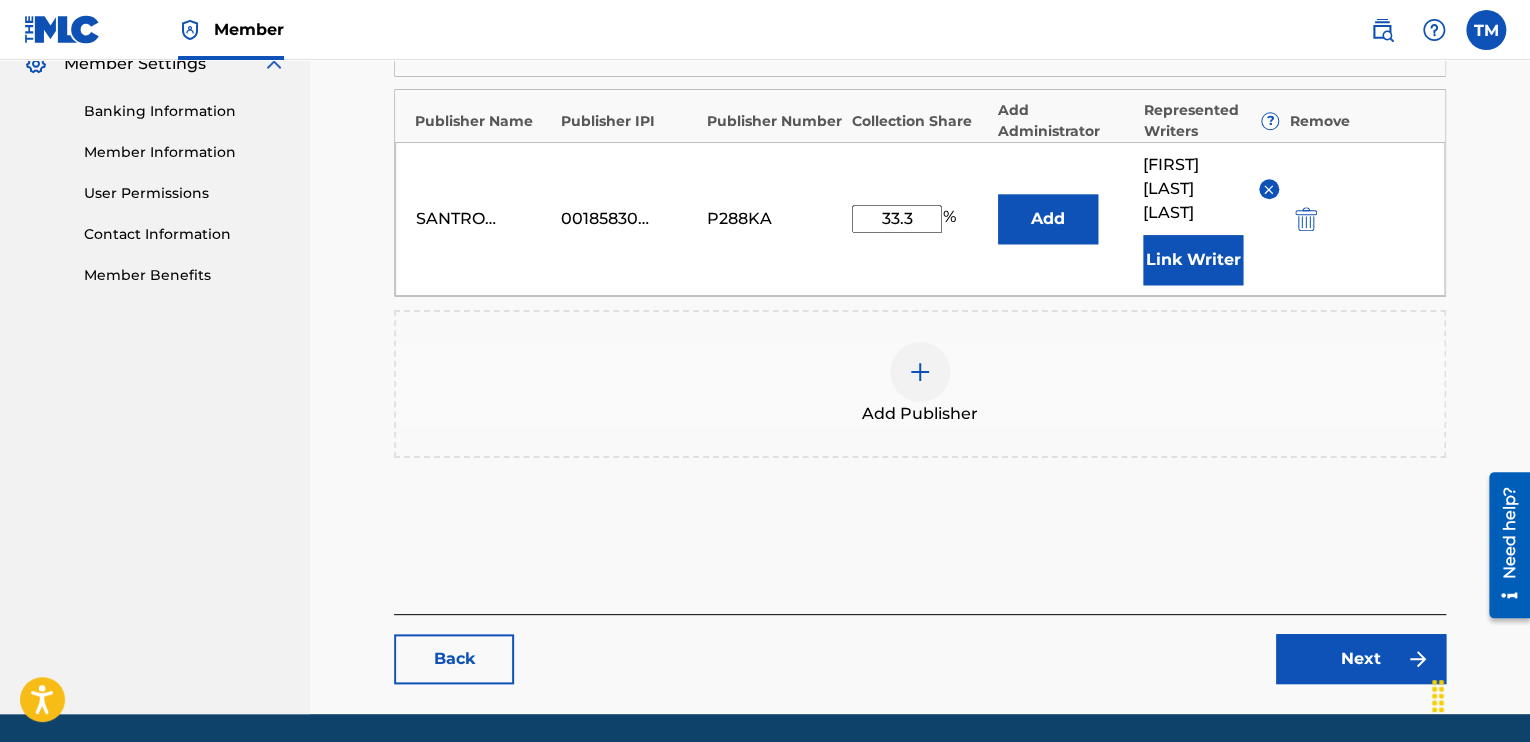 scroll, scrollTop: 897, scrollLeft: 0, axis: vertical 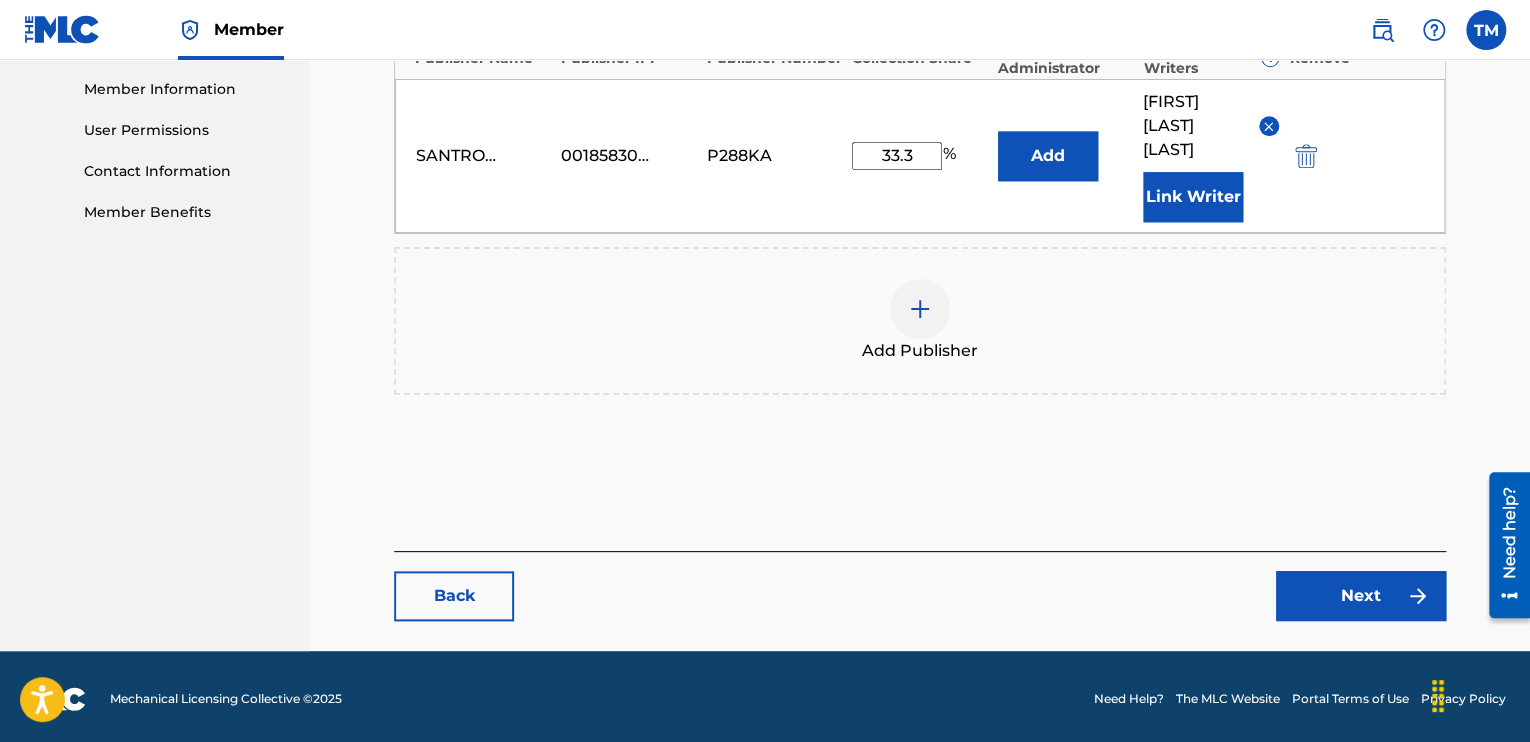 click on "Next" at bounding box center (1361, 596) 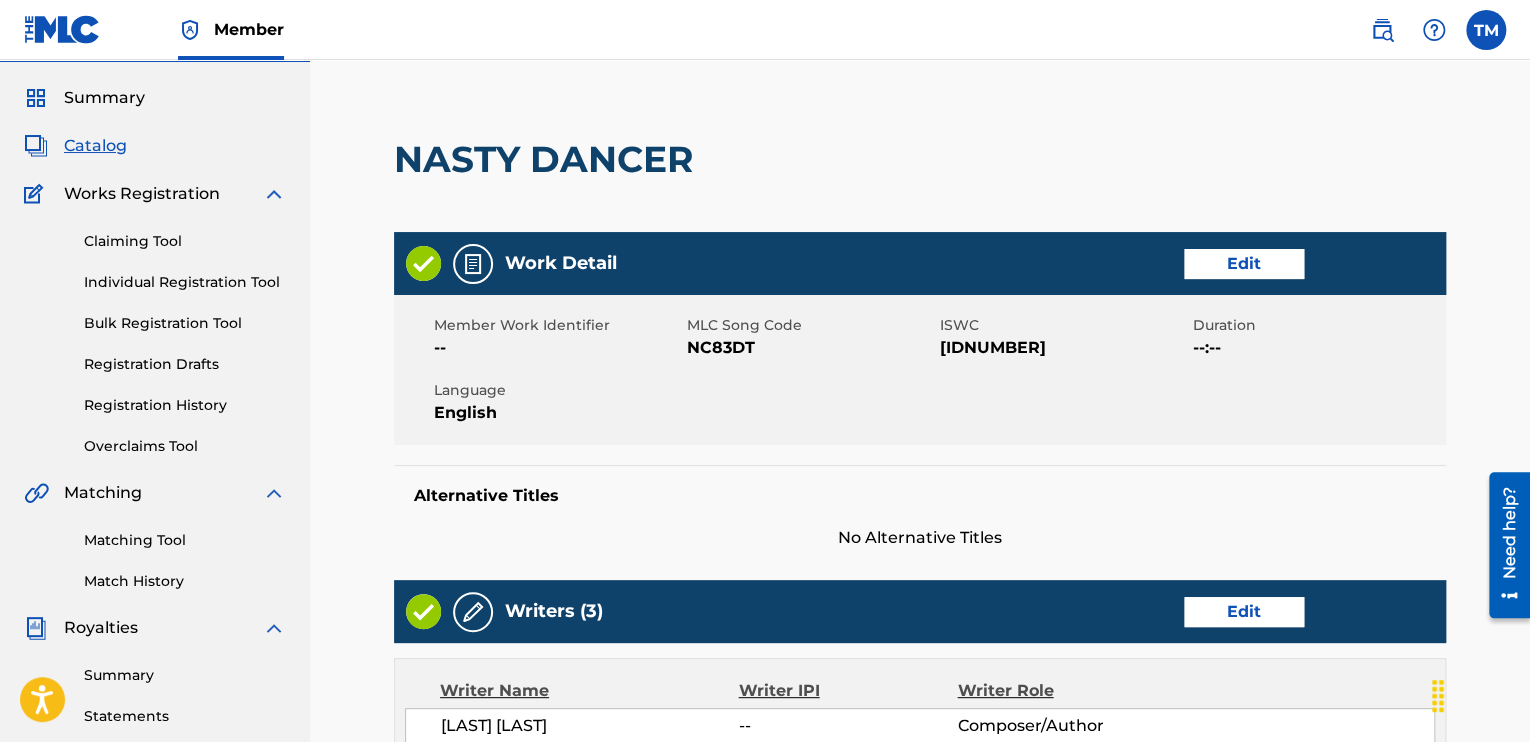 scroll, scrollTop: 0, scrollLeft: 0, axis: both 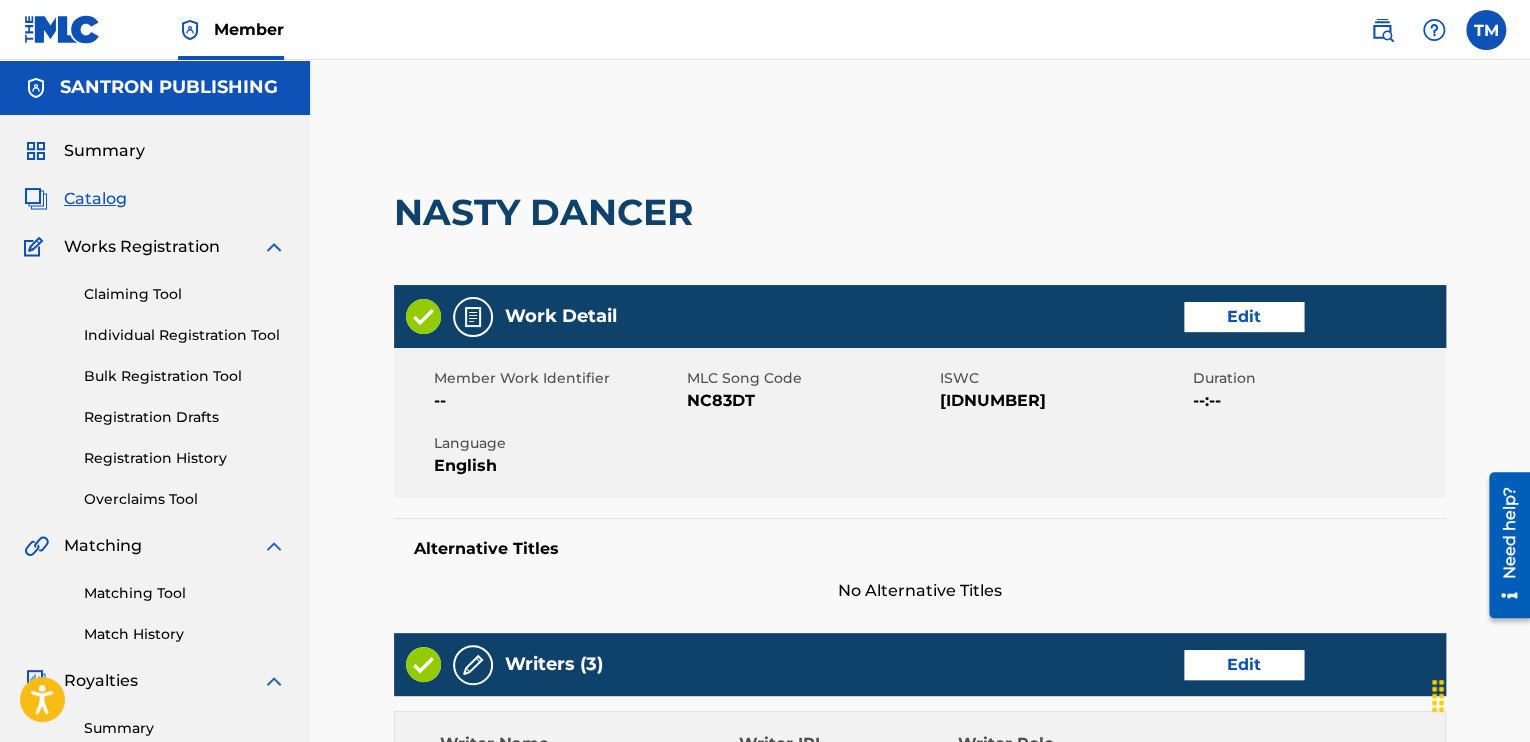 click on "Summary" at bounding box center (104, 151) 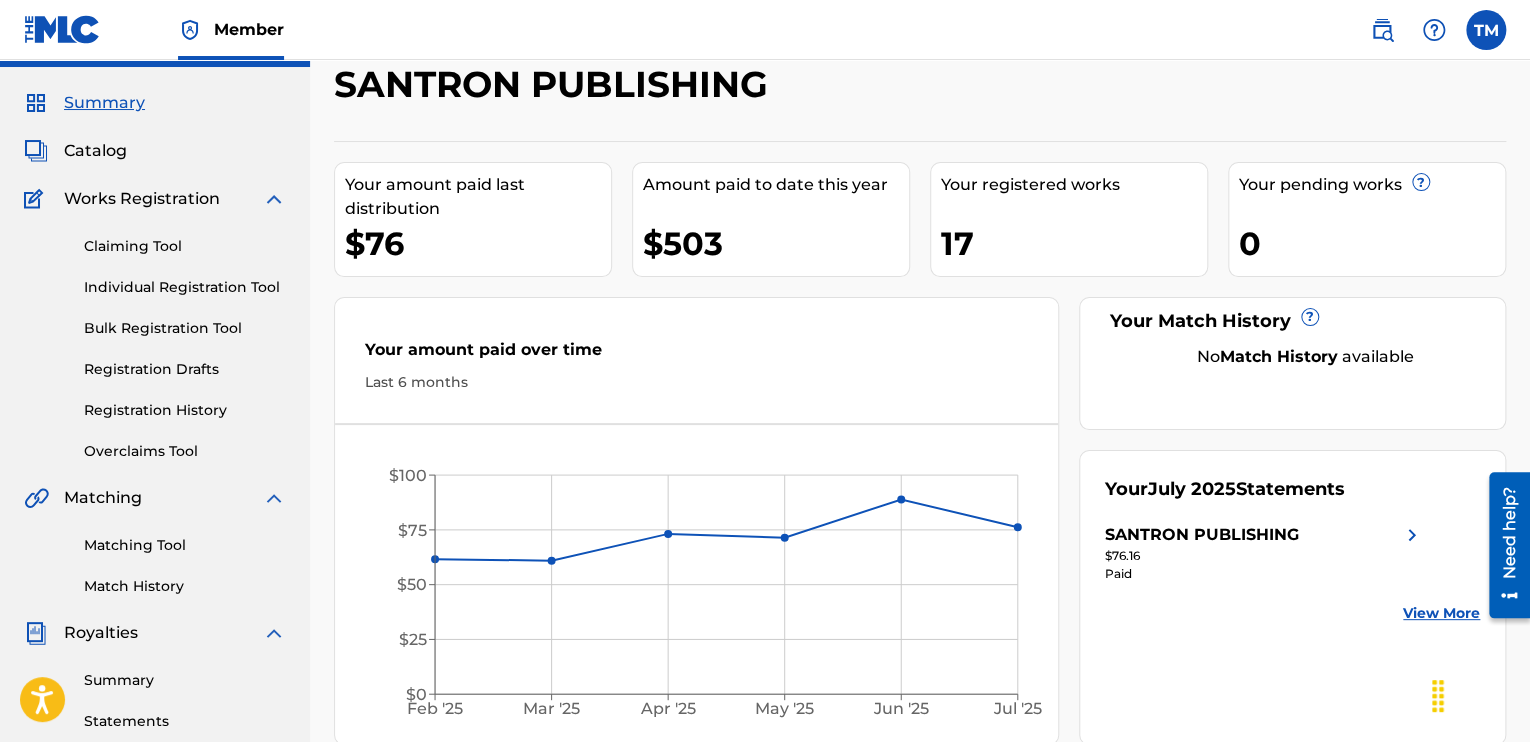 scroll, scrollTop: 0, scrollLeft: 0, axis: both 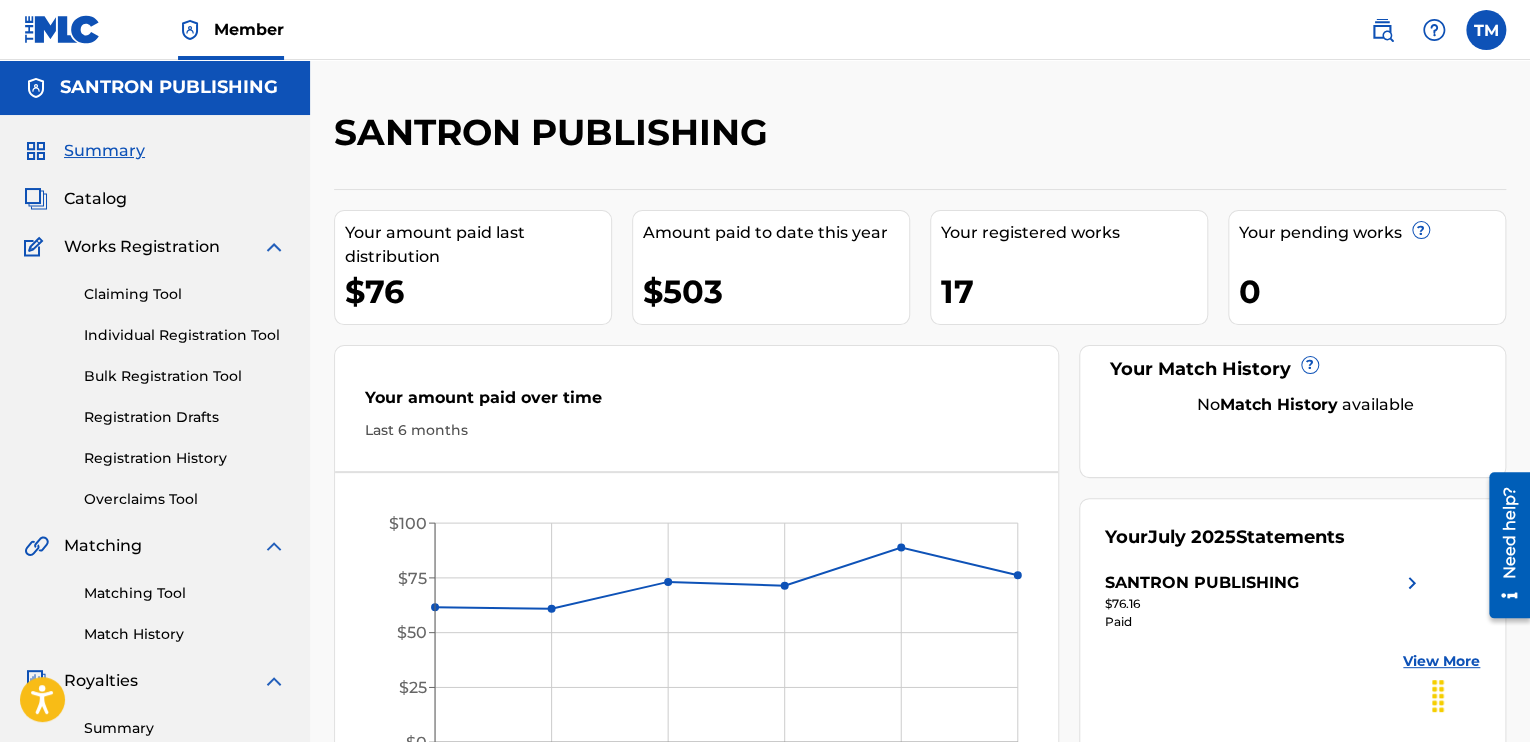 click on "Catalog" at bounding box center [95, 199] 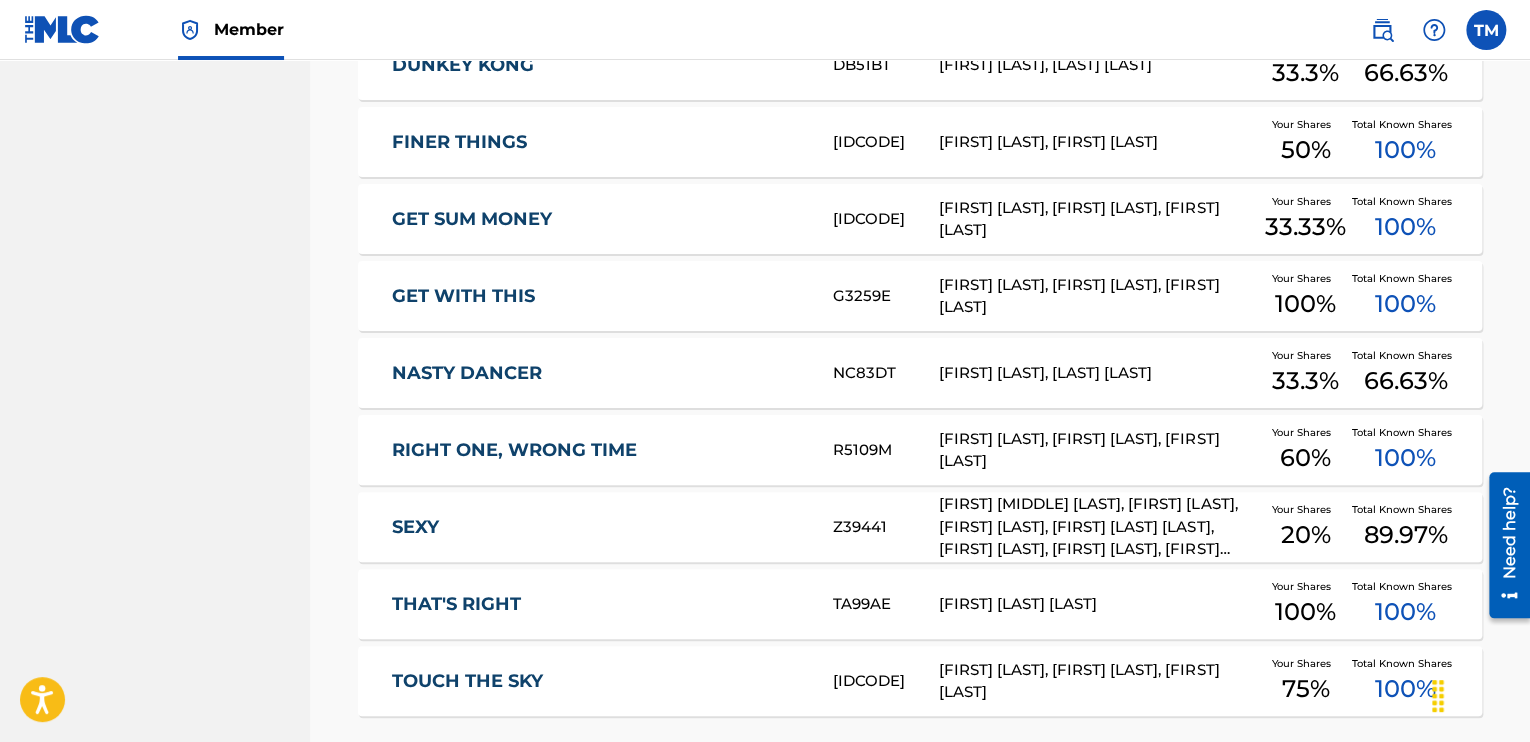 scroll, scrollTop: 1300, scrollLeft: 0, axis: vertical 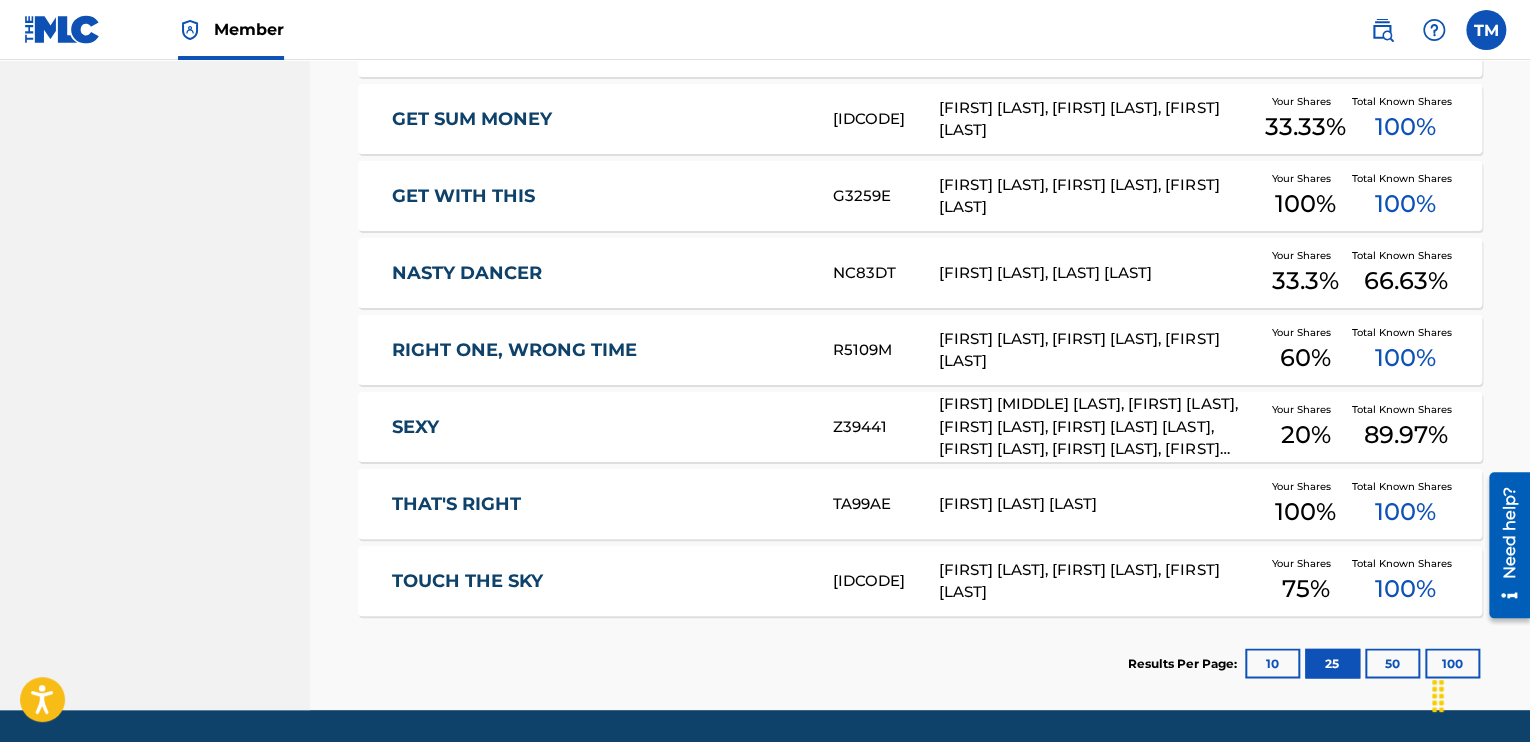 click on "[FIRST] [MIDDLE] [LAST], [FIRST] [LAST], [FIRST] [LAST], [FIRST] [LAST] [LAST], [FIRST] [LAST], [FIRST] [LAST], [FIRST] [LAST]" at bounding box center [1099, 427] 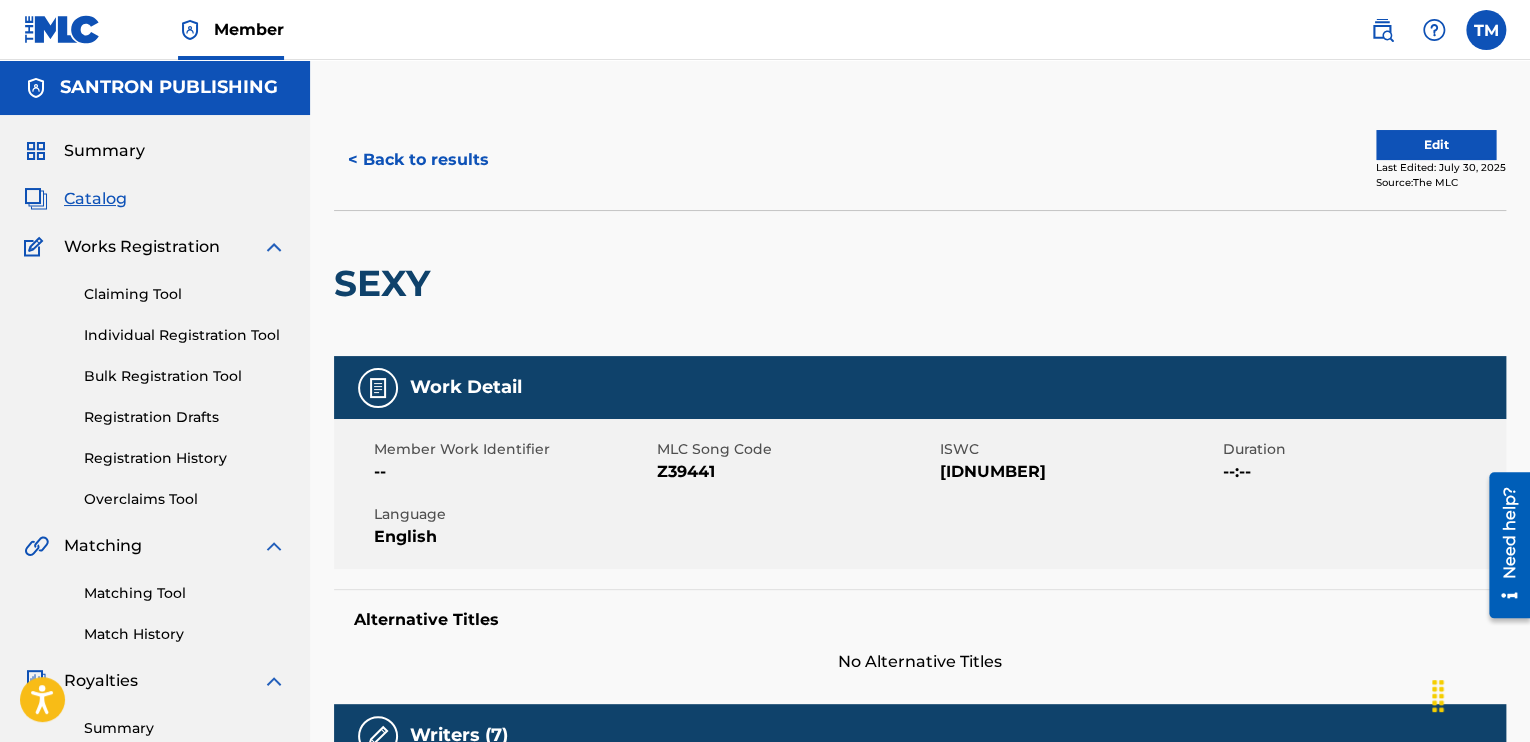 scroll, scrollTop: 0, scrollLeft: 0, axis: both 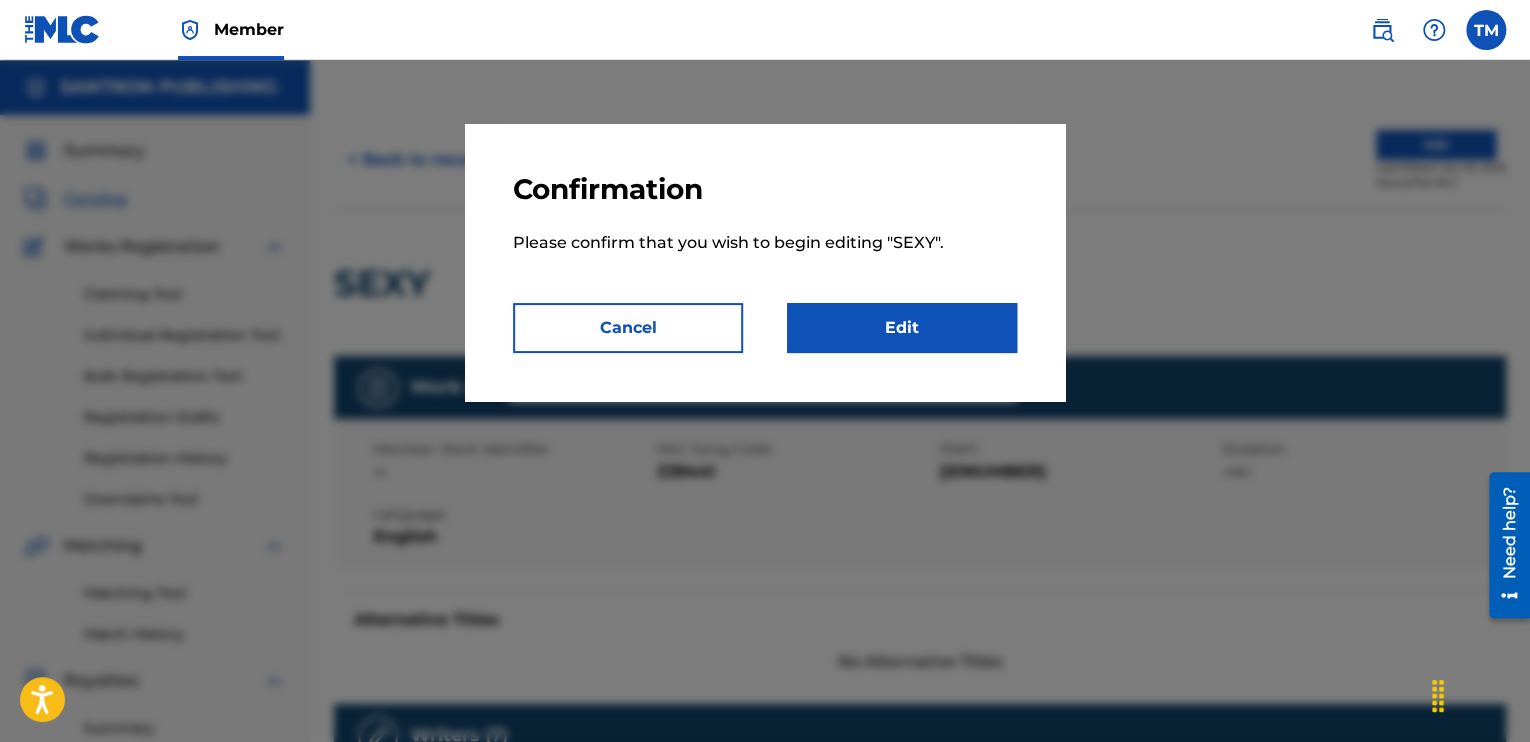 click on "Edit" at bounding box center (902, 328) 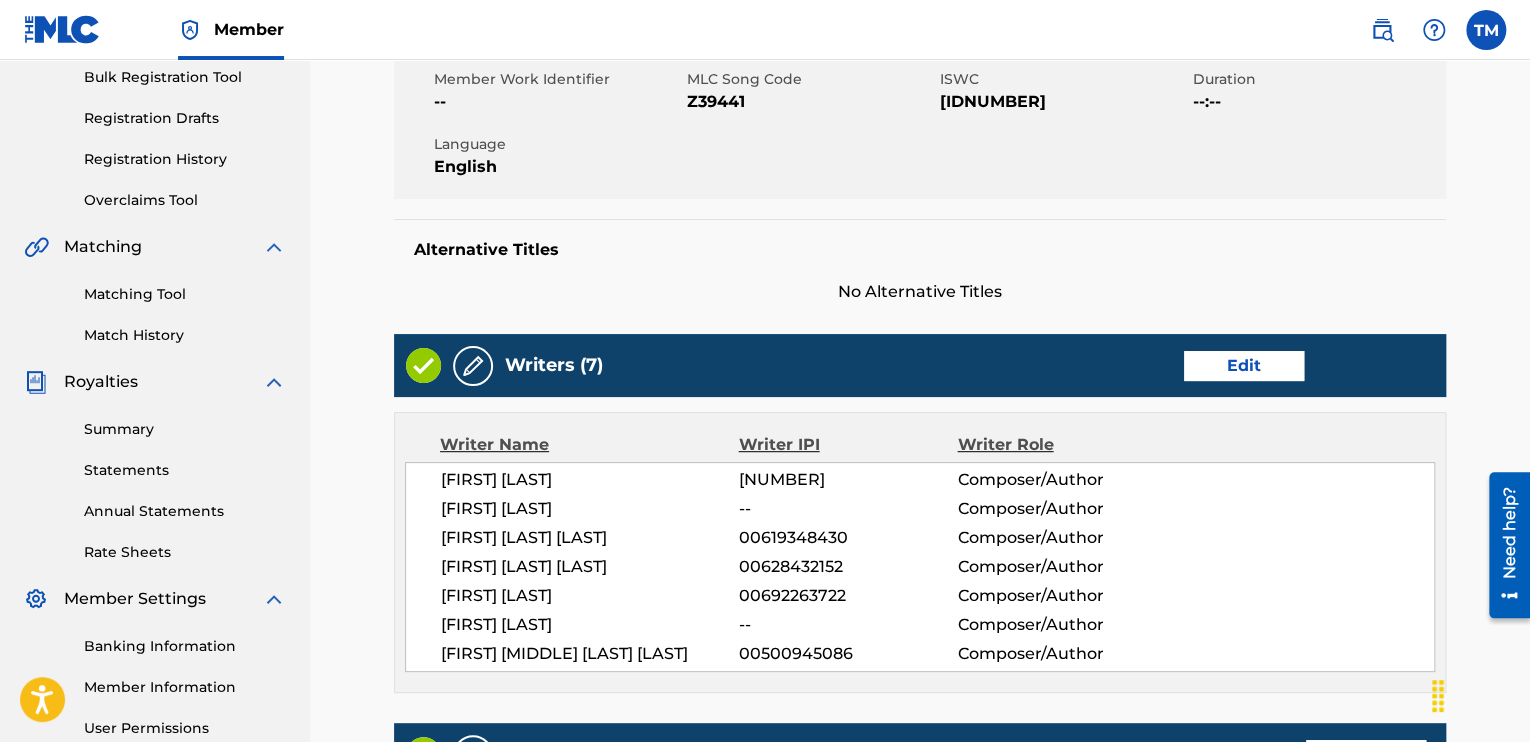 scroll, scrollTop: 300, scrollLeft: 0, axis: vertical 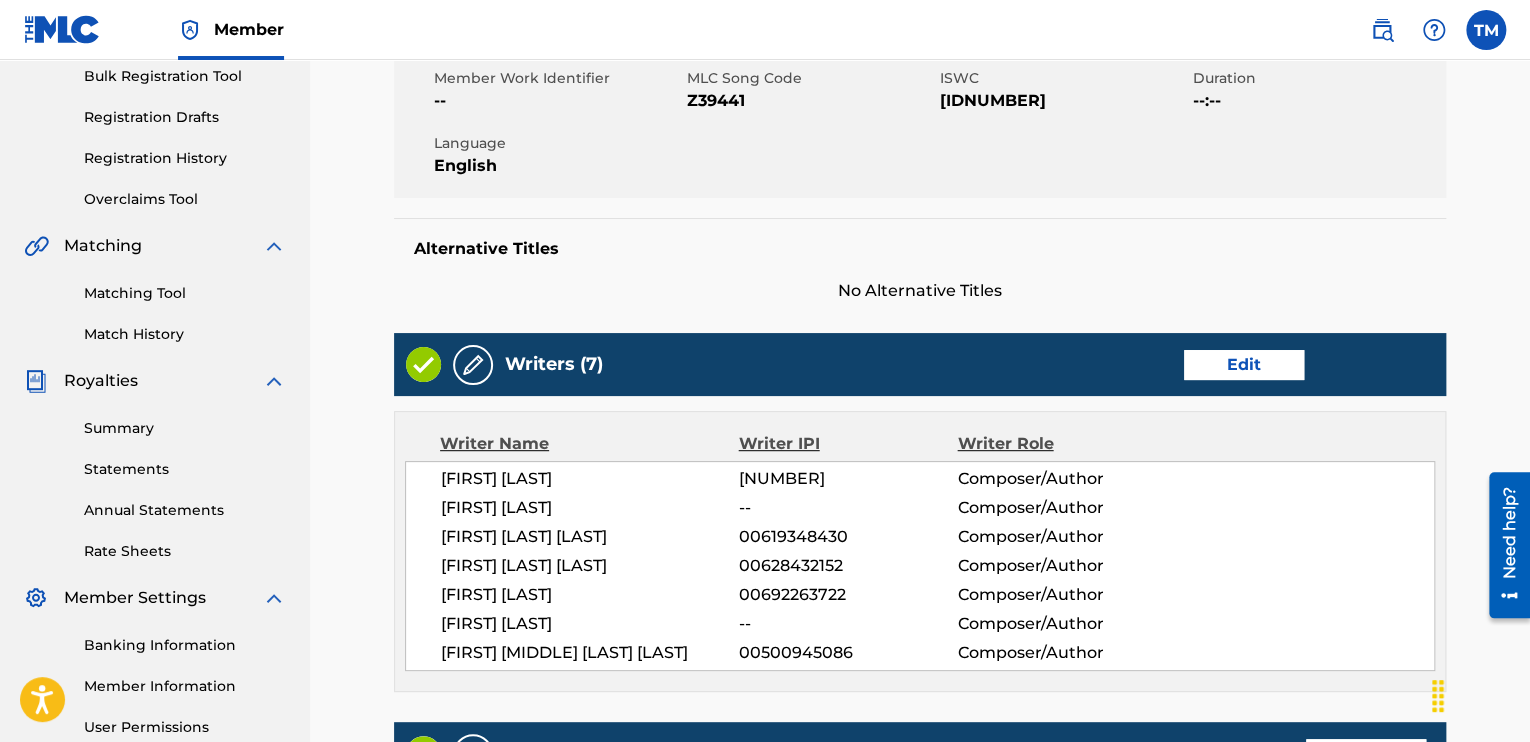 click on "Edit" at bounding box center (1244, 365) 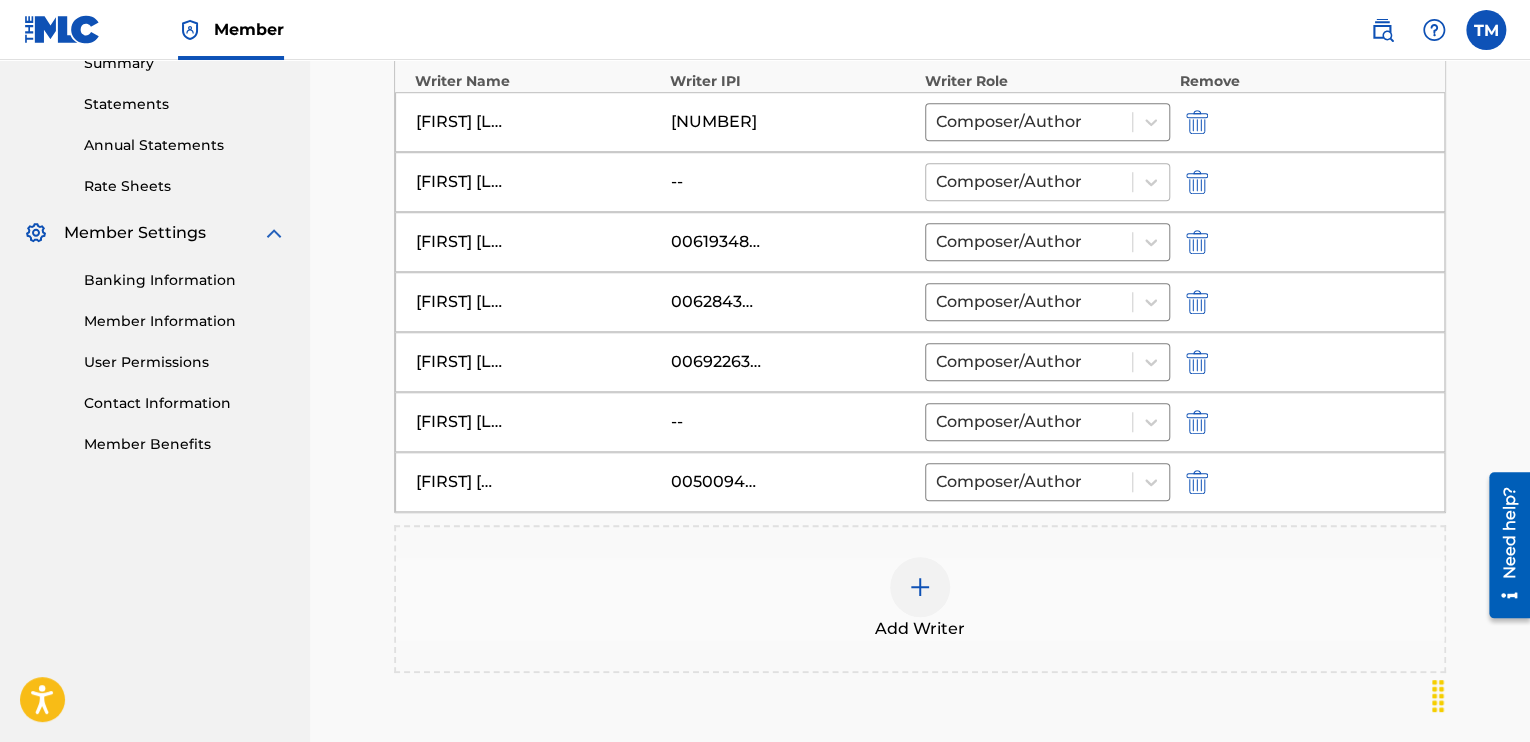 scroll, scrollTop: 700, scrollLeft: 0, axis: vertical 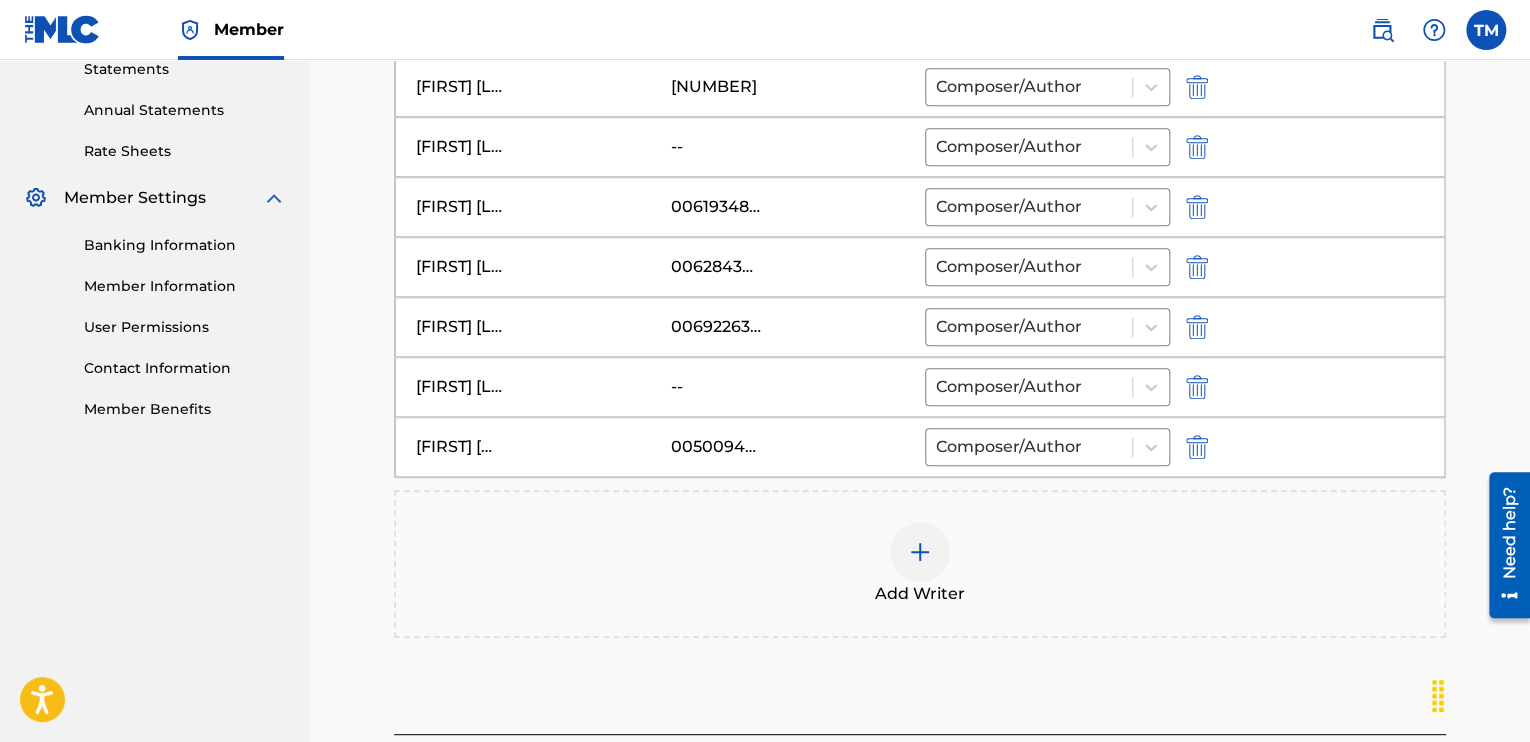 click at bounding box center (920, 552) 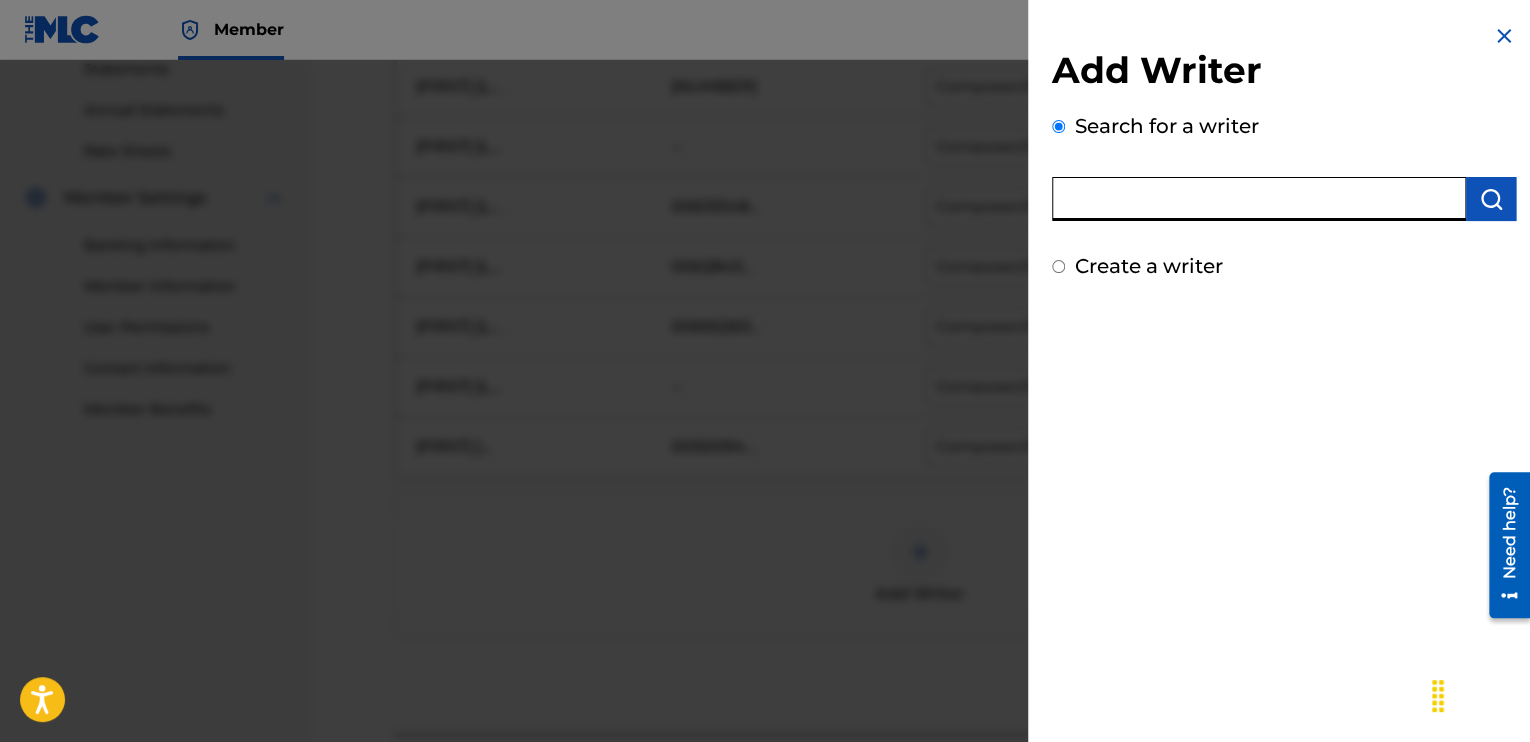 click at bounding box center [1259, 199] 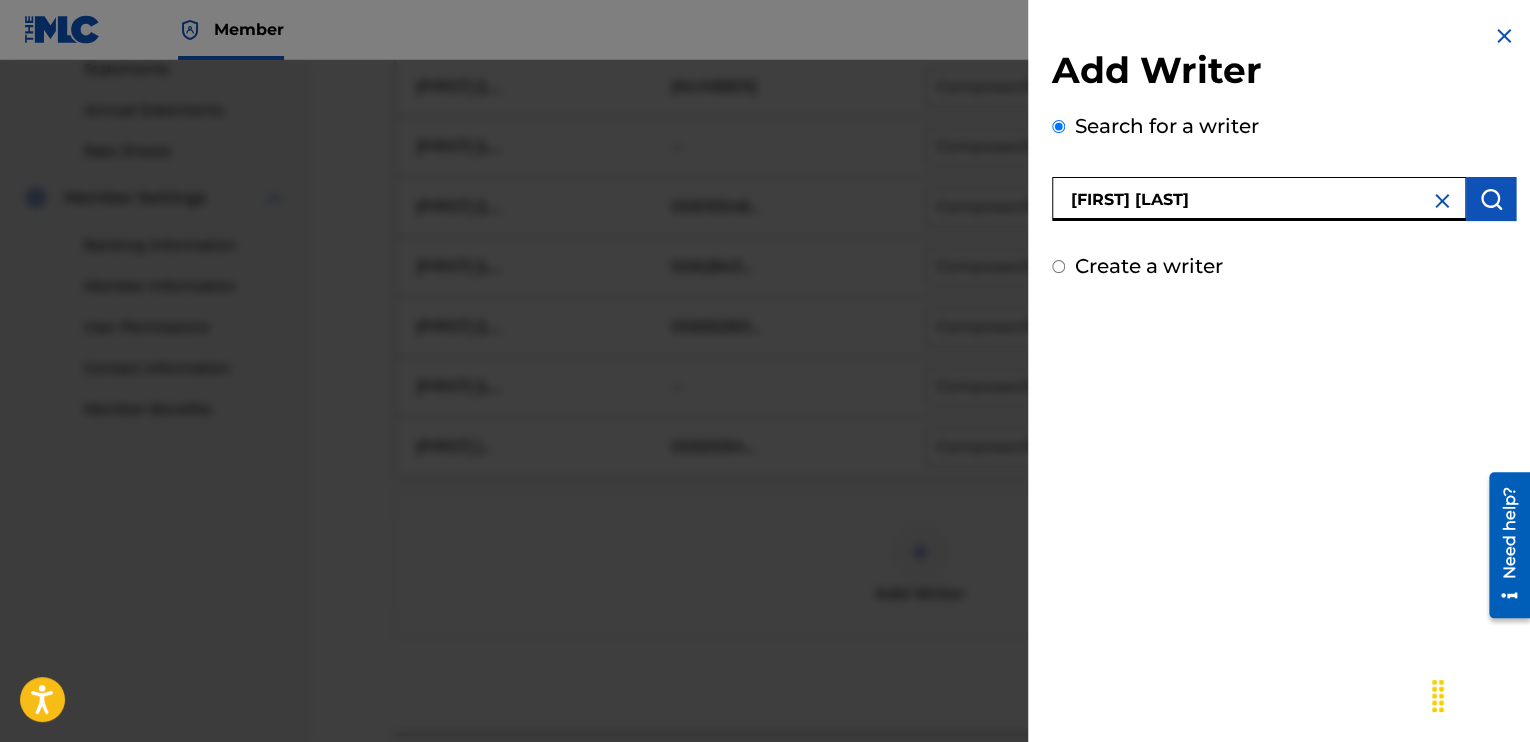 click at bounding box center (1491, 199) 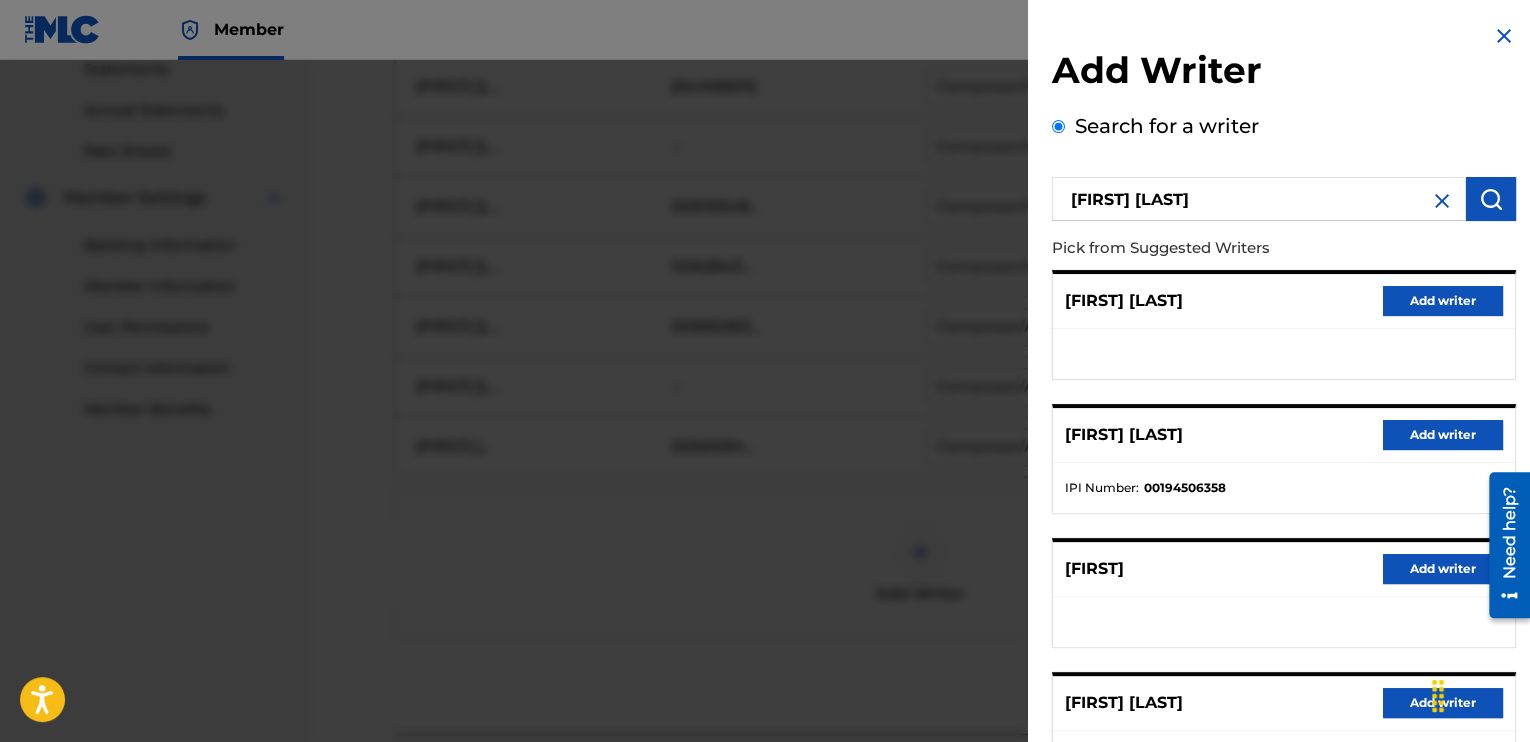 click on "Add writer" at bounding box center [1443, 435] 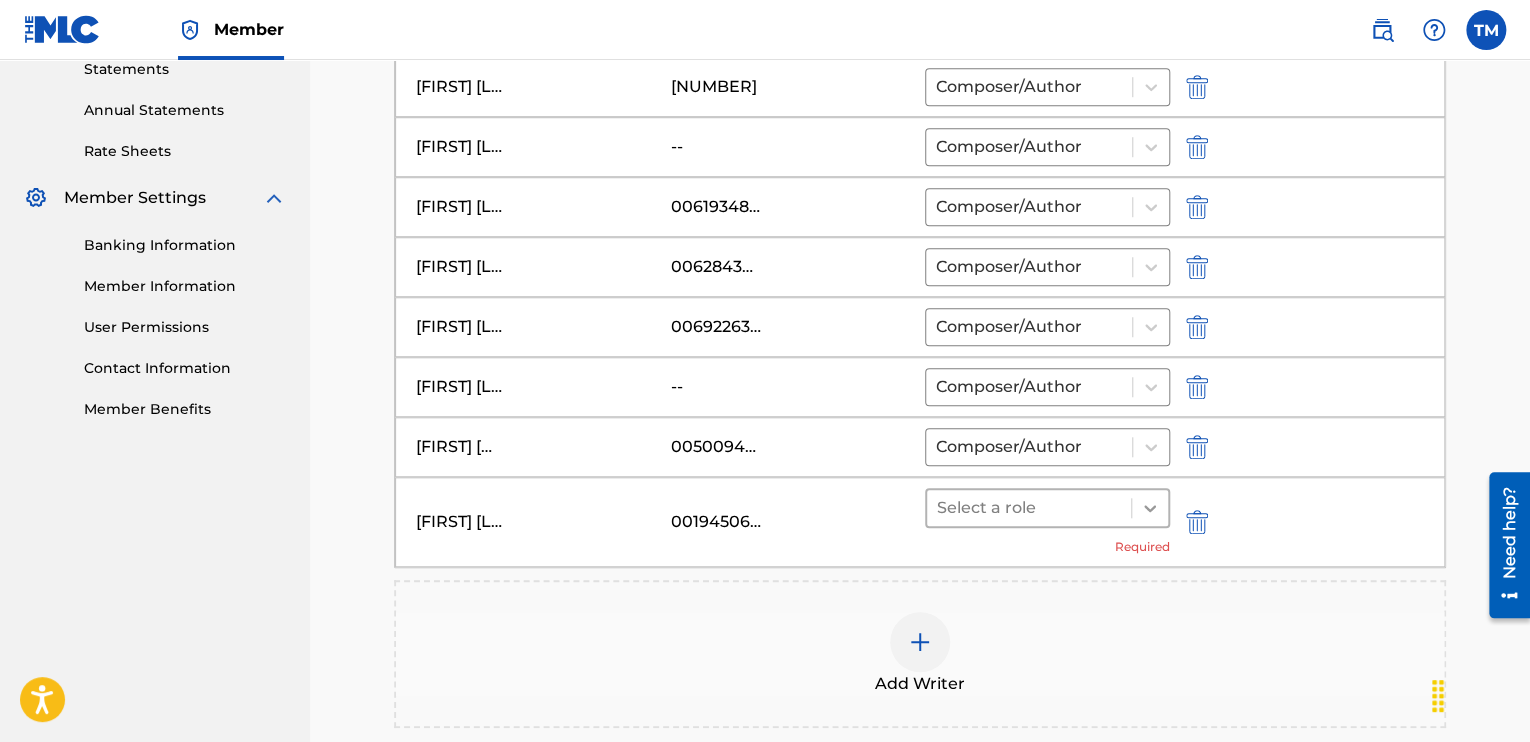 click 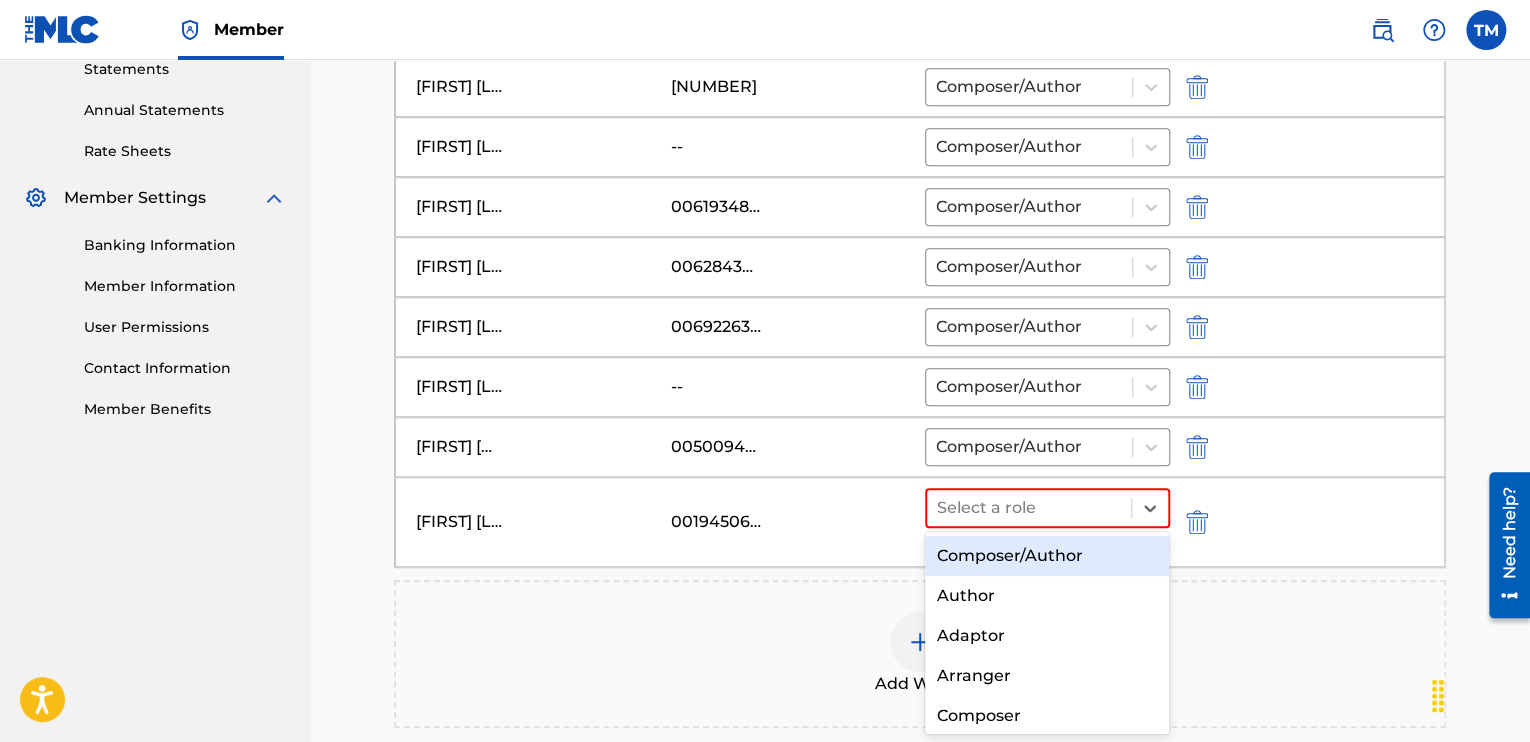 click on "Composer/Author" at bounding box center [1047, 556] 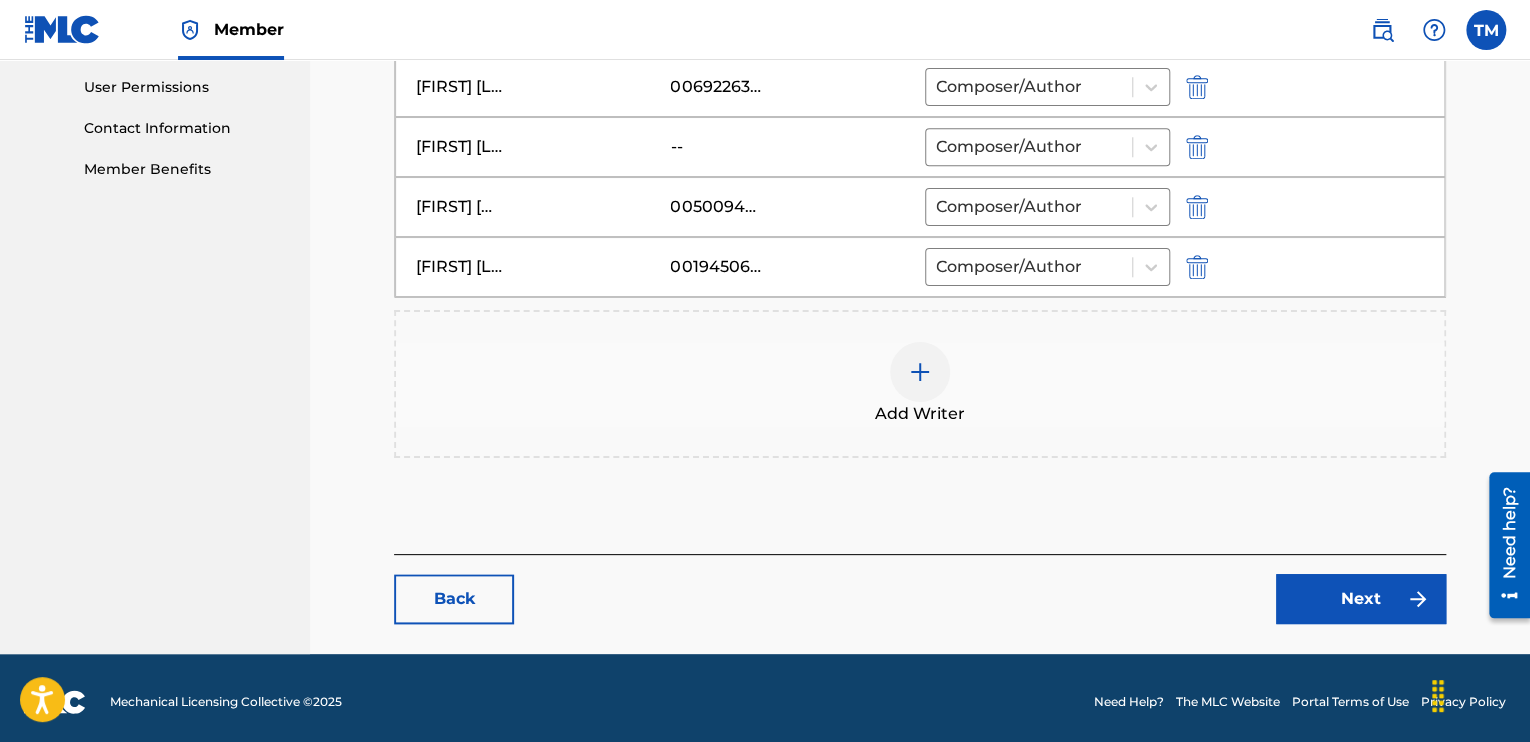 scroll, scrollTop: 943, scrollLeft: 0, axis: vertical 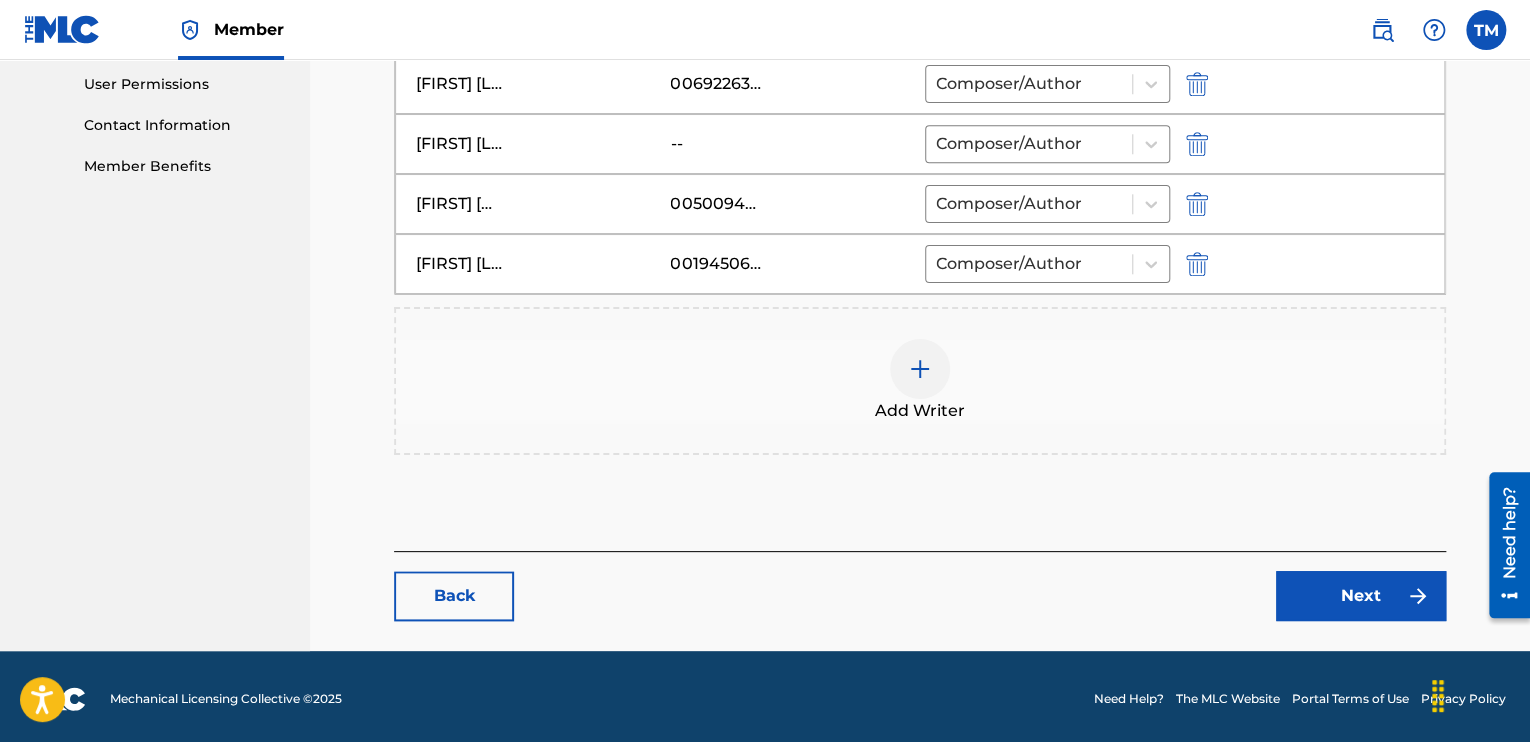click on "Next" at bounding box center (1361, 596) 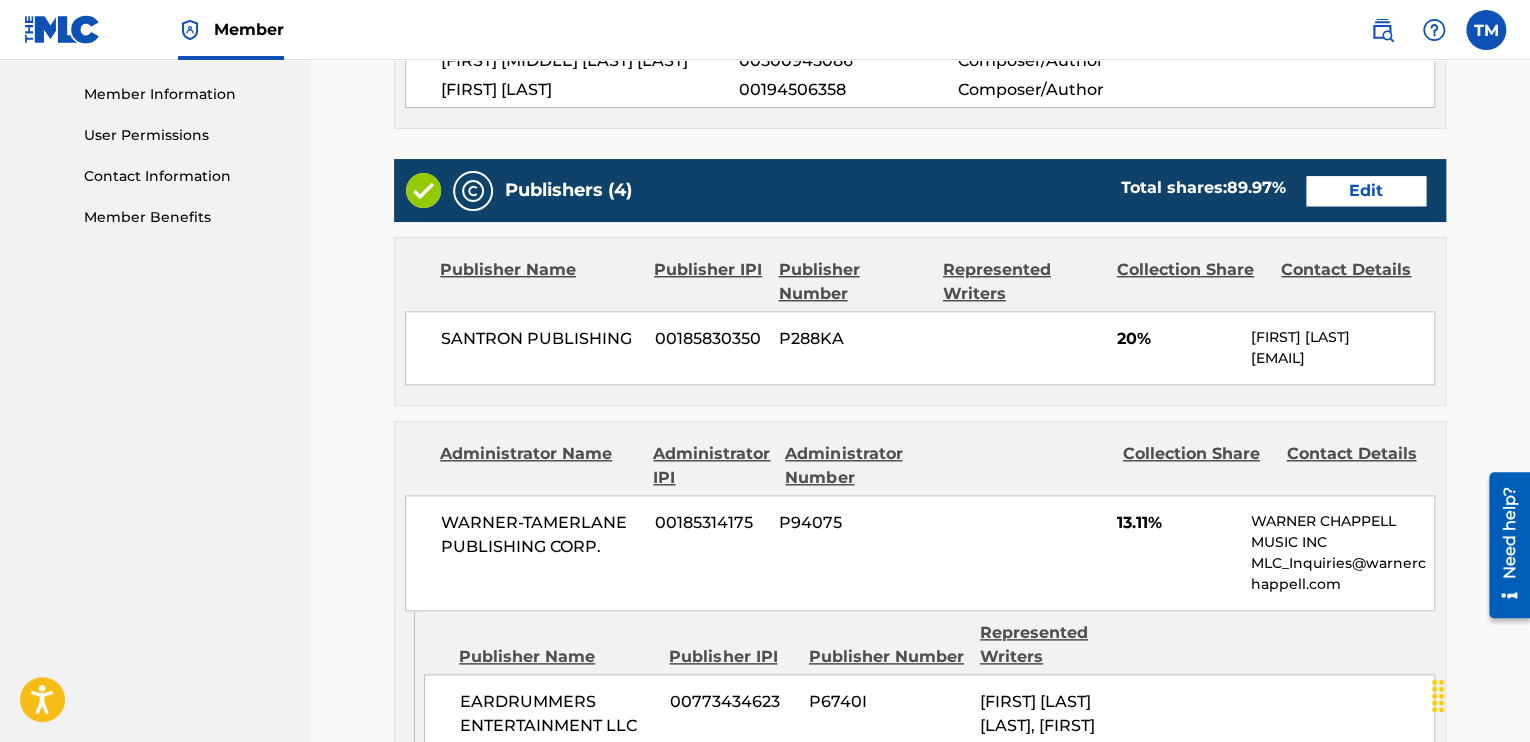 scroll, scrollTop: 900, scrollLeft: 0, axis: vertical 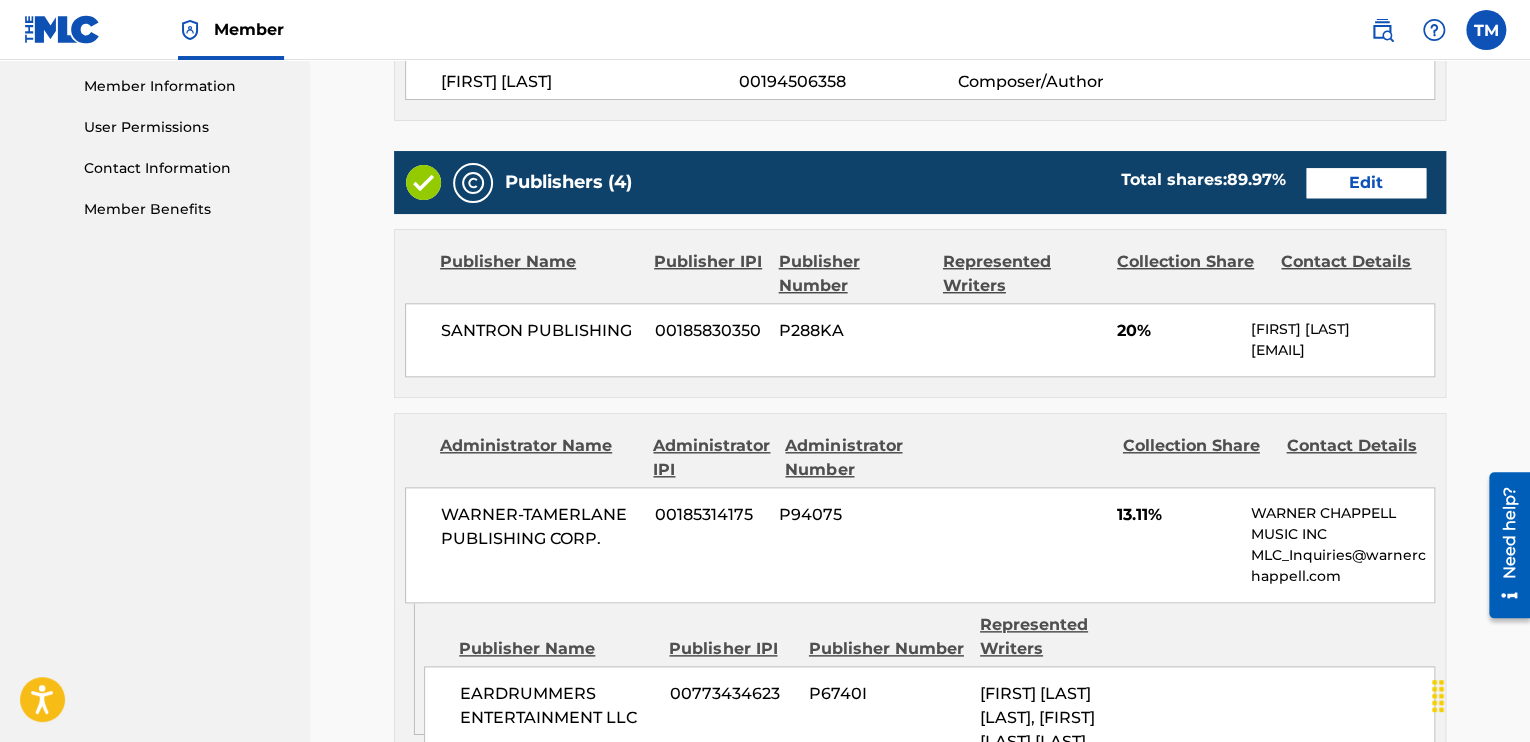 click on "Edit" at bounding box center (1366, 183) 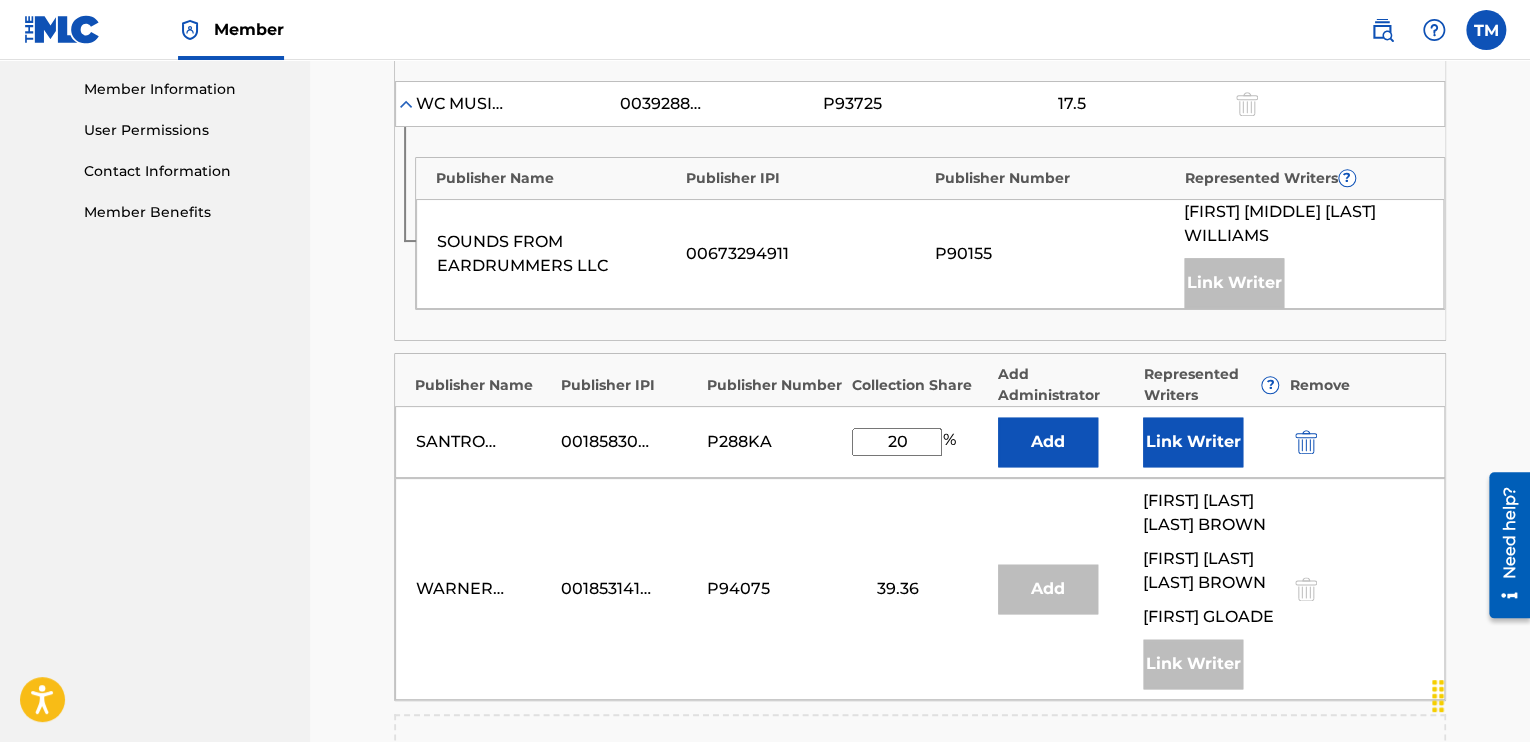 scroll, scrollTop: 900, scrollLeft: 0, axis: vertical 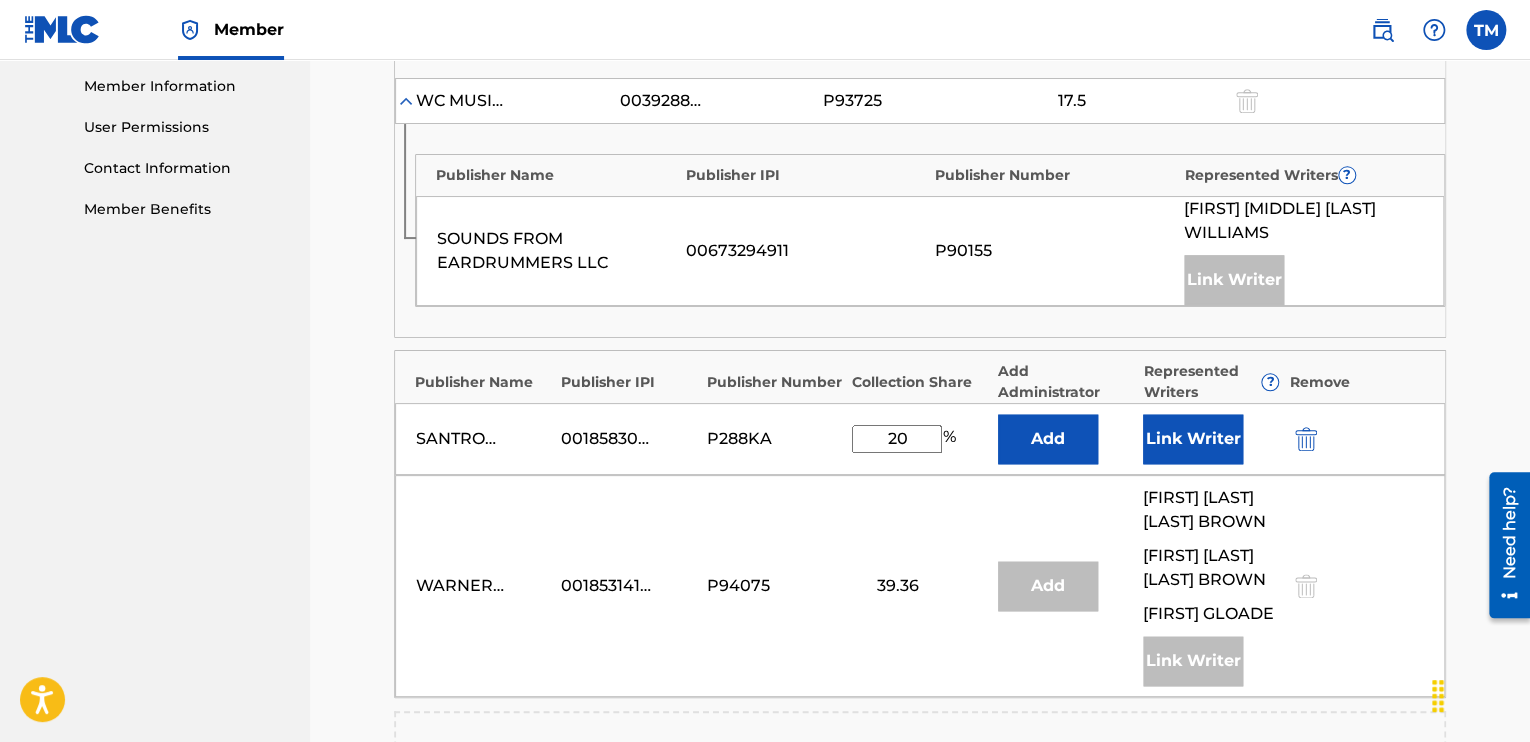 click on "Link Writer" at bounding box center (1193, 439) 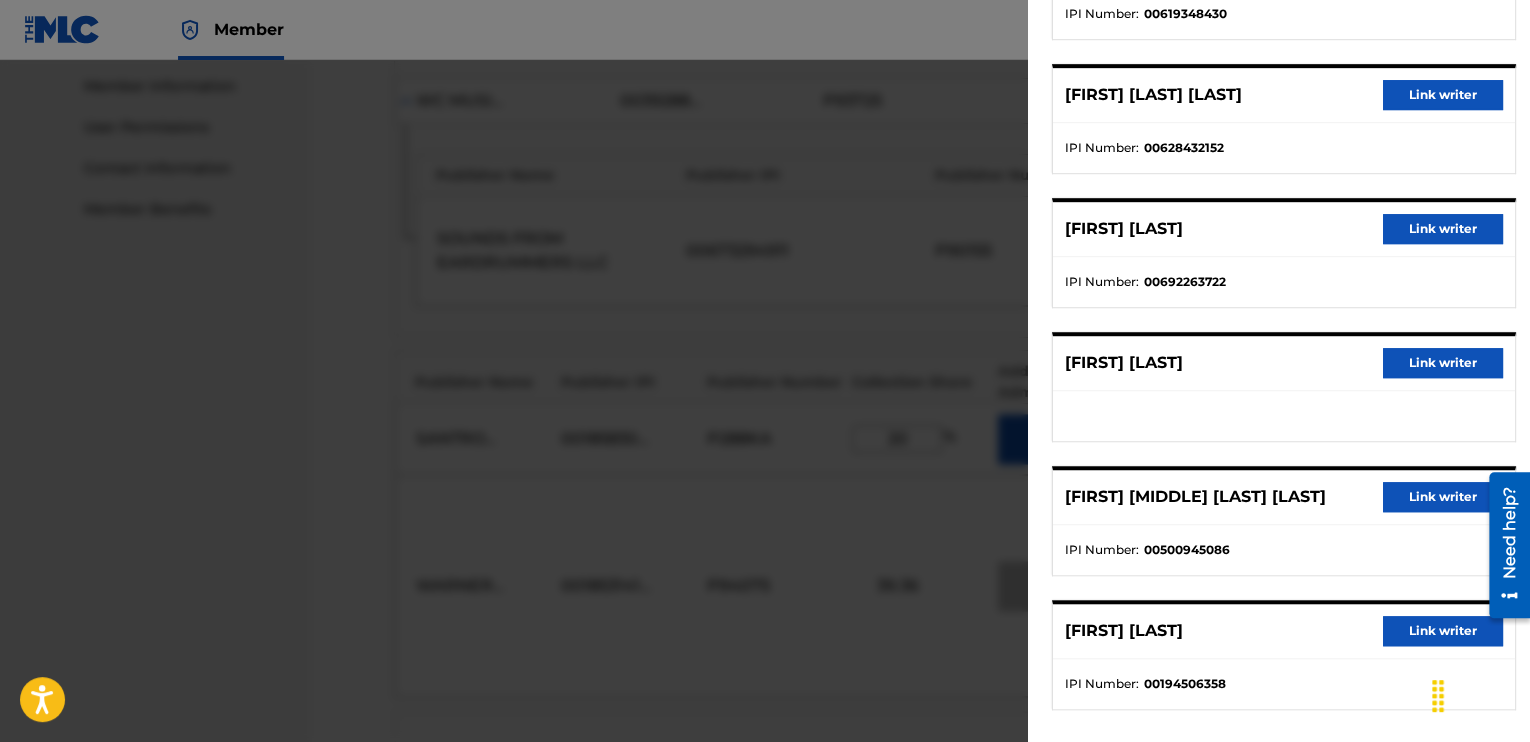 scroll, scrollTop: 533, scrollLeft: 0, axis: vertical 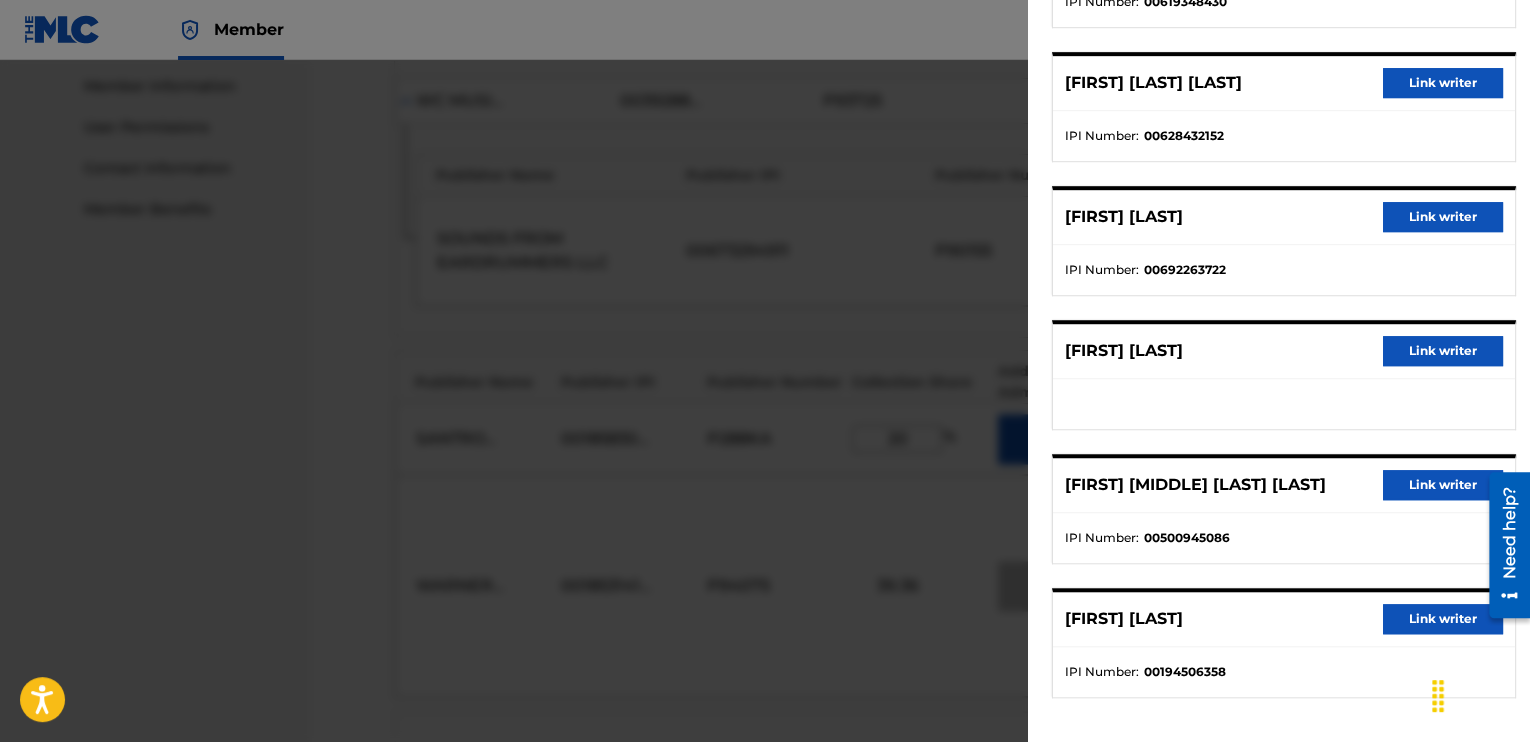 click on "Link writer" at bounding box center [1443, 619] 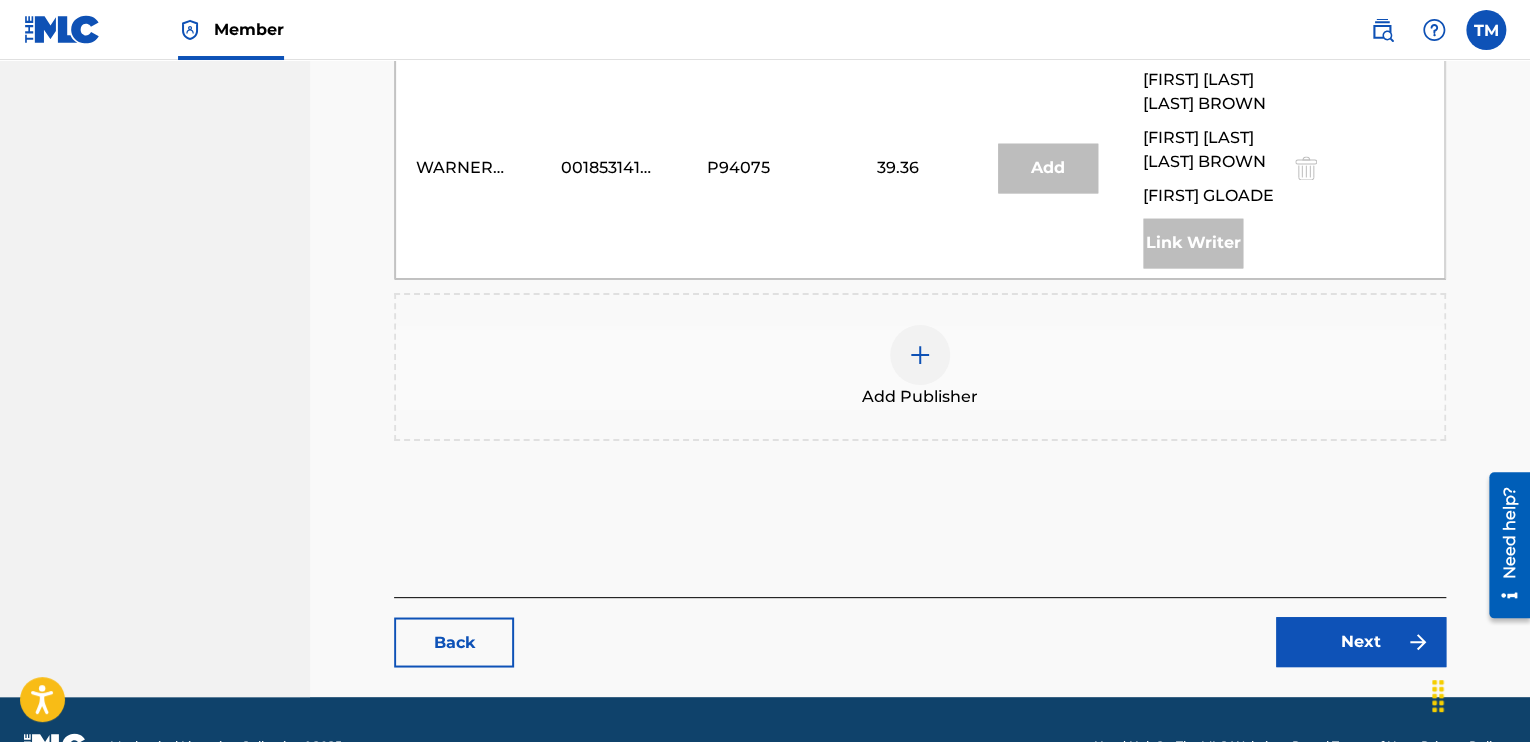 scroll, scrollTop: 1500, scrollLeft: 0, axis: vertical 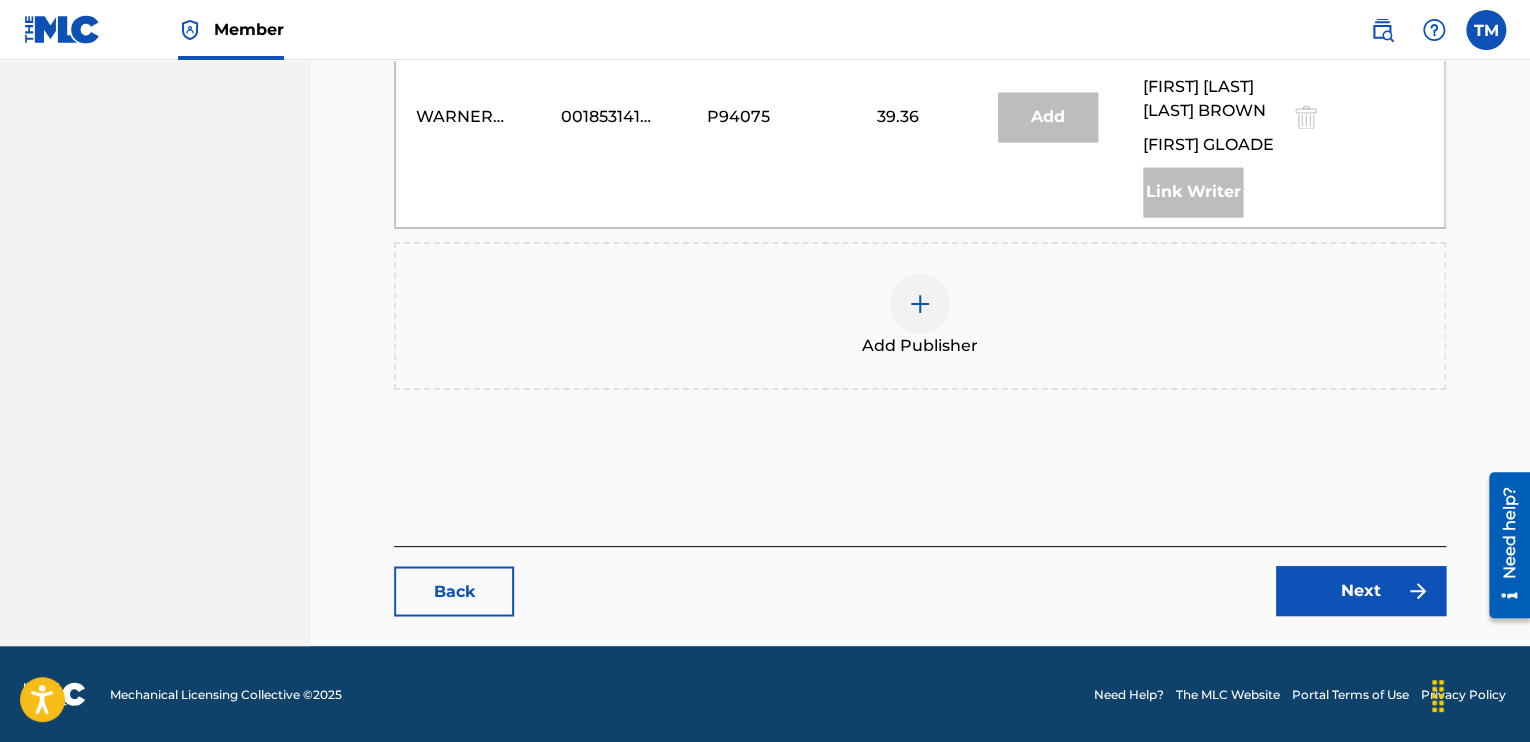 click on "Next" at bounding box center (1361, 591) 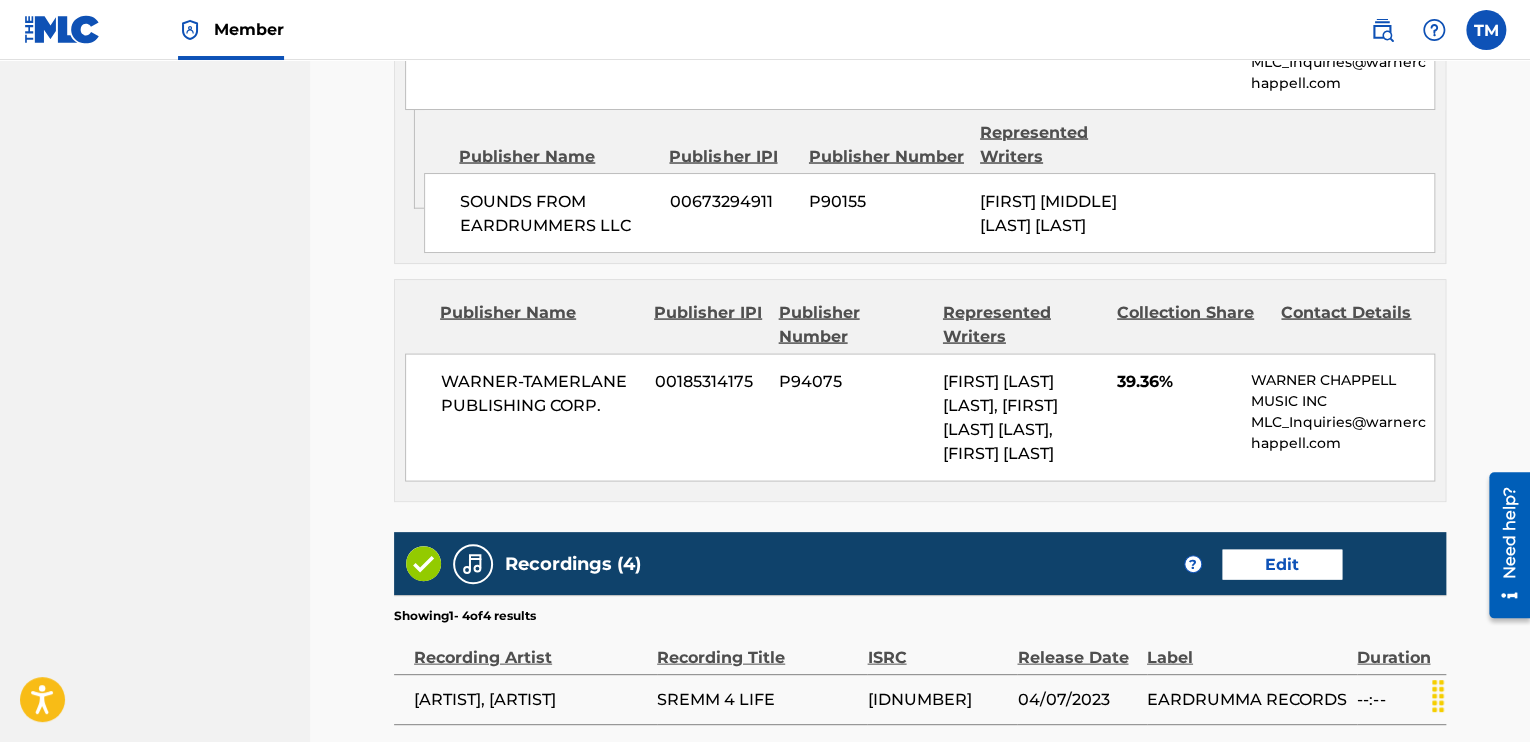 scroll, scrollTop: 2200, scrollLeft: 0, axis: vertical 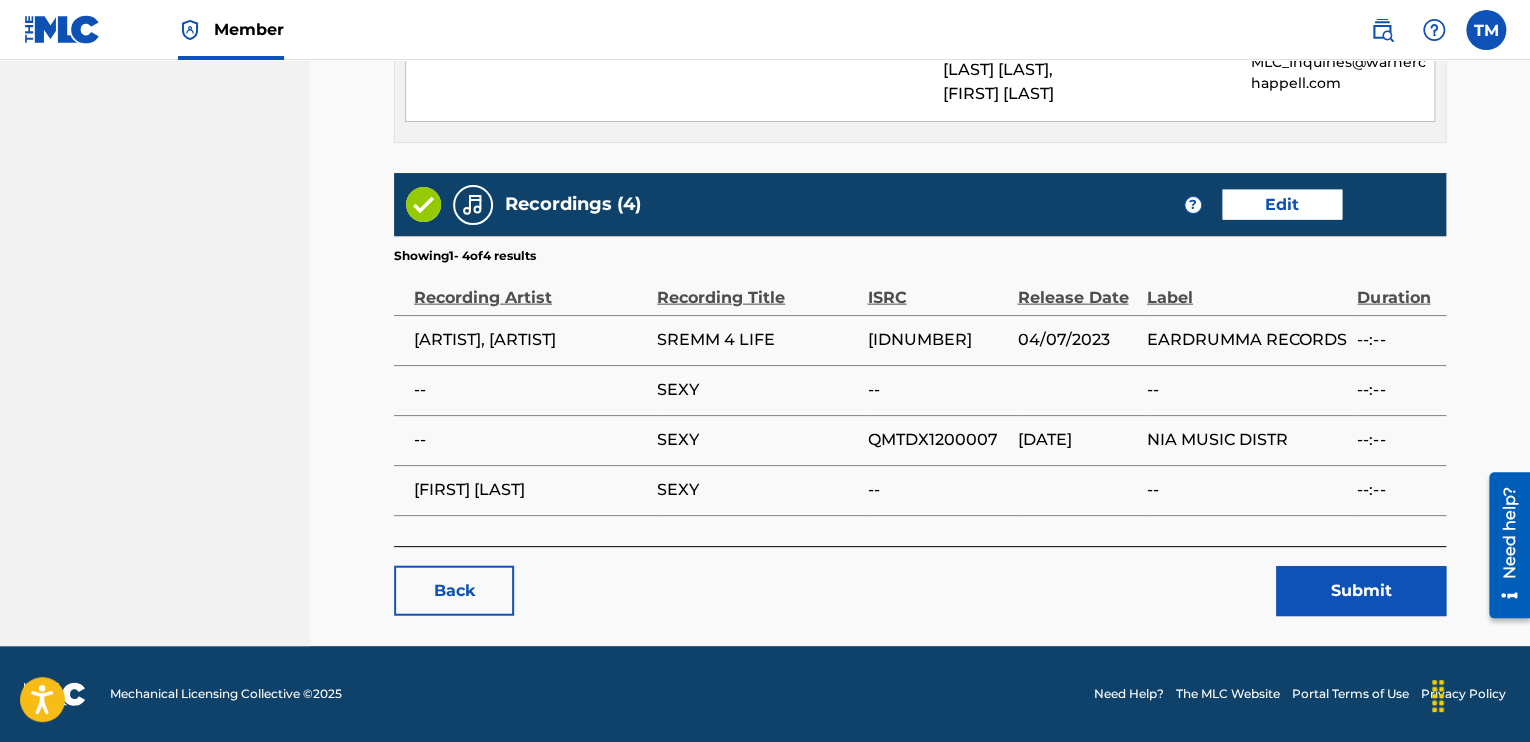 click on "Submit" at bounding box center [1361, 591] 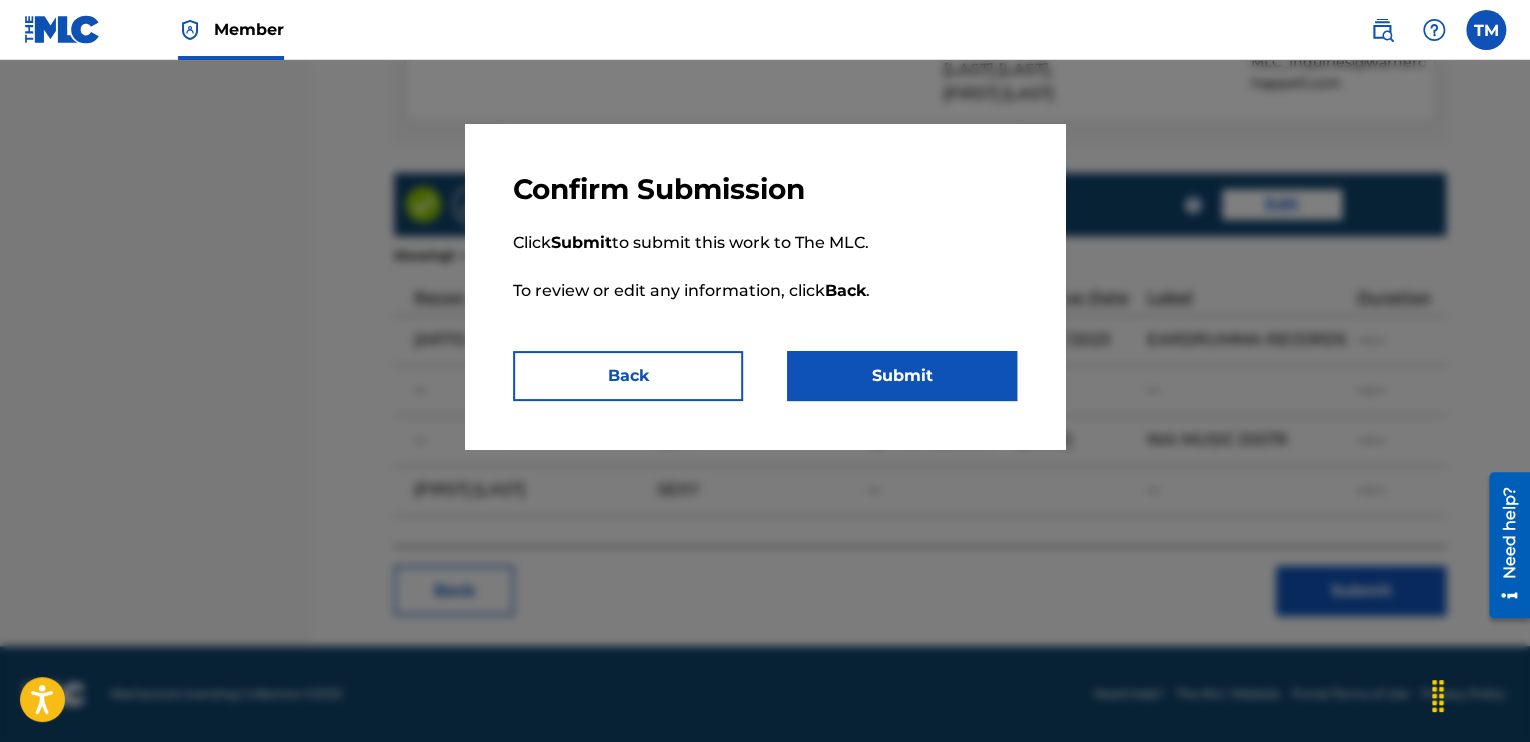 click on "Submit" at bounding box center [902, 376] 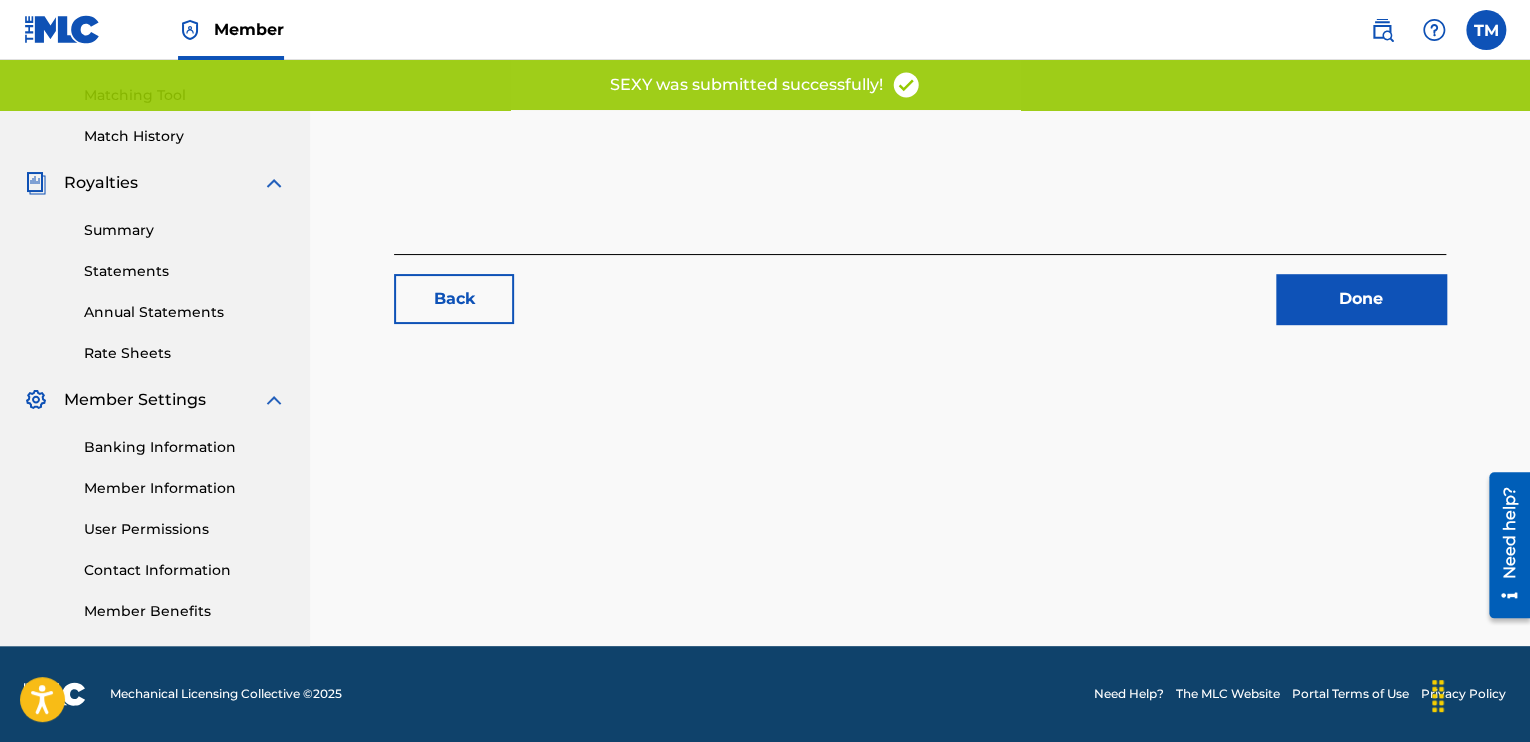 scroll, scrollTop: 0, scrollLeft: 0, axis: both 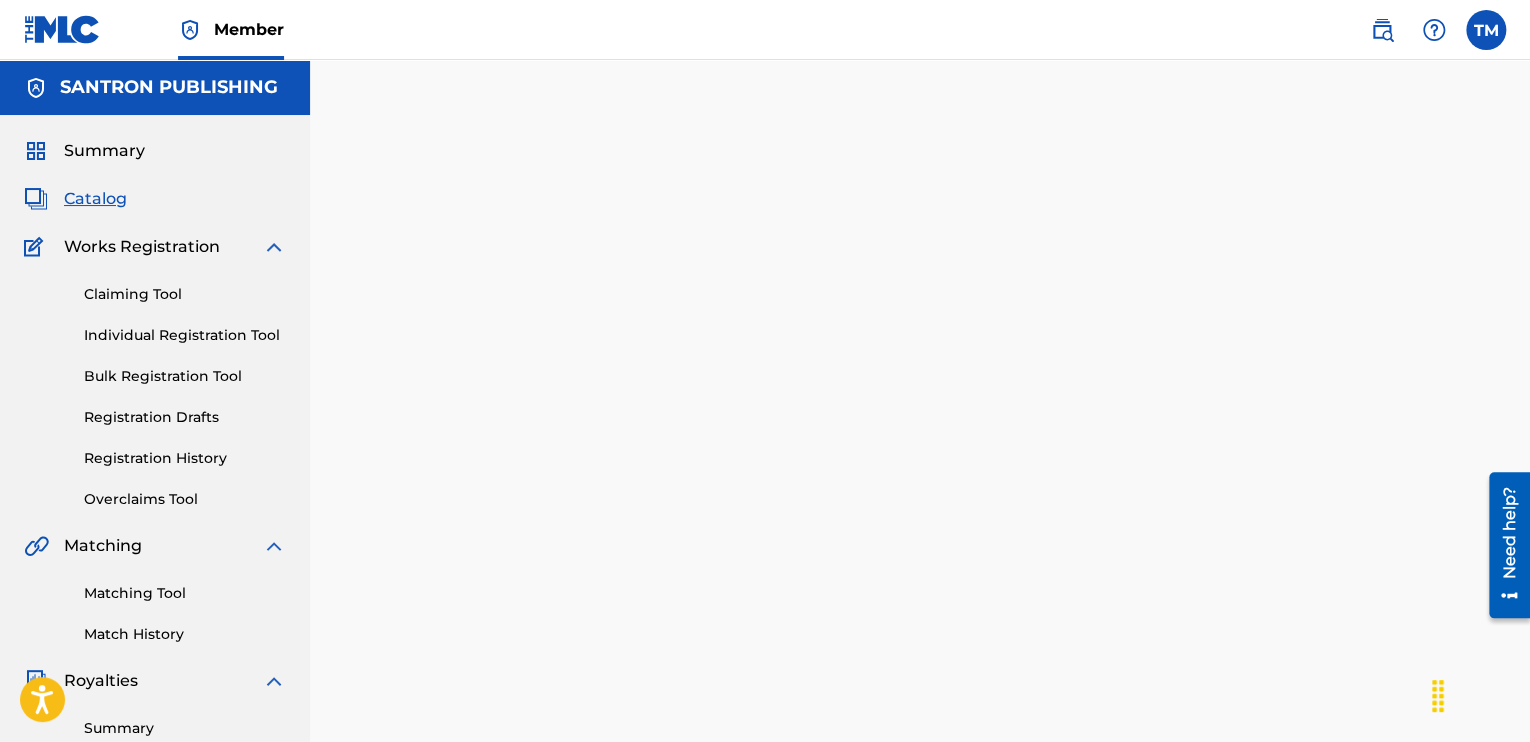 click on "Catalog" at bounding box center (95, 199) 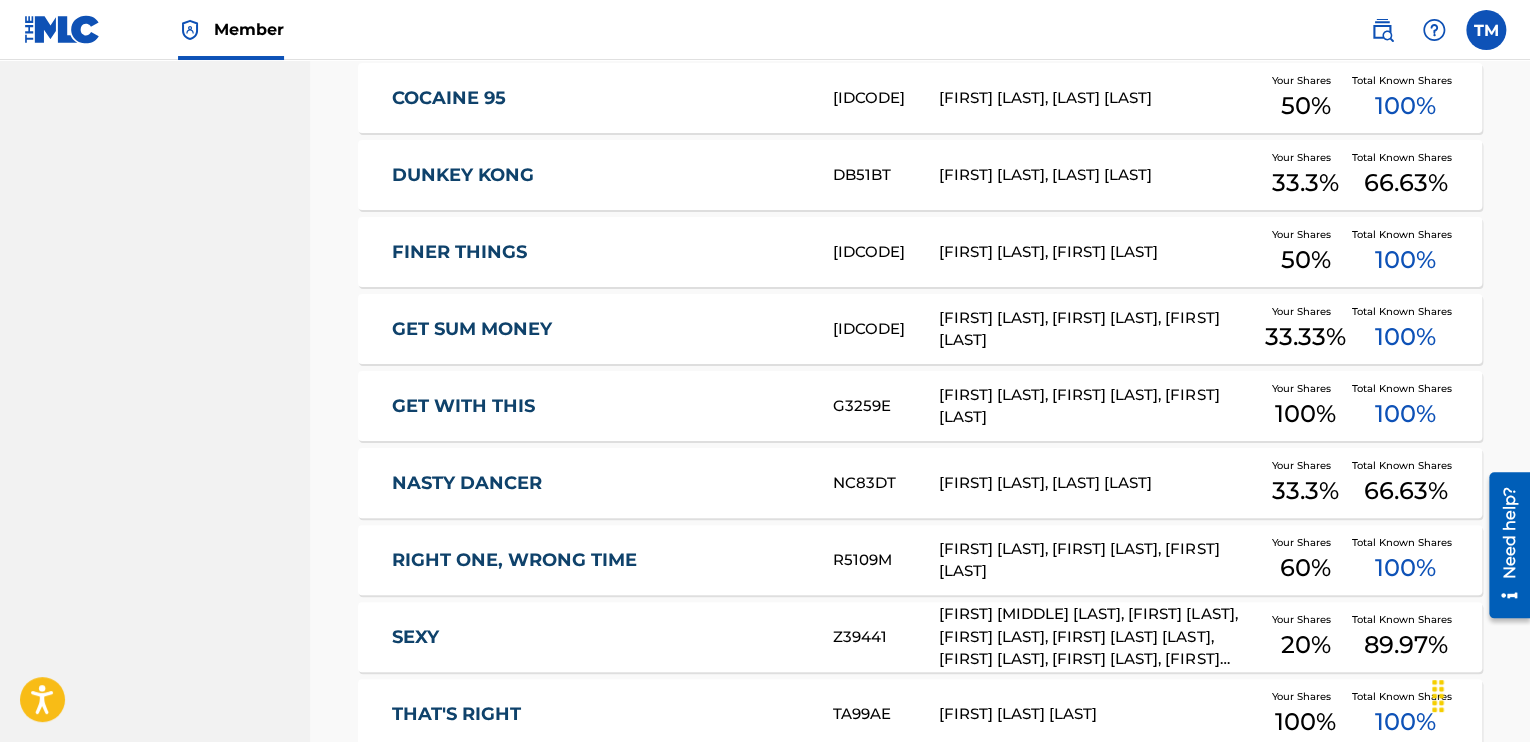 scroll, scrollTop: 1100, scrollLeft: 0, axis: vertical 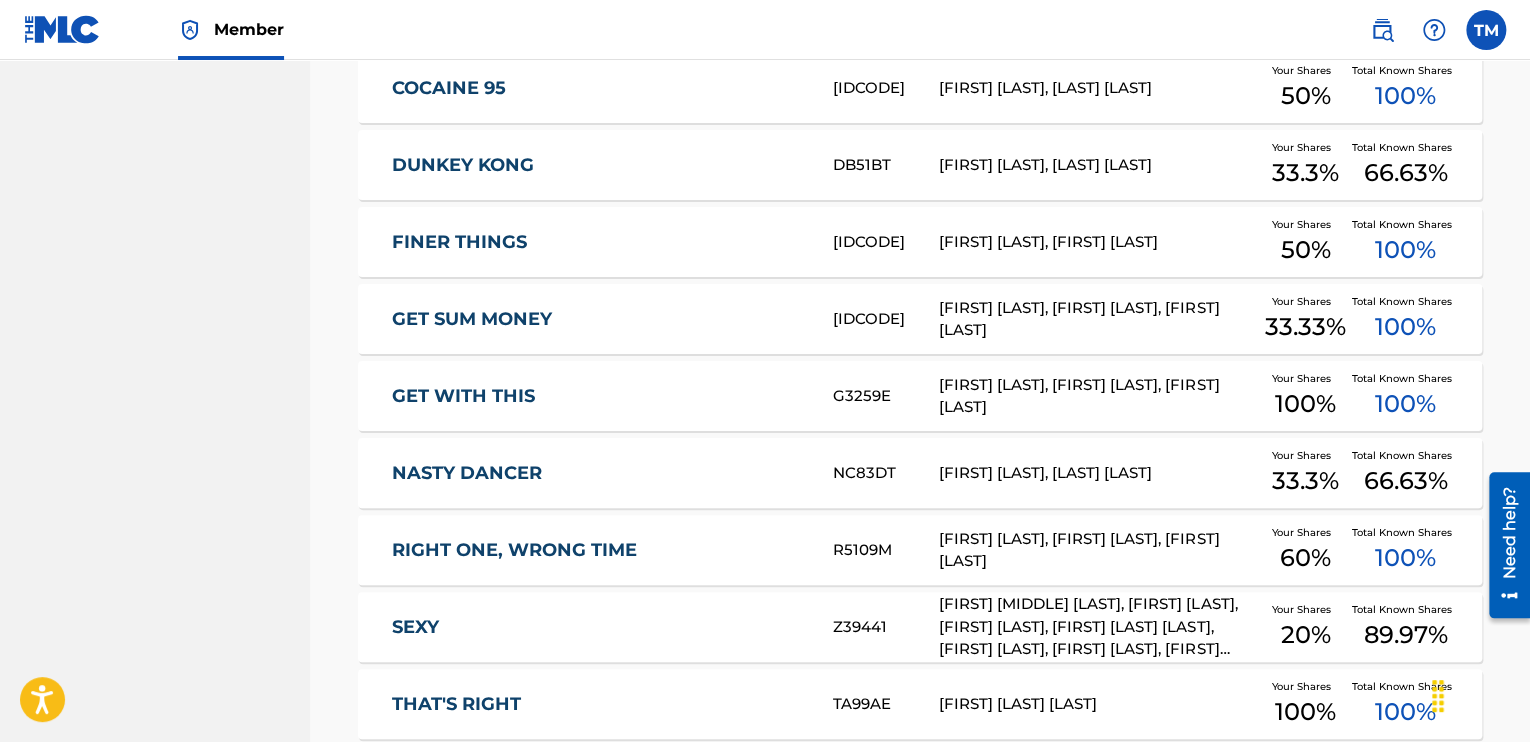 click on "NASTY DANCER" at bounding box center [599, 473] 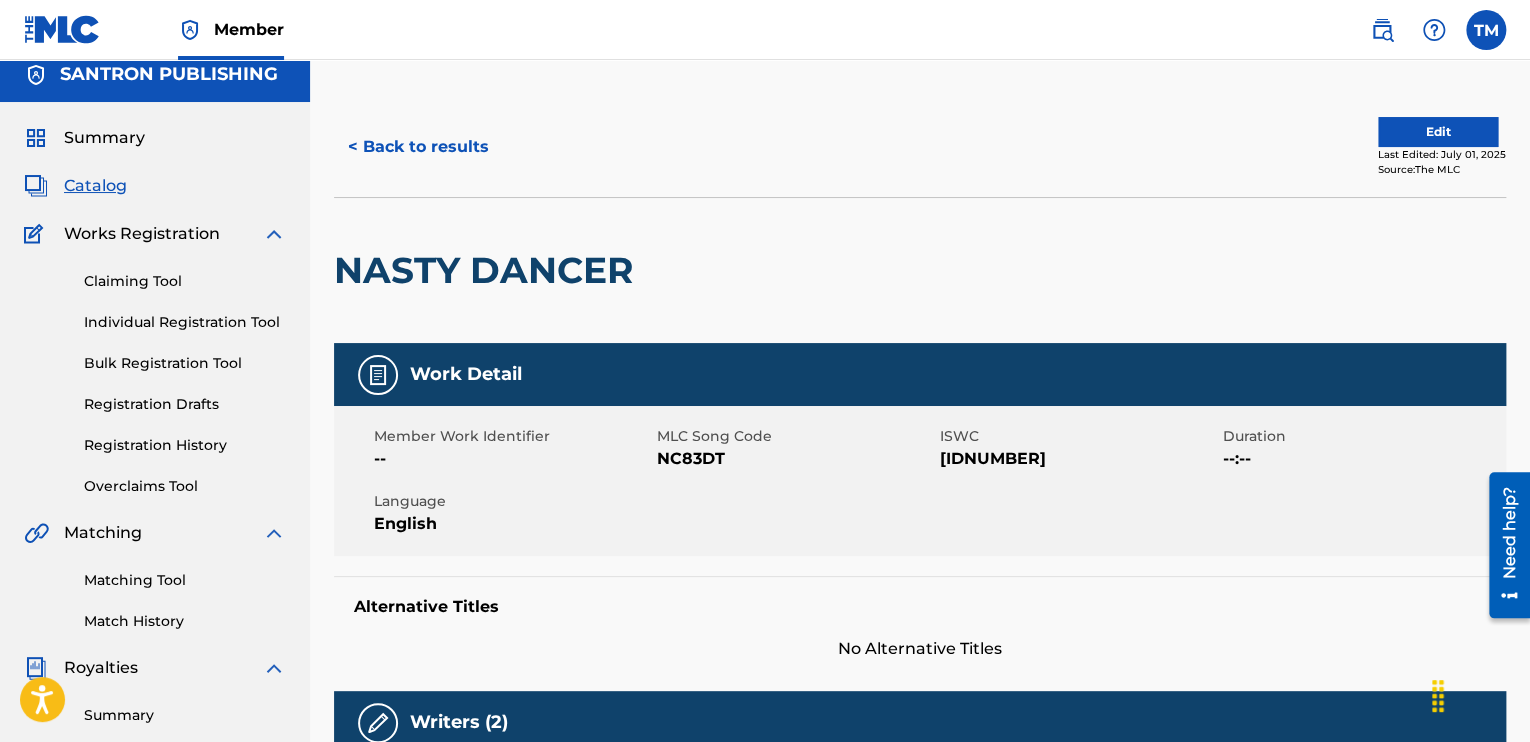 scroll, scrollTop: 0, scrollLeft: 0, axis: both 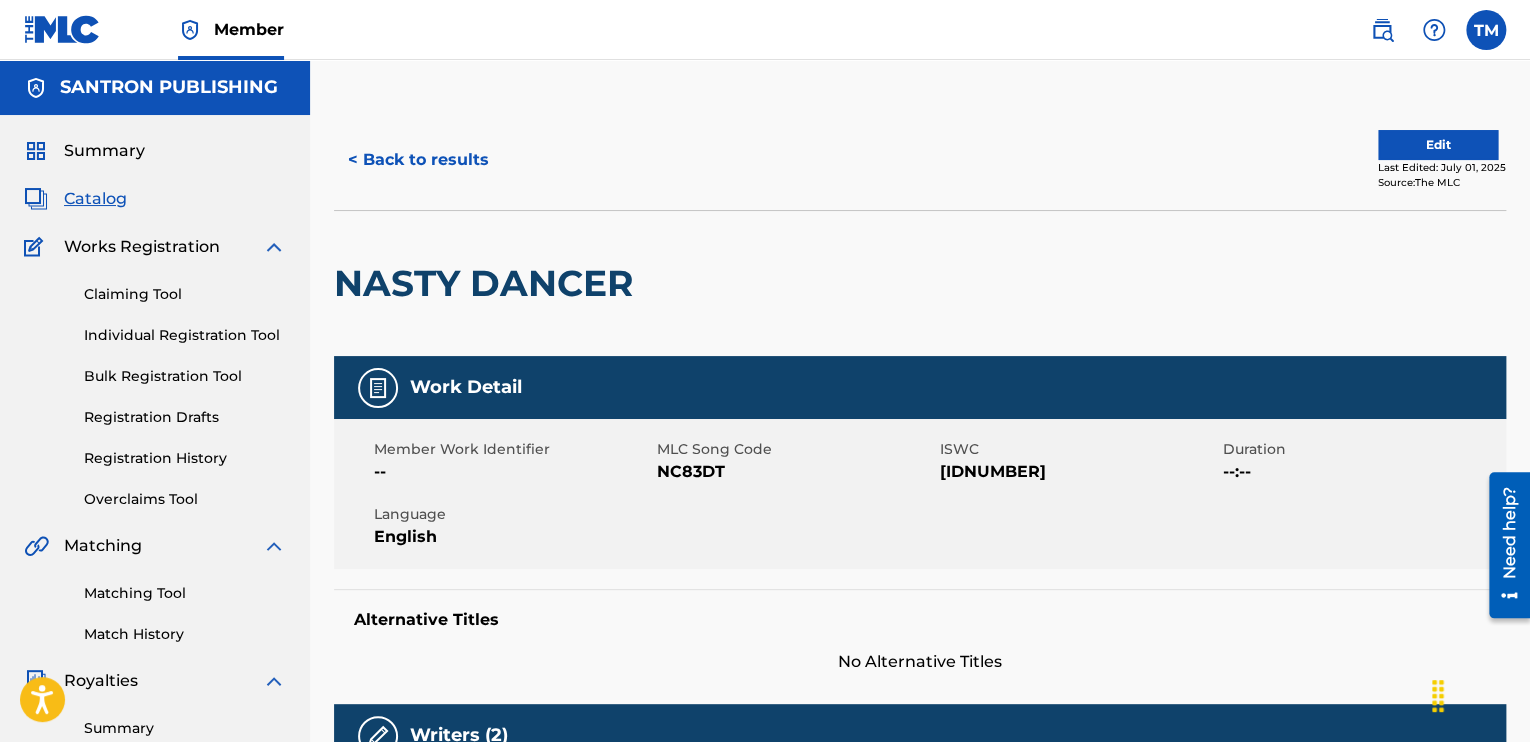 click on "Edit" at bounding box center [1438, 145] 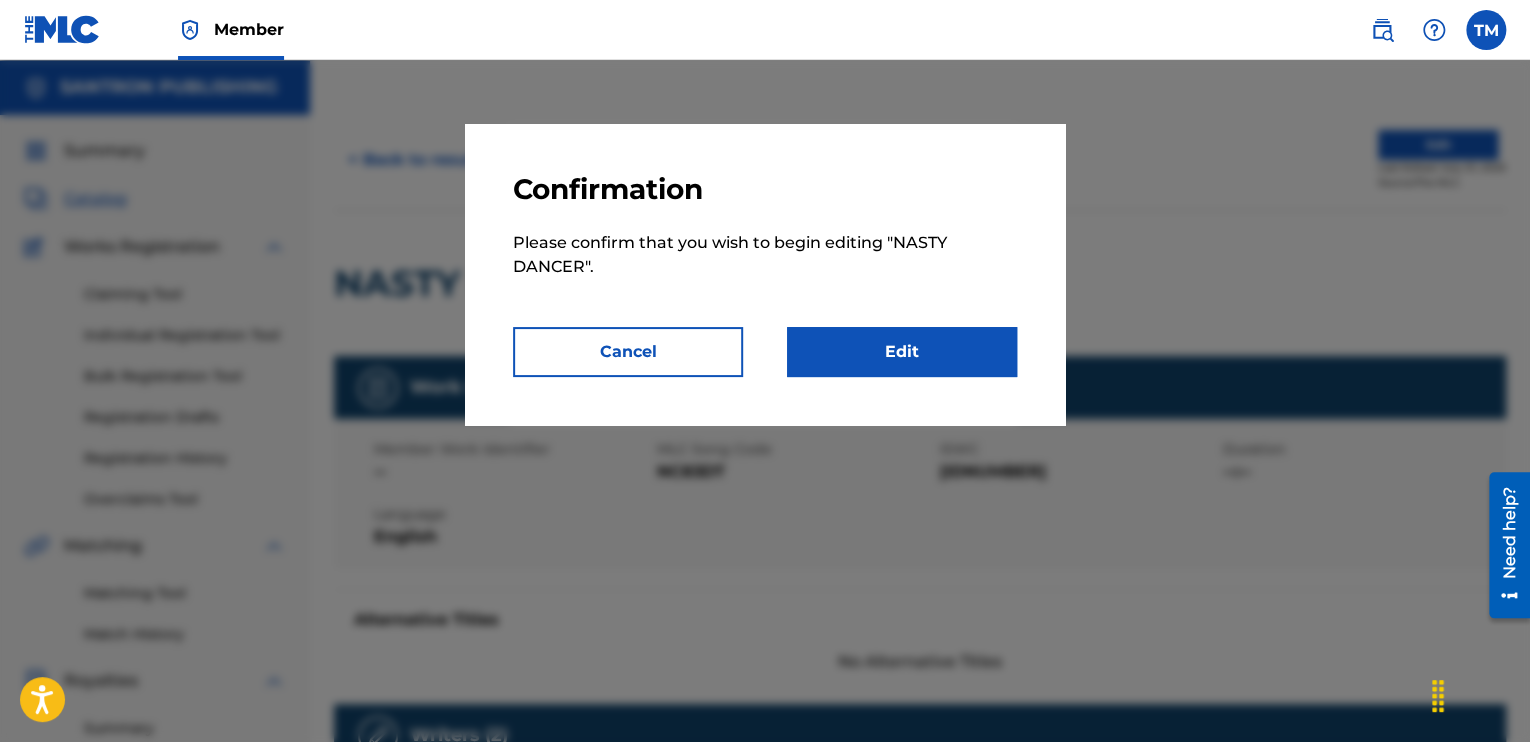 click on "Edit" at bounding box center (902, 352) 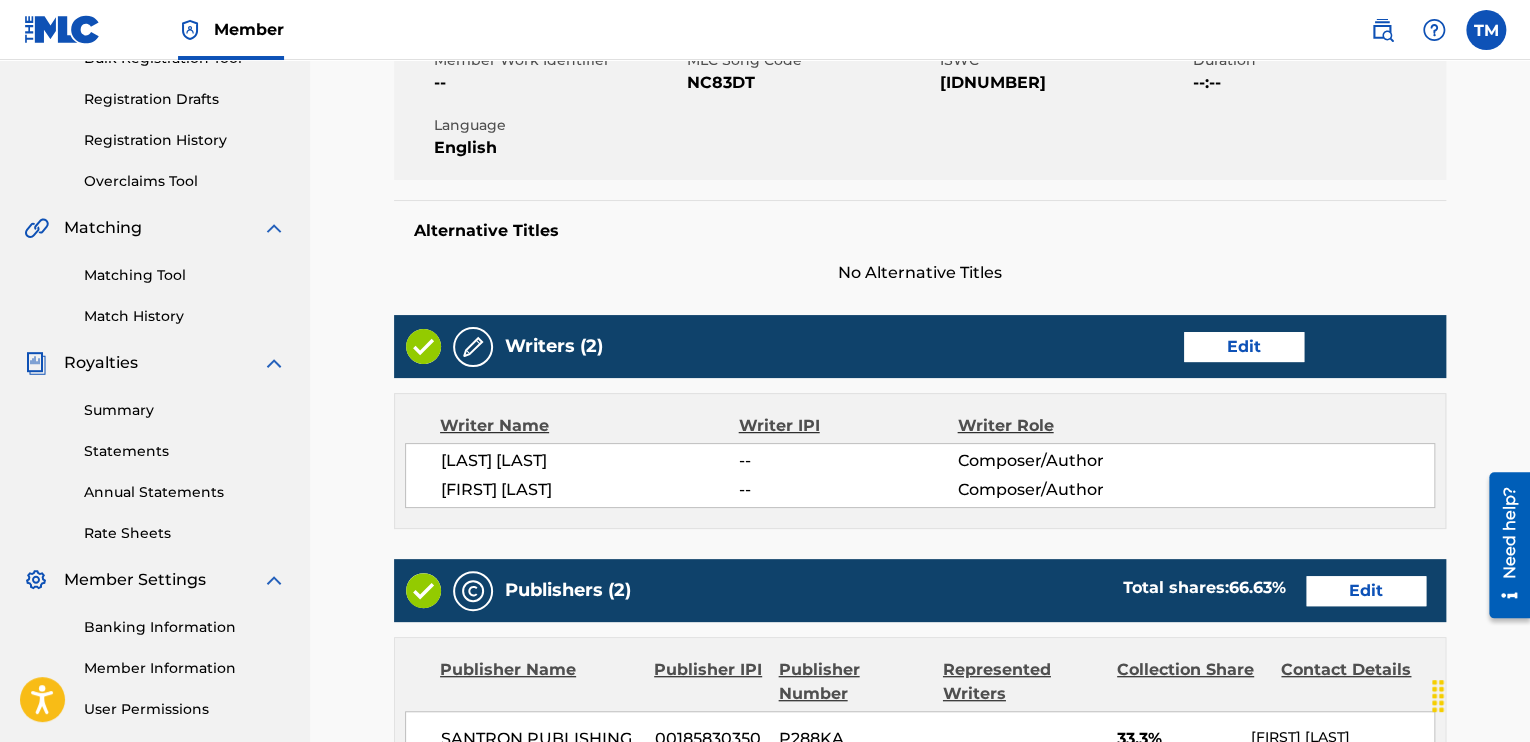 scroll, scrollTop: 400, scrollLeft: 0, axis: vertical 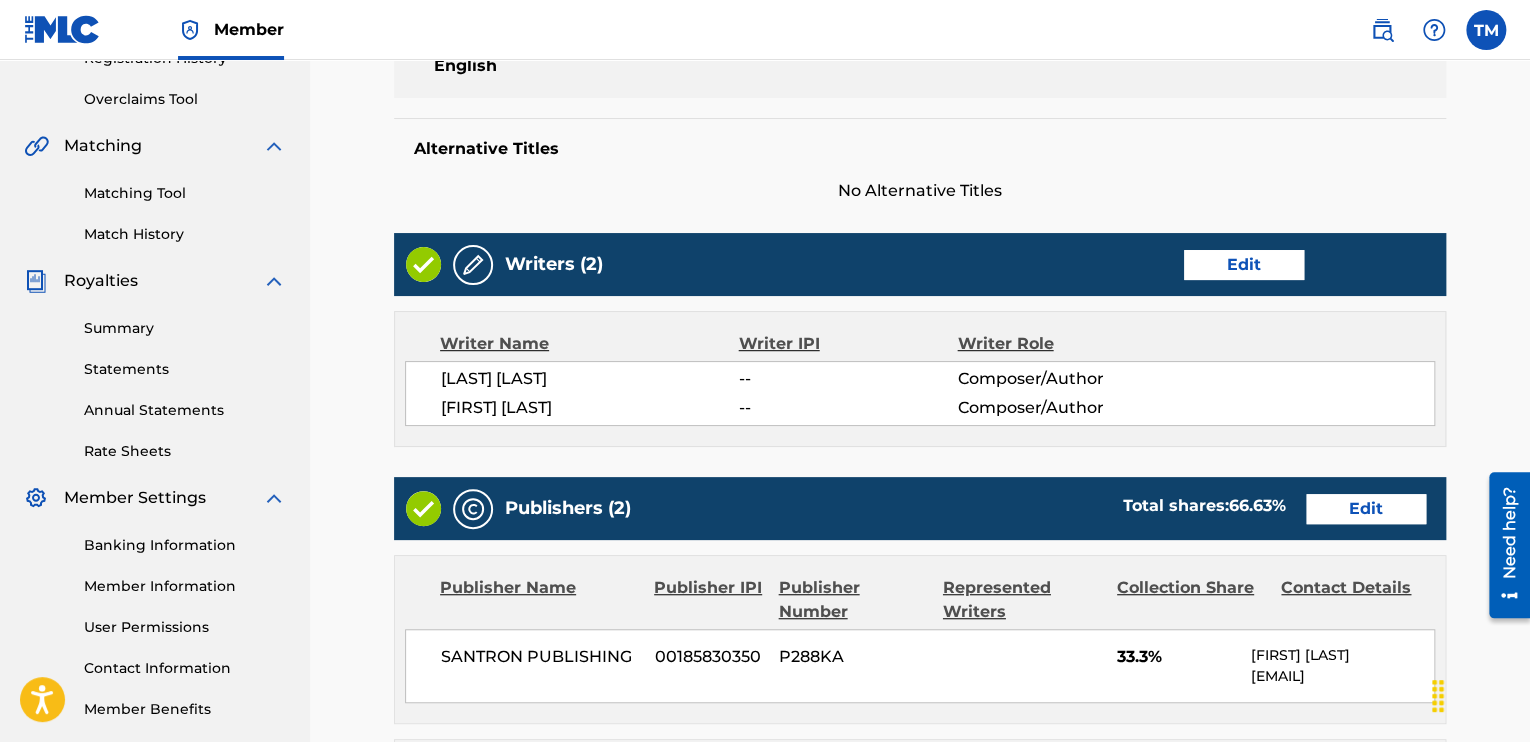 click on "Edit" at bounding box center [1244, 265] 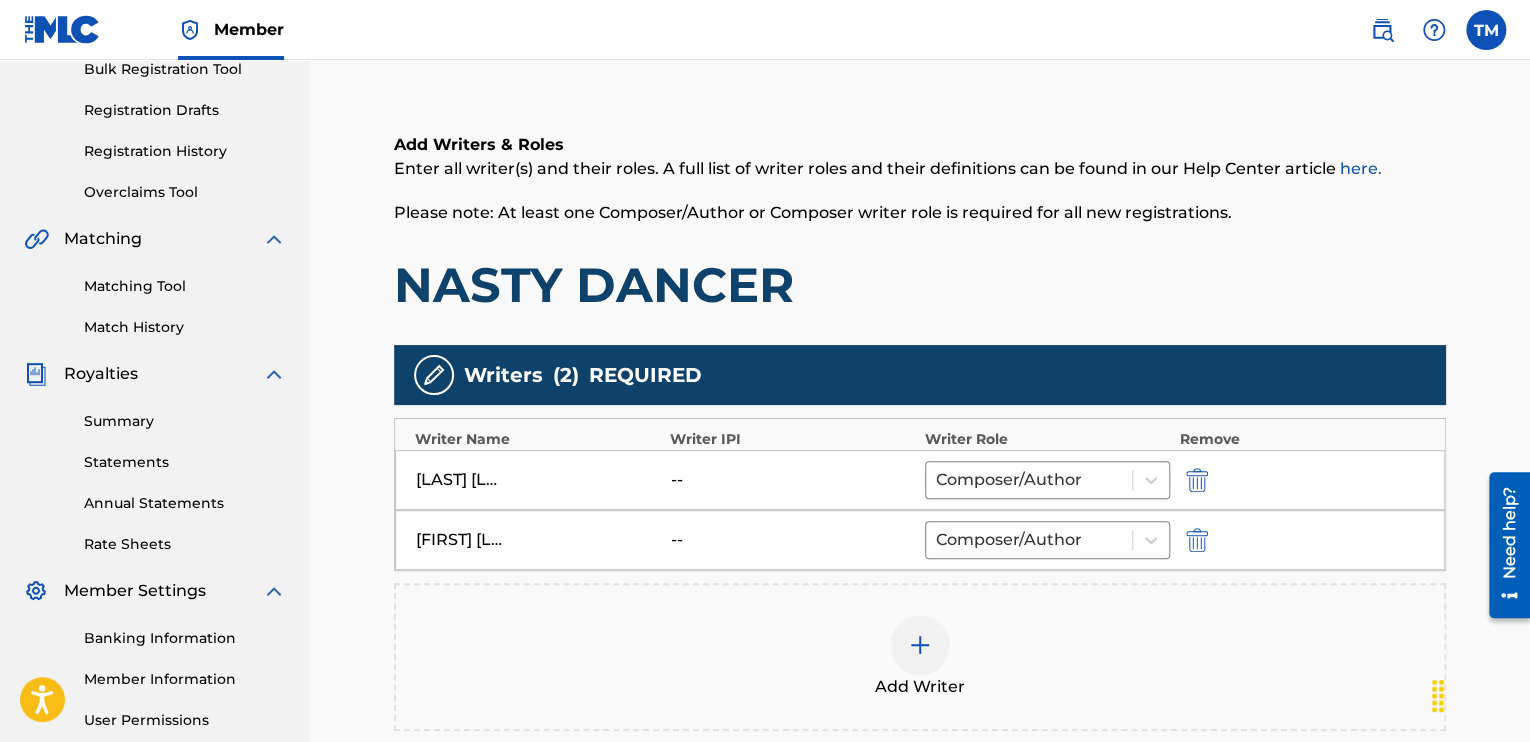 scroll, scrollTop: 400, scrollLeft: 0, axis: vertical 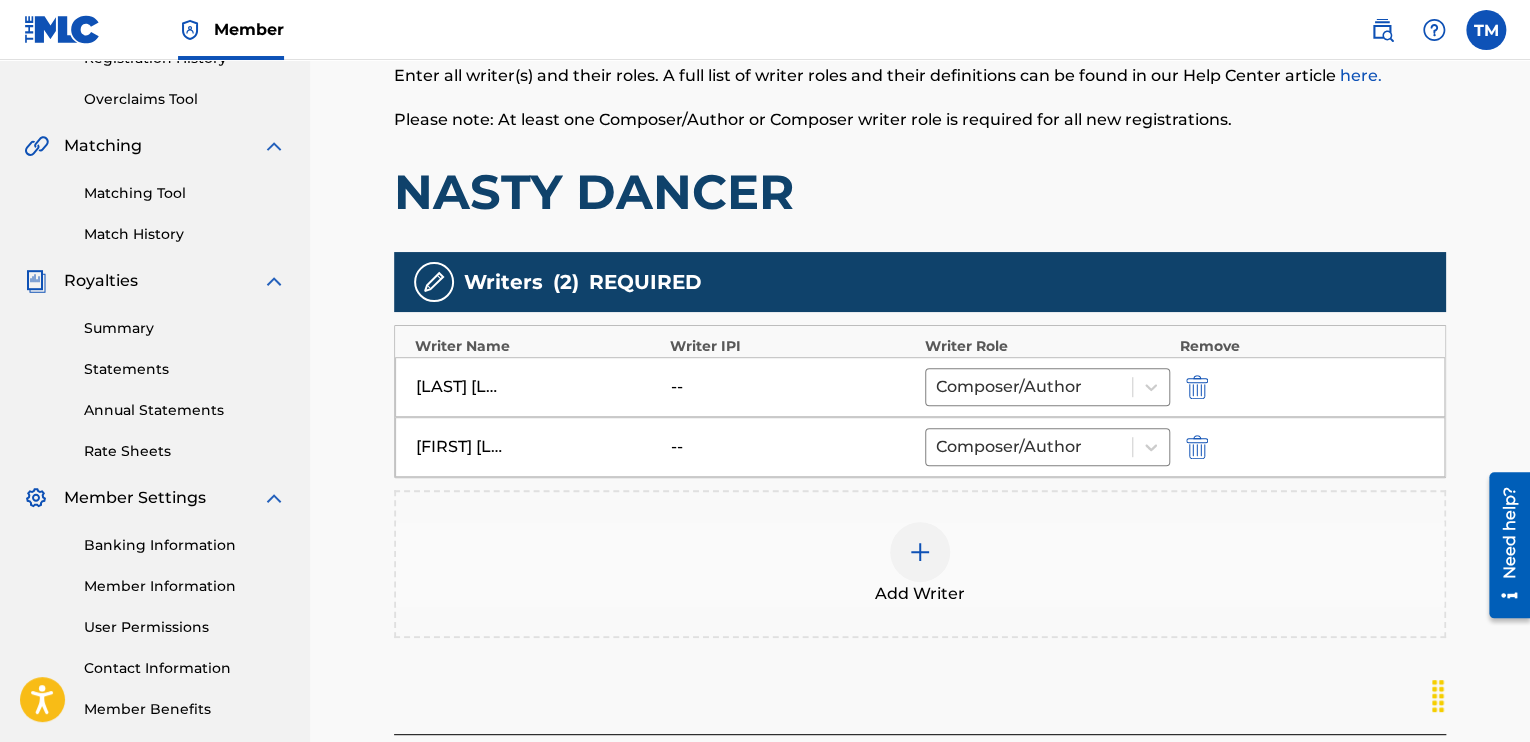 click at bounding box center (920, 552) 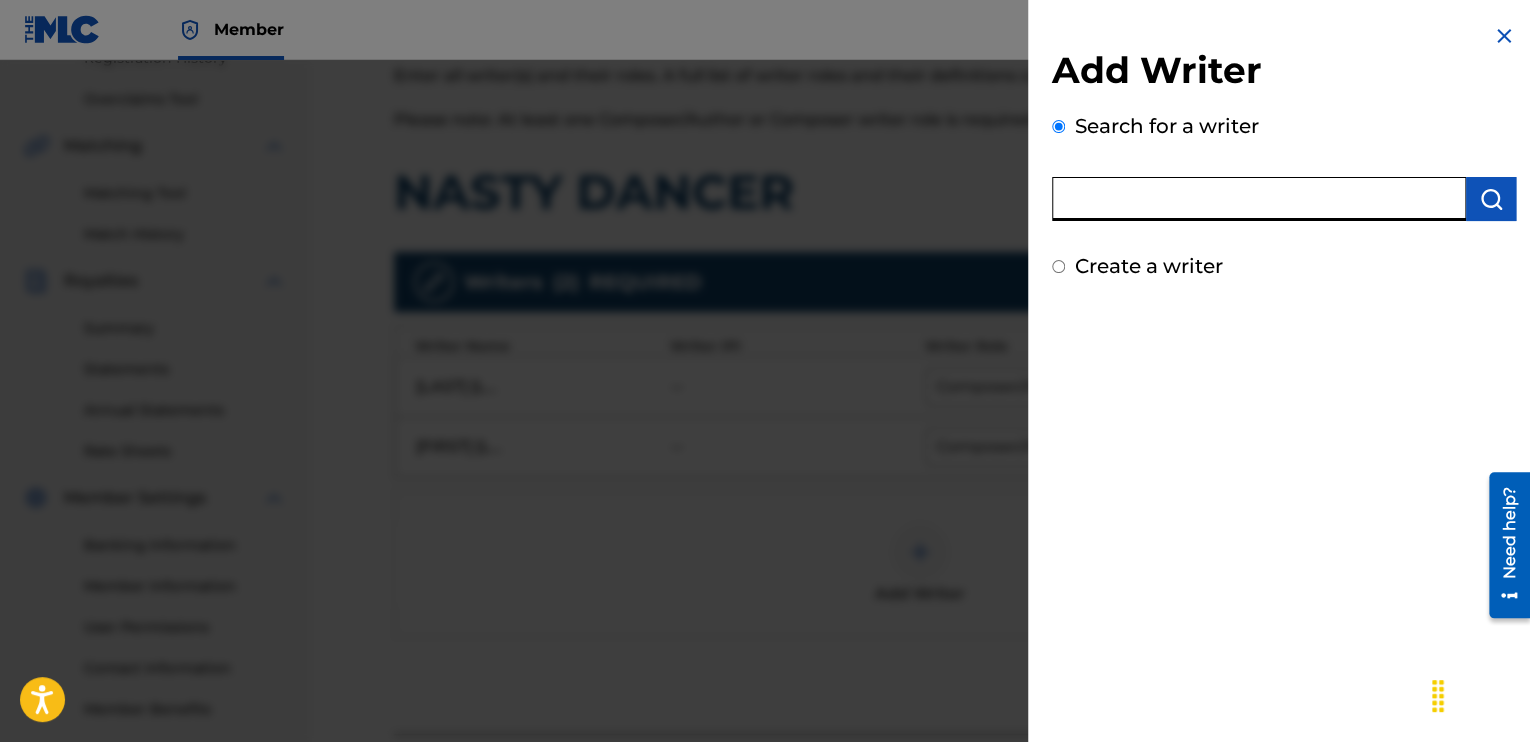 click at bounding box center (1259, 199) 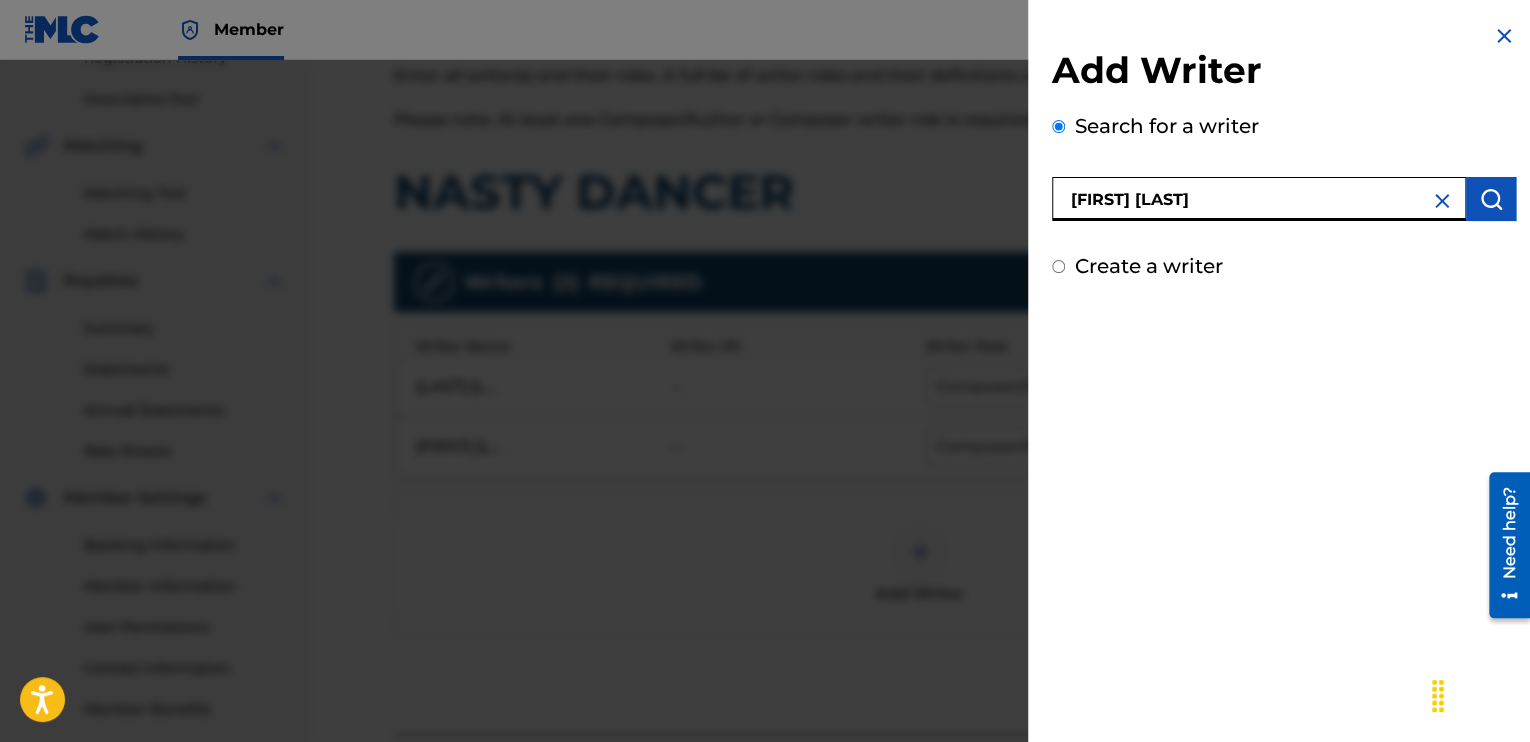 click at bounding box center (1491, 199) 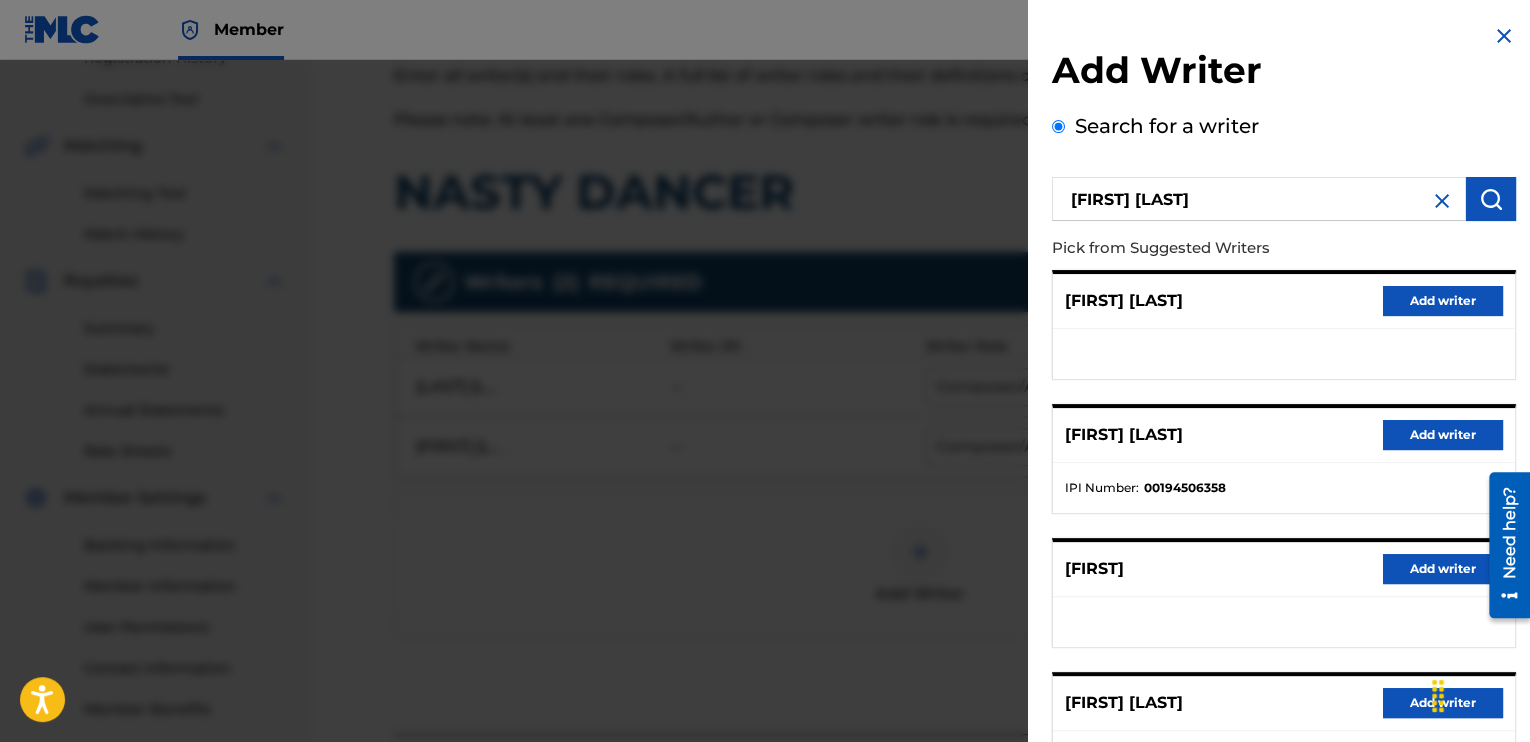 click on "Add writer" at bounding box center (1443, 435) 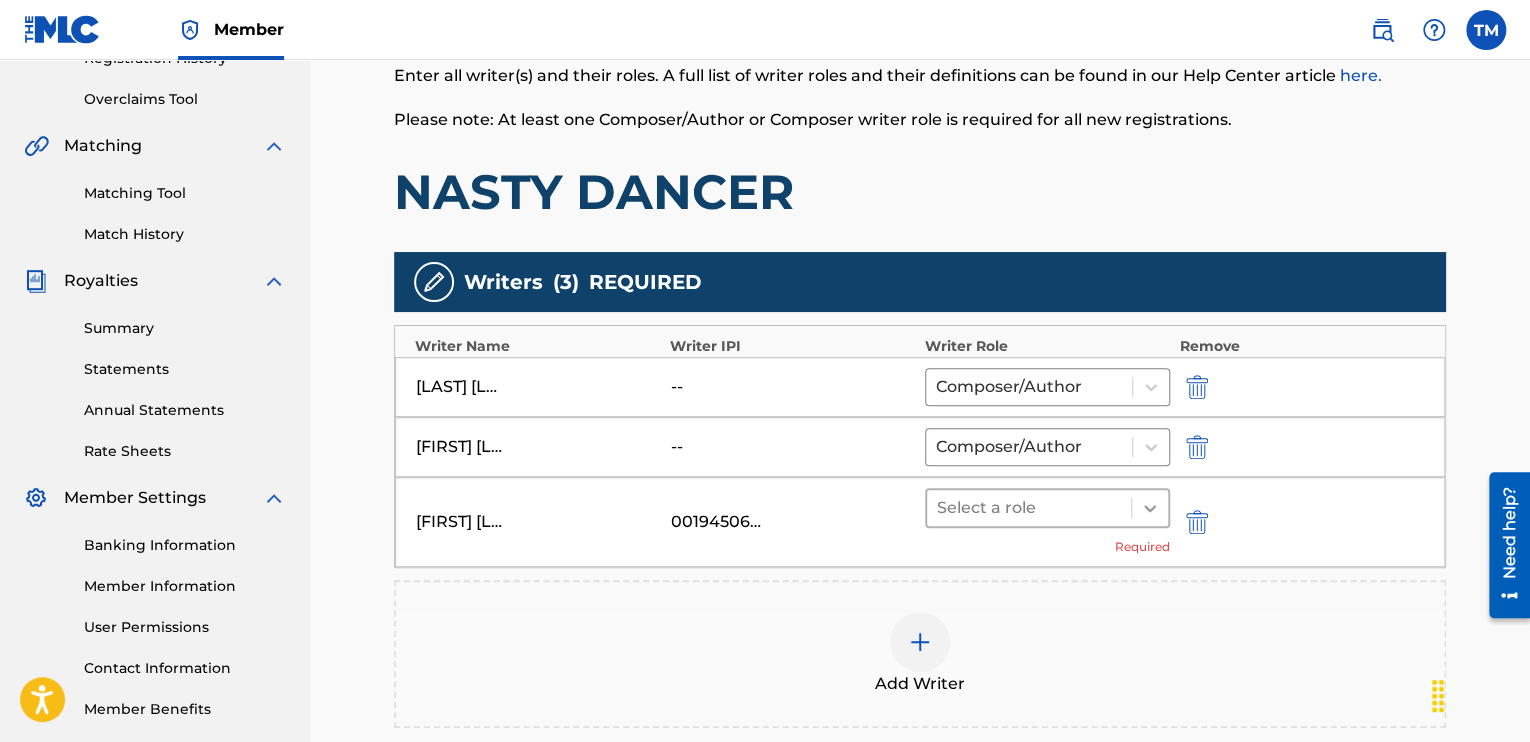 click 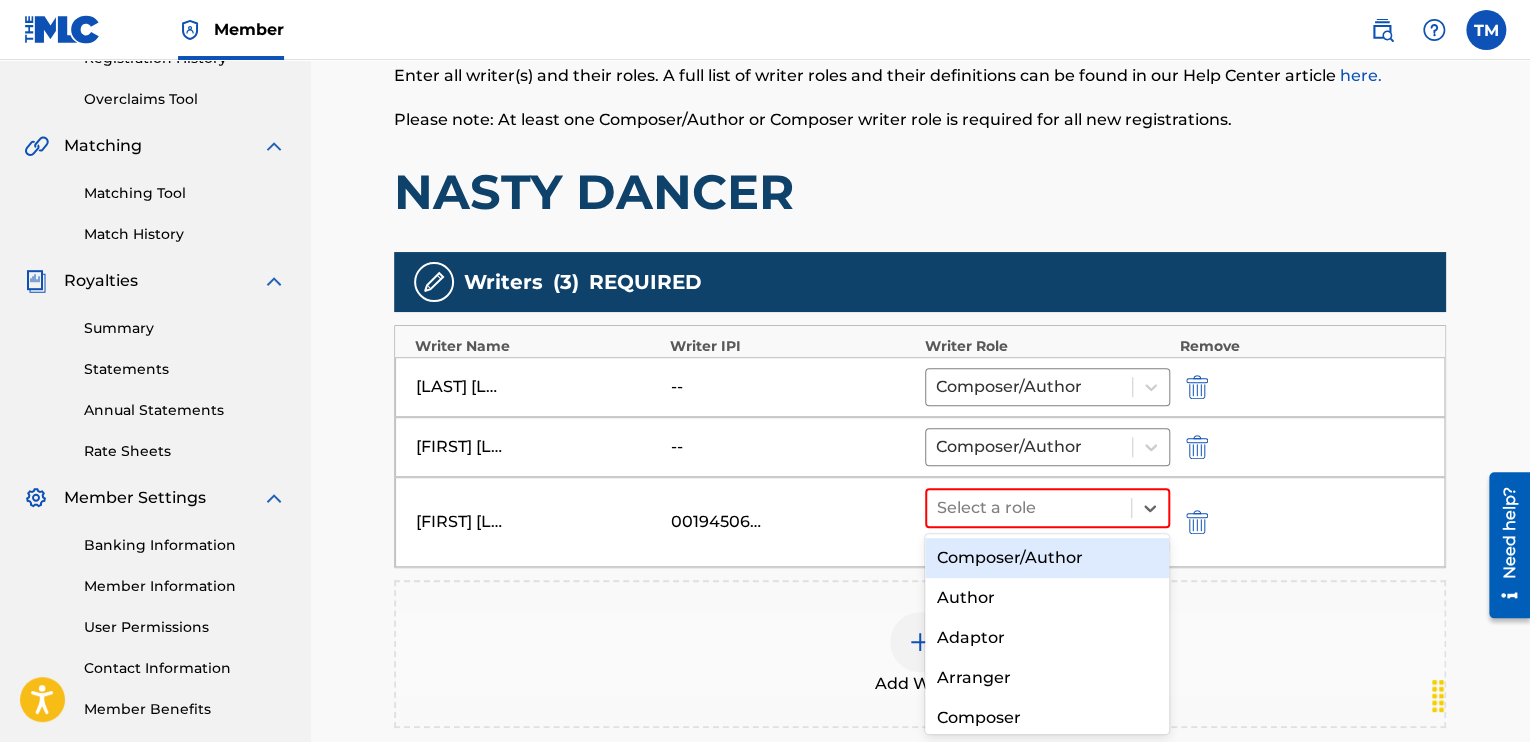 click on "Composer/Author" at bounding box center [1047, 558] 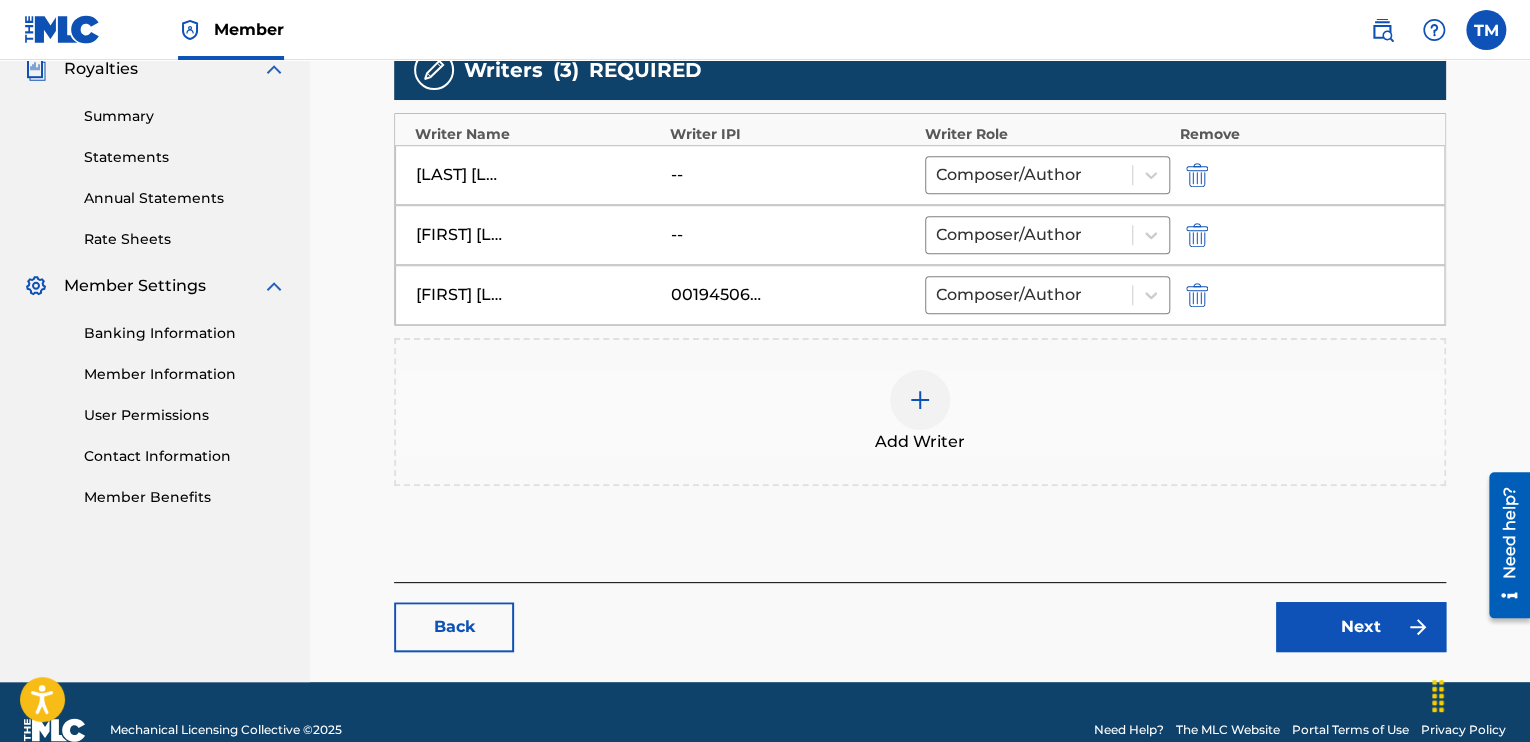 scroll, scrollTop: 645, scrollLeft: 0, axis: vertical 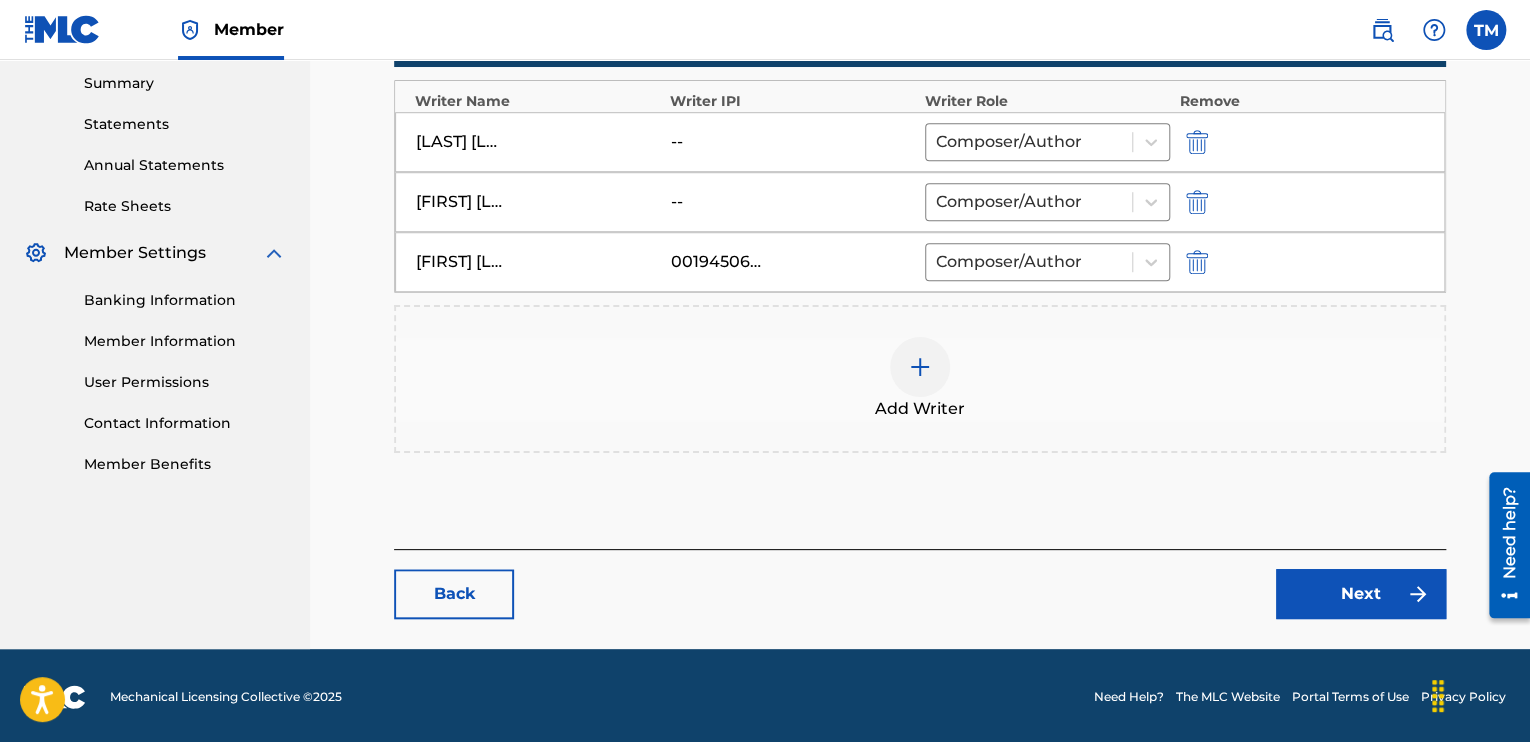 click on "Next" at bounding box center [1361, 594] 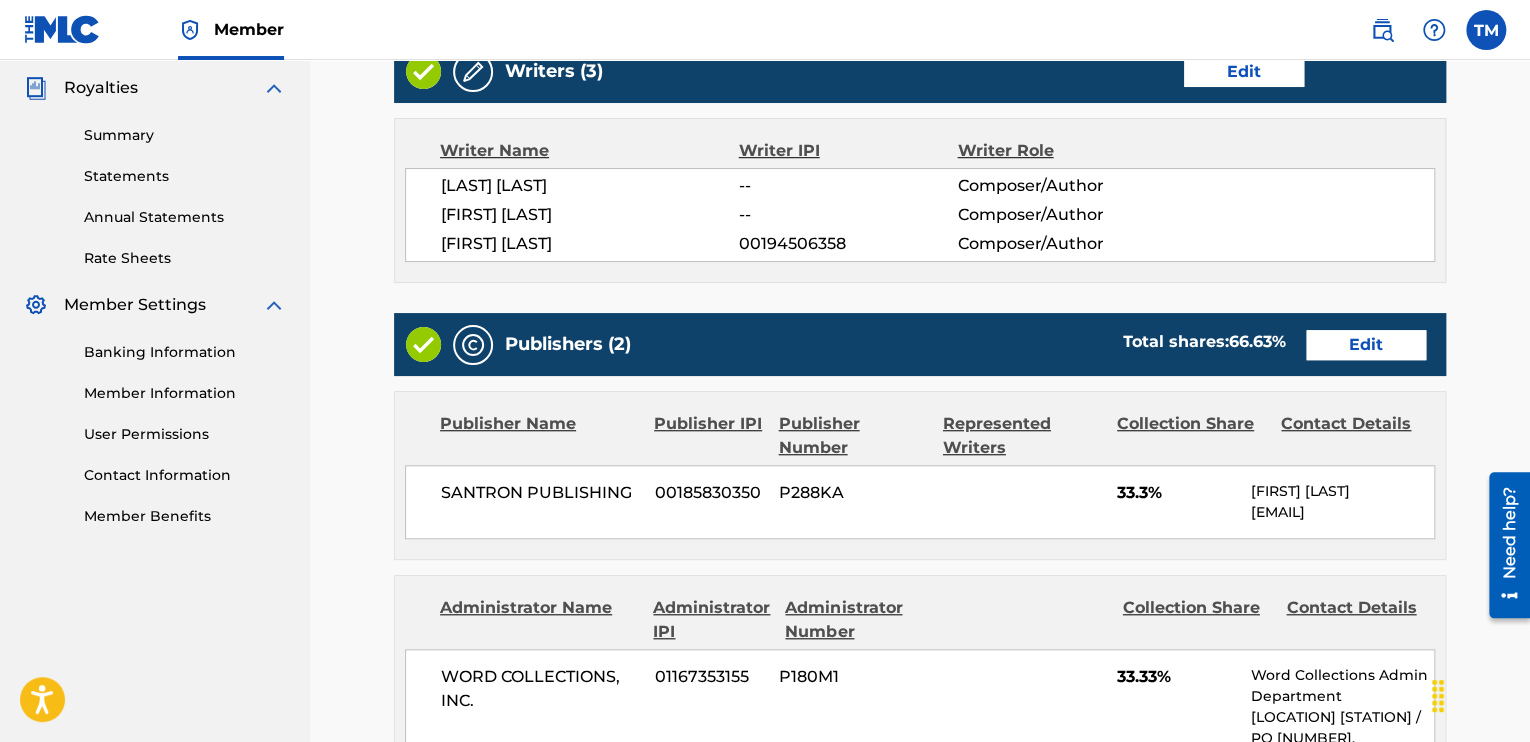 scroll, scrollTop: 600, scrollLeft: 0, axis: vertical 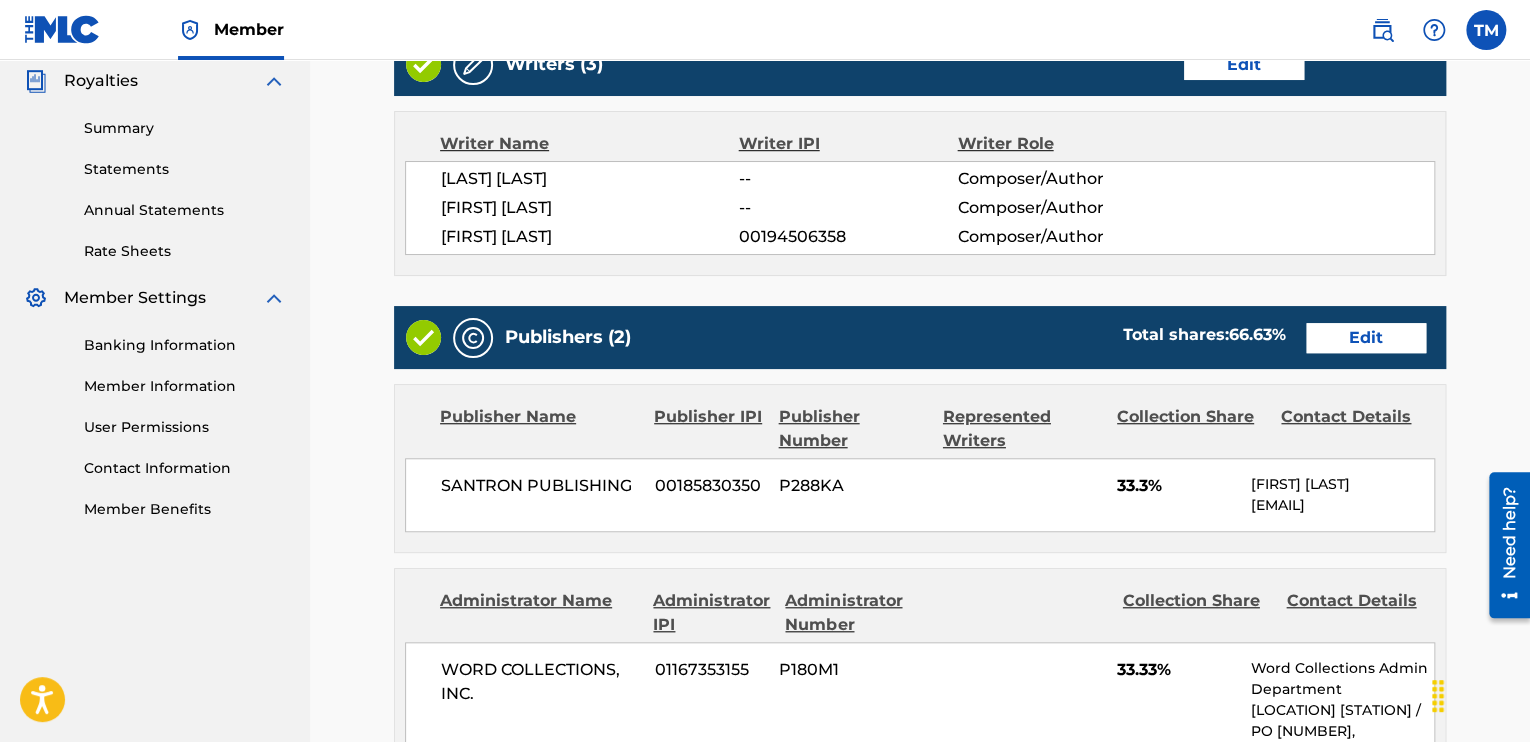 click on "Edit" at bounding box center [1366, 338] 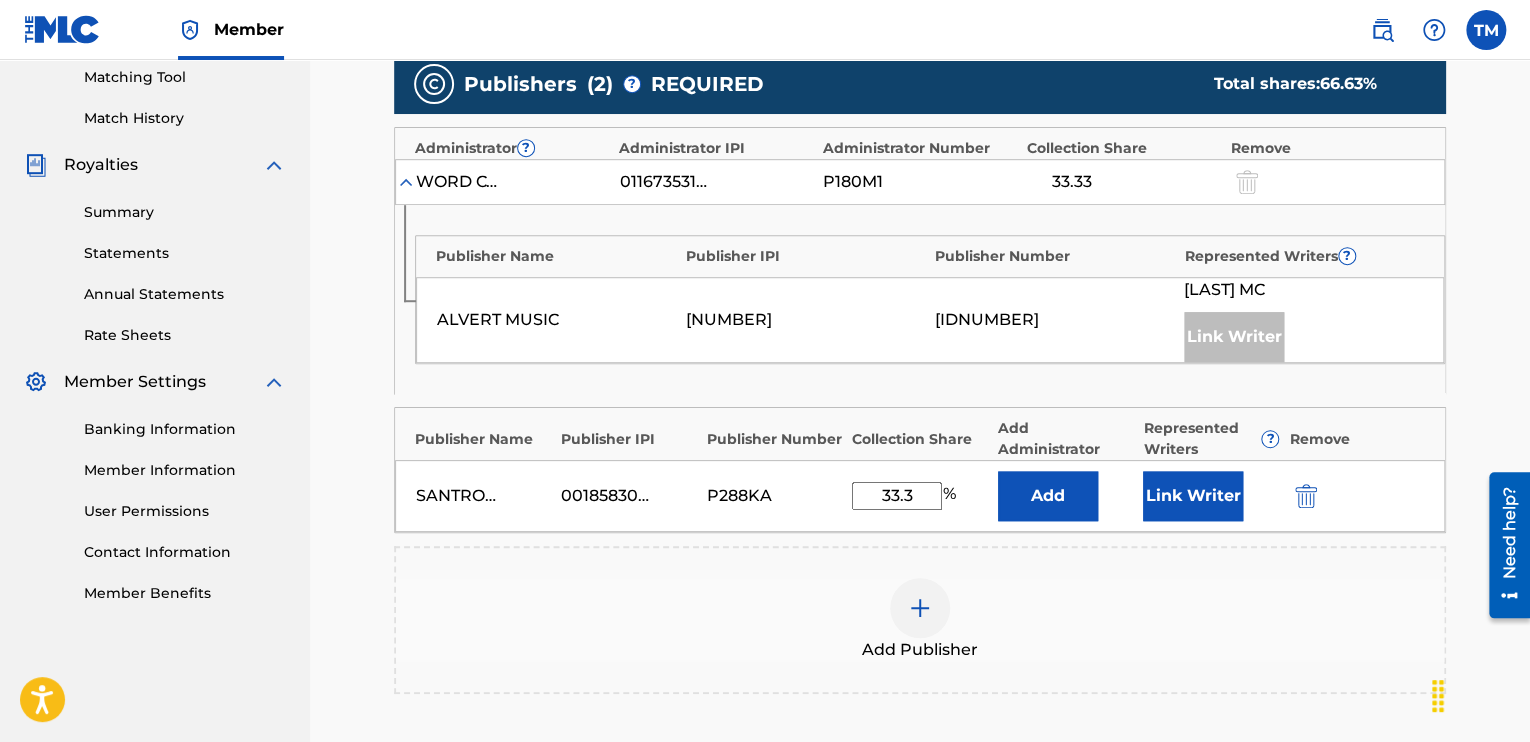 scroll, scrollTop: 600, scrollLeft: 0, axis: vertical 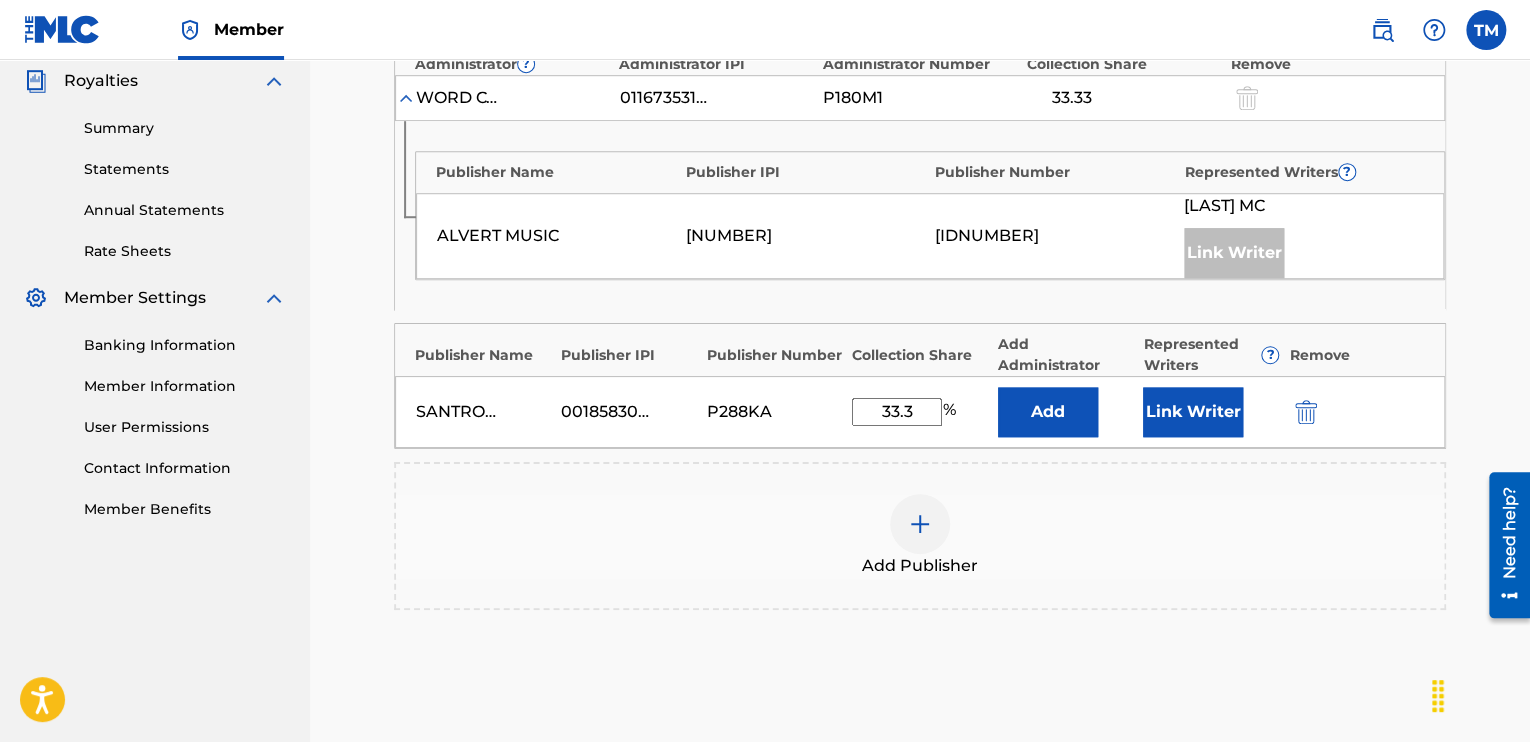 click on "Link Writer" at bounding box center (1193, 412) 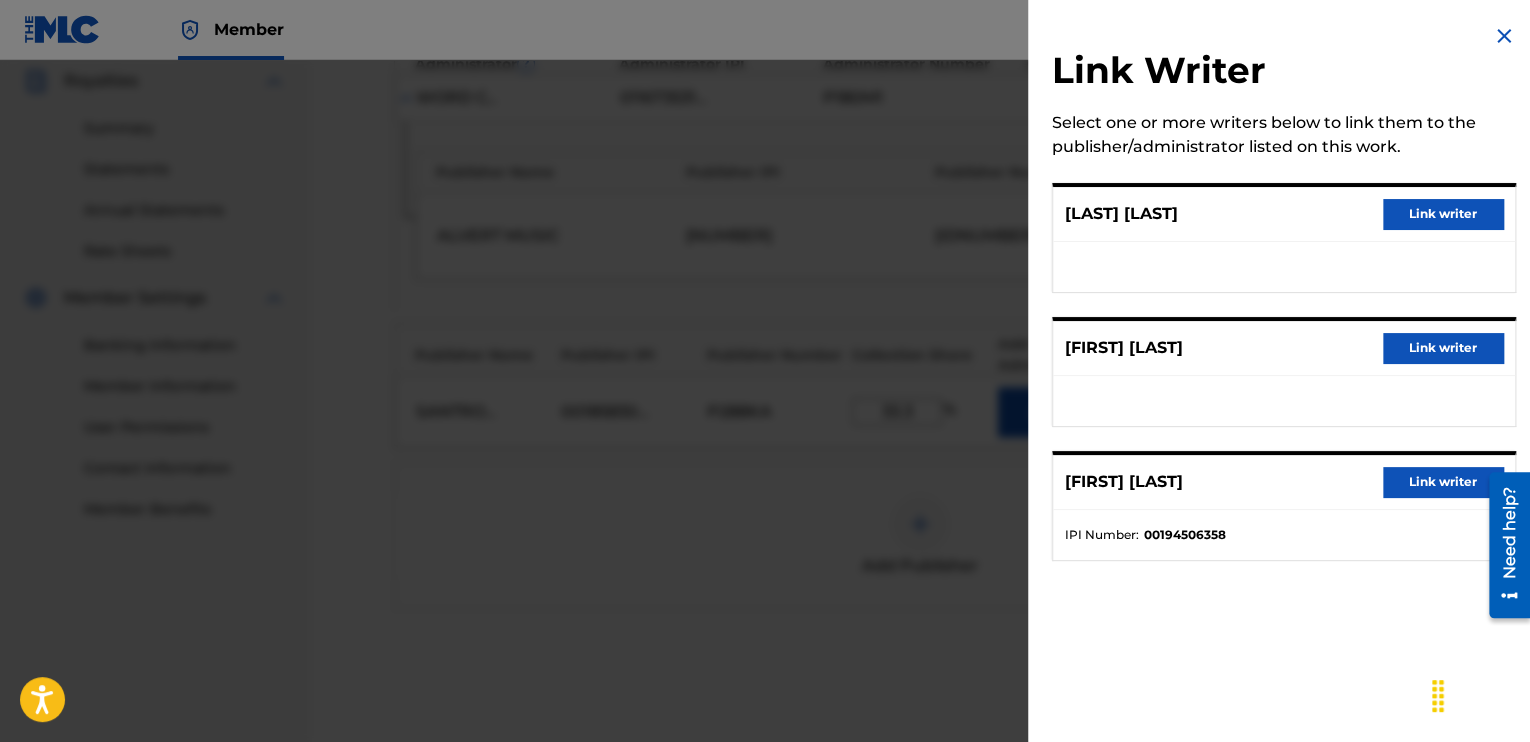 click on "Link writer" at bounding box center [1443, 482] 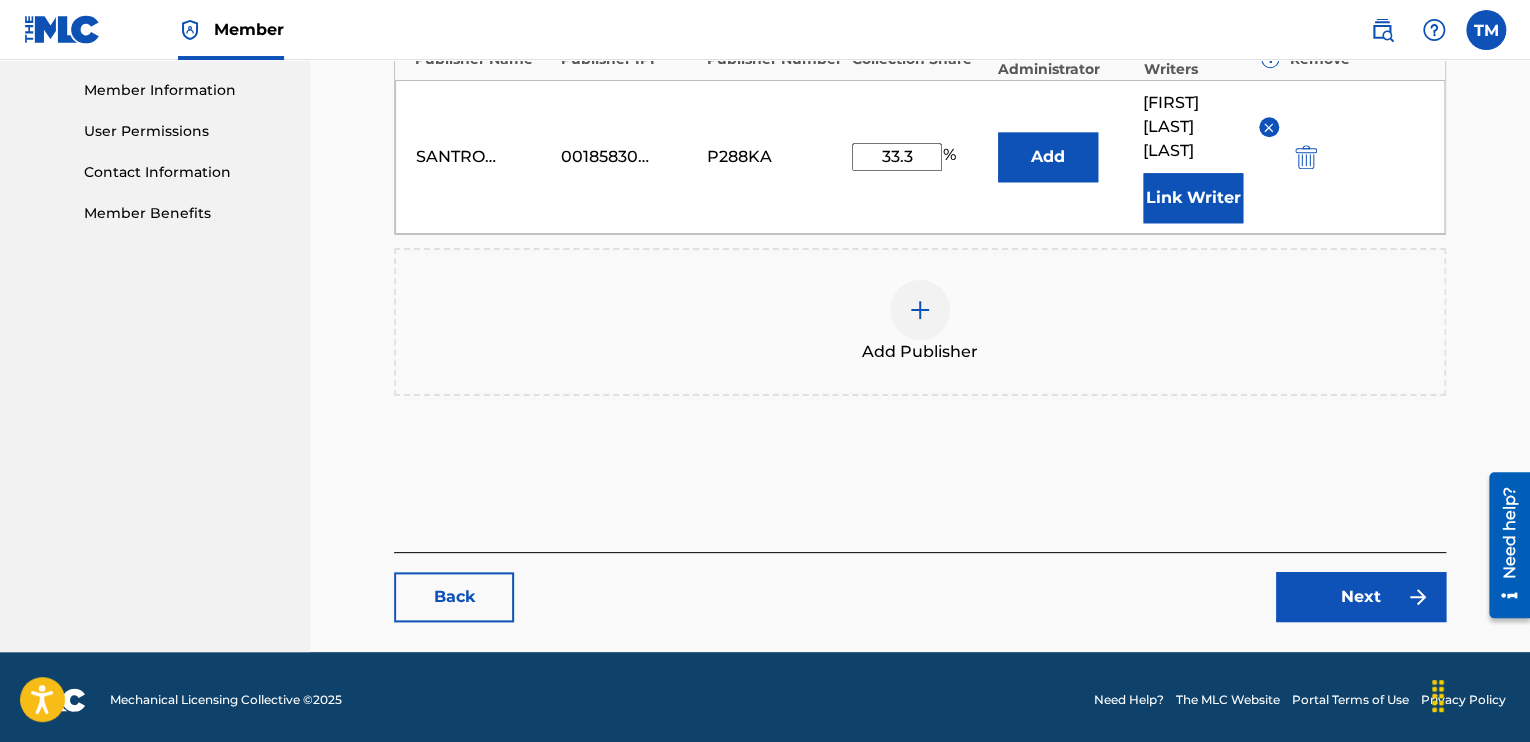 scroll, scrollTop: 897, scrollLeft: 0, axis: vertical 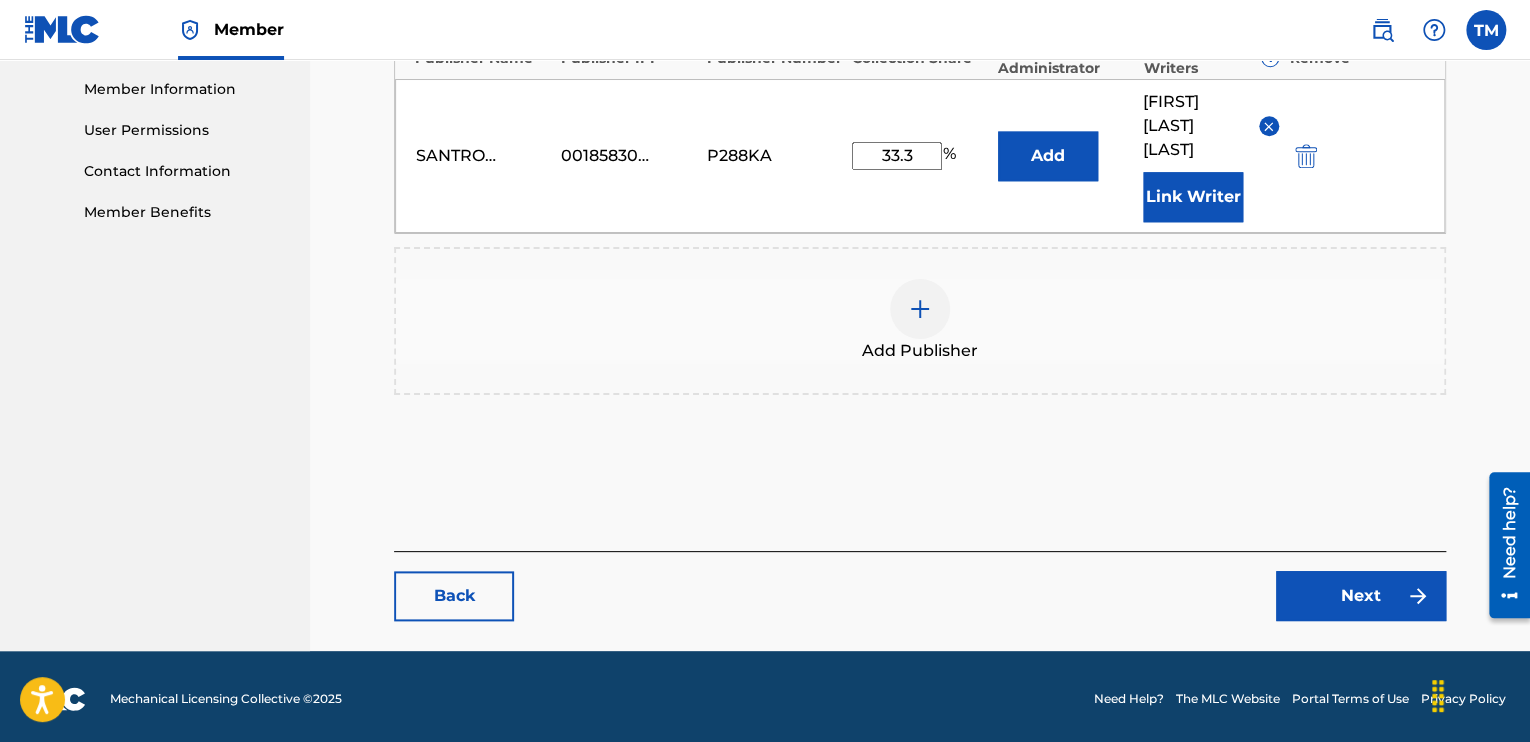 click on "Next" at bounding box center [1361, 596] 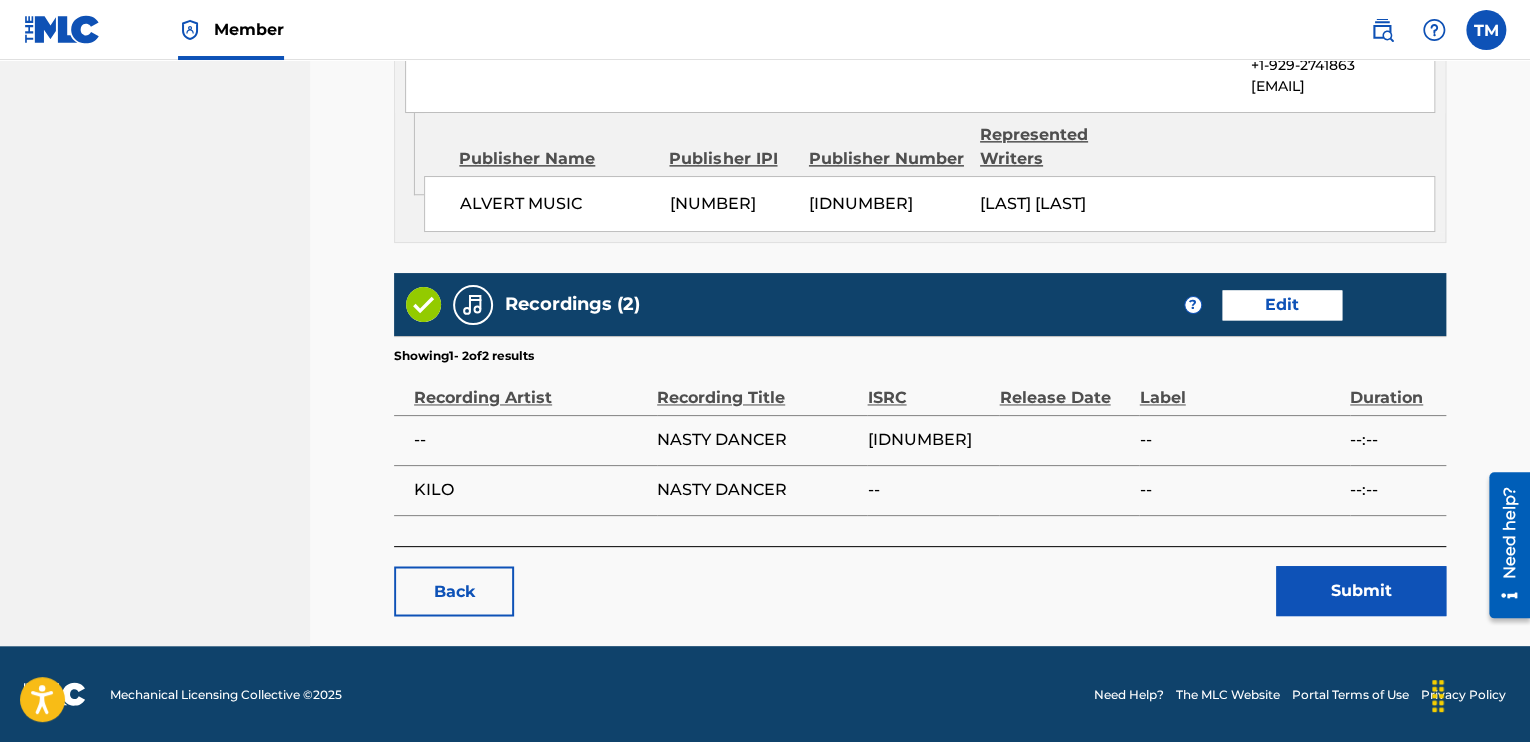 scroll, scrollTop: 1388, scrollLeft: 0, axis: vertical 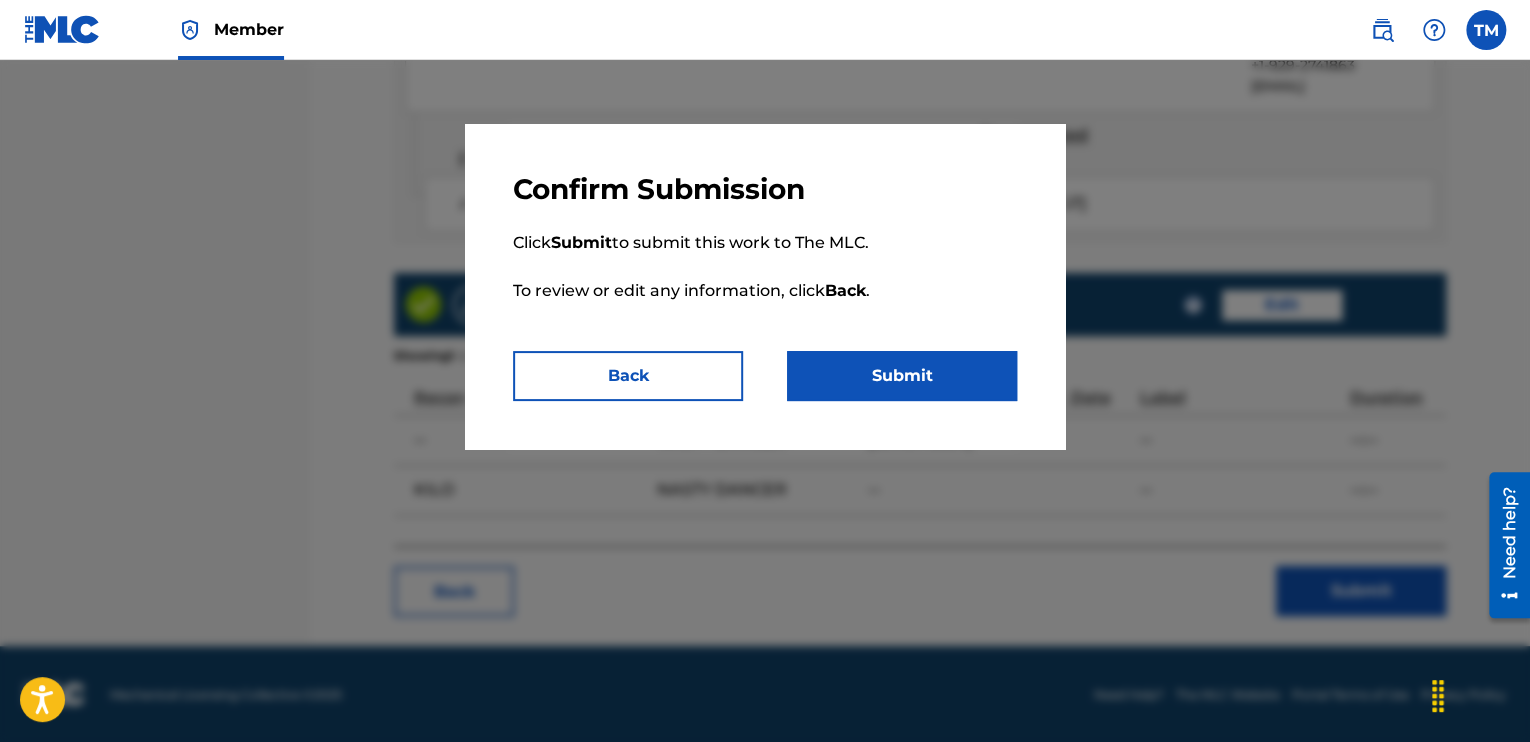 click on "Submit" at bounding box center (902, 376) 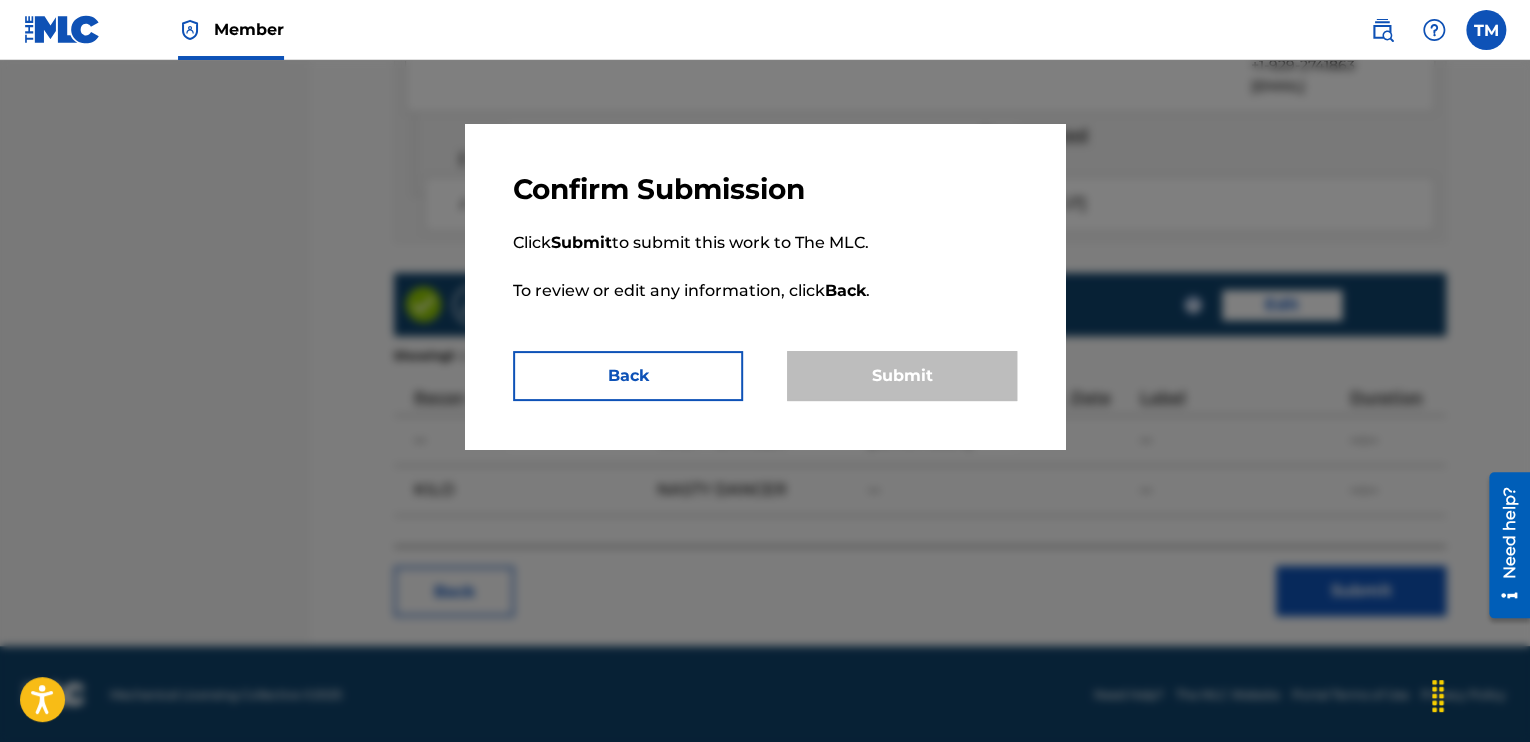 scroll, scrollTop: 0, scrollLeft: 0, axis: both 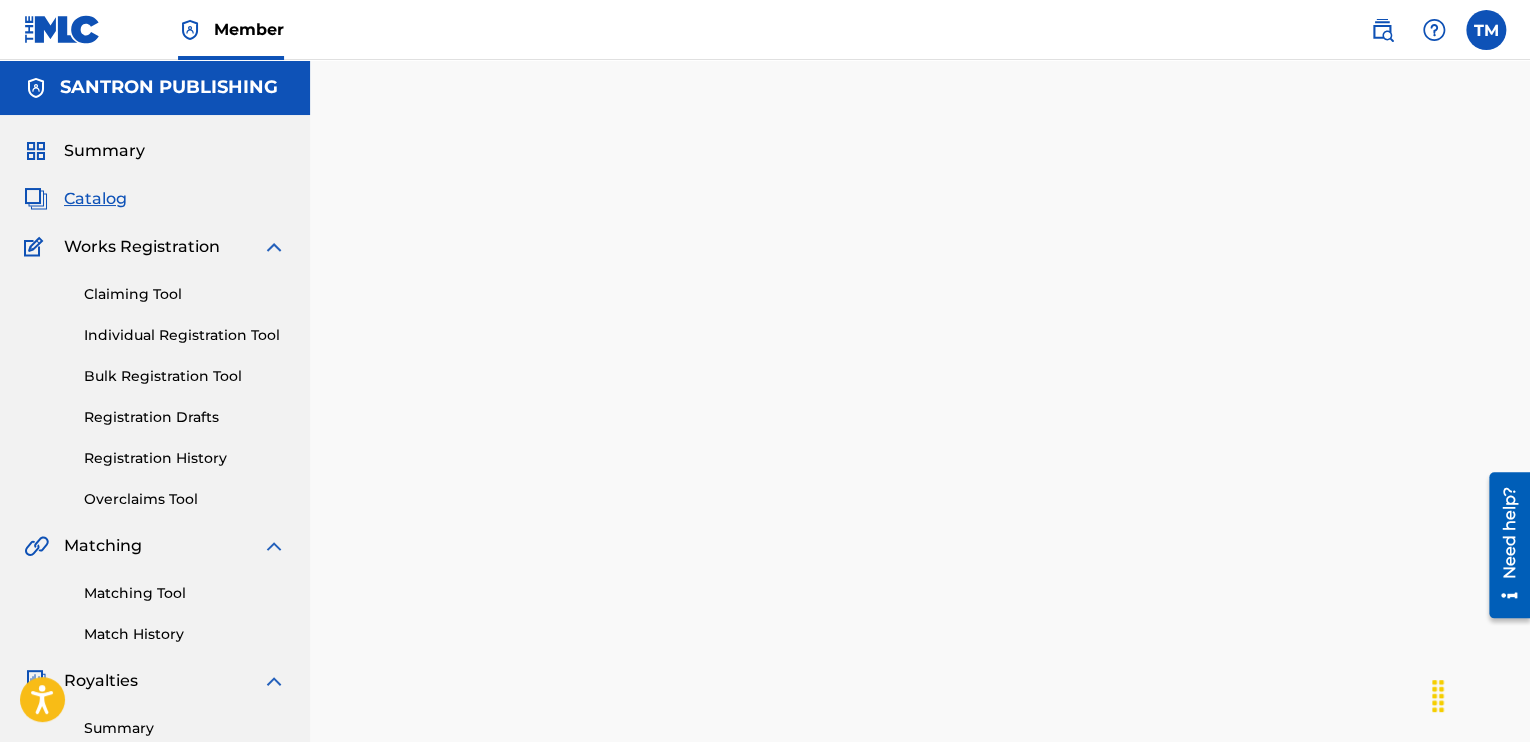 click on "Catalog" at bounding box center (95, 199) 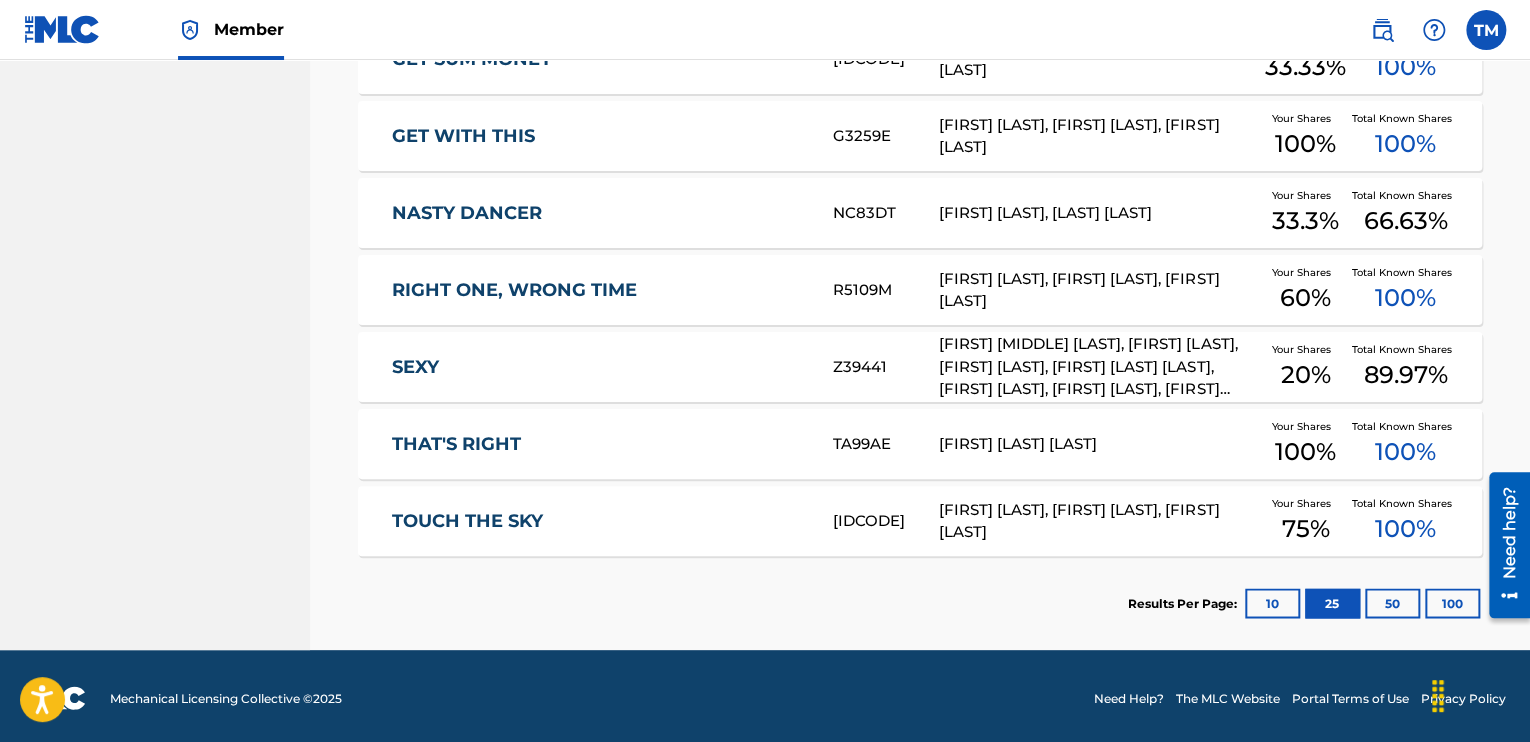 scroll, scrollTop: 1363, scrollLeft: 0, axis: vertical 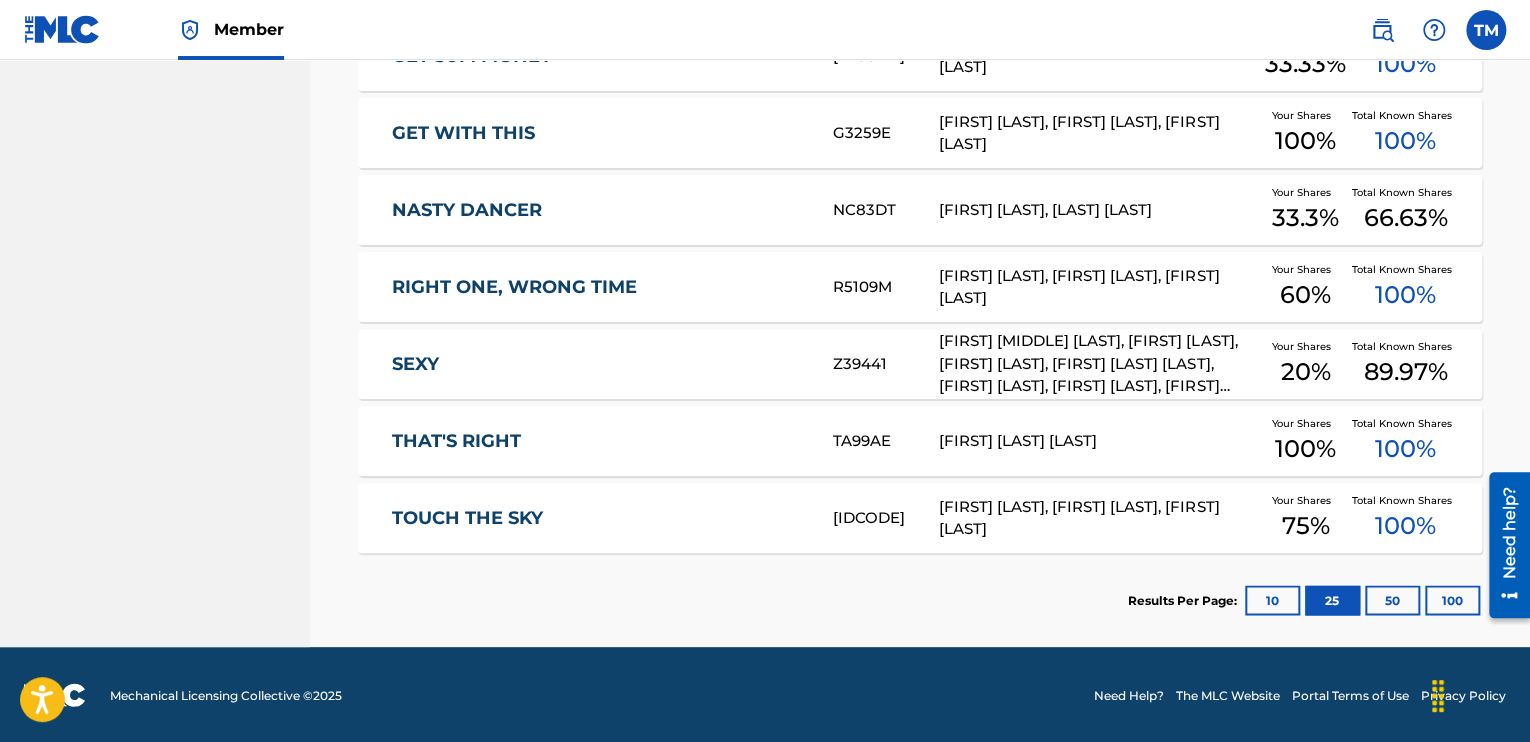 click on "TA99AE" at bounding box center (885, 441) 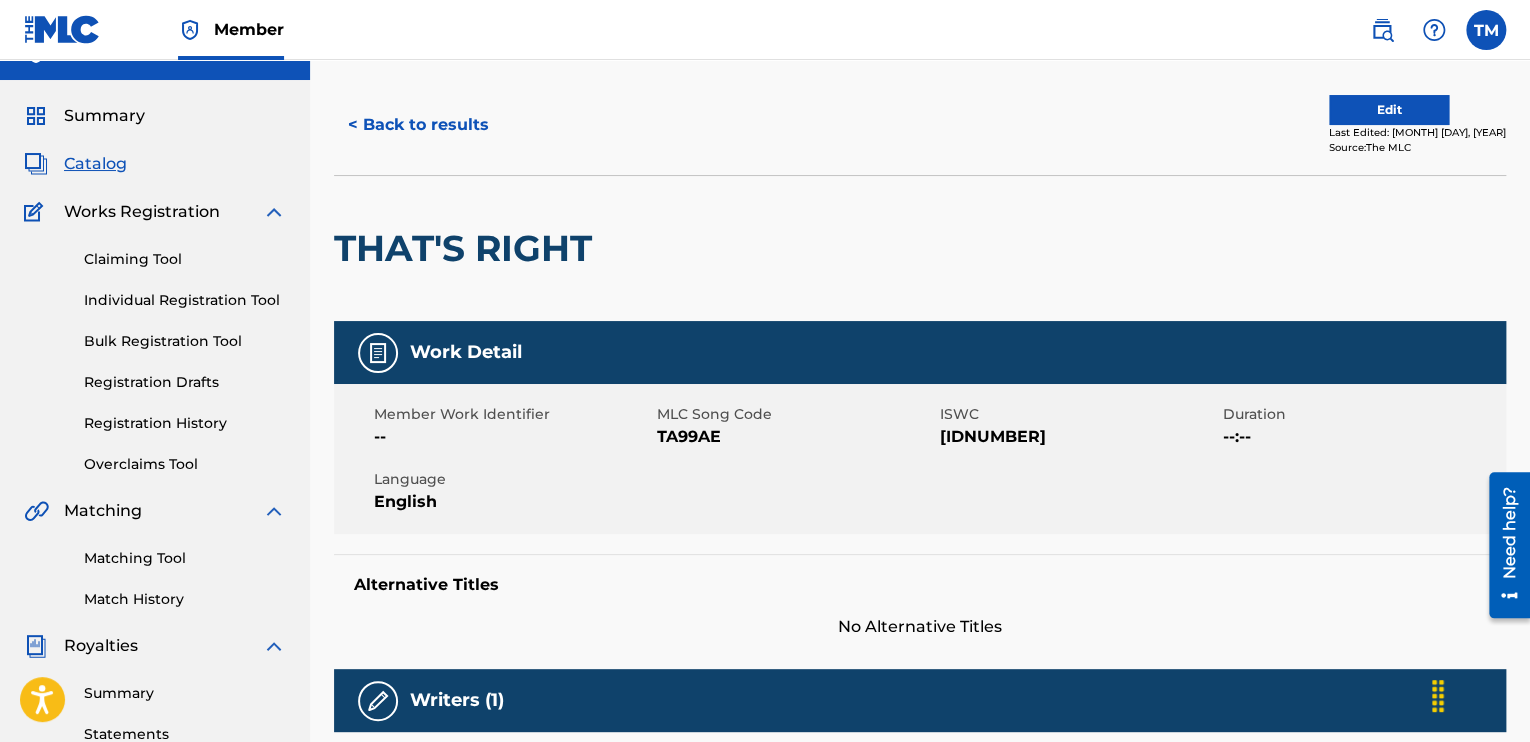 scroll, scrollTop: 0, scrollLeft: 0, axis: both 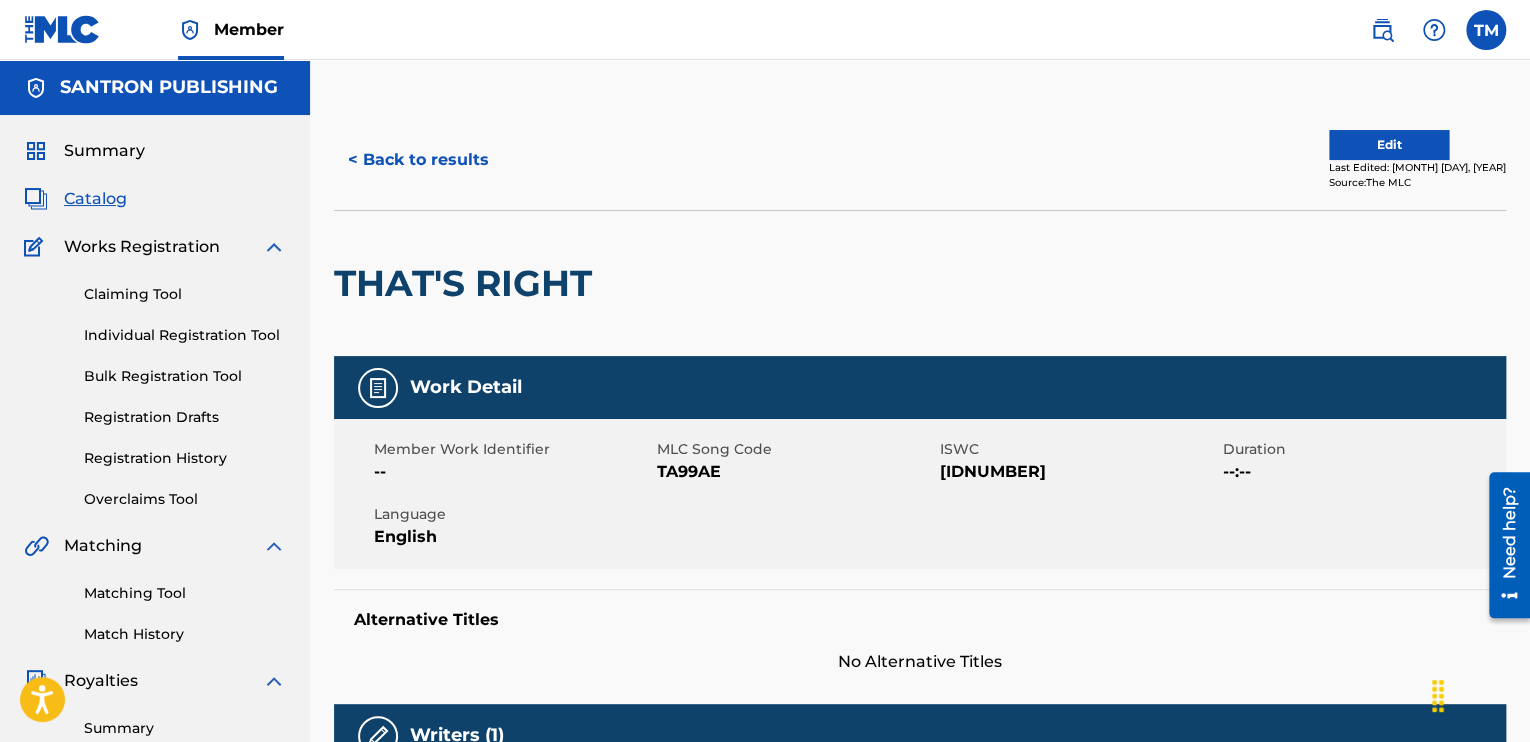 click on "Edit" at bounding box center (1389, 145) 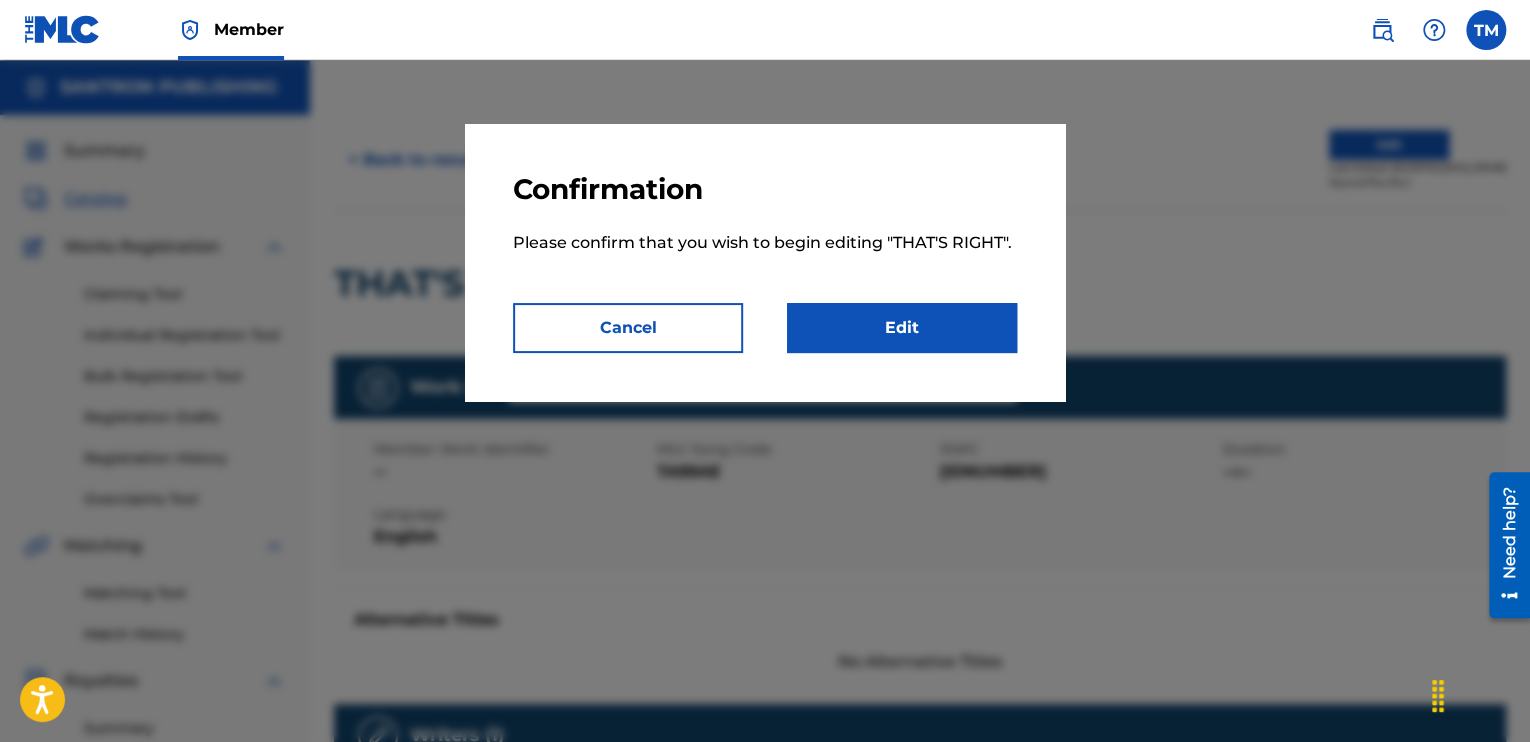 click on "Edit" at bounding box center [902, 328] 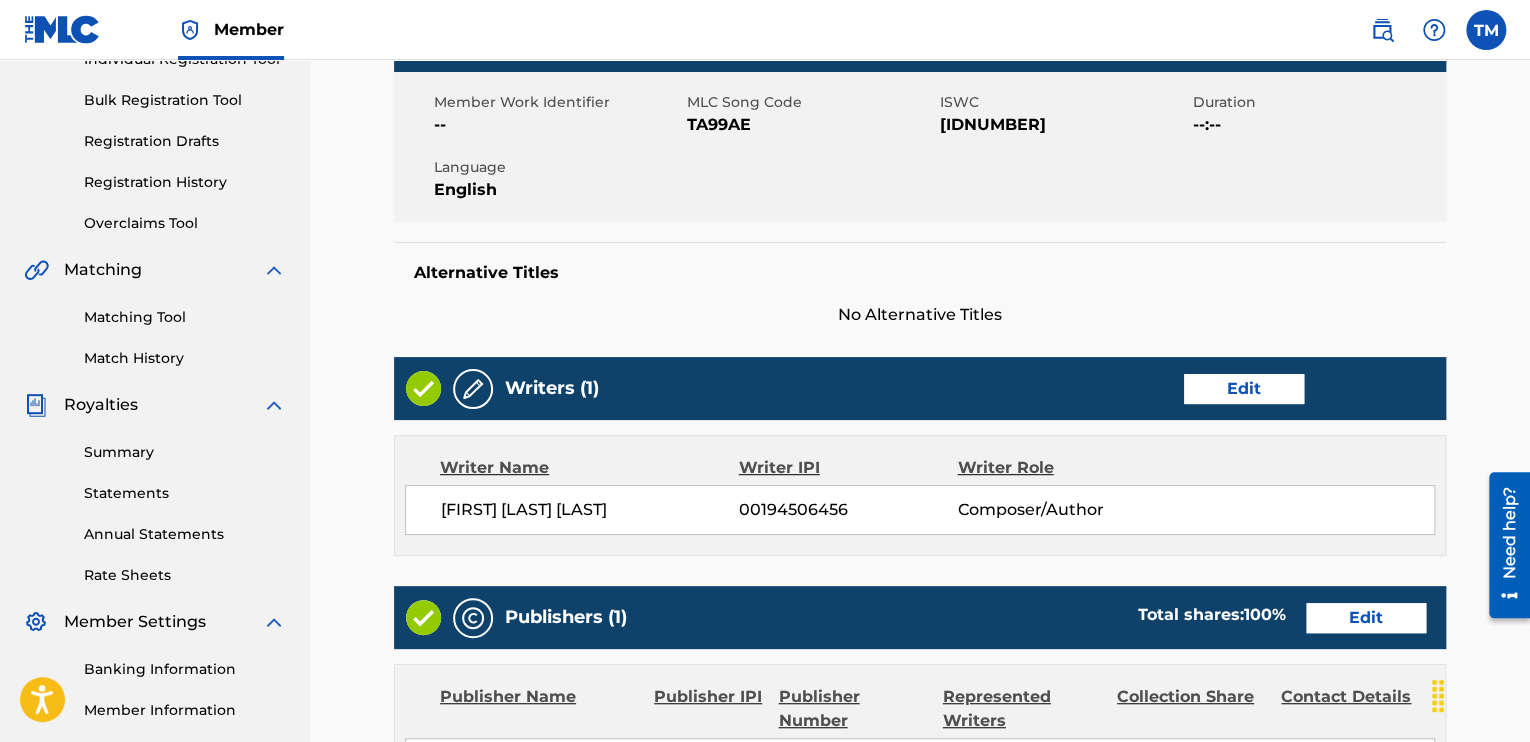 scroll, scrollTop: 300, scrollLeft: 0, axis: vertical 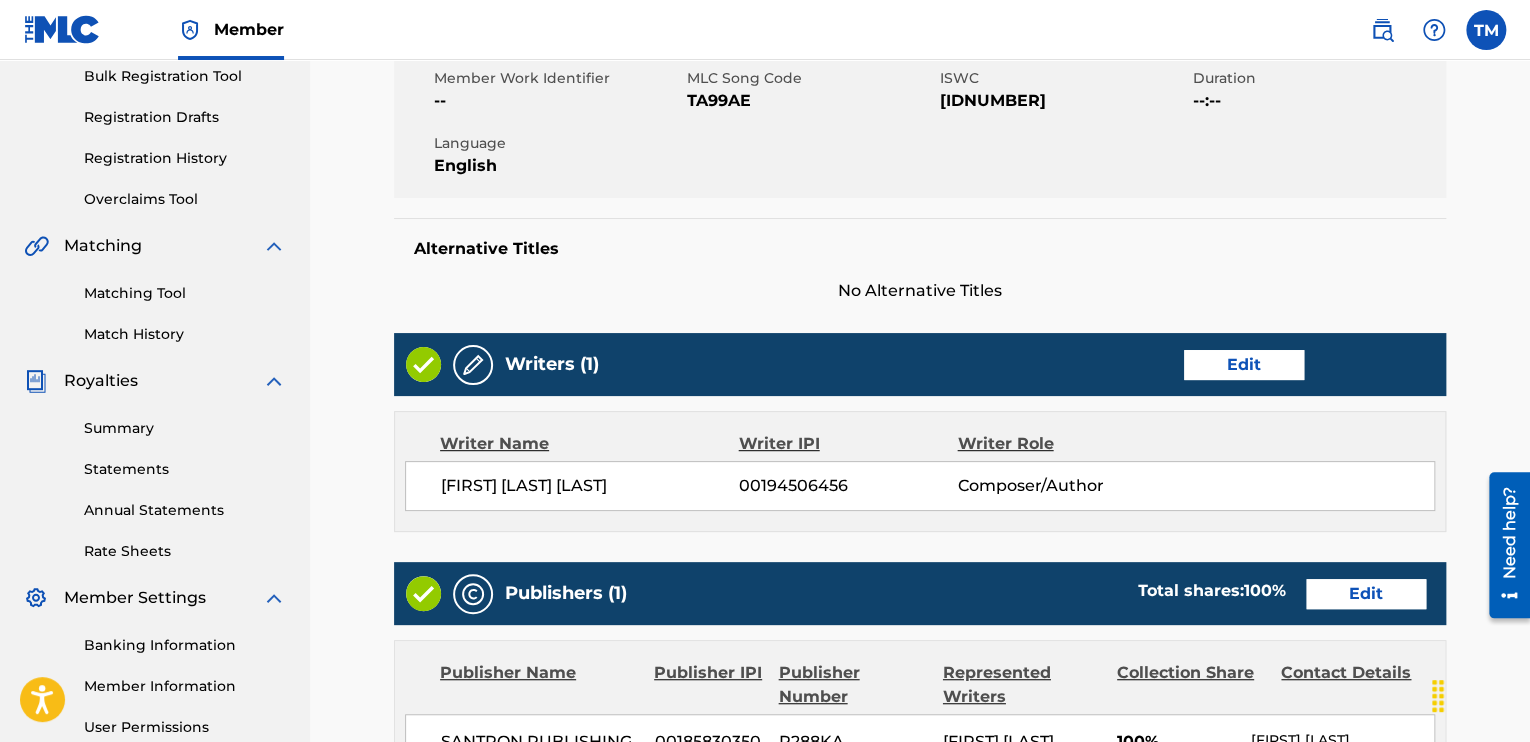 click on "Edit" at bounding box center (1244, 365) 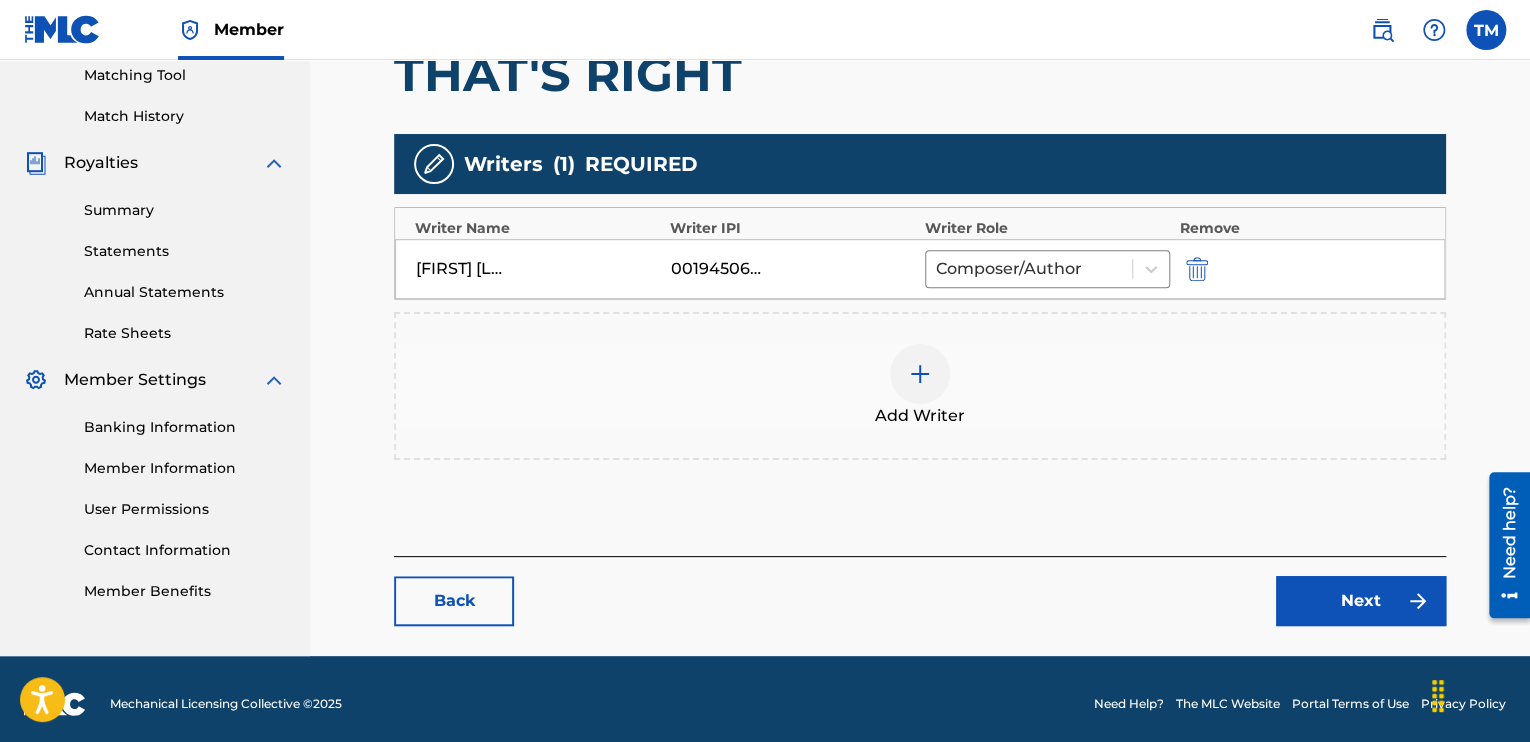 scroll, scrollTop: 526, scrollLeft: 0, axis: vertical 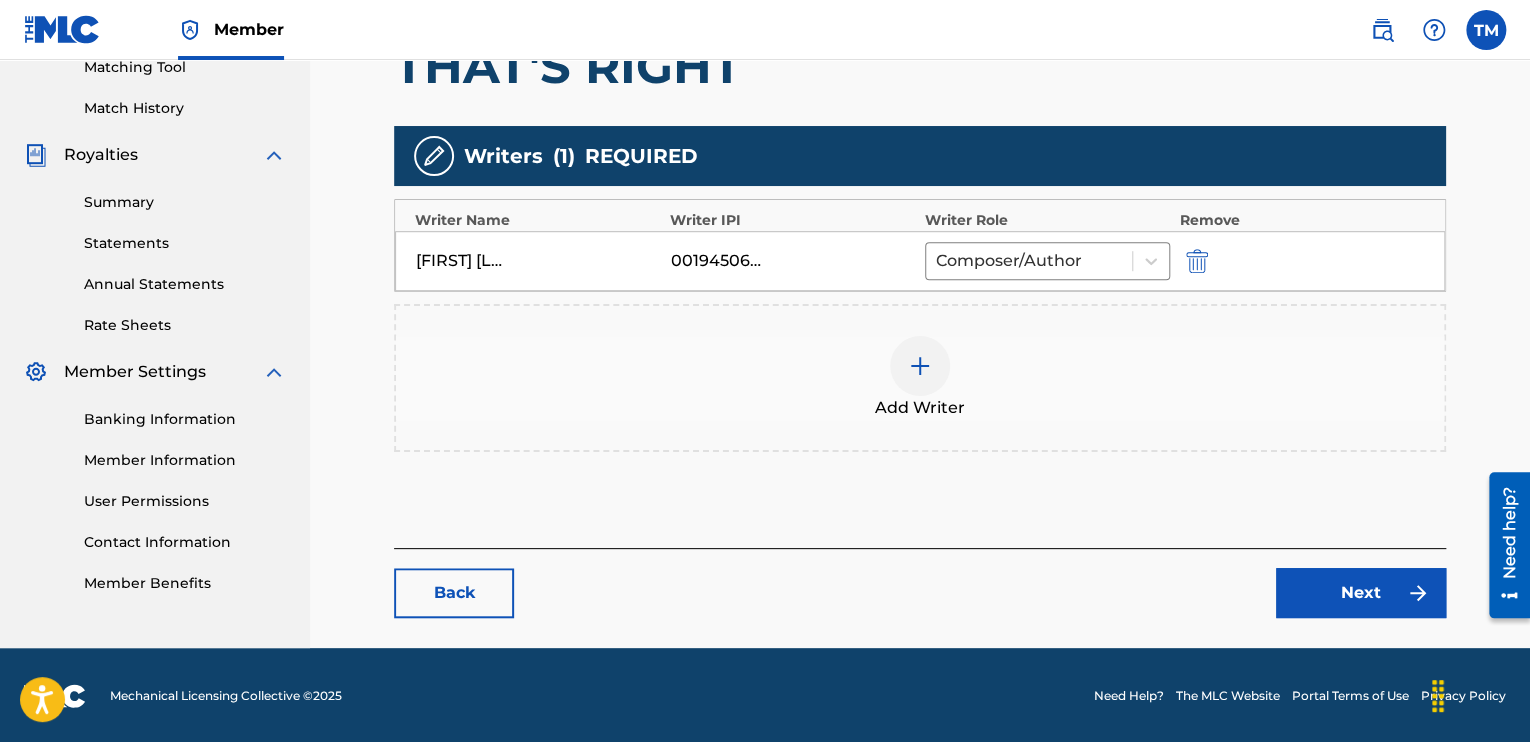 click at bounding box center (920, 366) 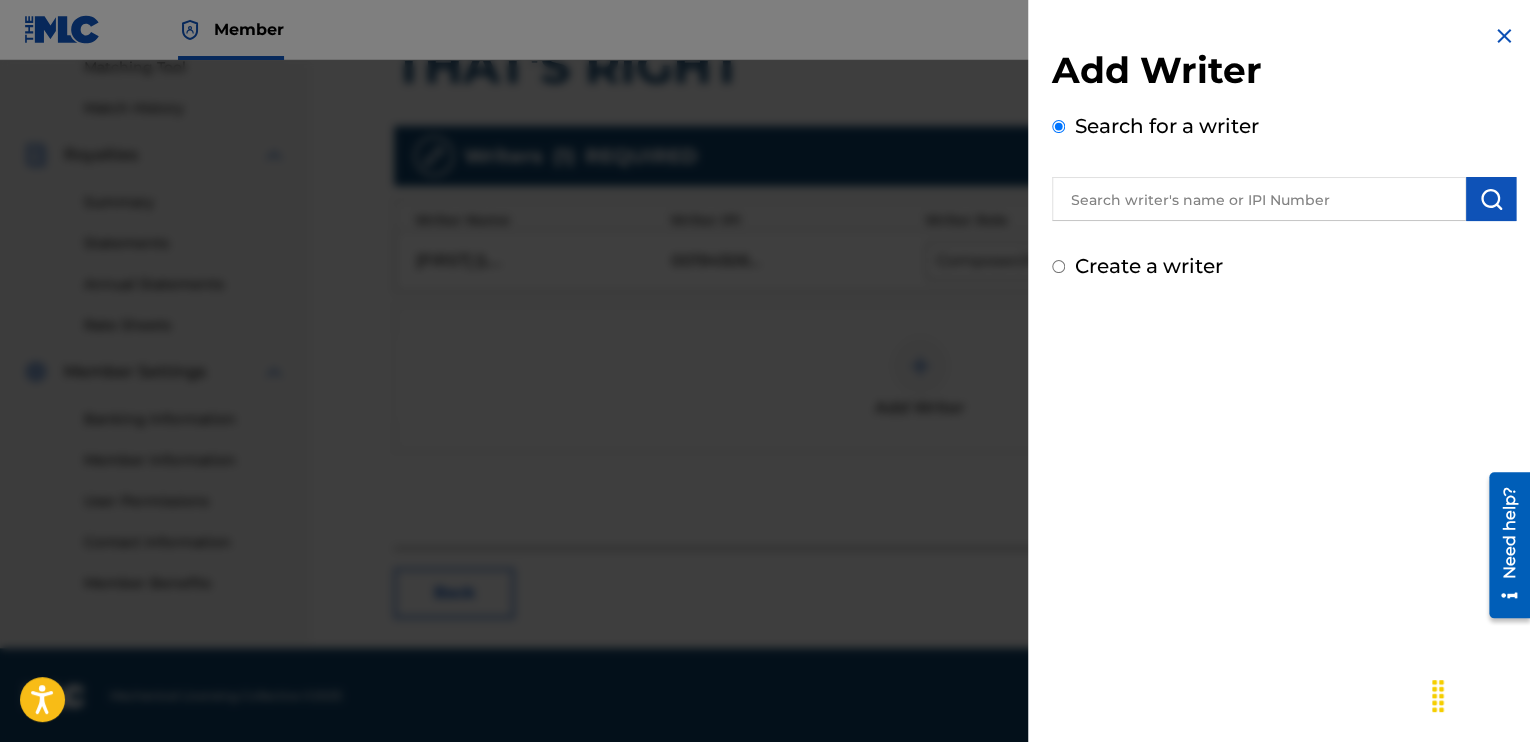 click at bounding box center (1259, 199) 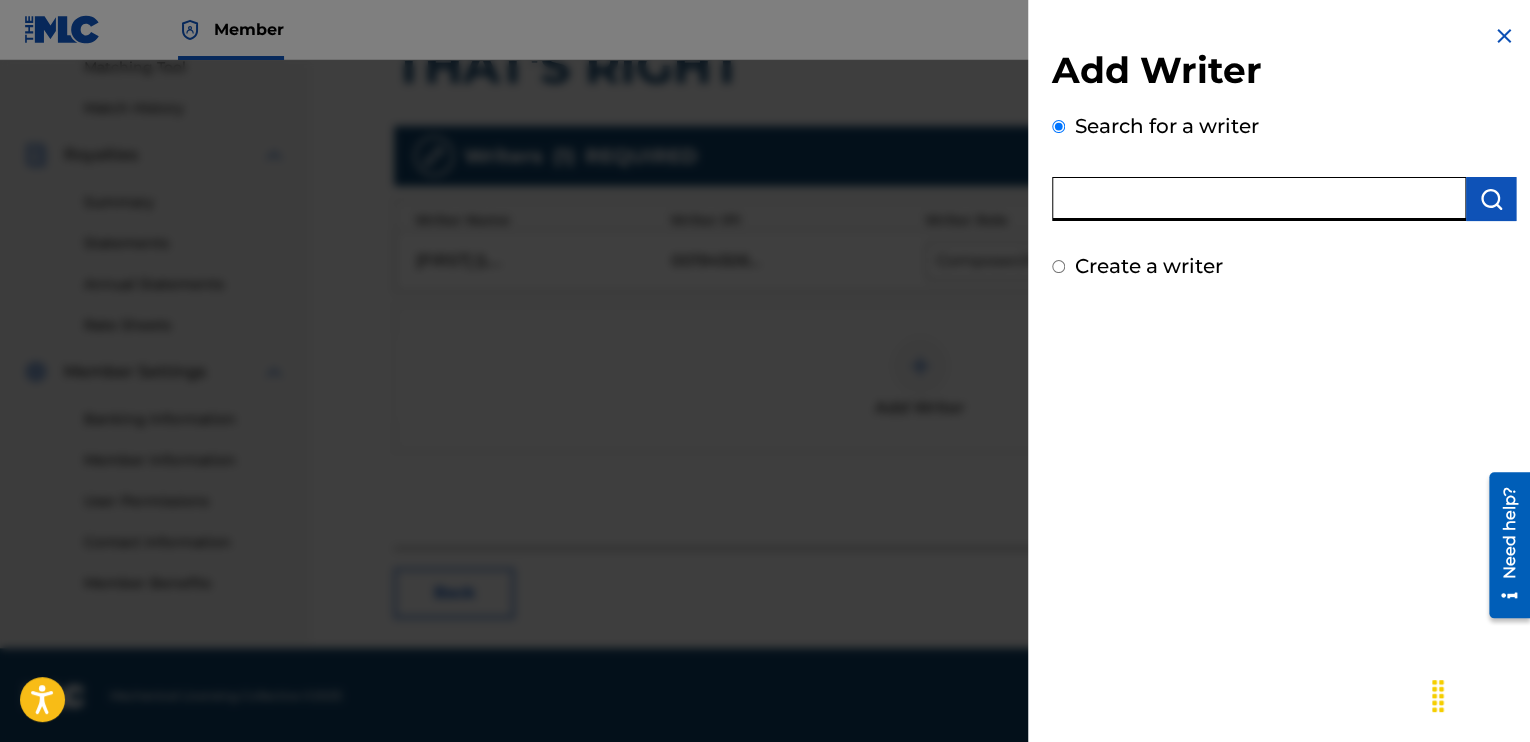 type on "[FIRST] [LAST]" 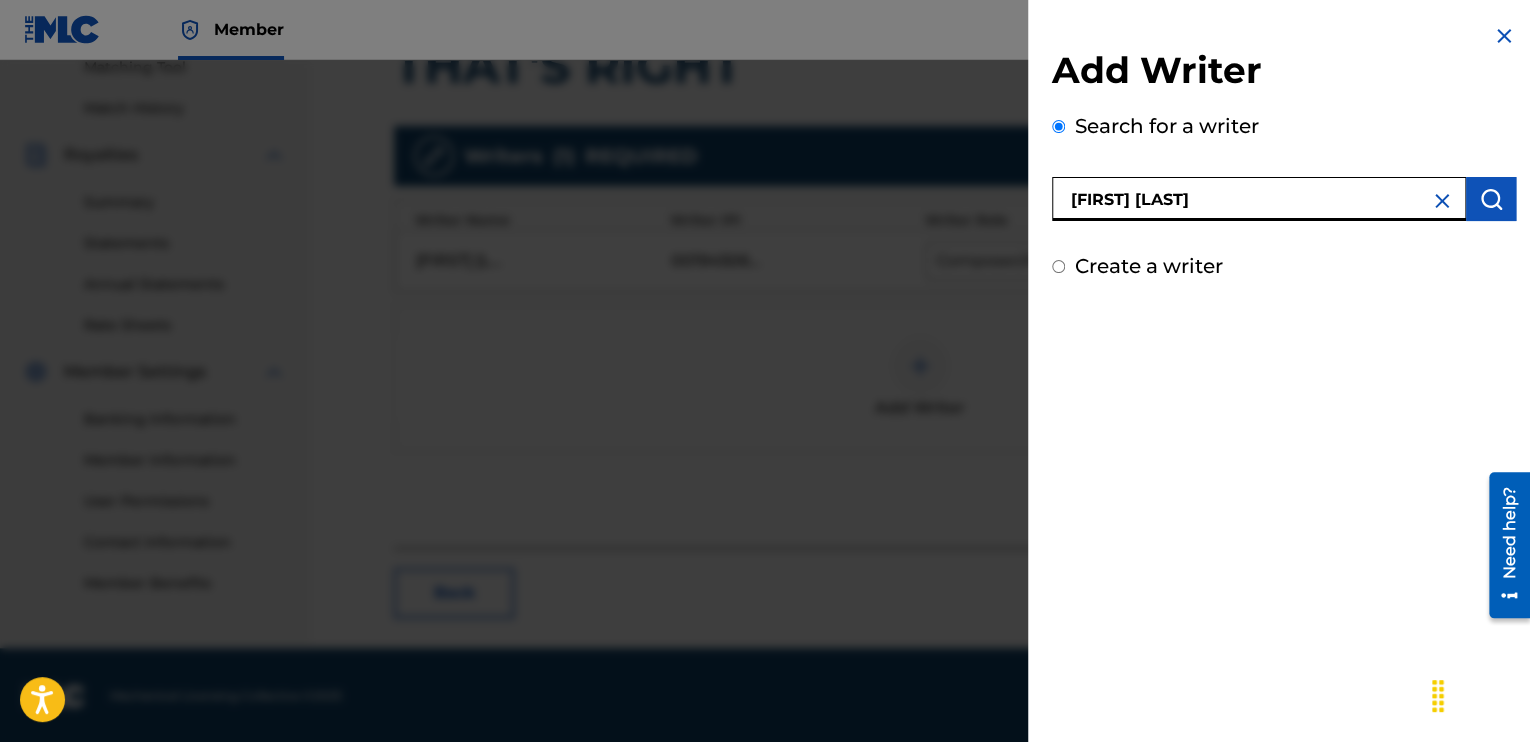 click at bounding box center [1491, 199] 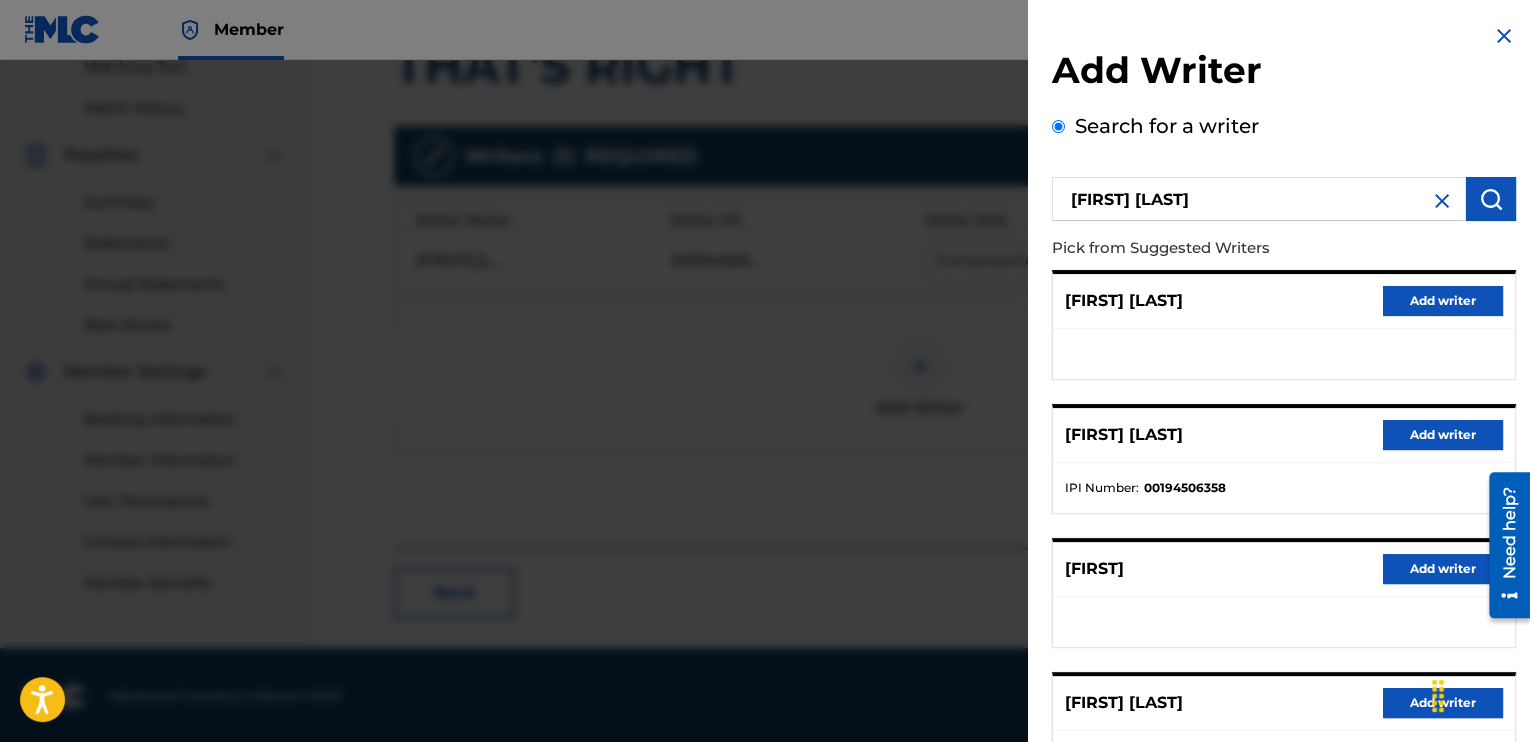click on "Add writer" at bounding box center (1443, 435) 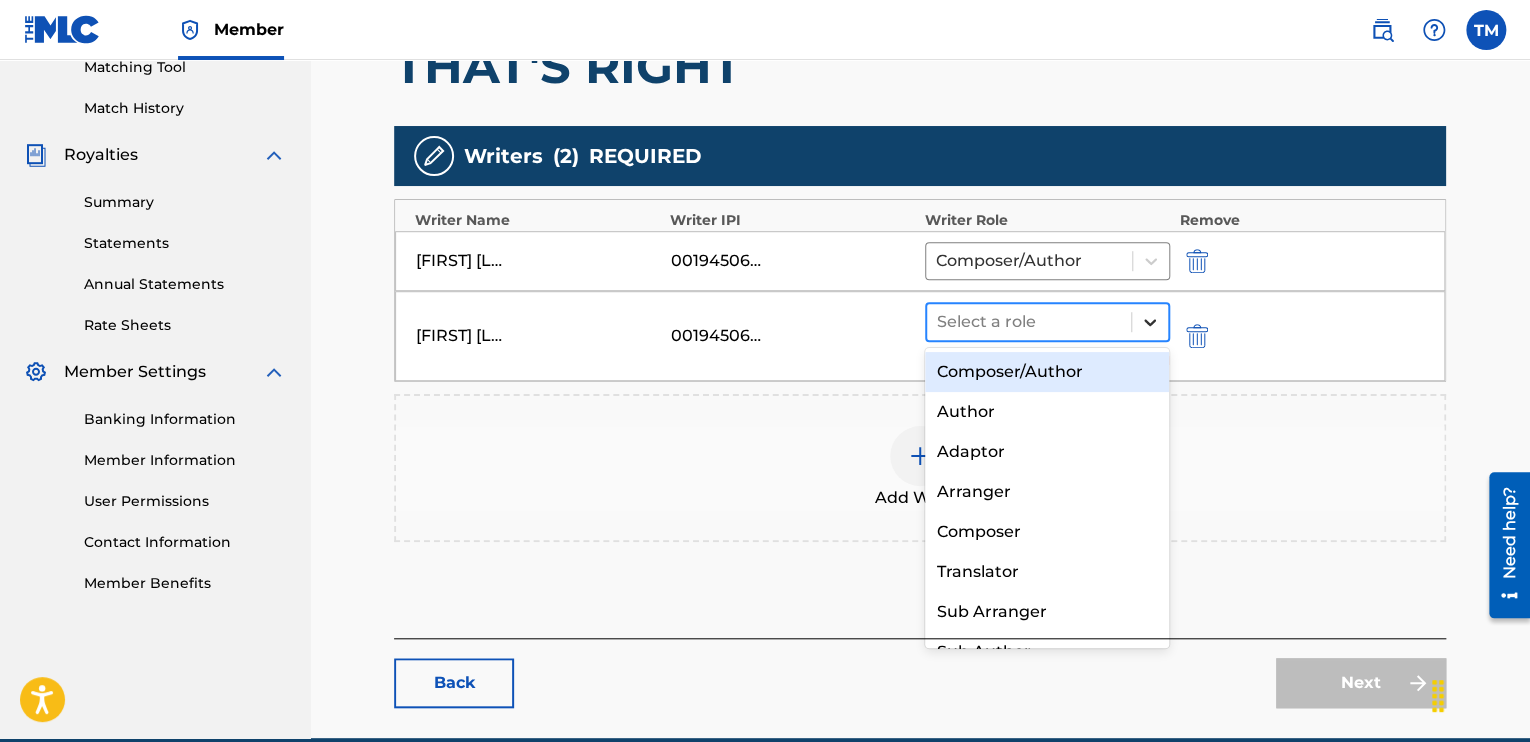 click 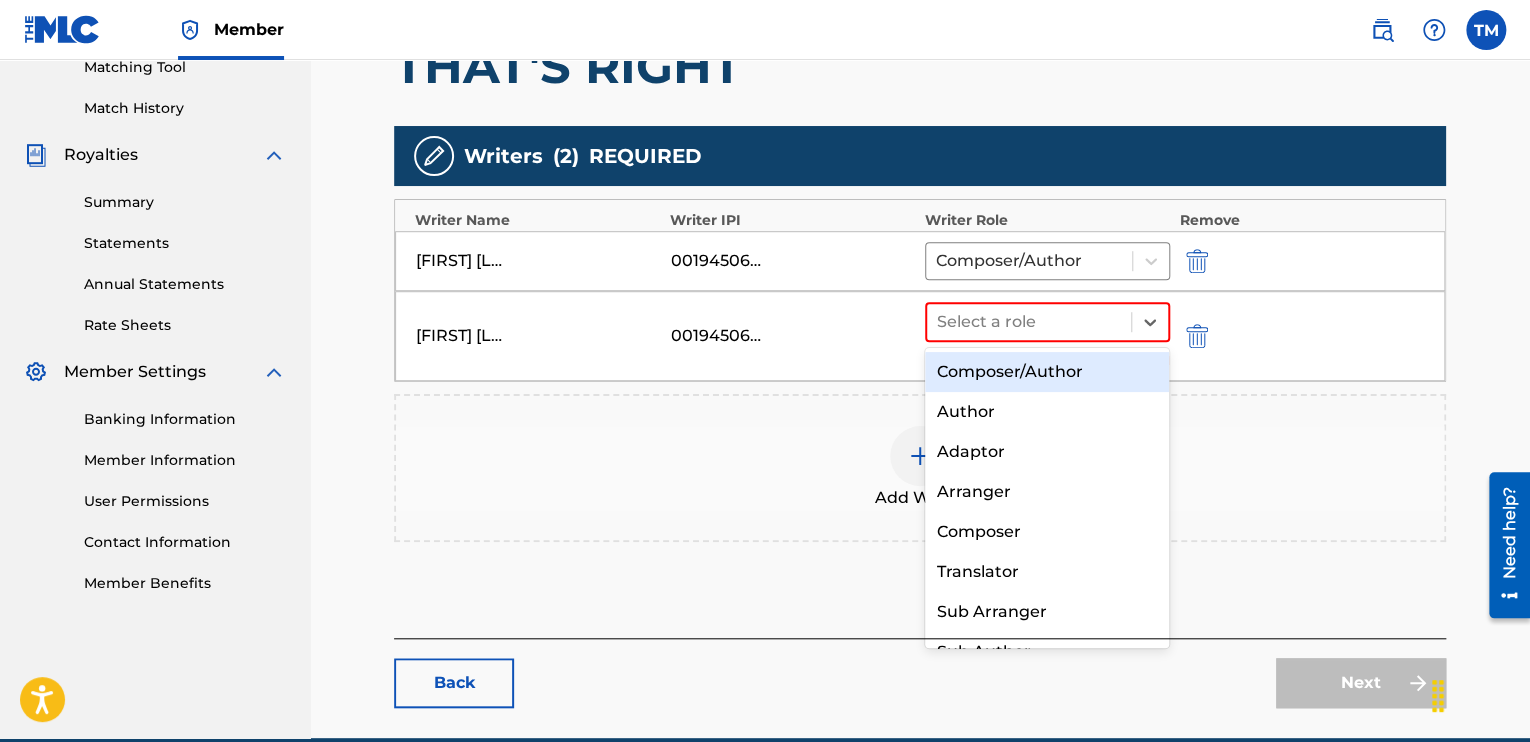 click on "Composer/Author" at bounding box center (1047, 372) 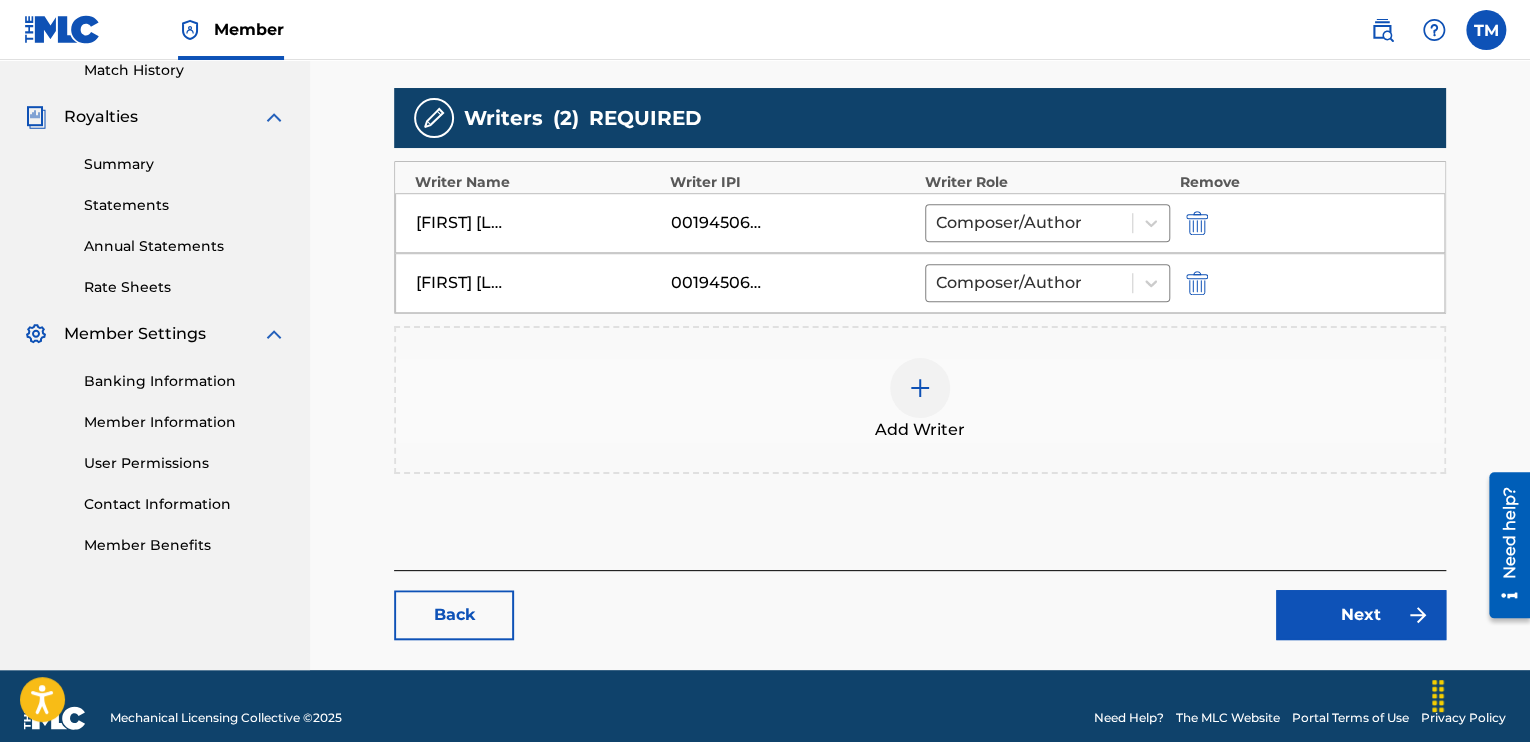 scroll, scrollTop: 585, scrollLeft: 0, axis: vertical 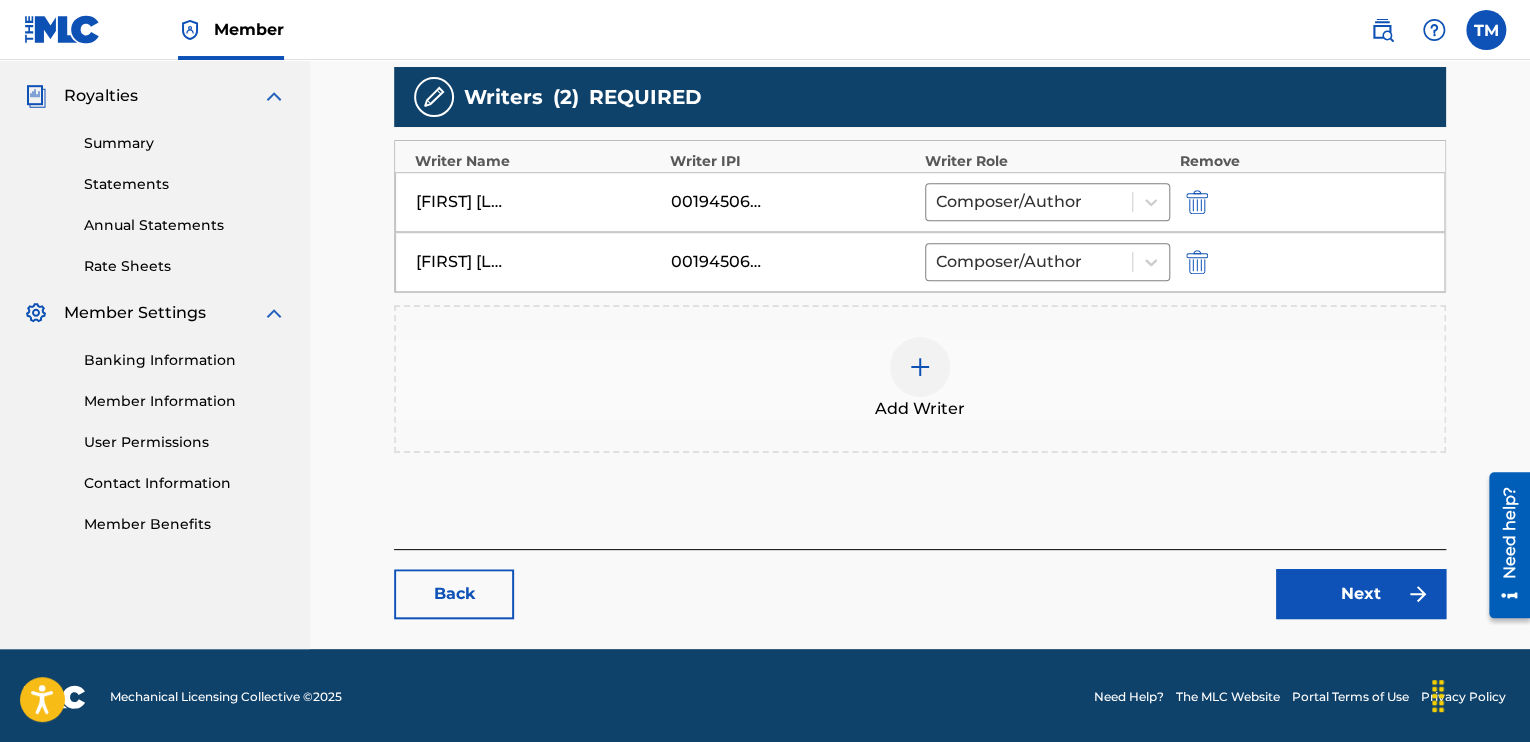 click on "Next" at bounding box center [1361, 594] 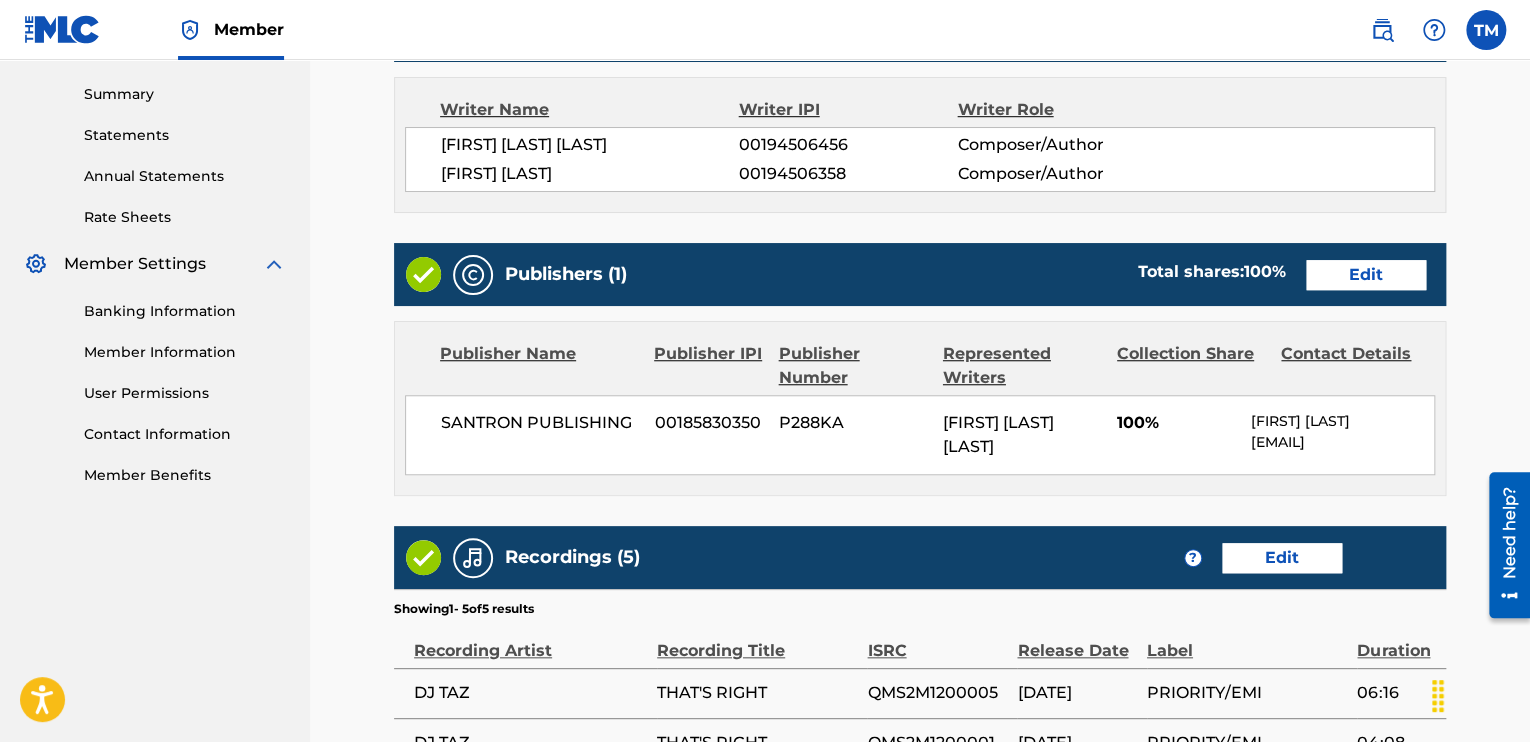 scroll, scrollTop: 600, scrollLeft: 0, axis: vertical 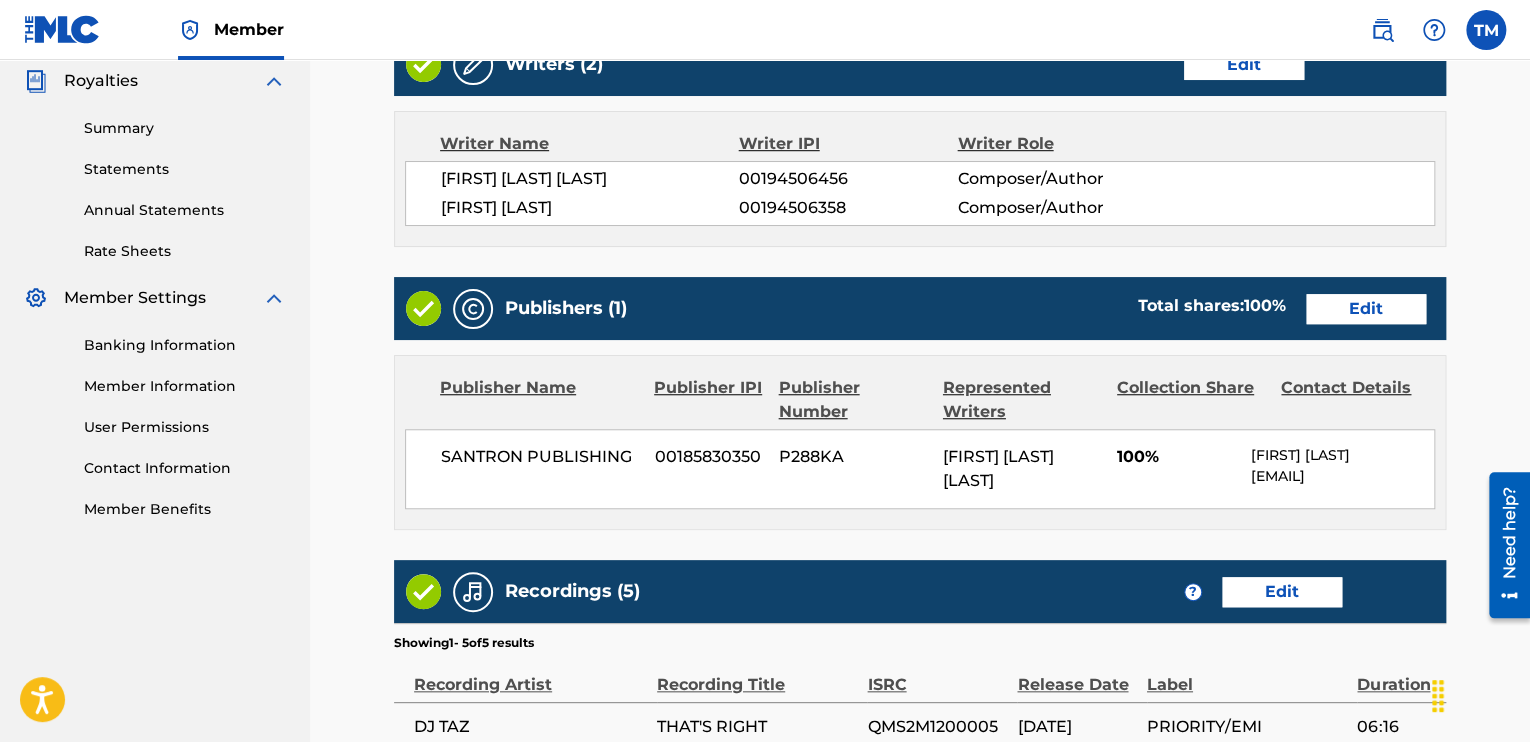 click on "Edit" at bounding box center [1366, 309] 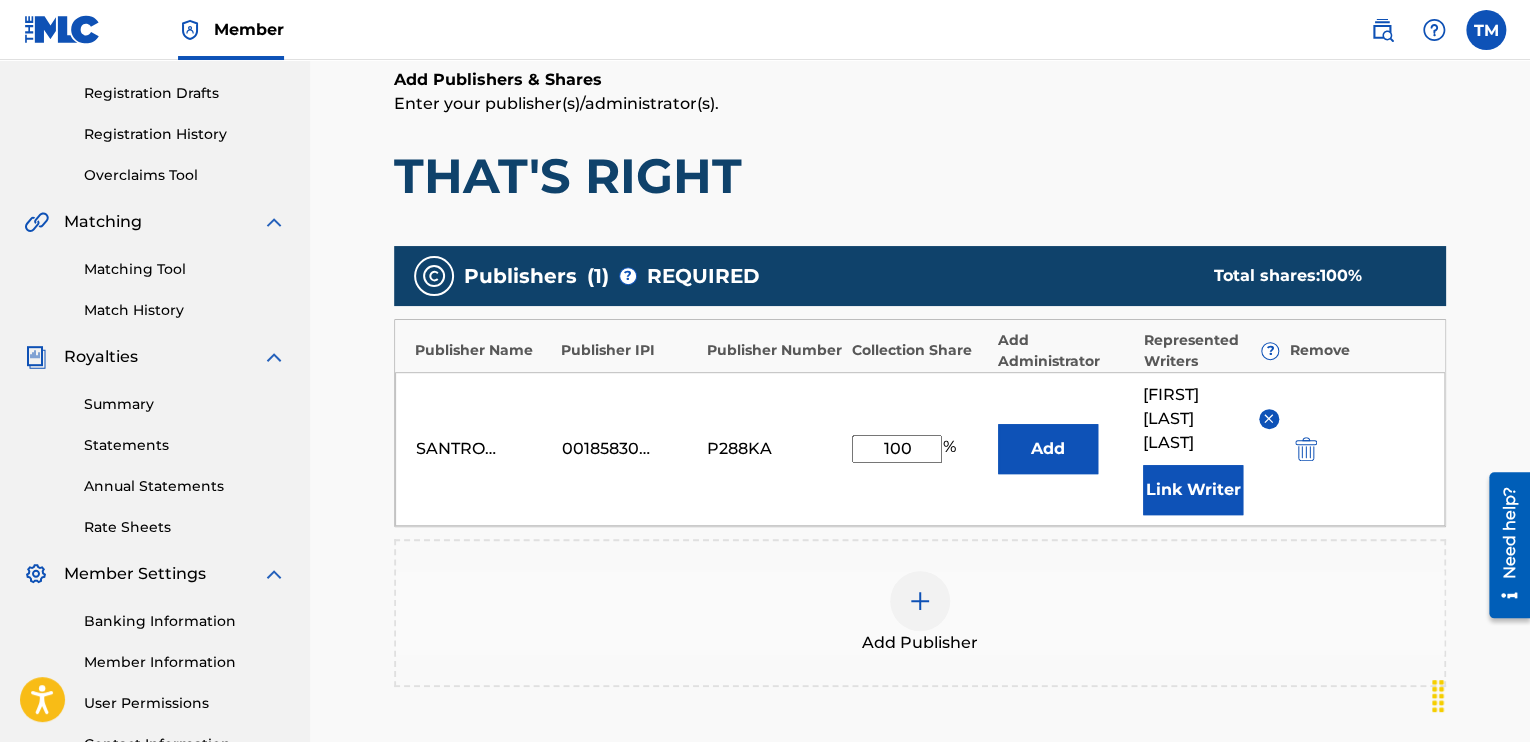 scroll, scrollTop: 400, scrollLeft: 0, axis: vertical 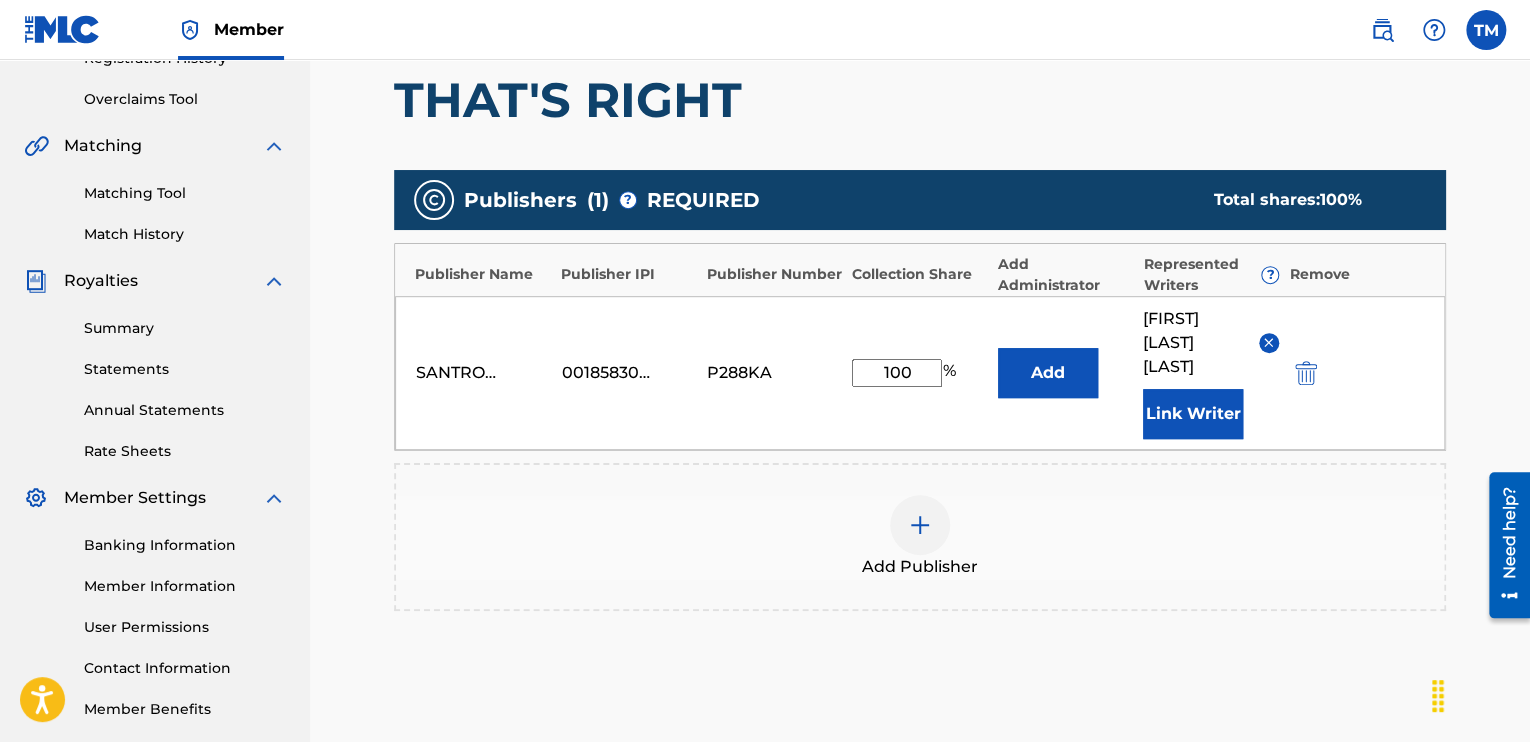 click on "Link Writer" at bounding box center (1193, 414) 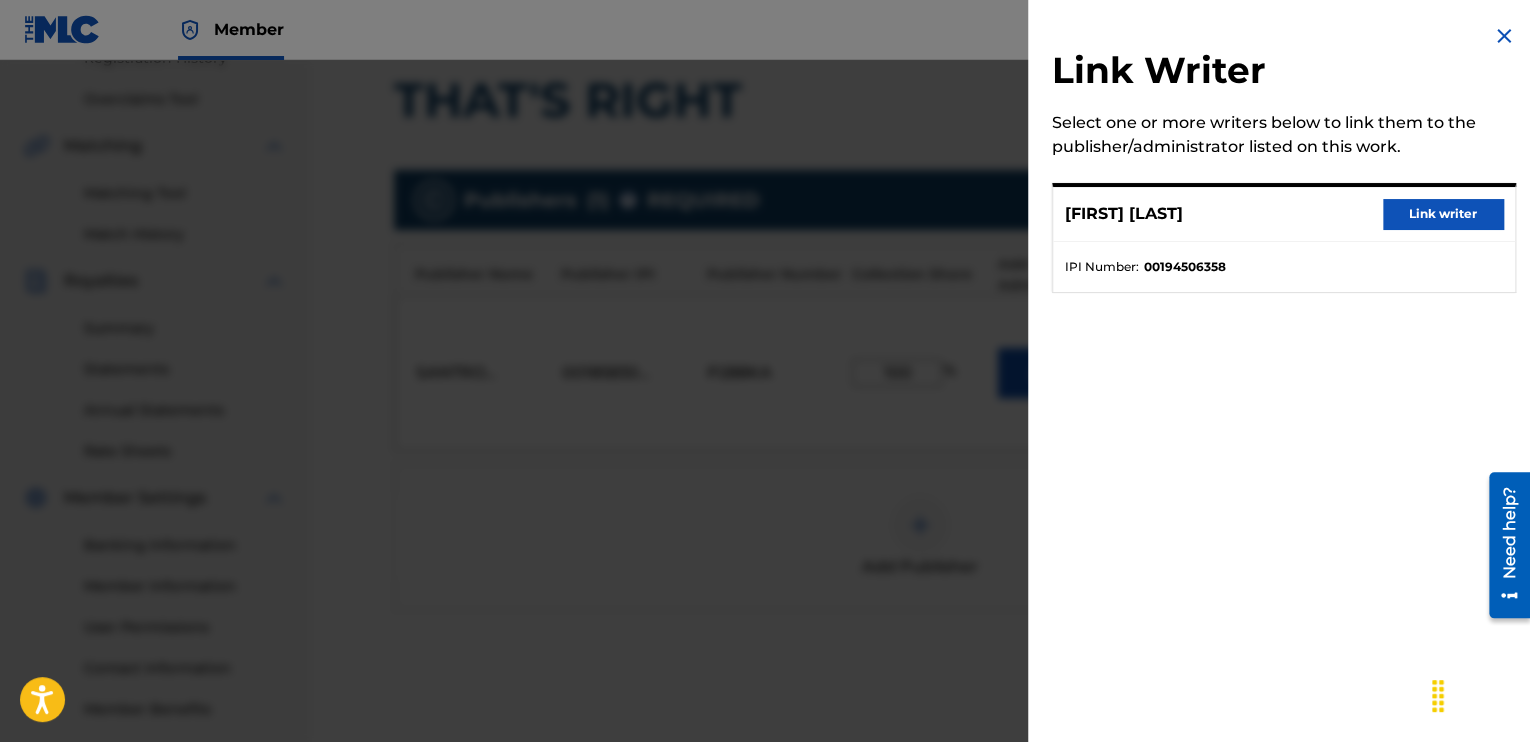 click on "Link writer" at bounding box center [1443, 214] 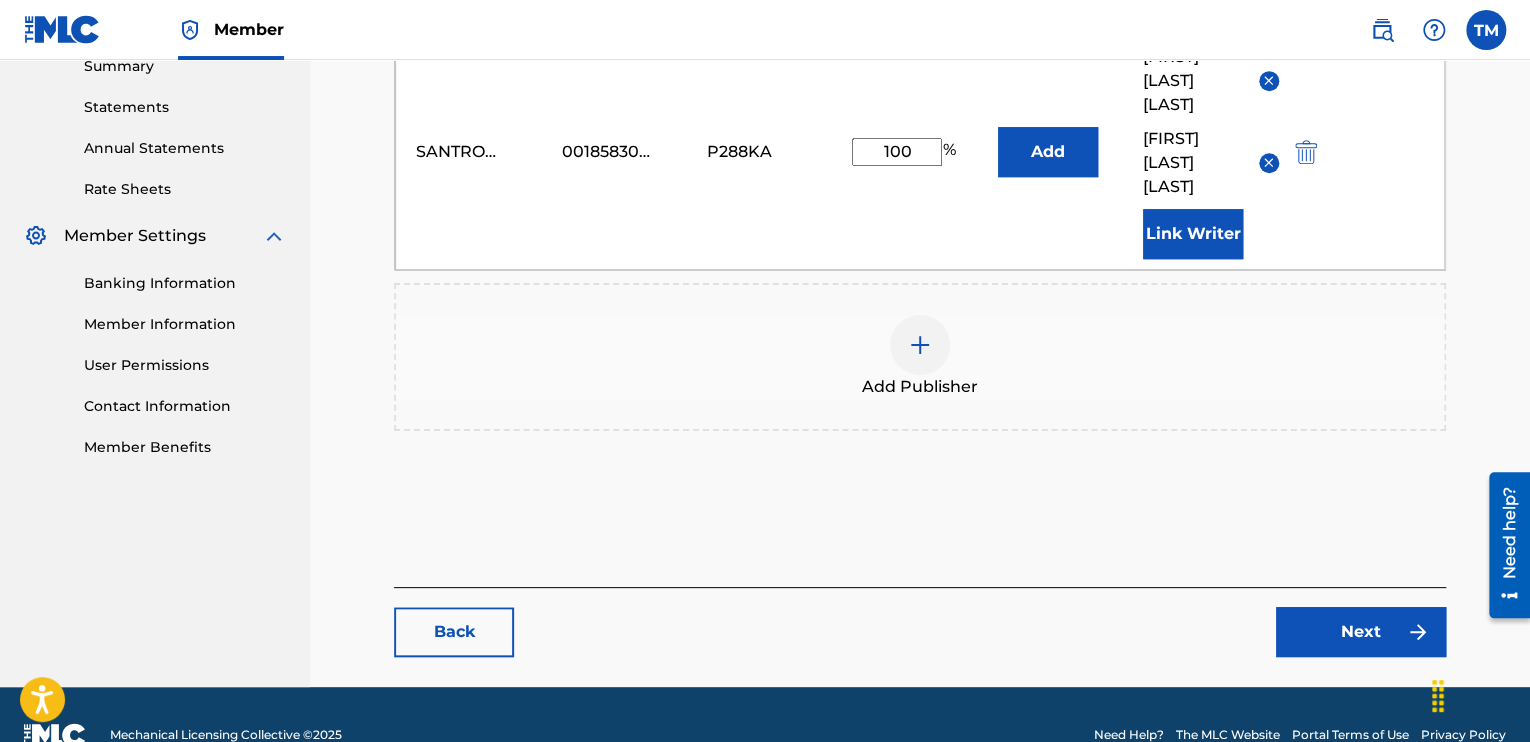 scroll, scrollTop: 676, scrollLeft: 0, axis: vertical 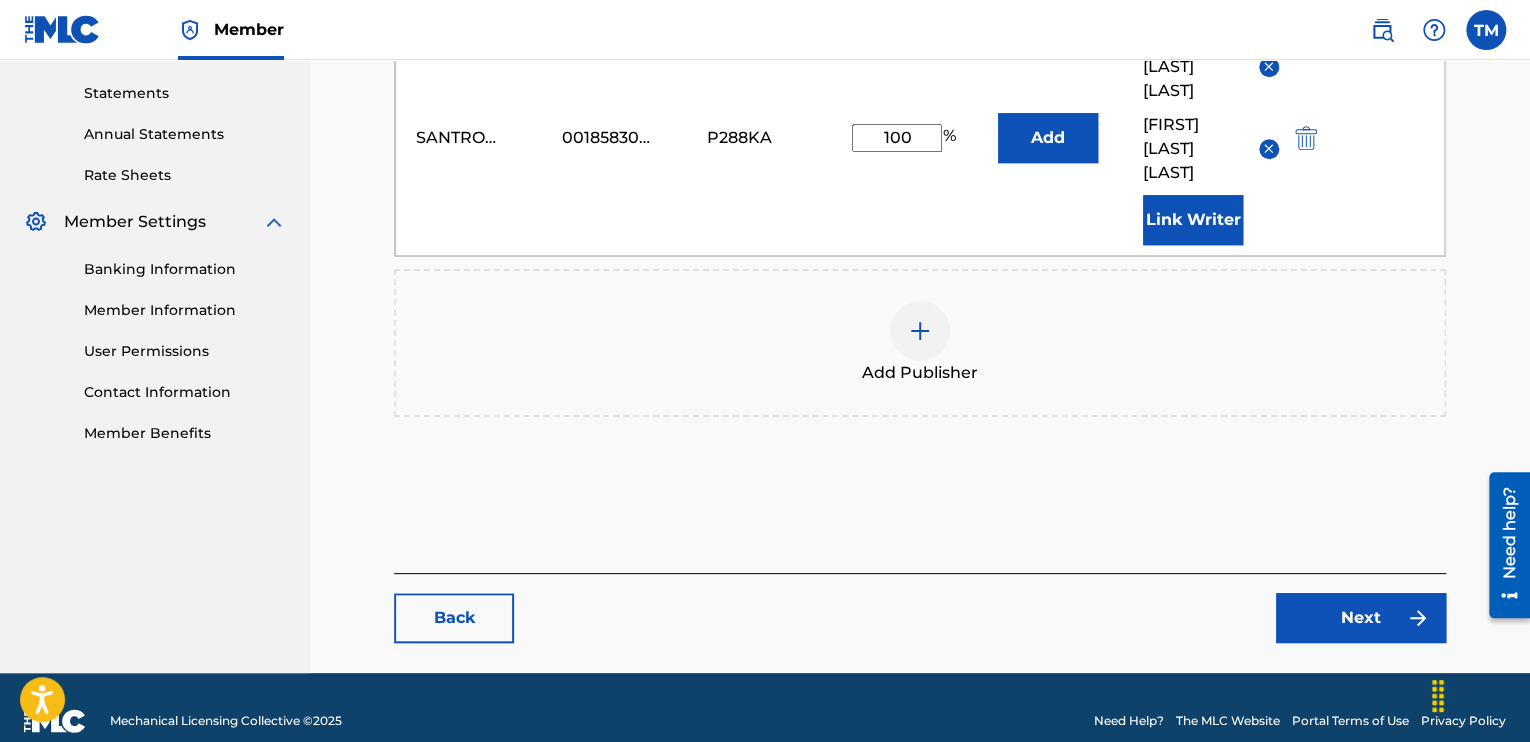 click on "Next" at bounding box center [1361, 618] 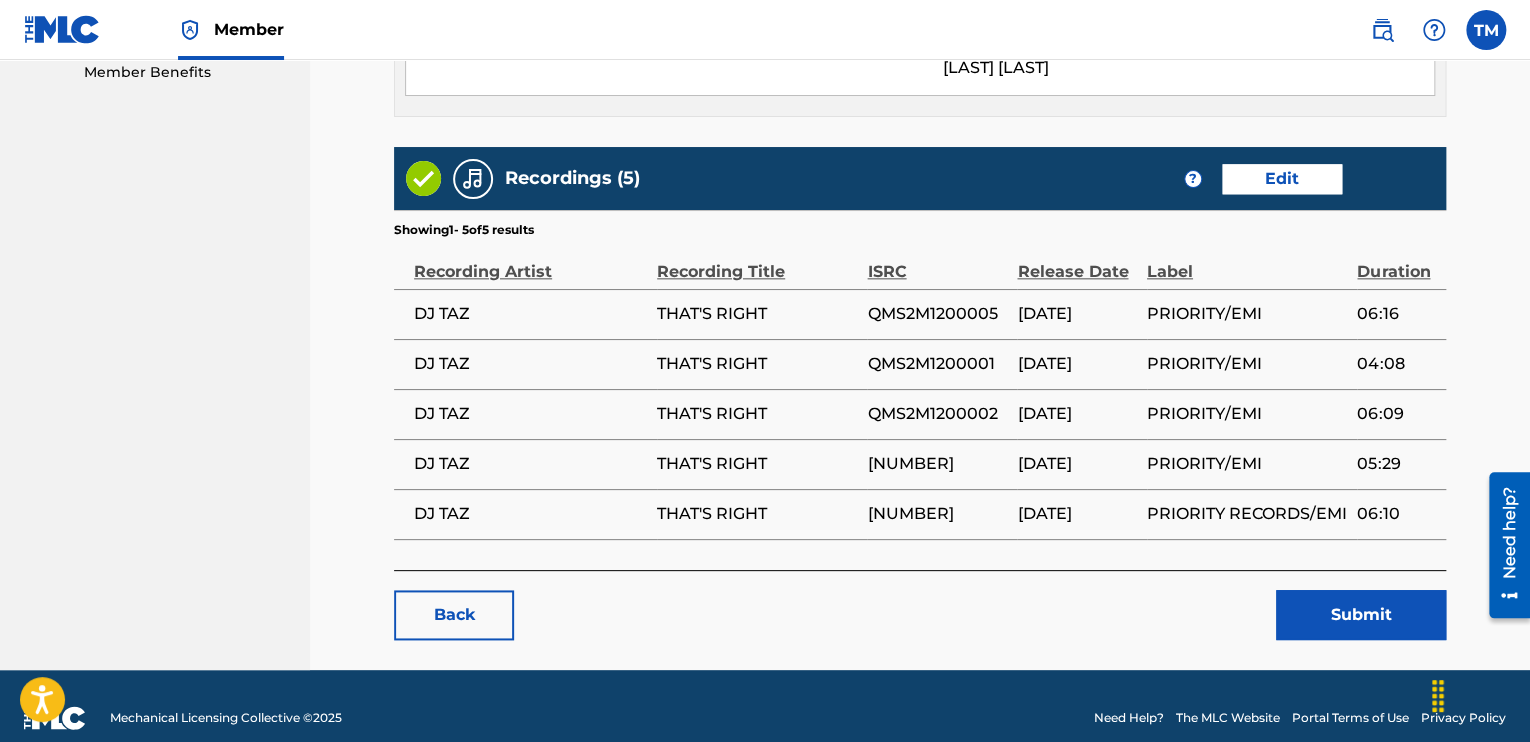 scroll, scrollTop: 1058, scrollLeft: 0, axis: vertical 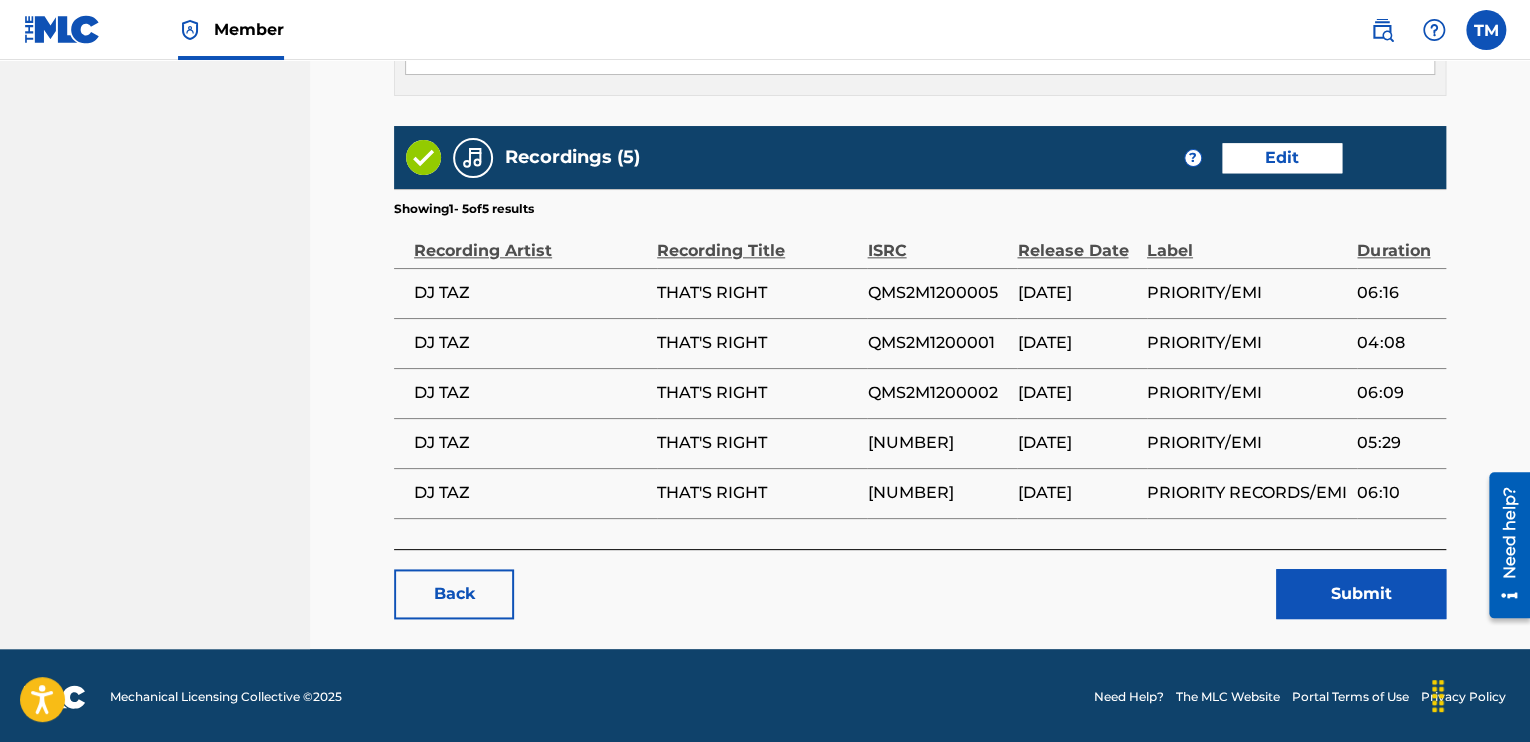 click on "Submit" at bounding box center [1361, 594] 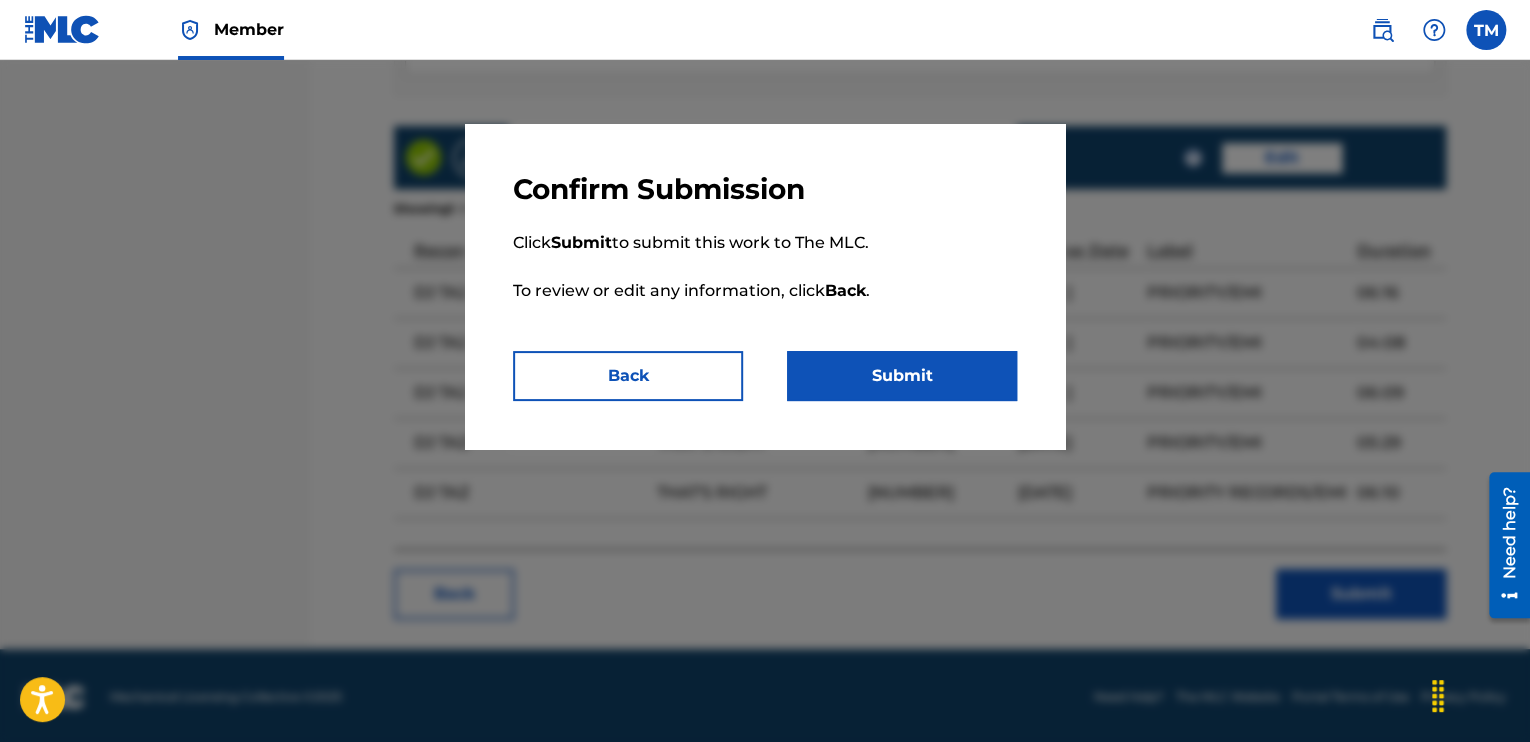 click on "Submit" at bounding box center [902, 376] 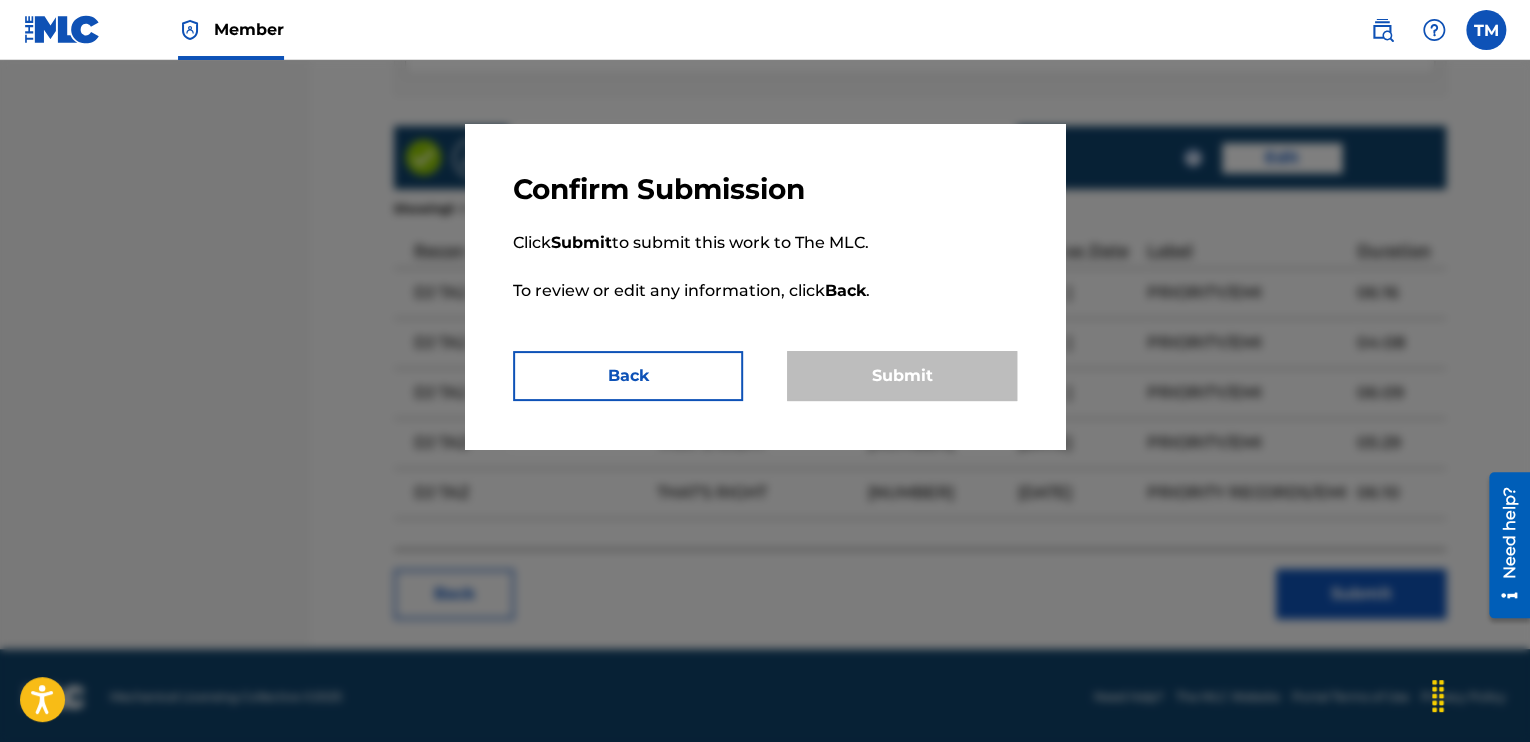 scroll, scrollTop: 0, scrollLeft: 0, axis: both 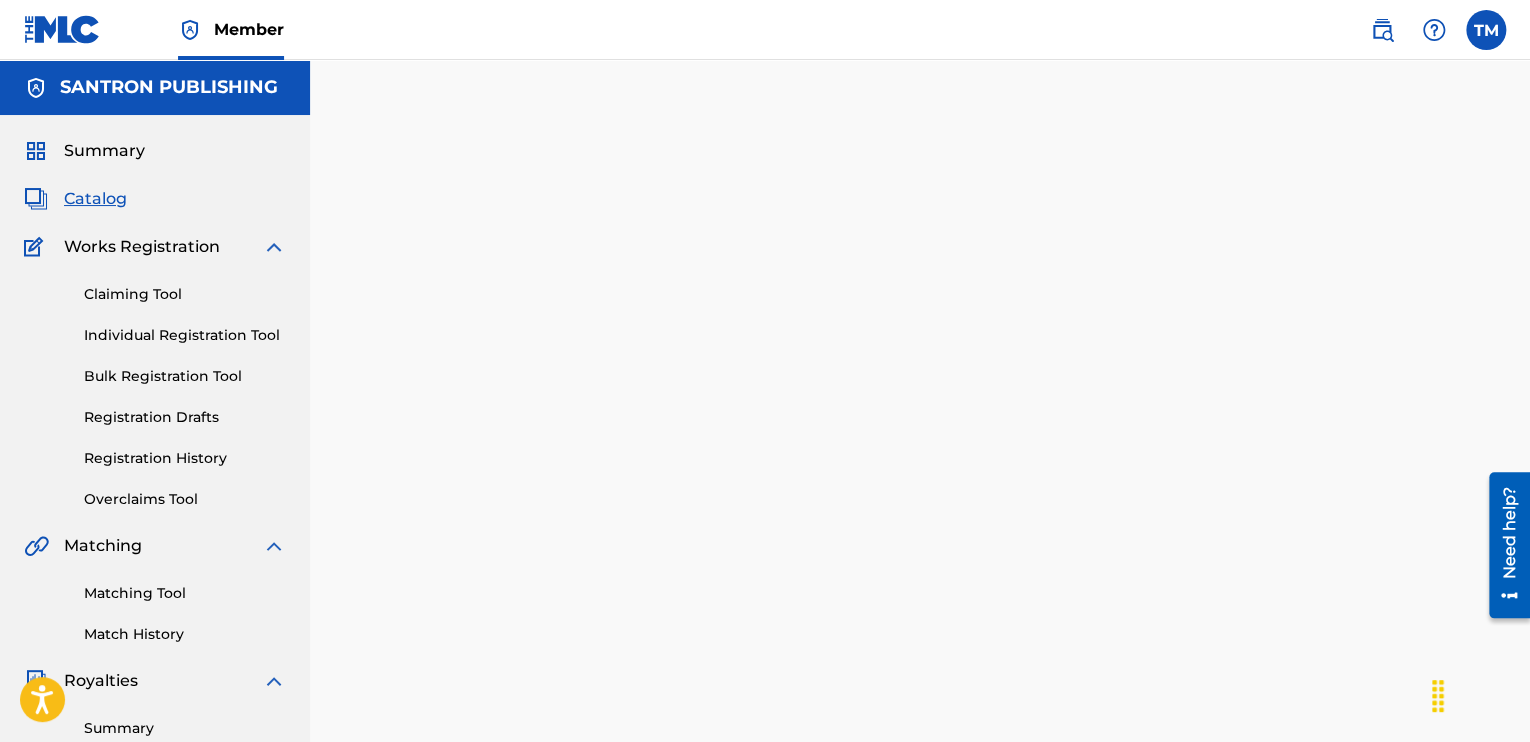 click on "Summary" at bounding box center [104, 151] 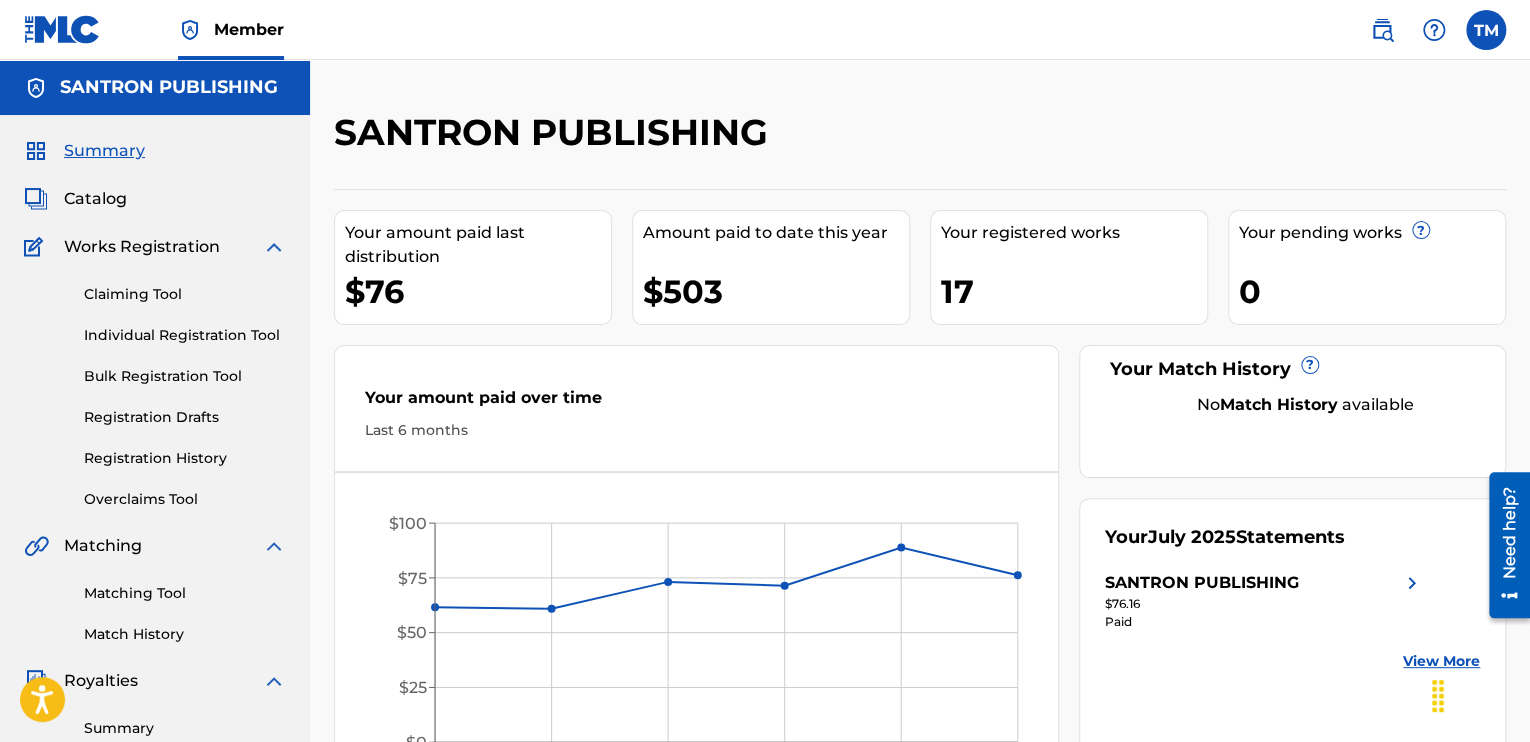 click on "Catalog" at bounding box center [95, 199] 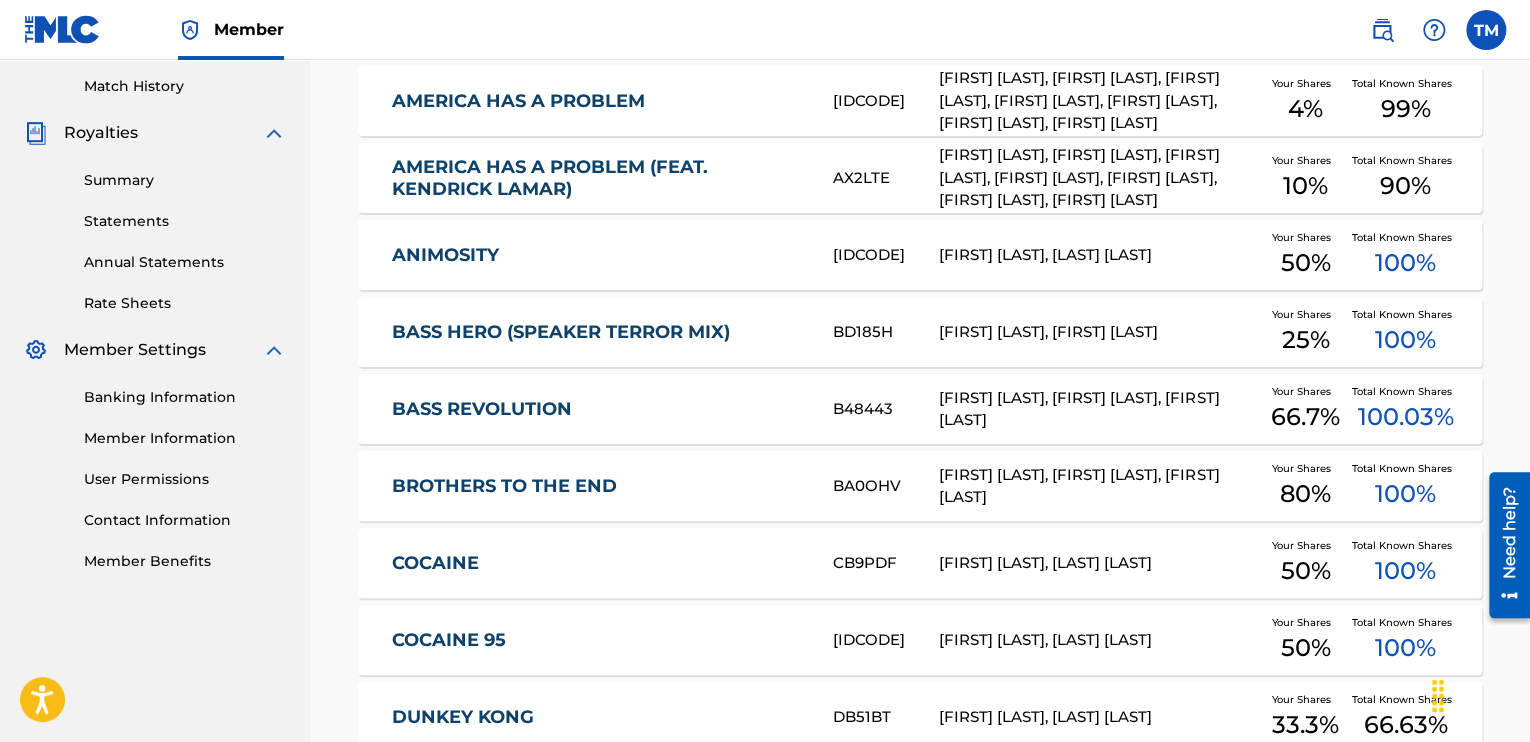scroll, scrollTop: 500, scrollLeft: 0, axis: vertical 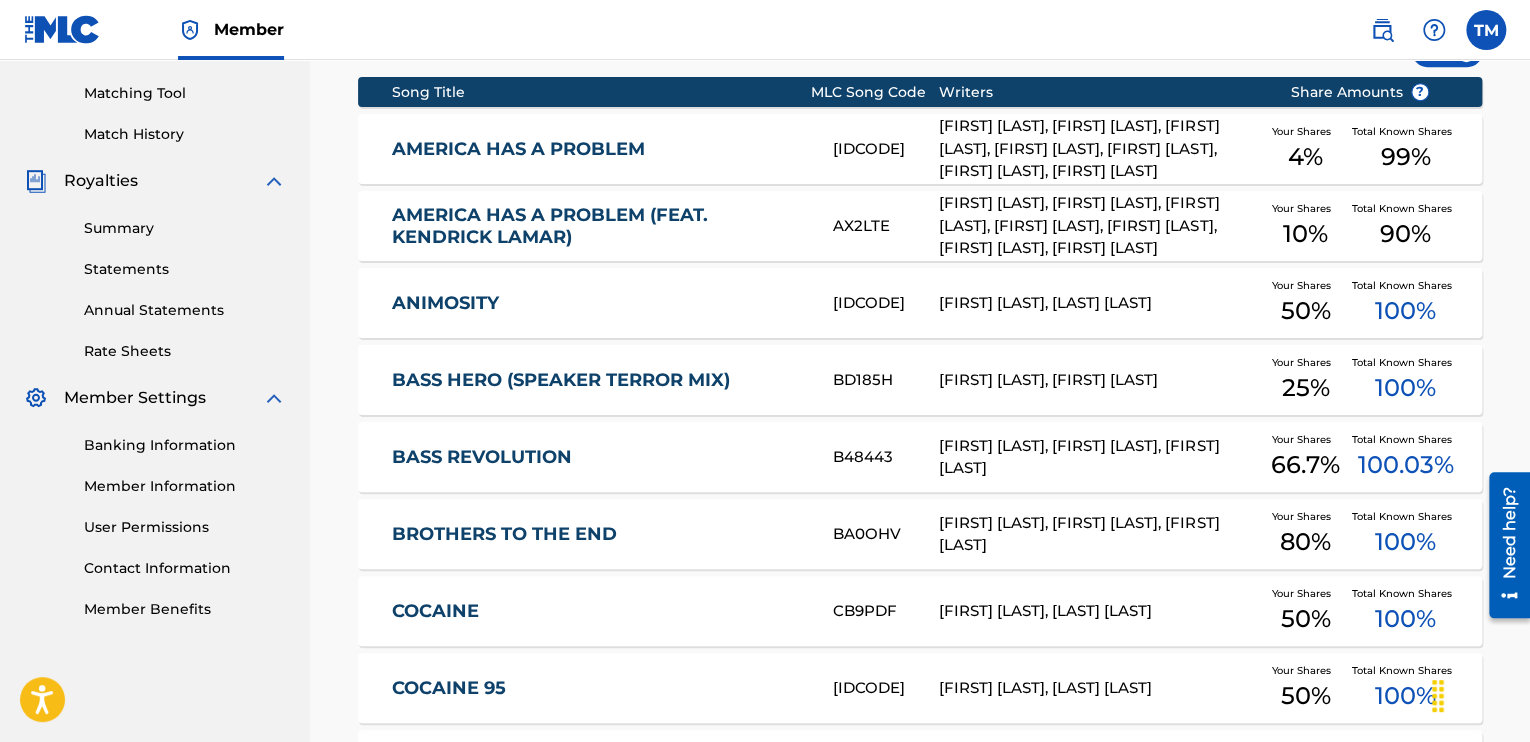 click on "[FIRST] [LAST], [LAST] [LAST]" at bounding box center [1099, 303] 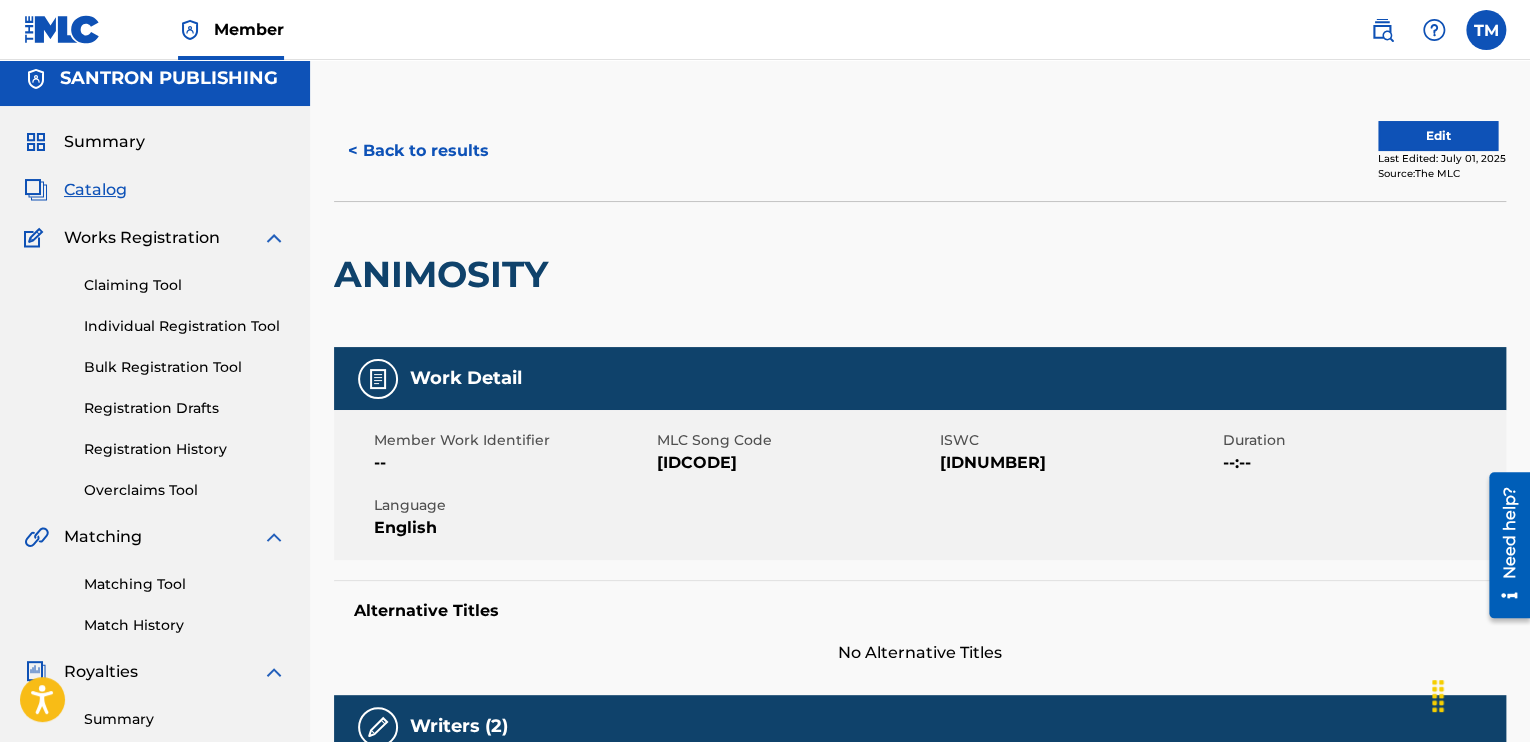 scroll, scrollTop: 0, scrollLeft: 0, axis: both 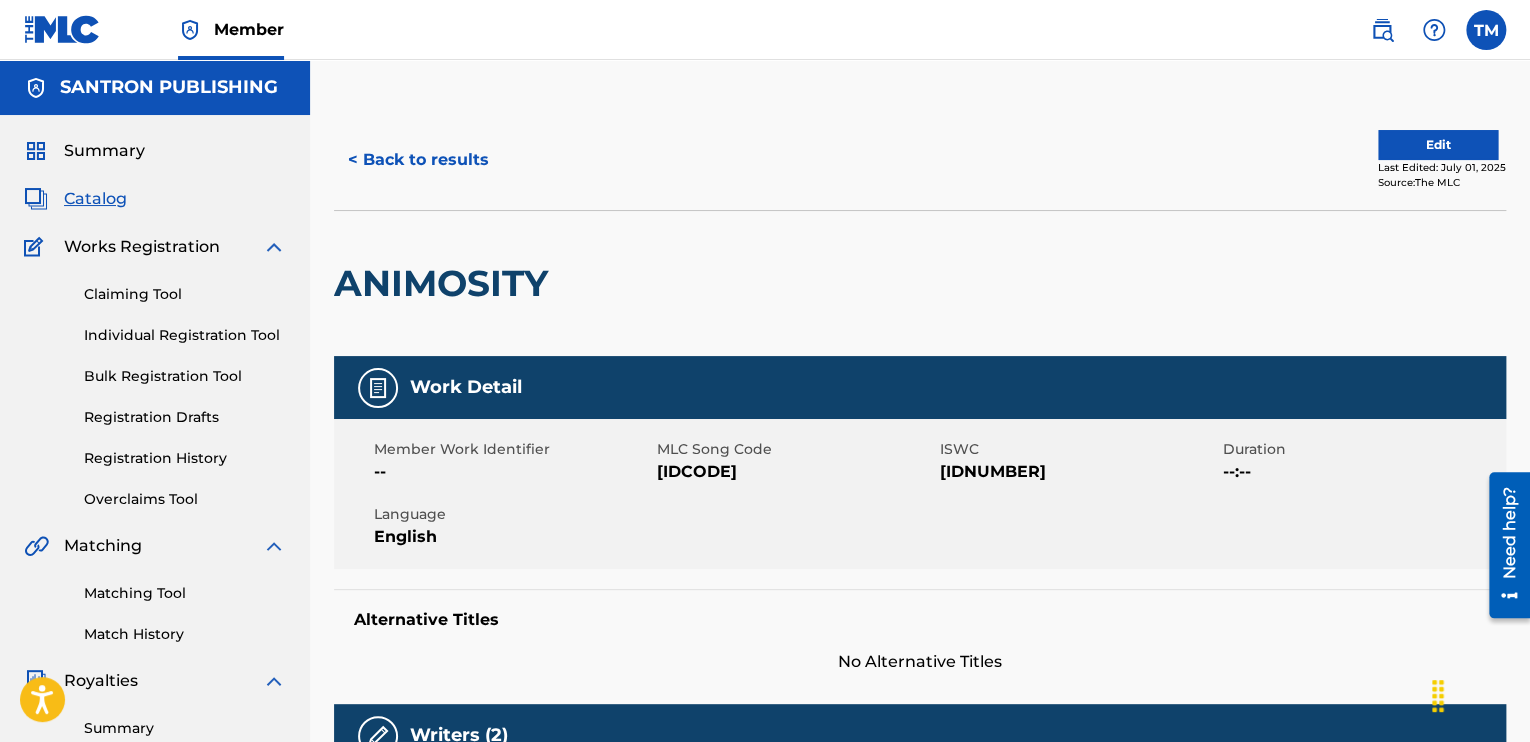 click on "Summary" at bounding box center (104, 151) 